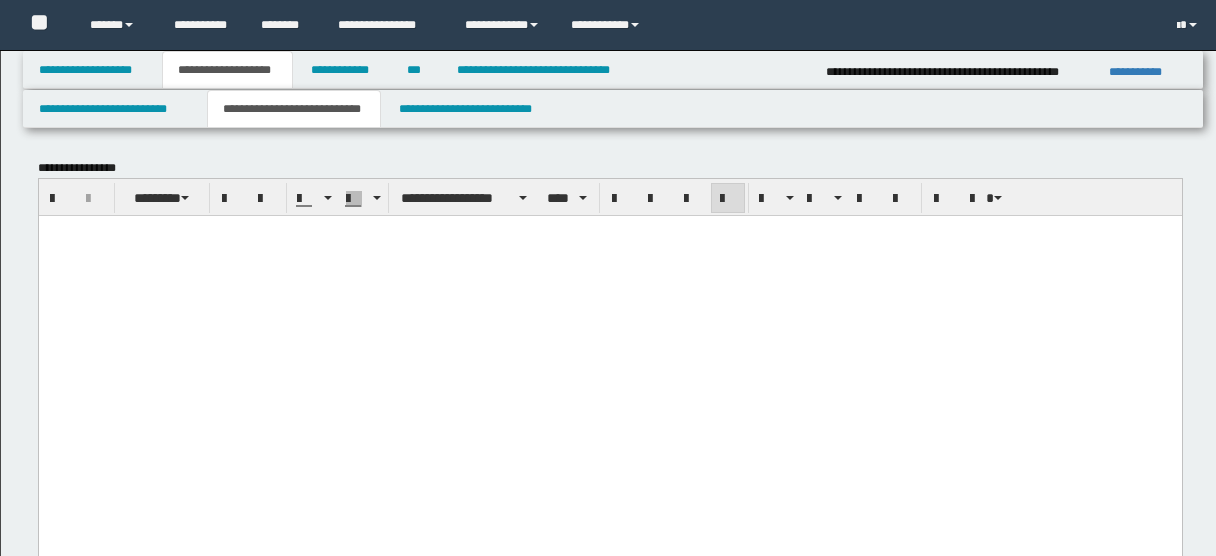 scroll, scrollTop: 712, scrollLeft: 0, axis: vertical 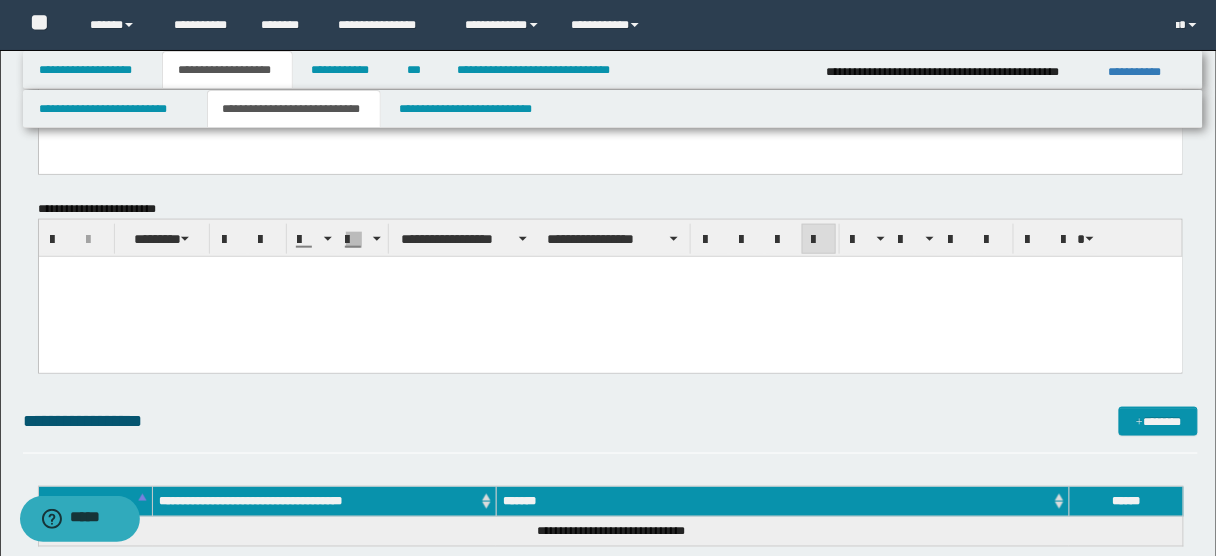 click at bounding box center [610, 289] 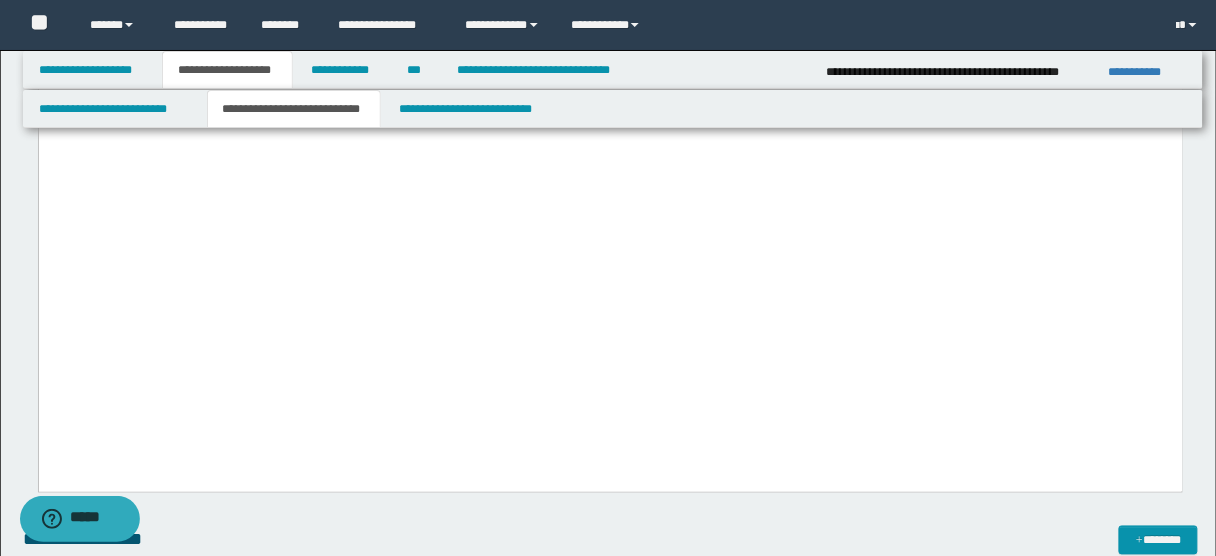 scroll, scrollTop: 6277, scrollLeft: 0, axis: vertical 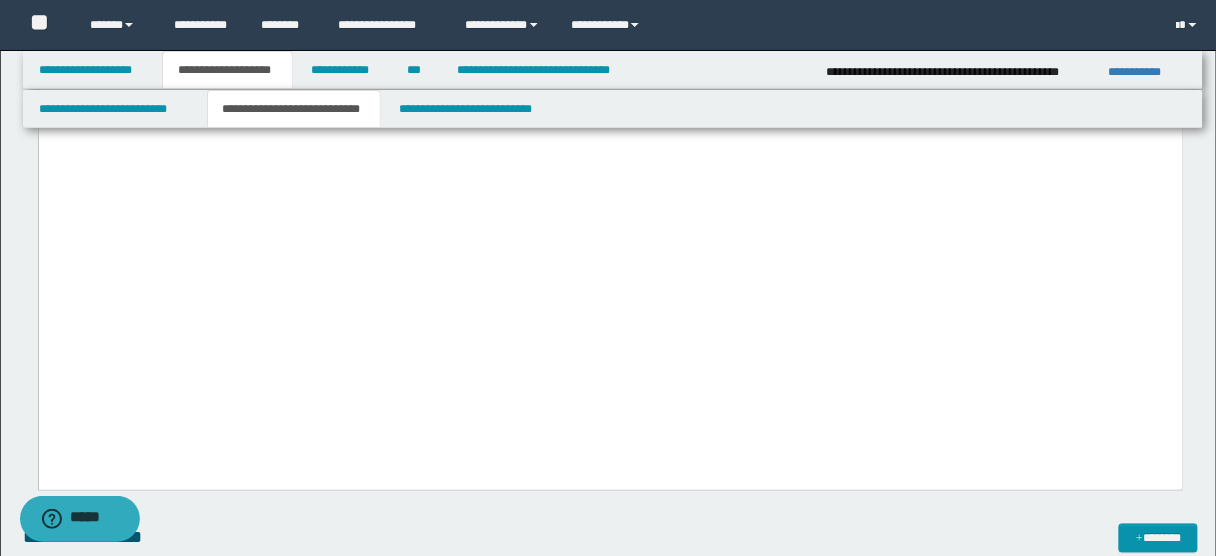 drag, startPoint x: 117, startPoint y: 398, endPoint x: 80, endPoint y: 269, distance: 134.20134 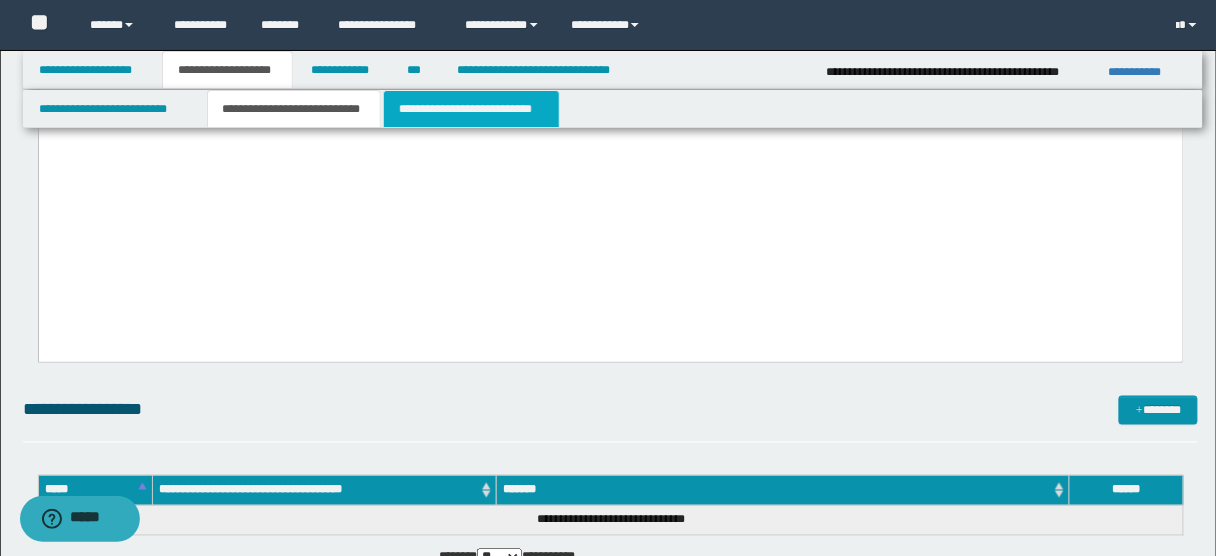 click on "**********" at bounding box center [471, 109] 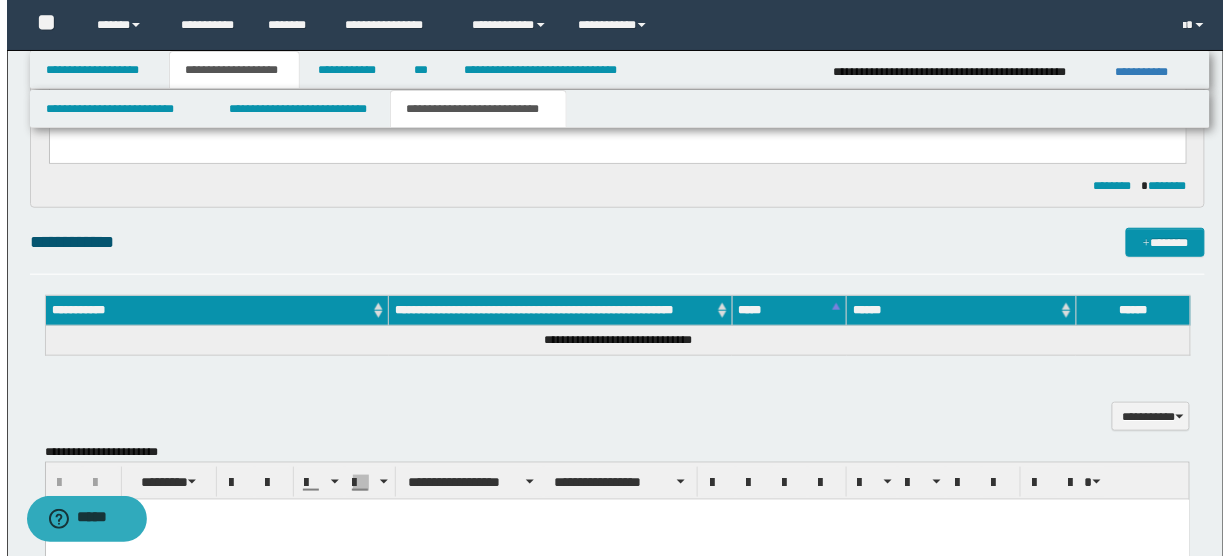 scroll, scrollTop: 361, scrollLeft: 0, axis: vertical 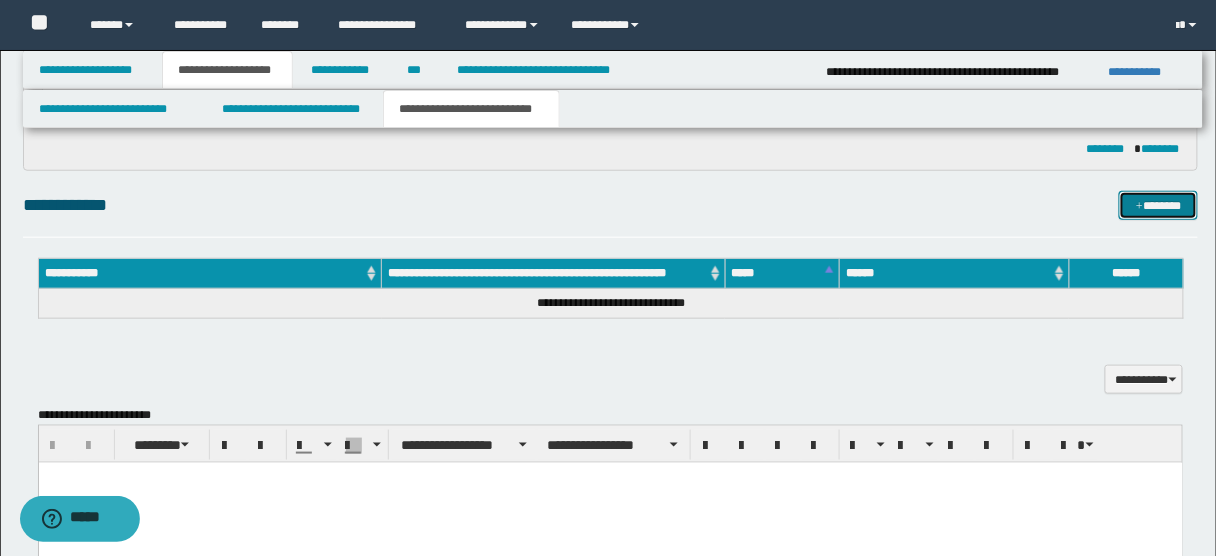 click on "*******" at bounding box center (1158, 205) 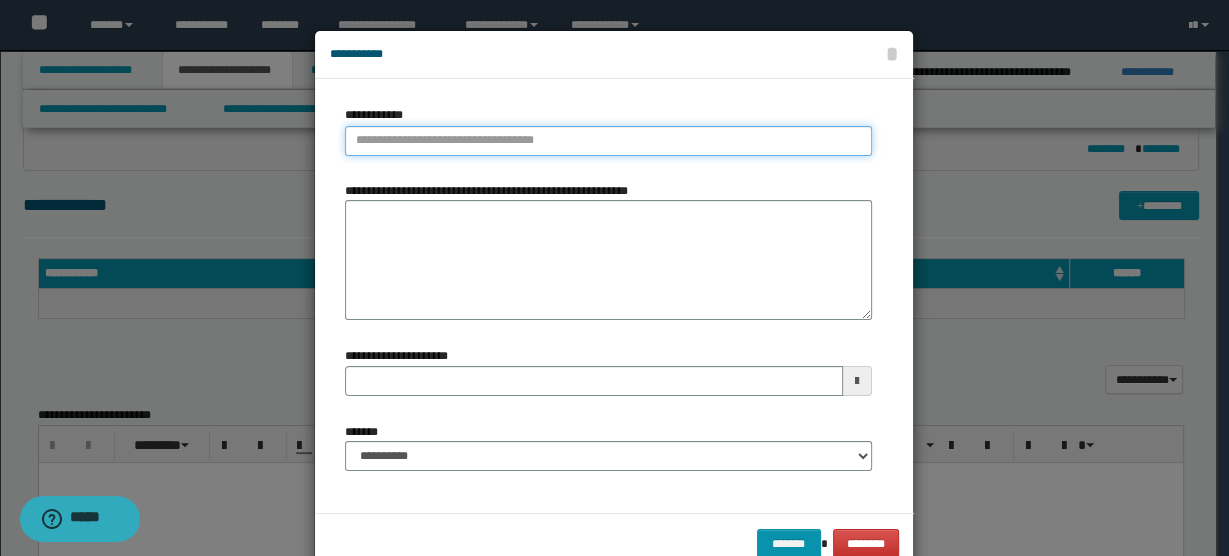 click on "**********" at bounding box center [608, 141] 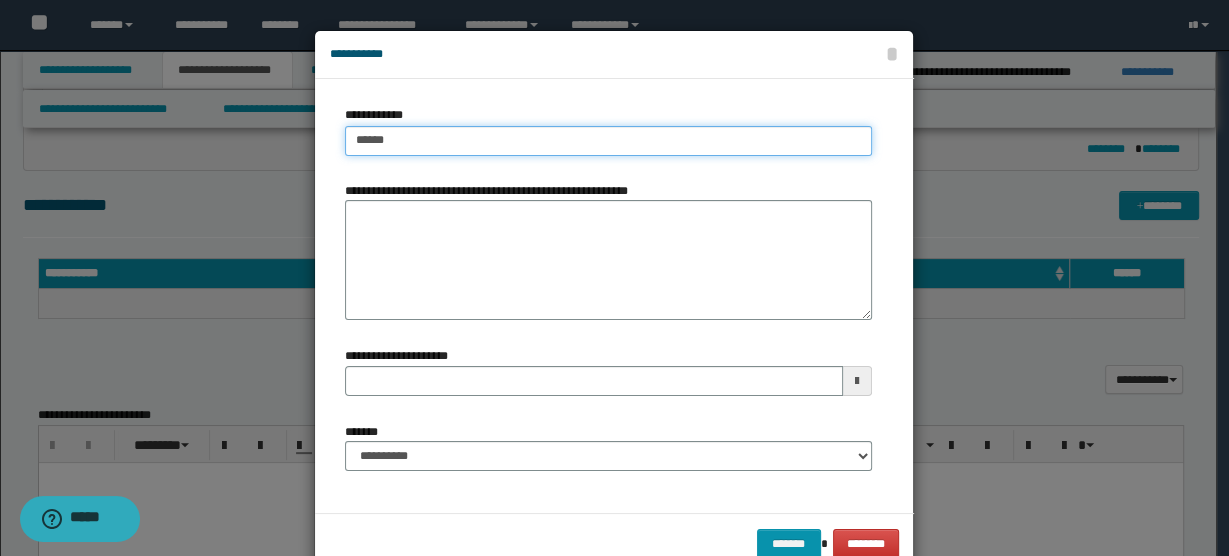 type on "*****" 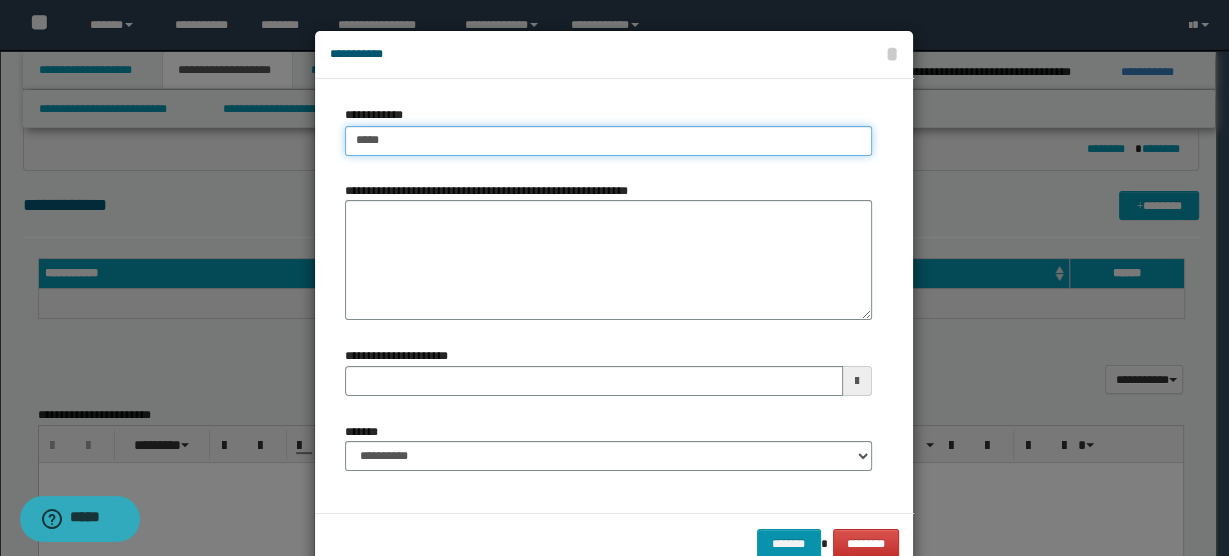 type on "*****" 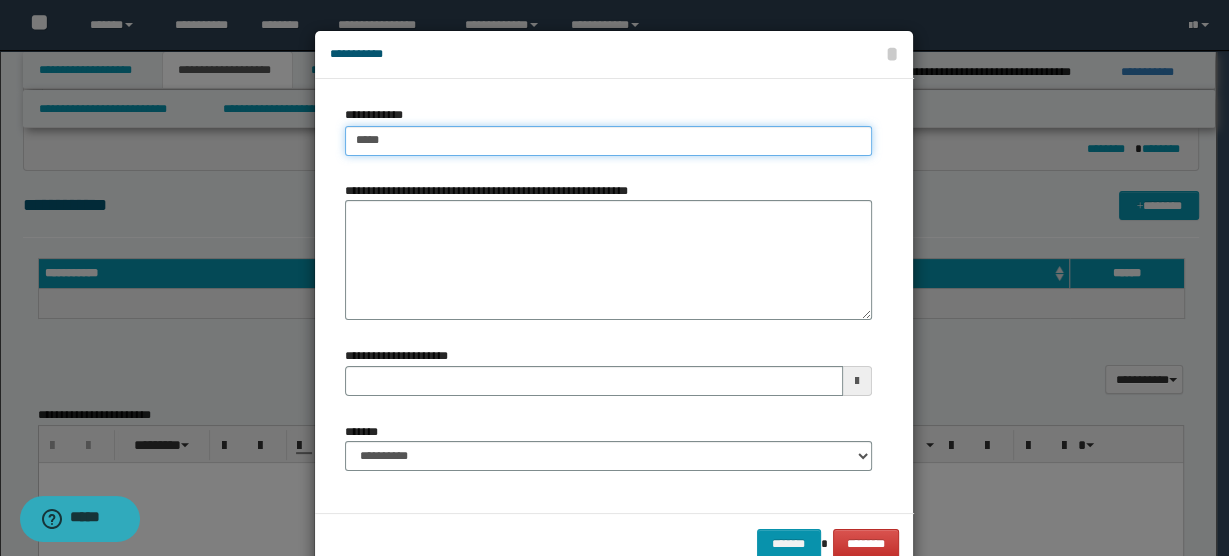 type 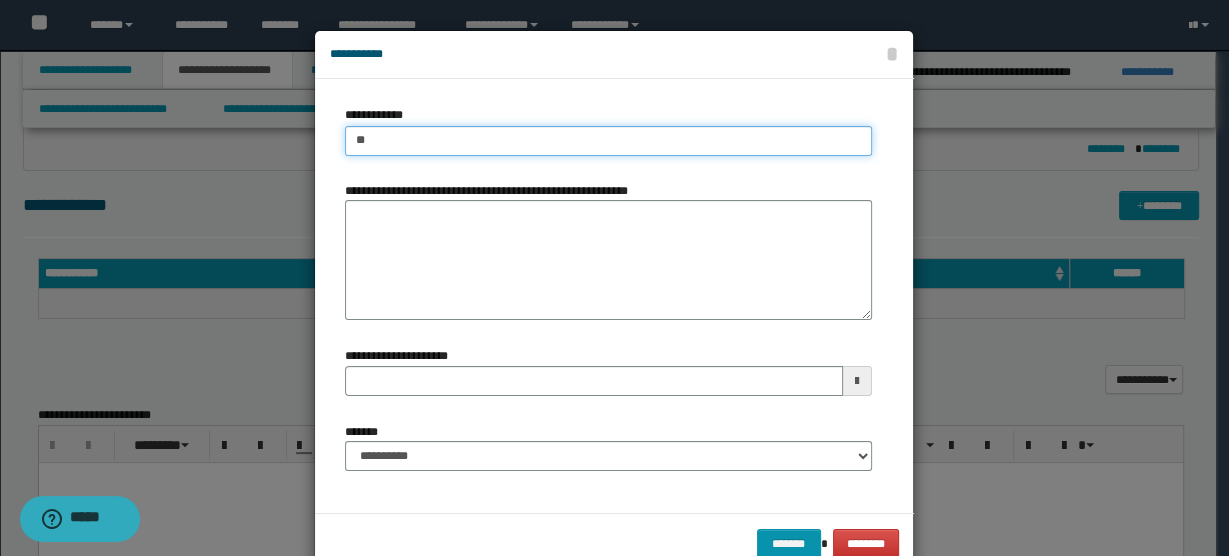 type on "*" 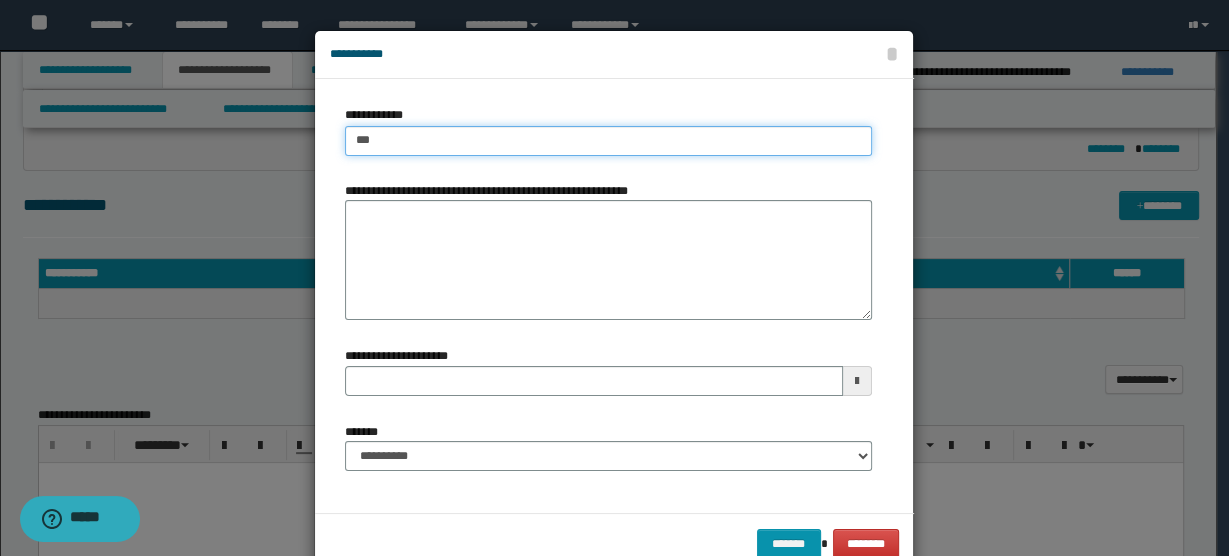 type on "****" 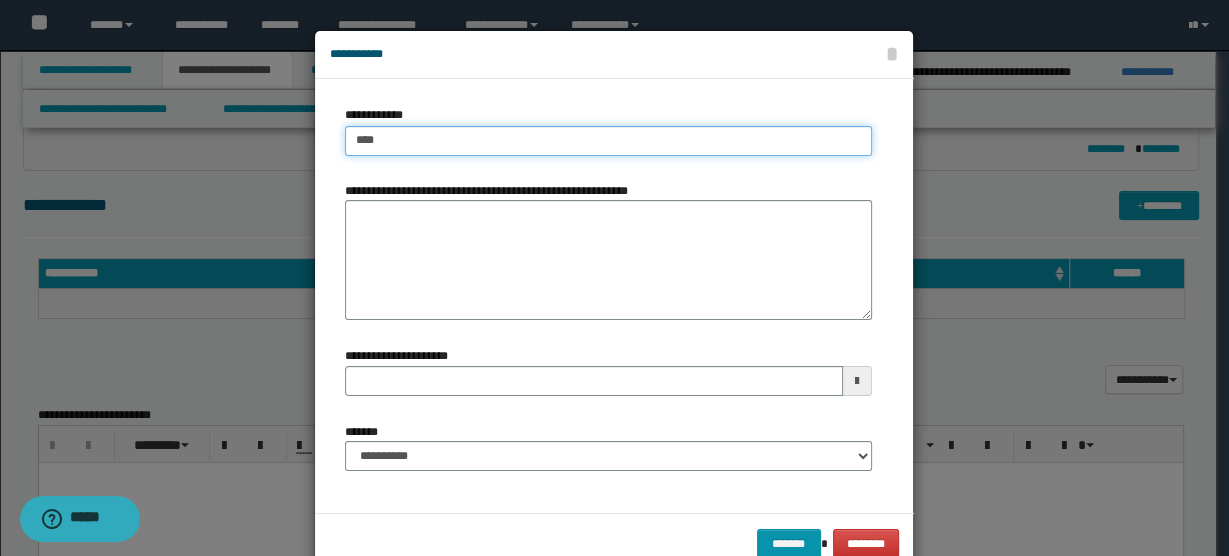 type on "****" 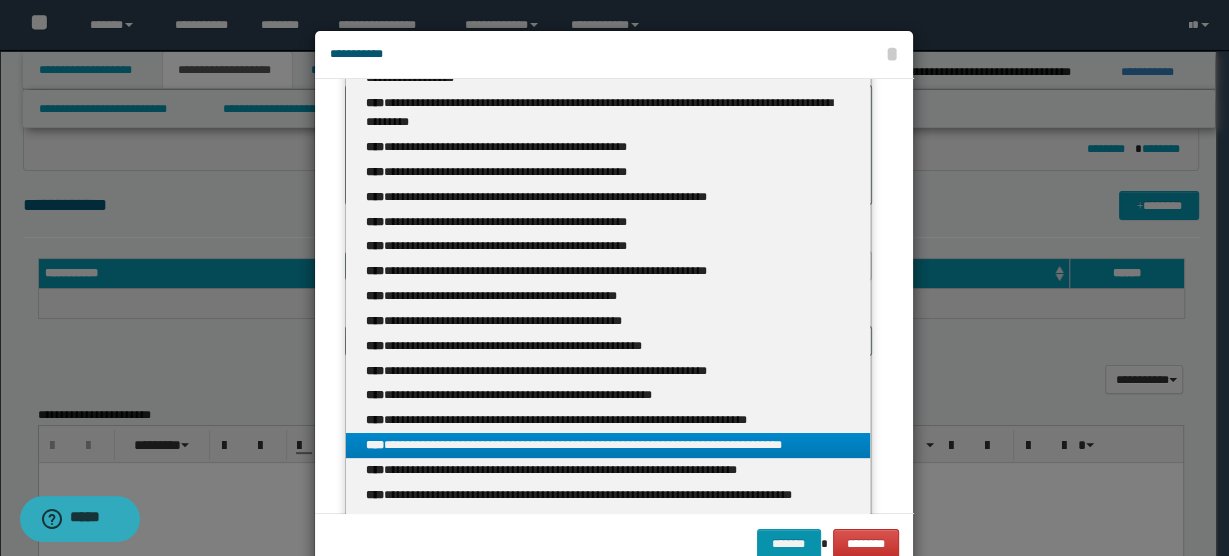 scroll, scrollTop: 0, scrollLeft: 0, axis: both 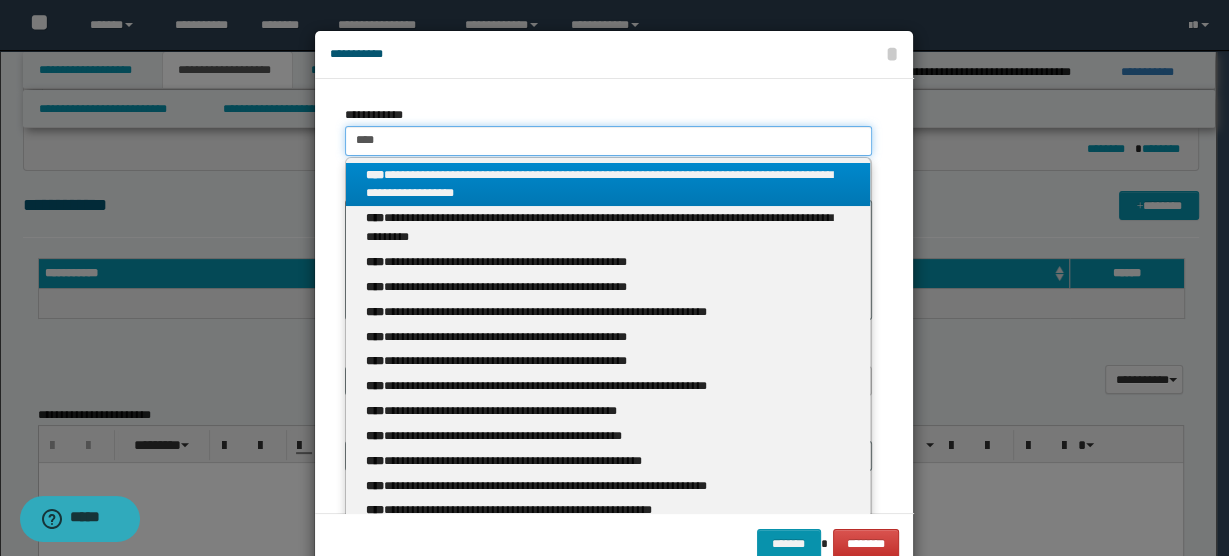 type 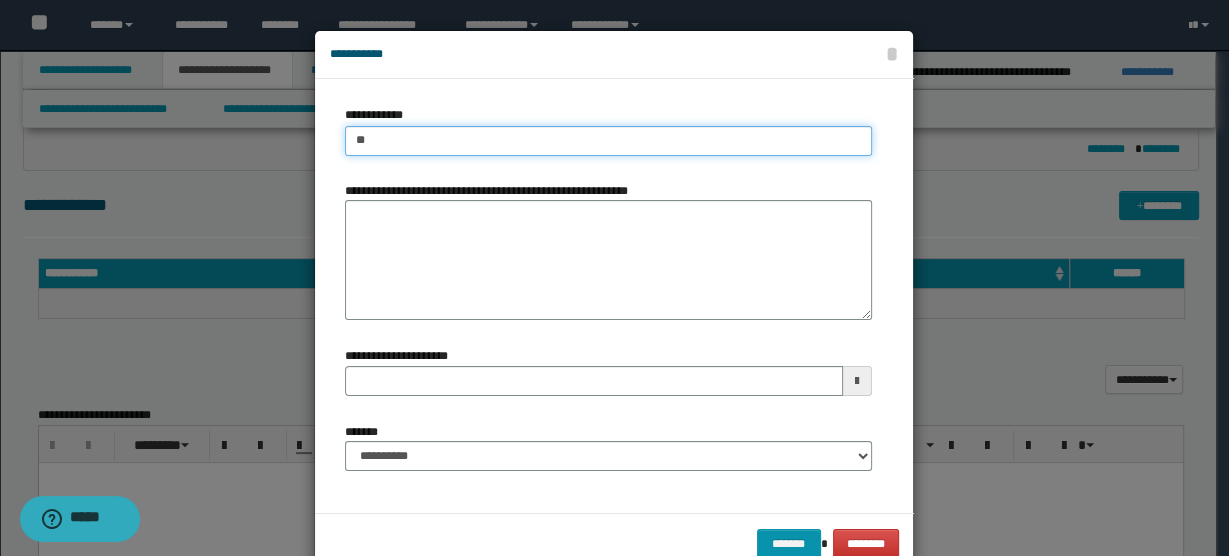 type on "*" 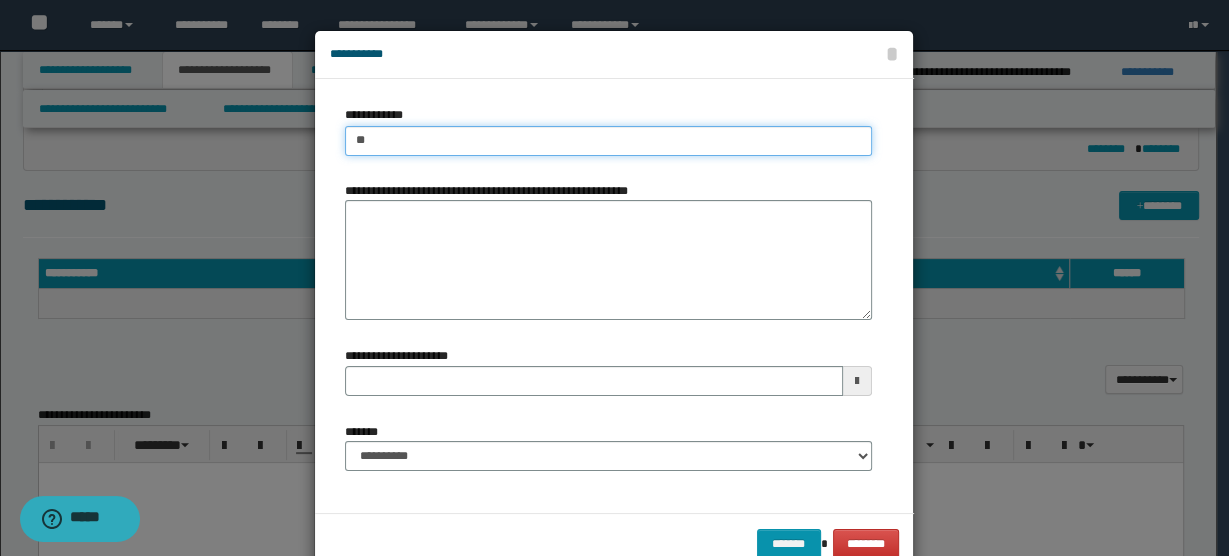 type on "***" 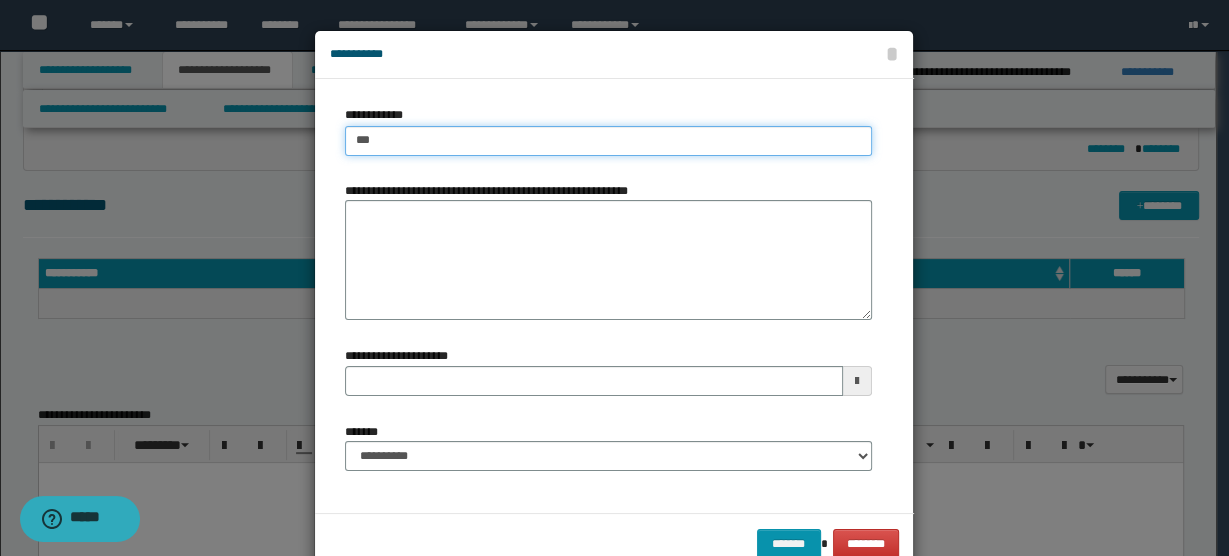 type on "***" 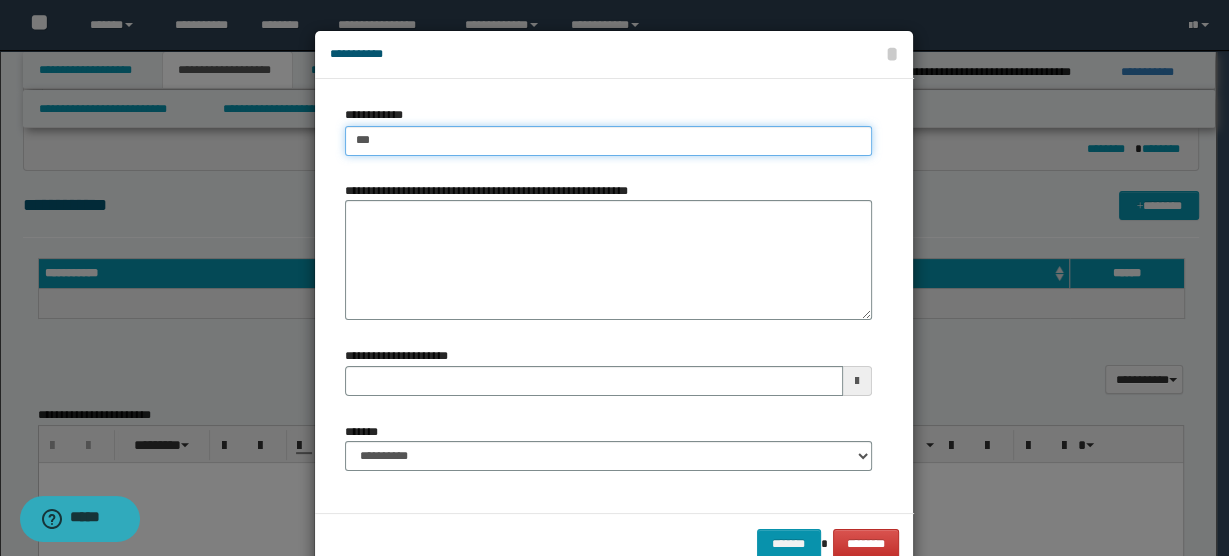 type 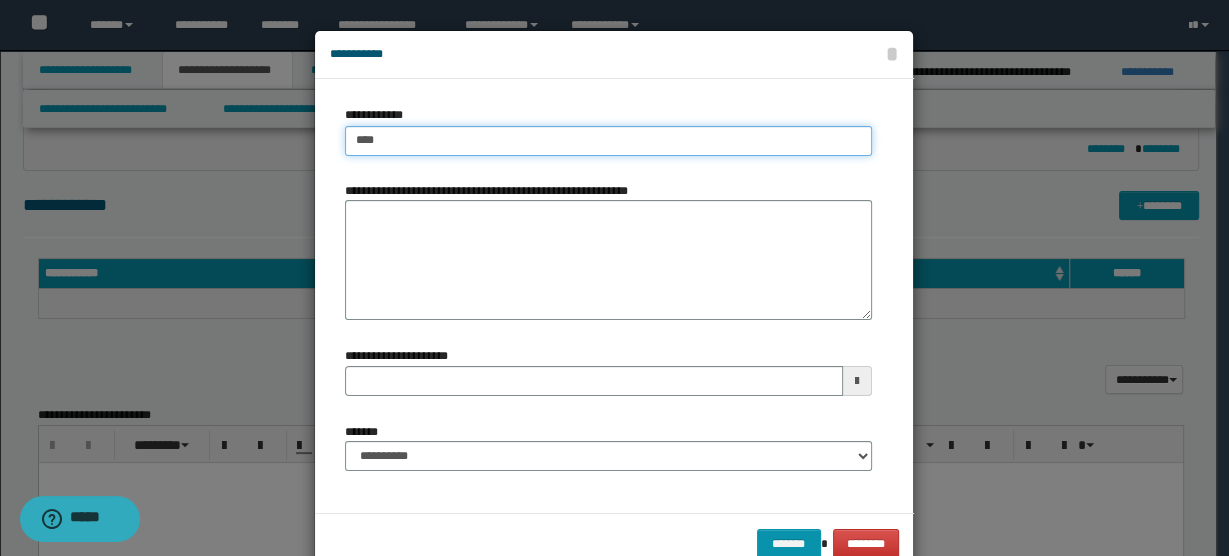 type on "*****" 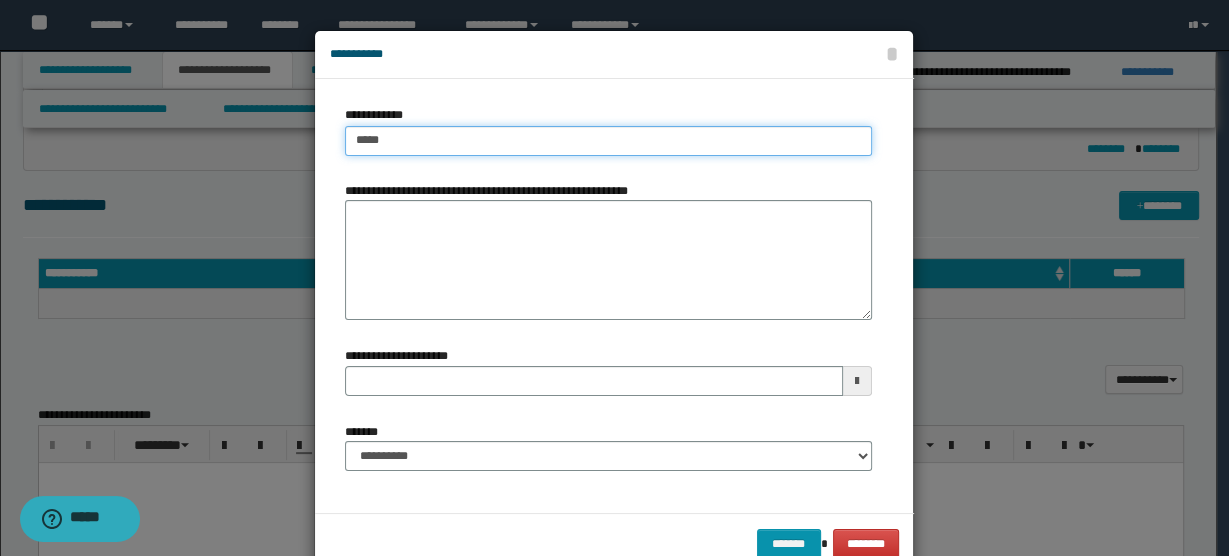 type on "*****" 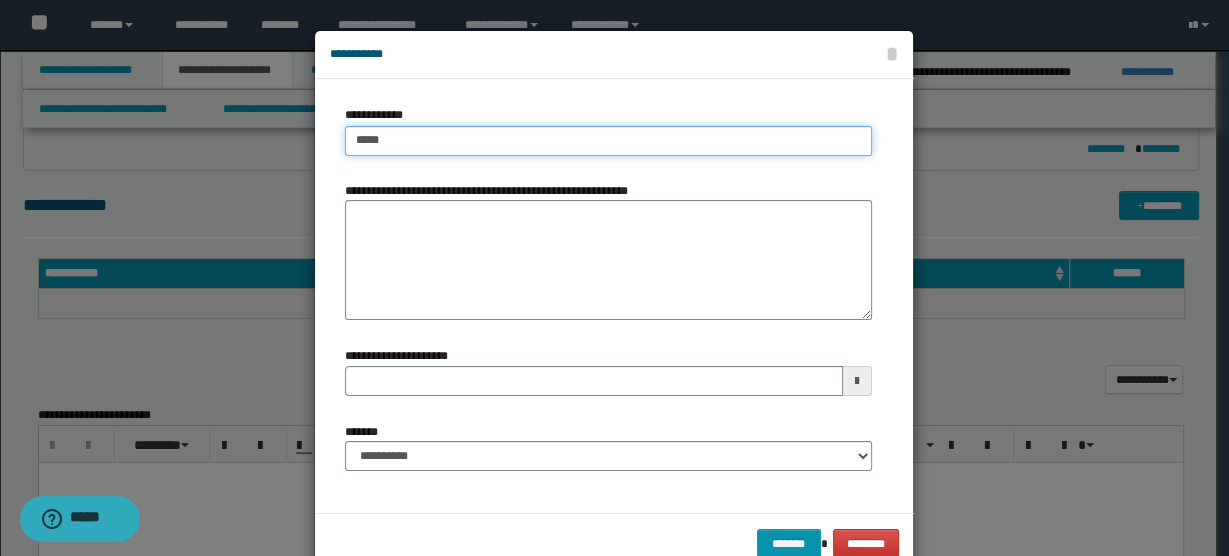 type 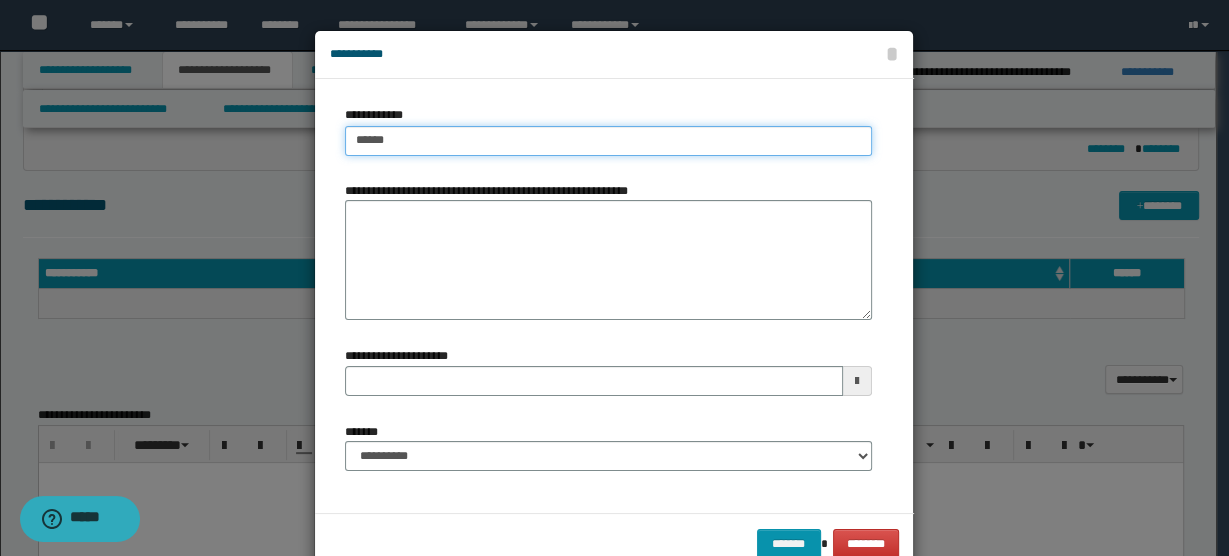 type on "******" 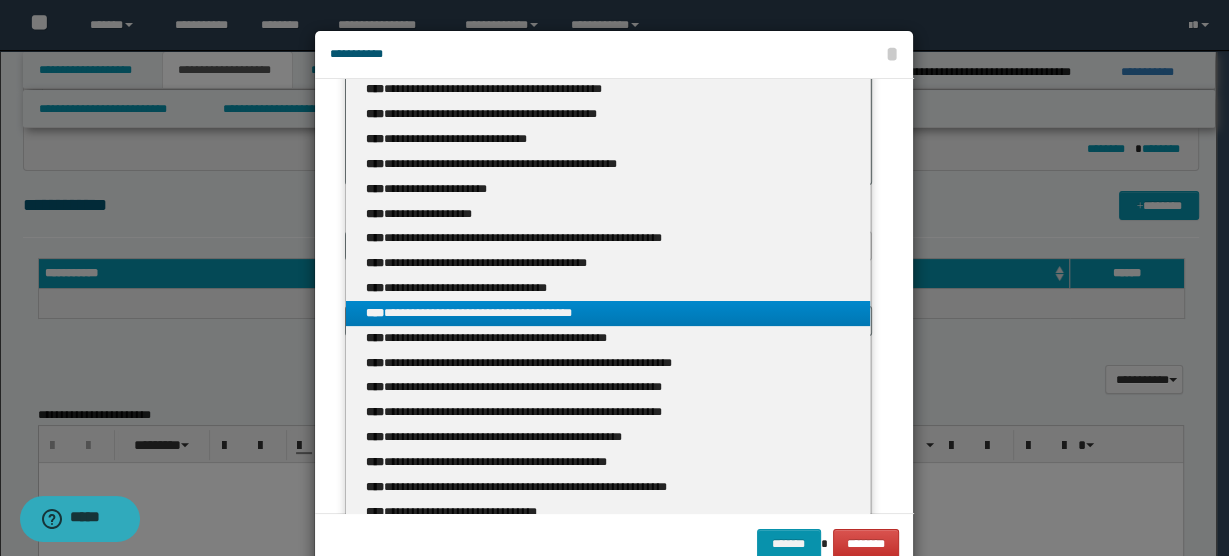 scroll, scrollTop: 135, scrollLeft: 0, axis: vertical 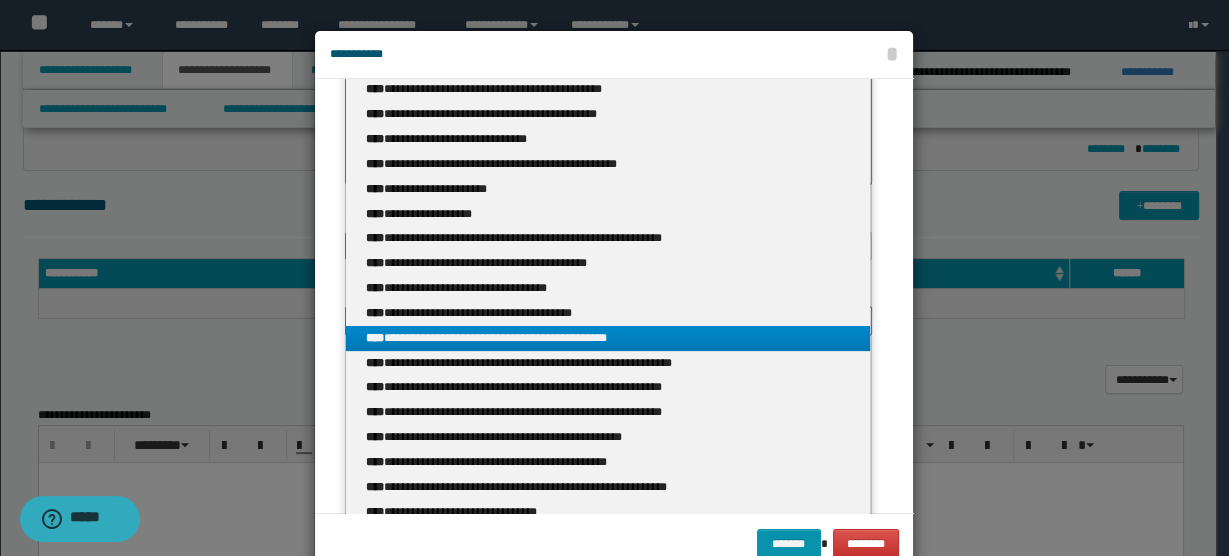 type on "******" 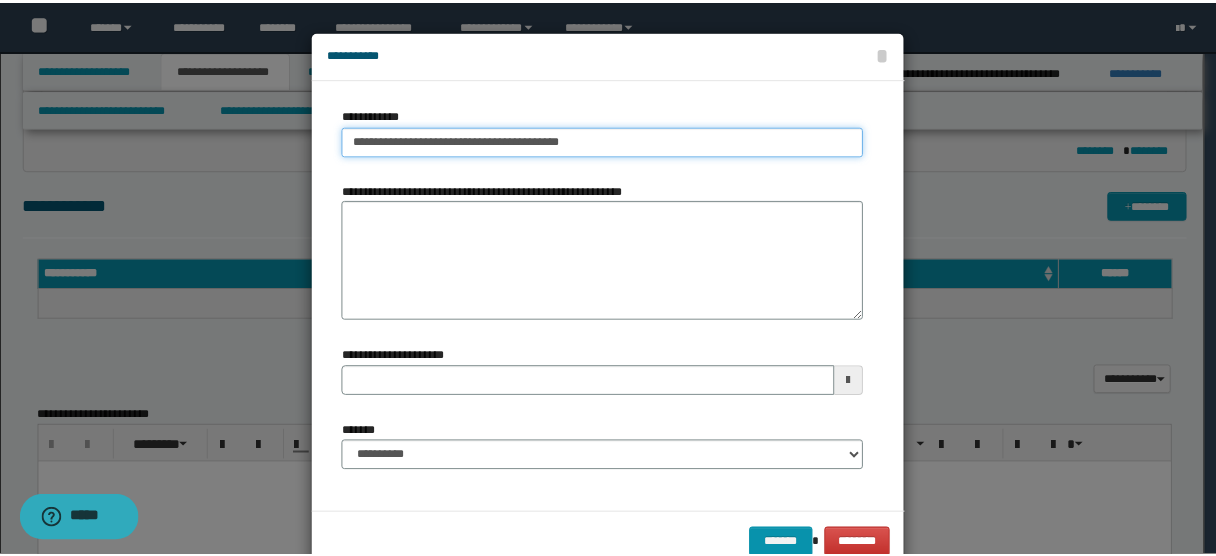 scroll, scrollTop: 0, scrollLeft: 0, axis: both 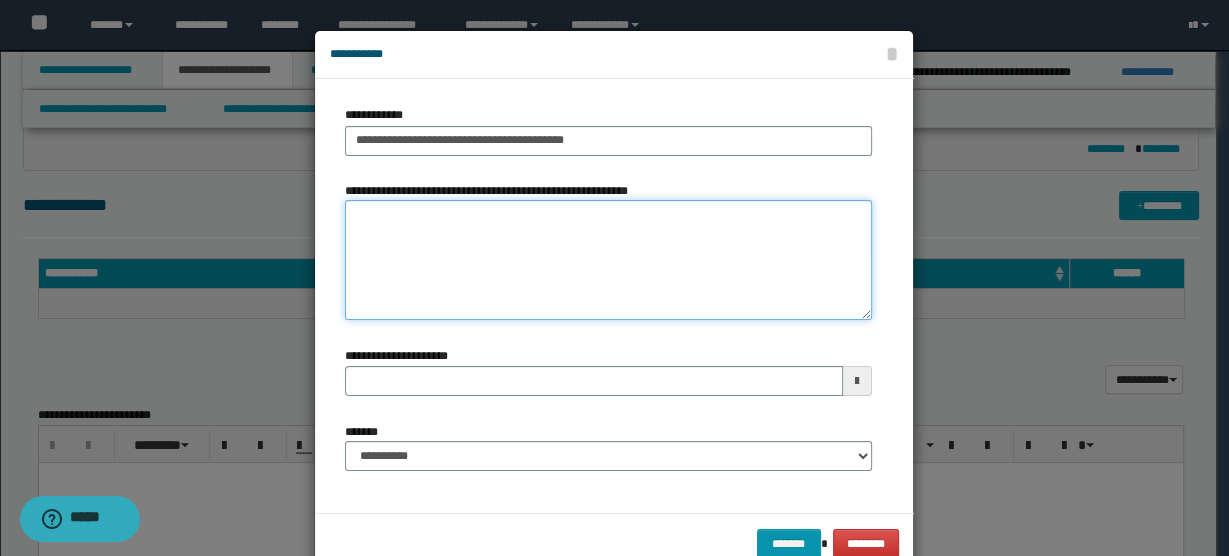 click on "**********" at bounding box center (608, 260) 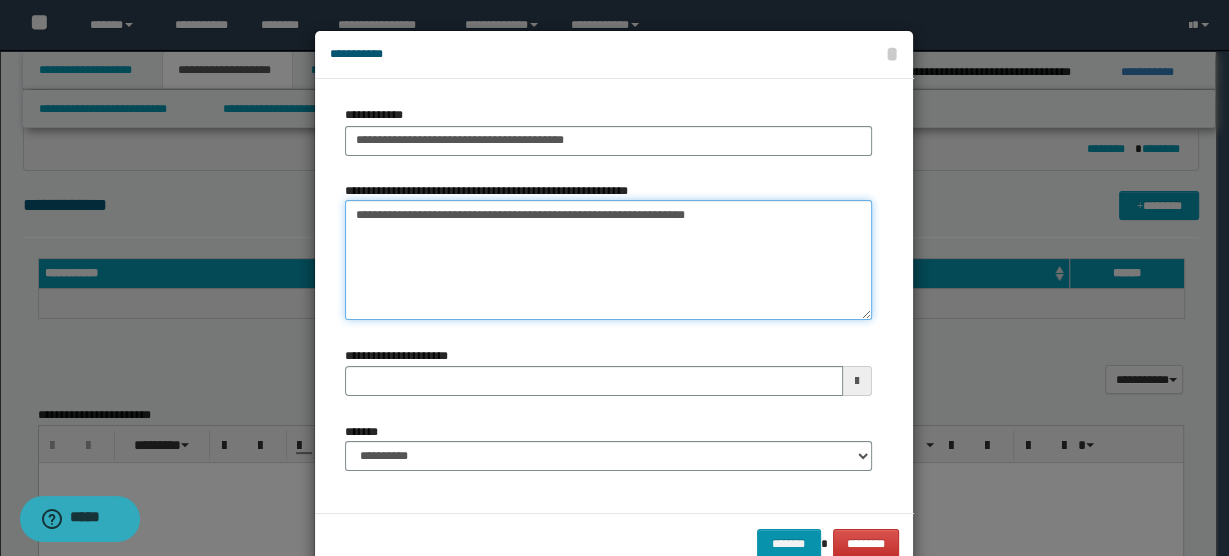type on "**********" 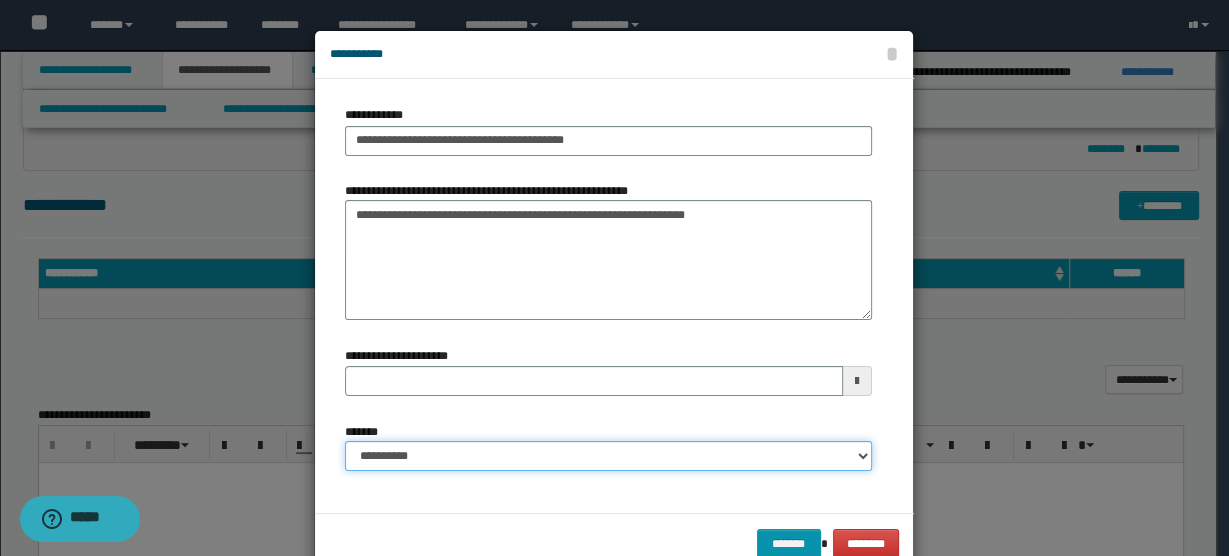 click on "**********" at bounding box center [608, 456] 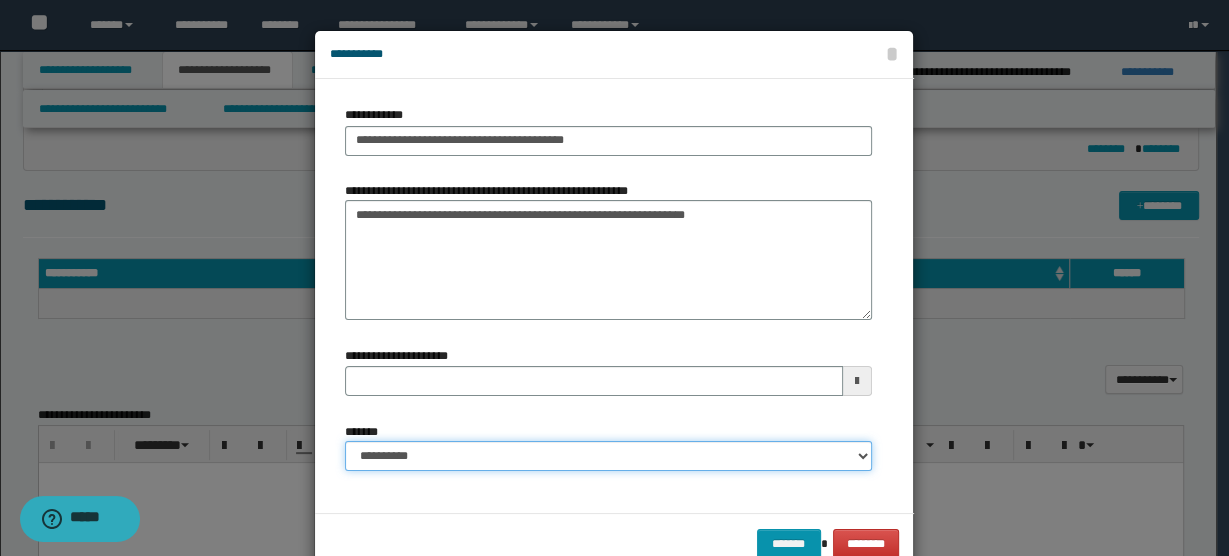 select on "*" 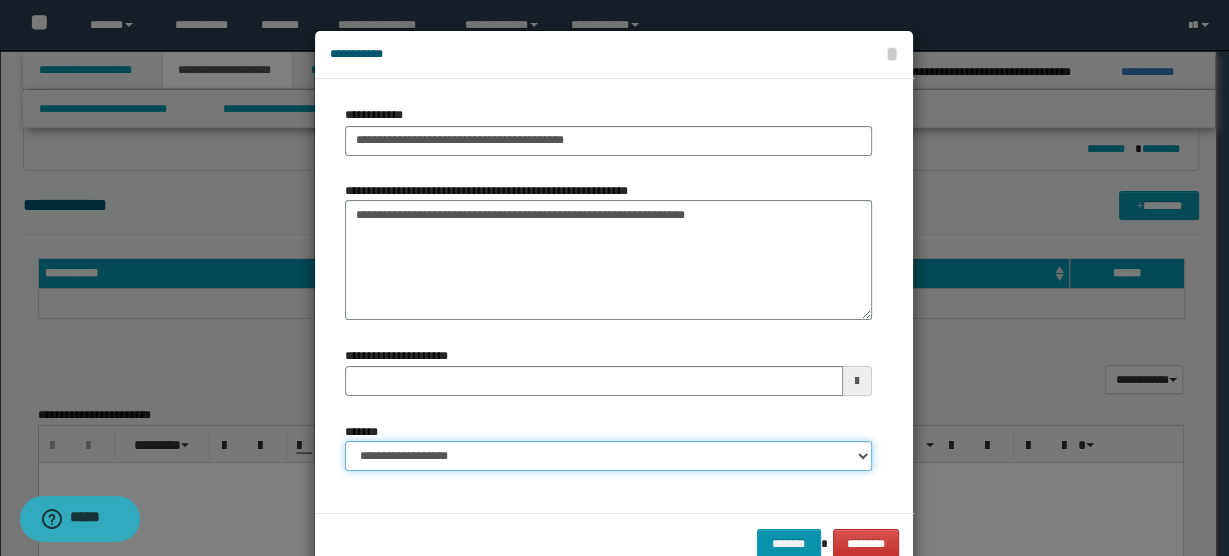 click on "**********" at bounding box center (608, 456) 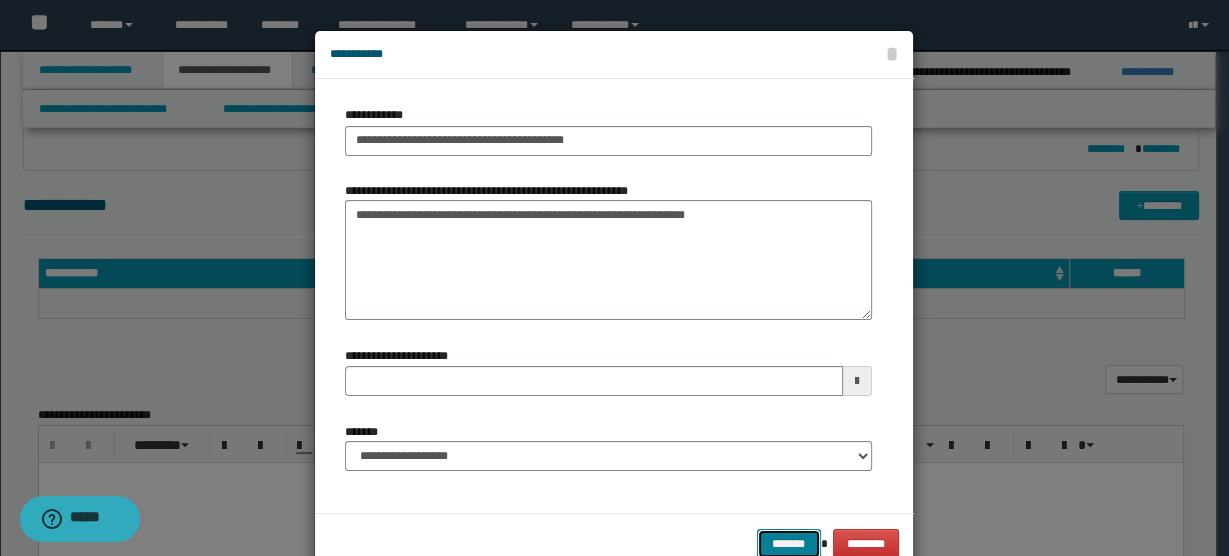 click on "*******" at bounding box center (789, 543) 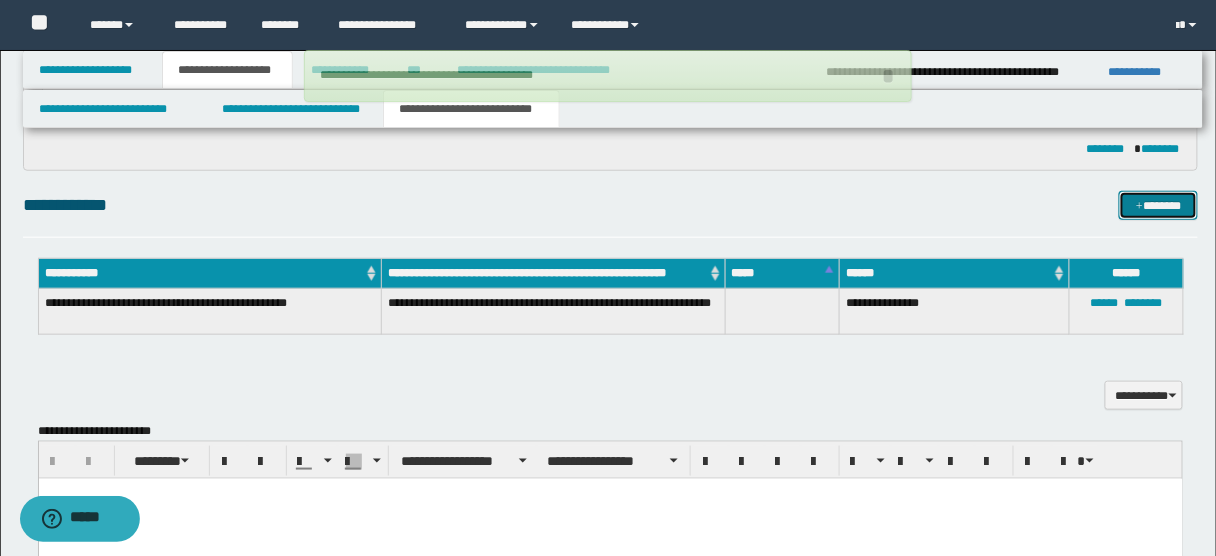 click on "*******" at bounding box center [1158, 205] 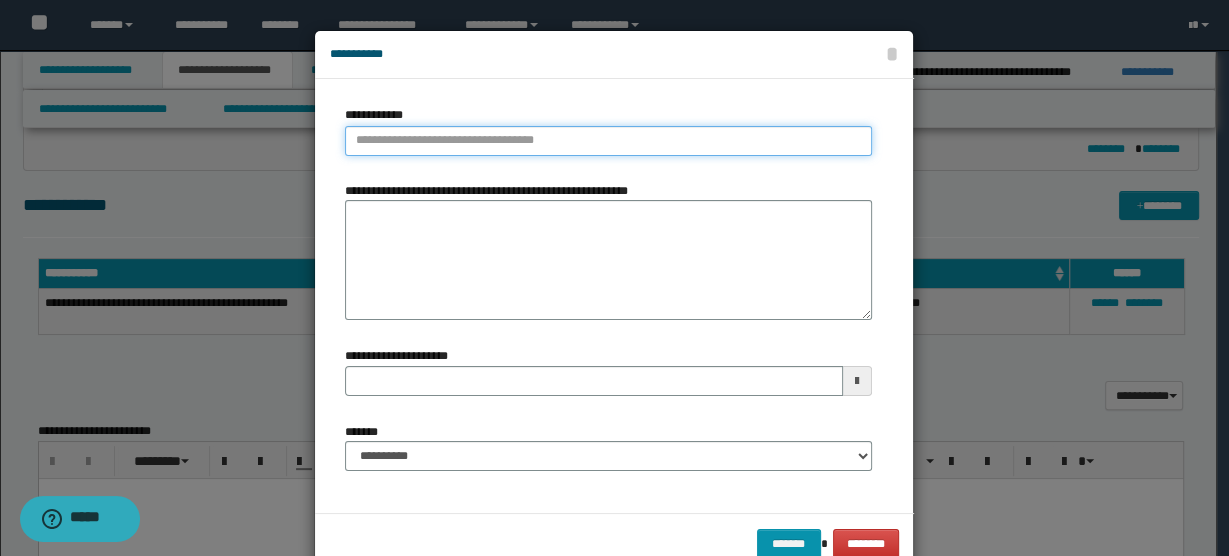type on "**********" 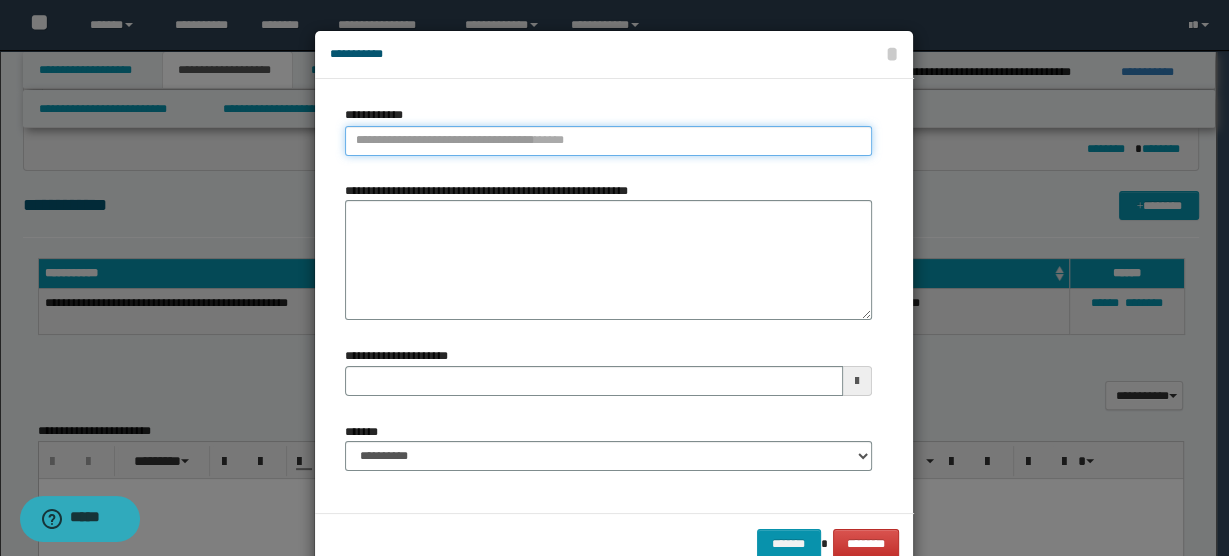 click on "**********" at bounding box center [608, 141] 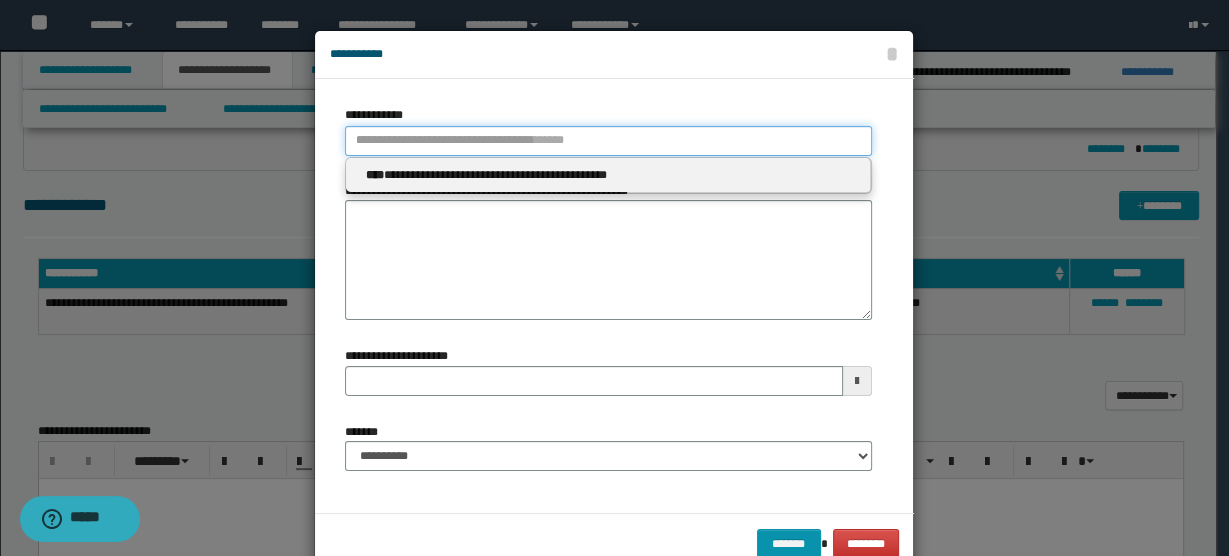 type 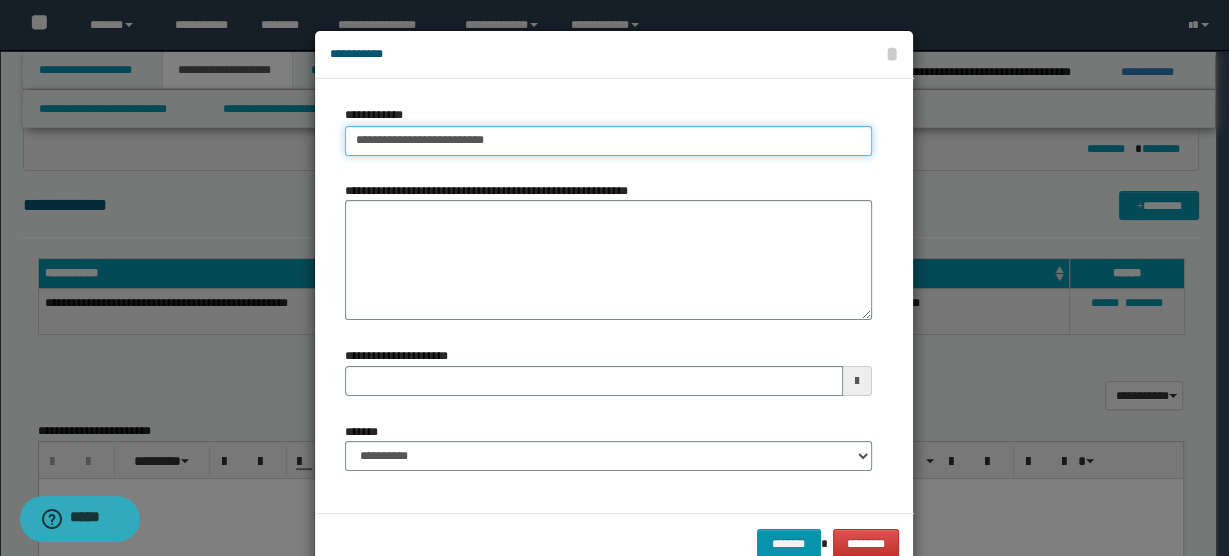 type on "**********" 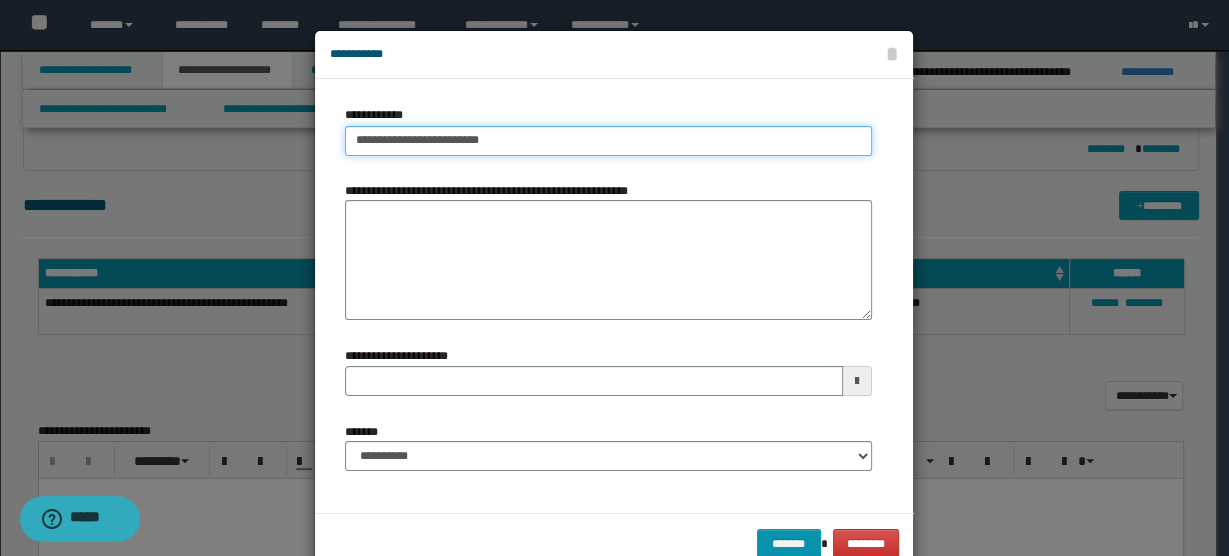 type on "**********" 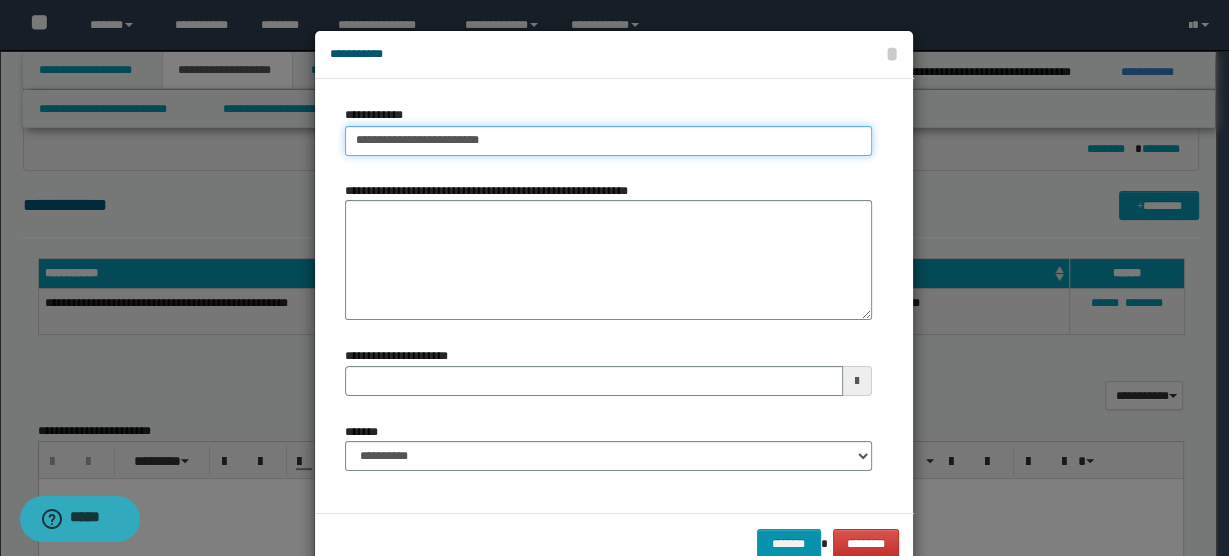 type 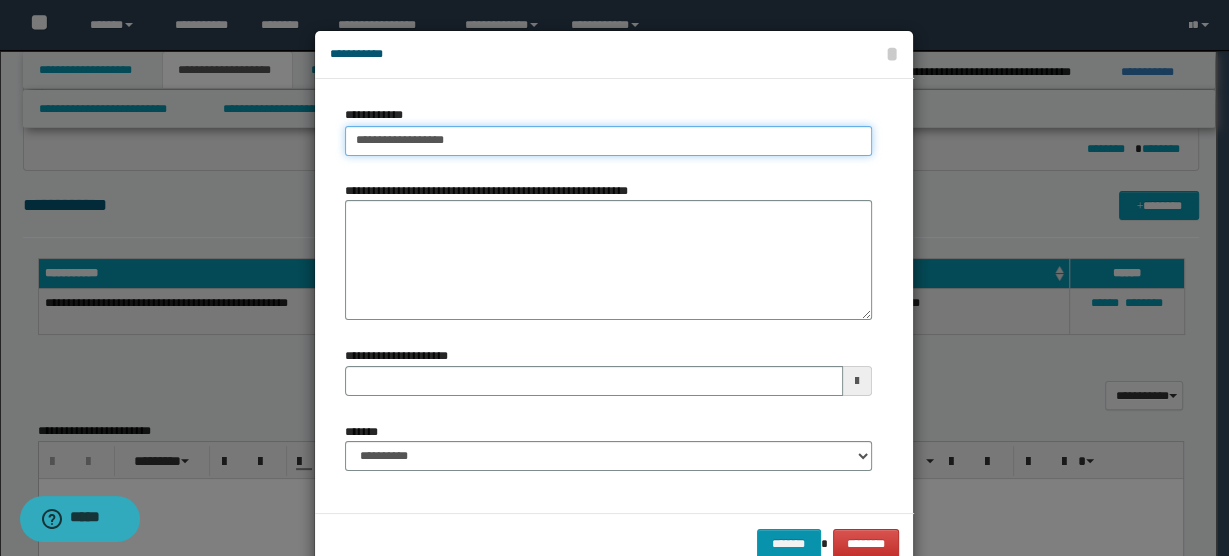 type on "**********" 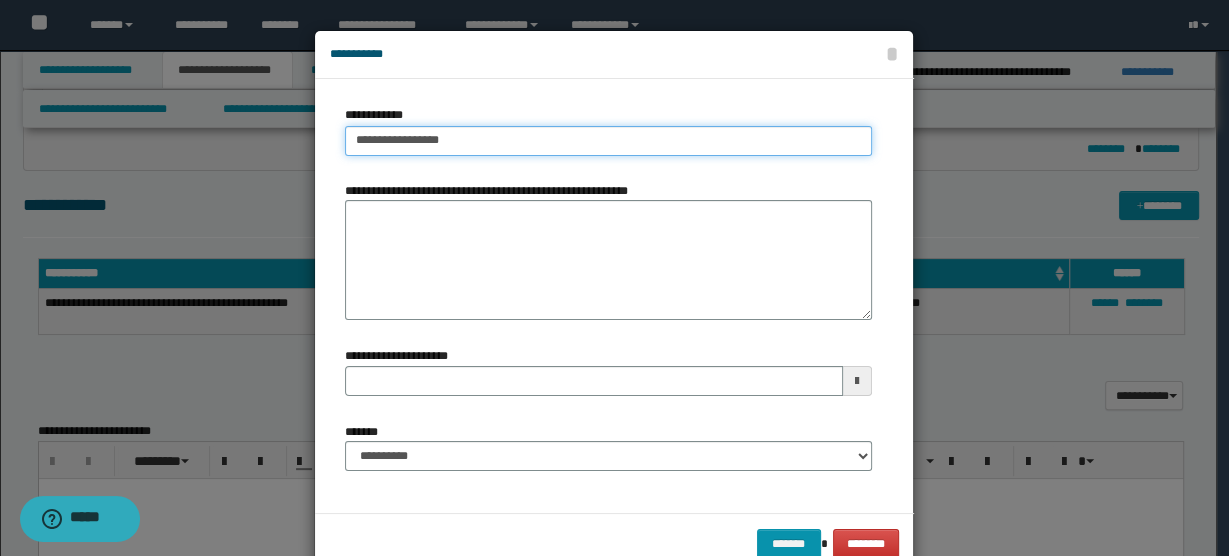 type on "**********" 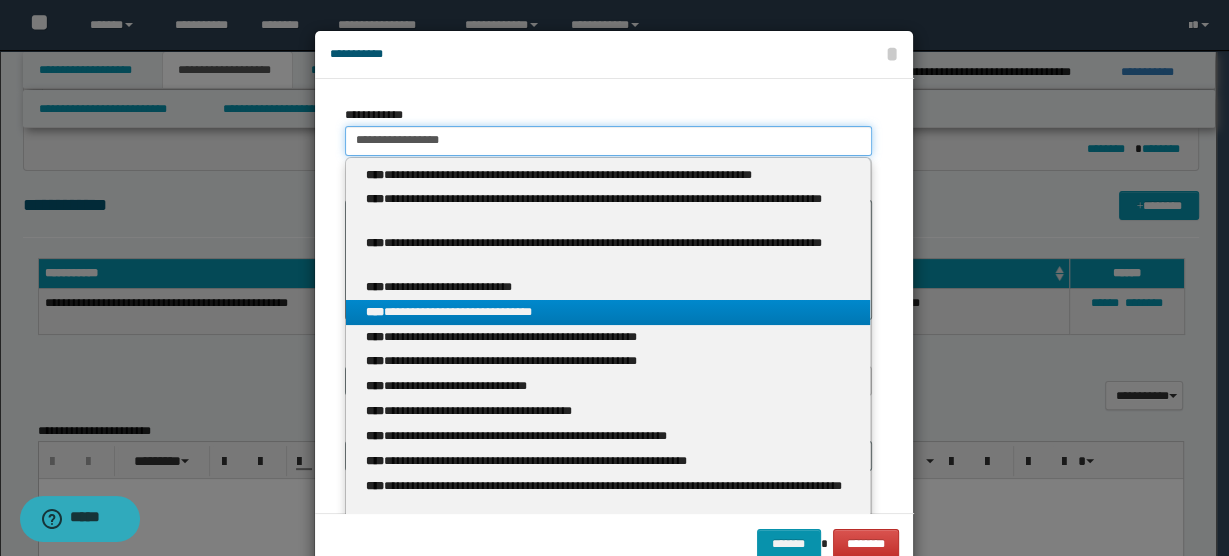 type on "**********" 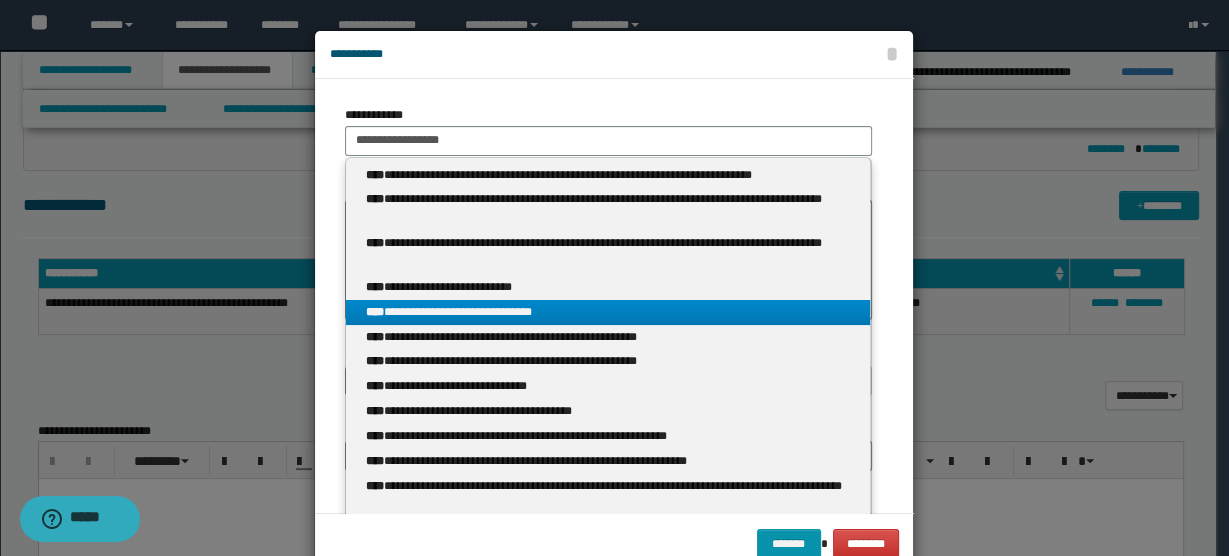 click on "**********" at bounding box center [608, 312] 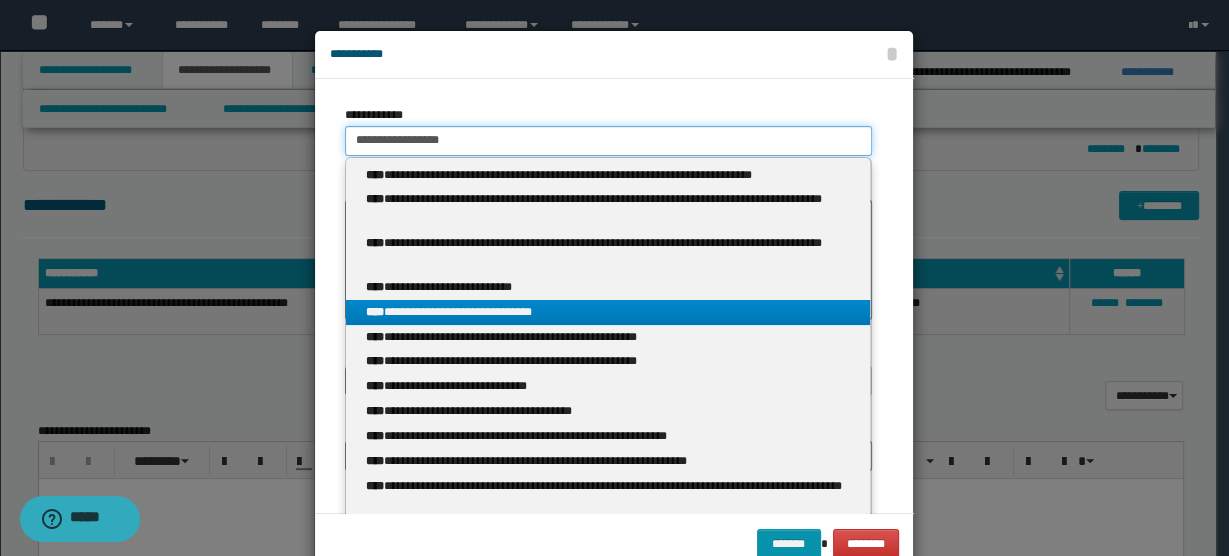 type 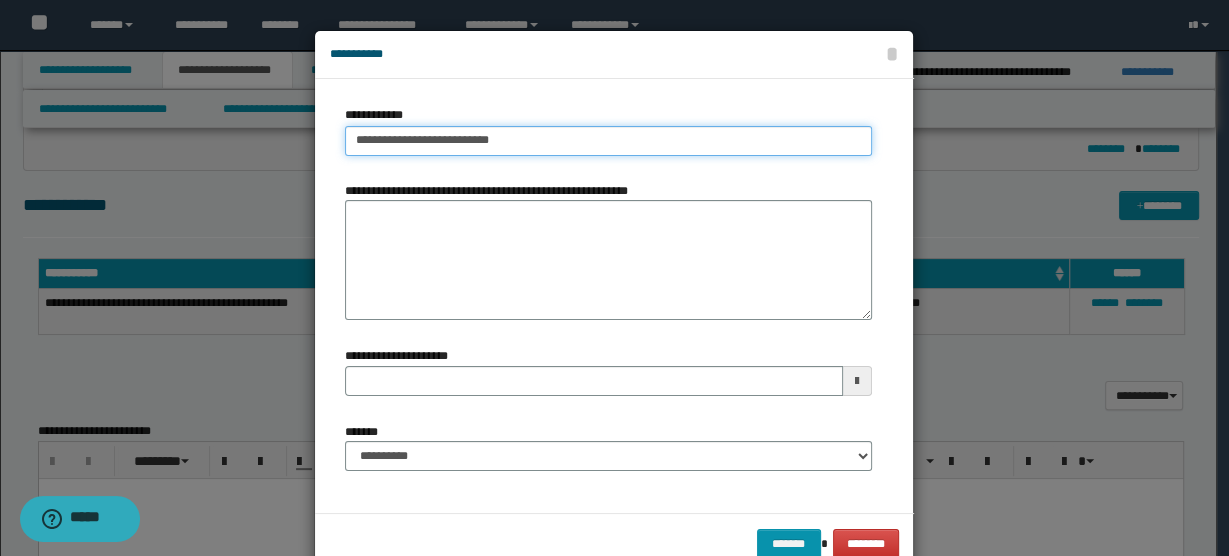 type 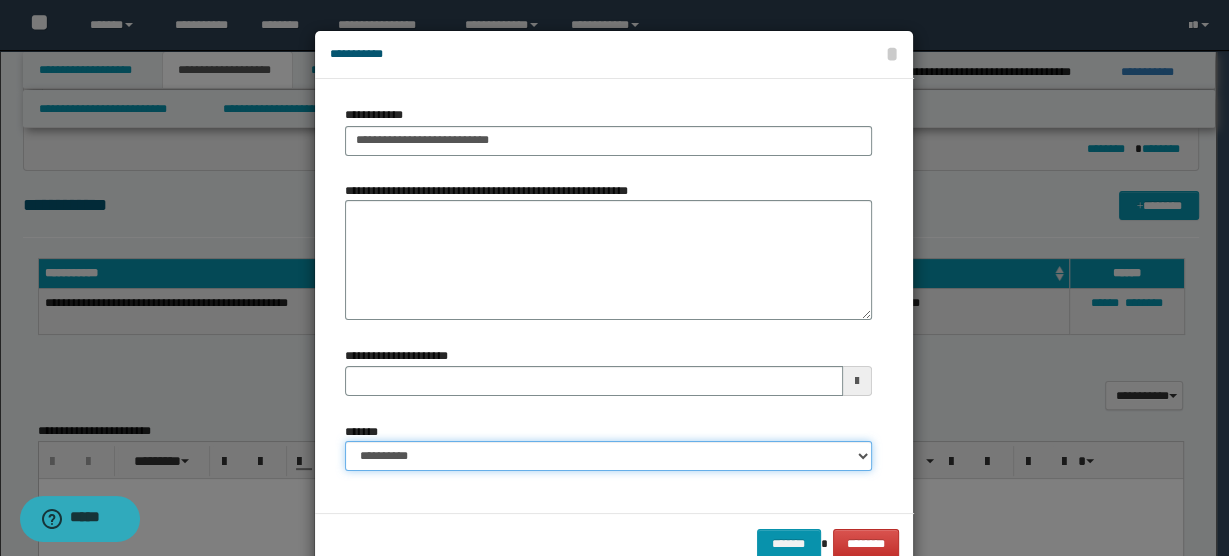 click on "**********" at bounding box center (608, 456) 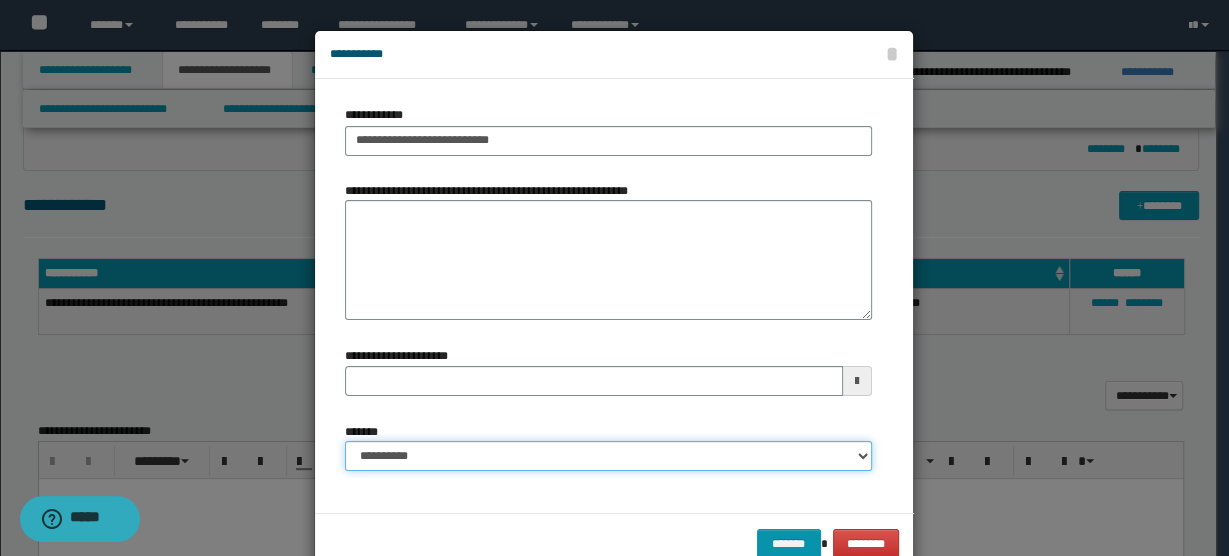 select on "*" 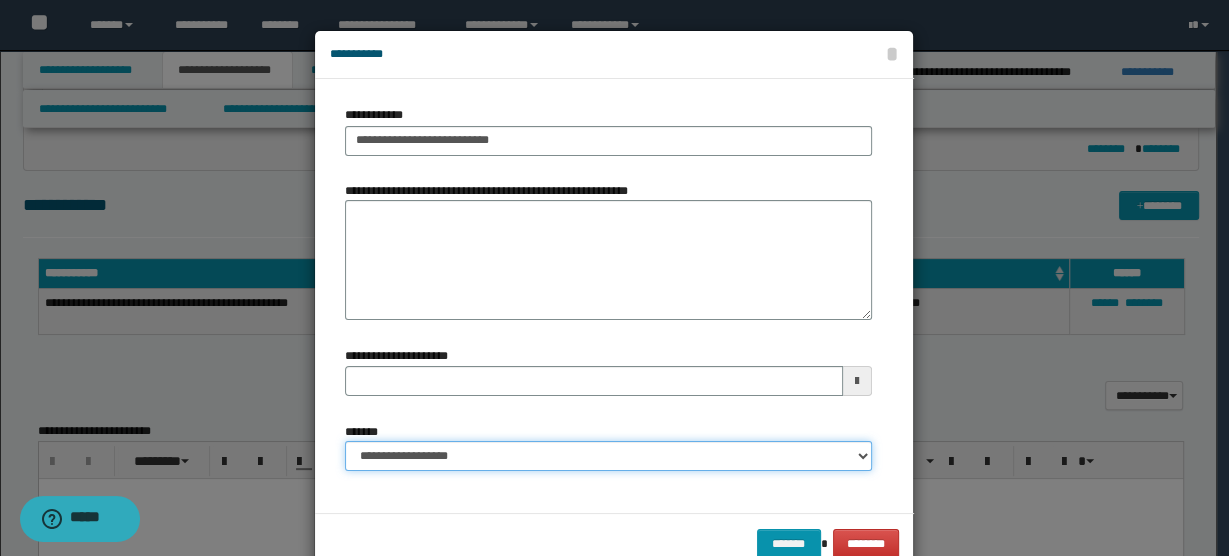 click on "**********" at bounding box center [608, 456] 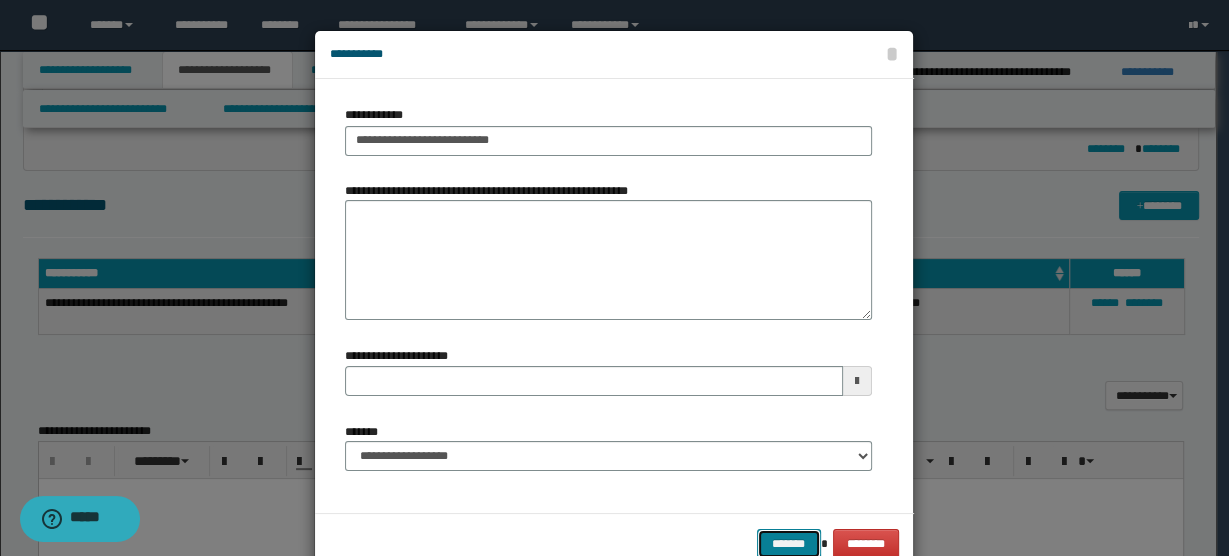 click on "*******" at bounding box center (789, 543) 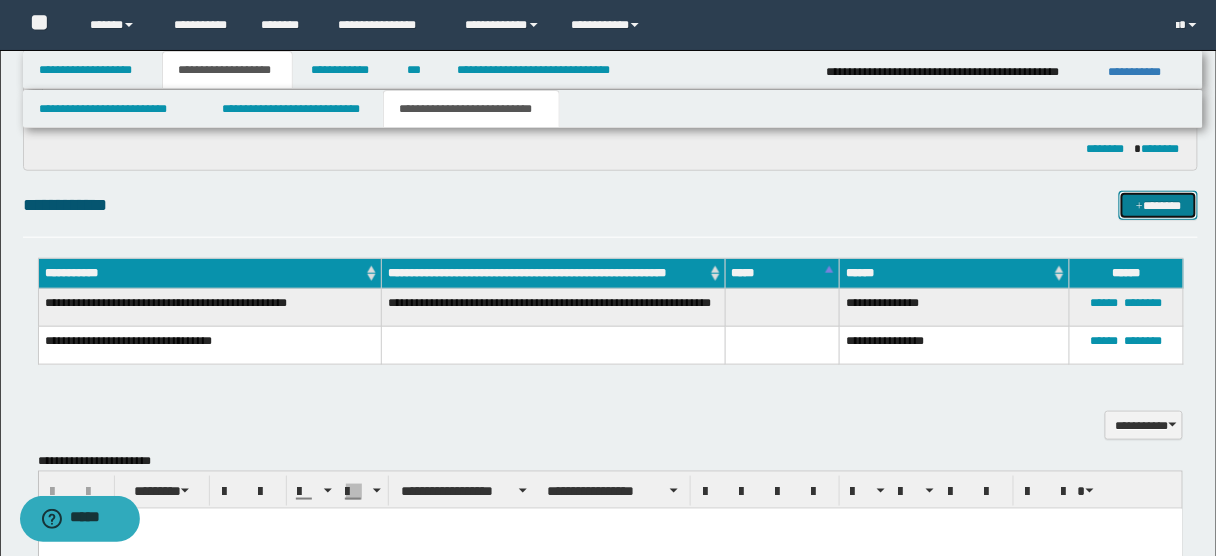 click on "*******" at bounding box center (1158, 205) 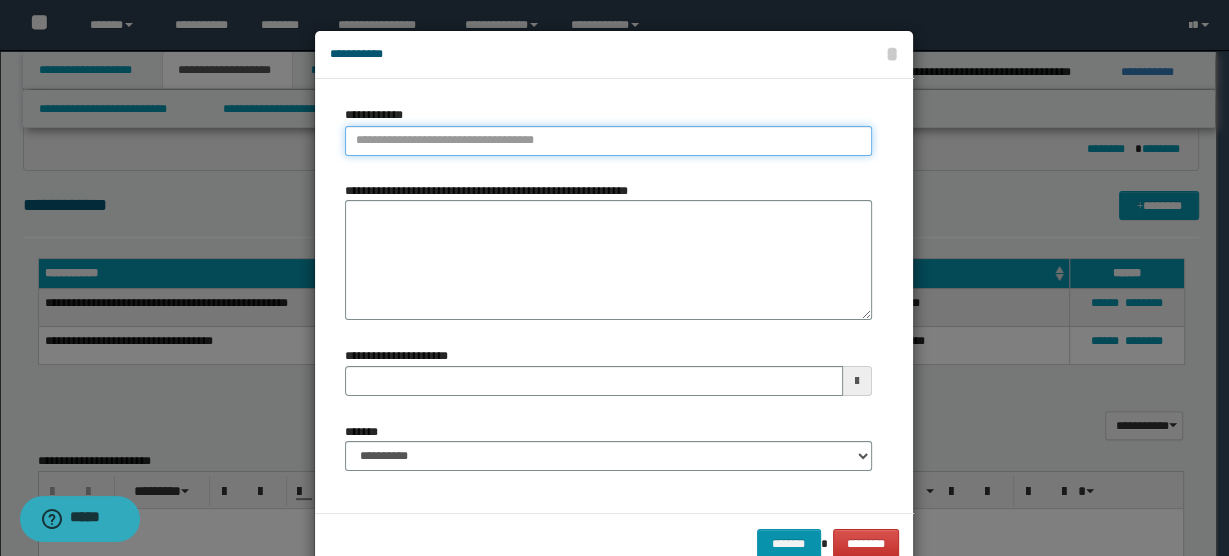 type on "**********" 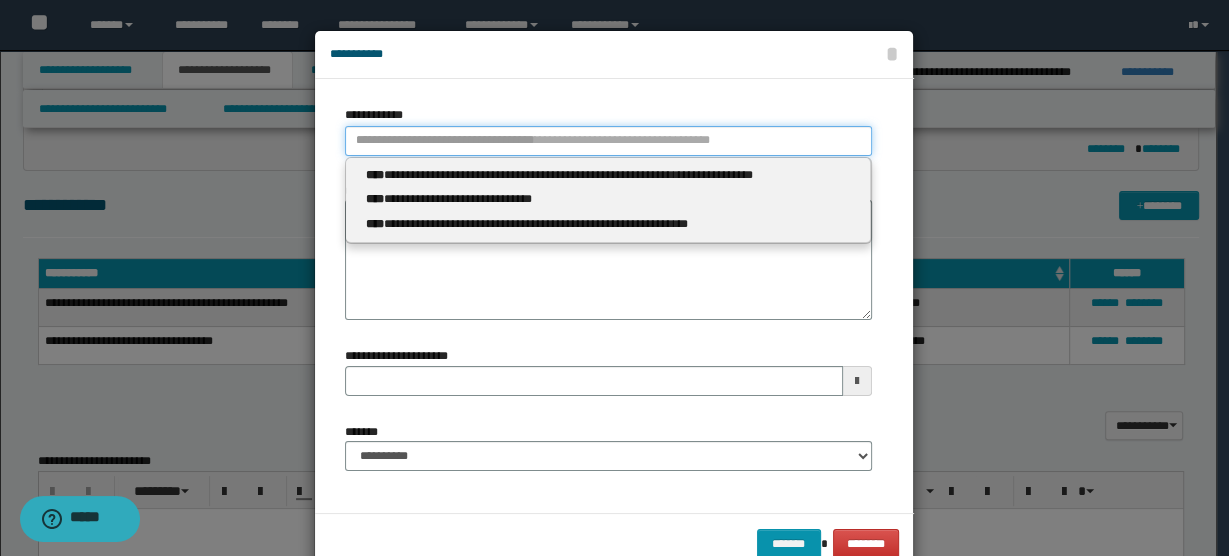 click on "**********" at bounding box center [608, 141] 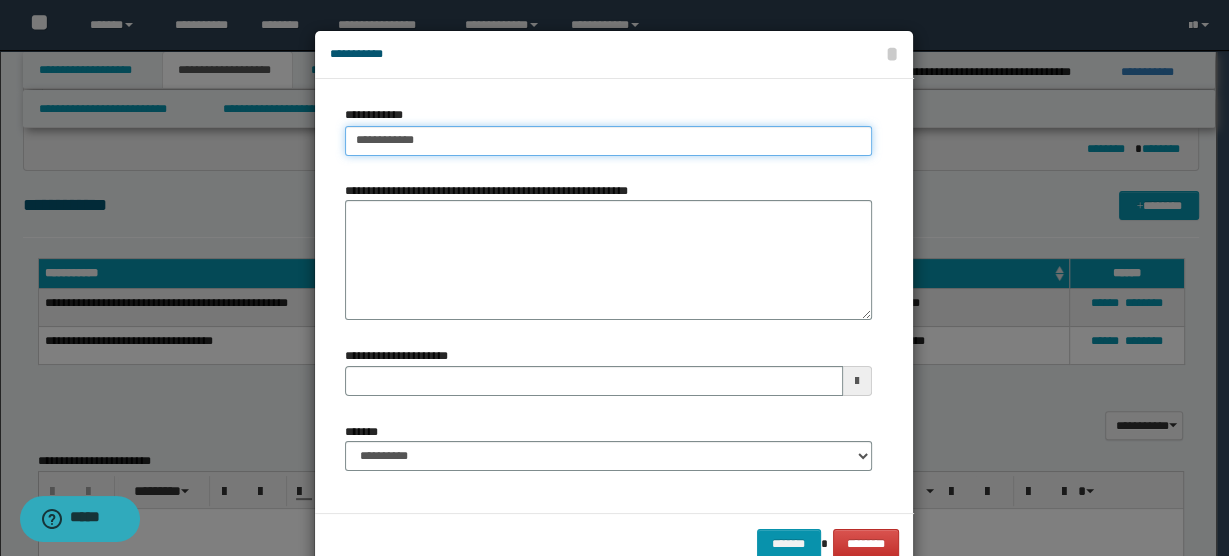 type on "**********" 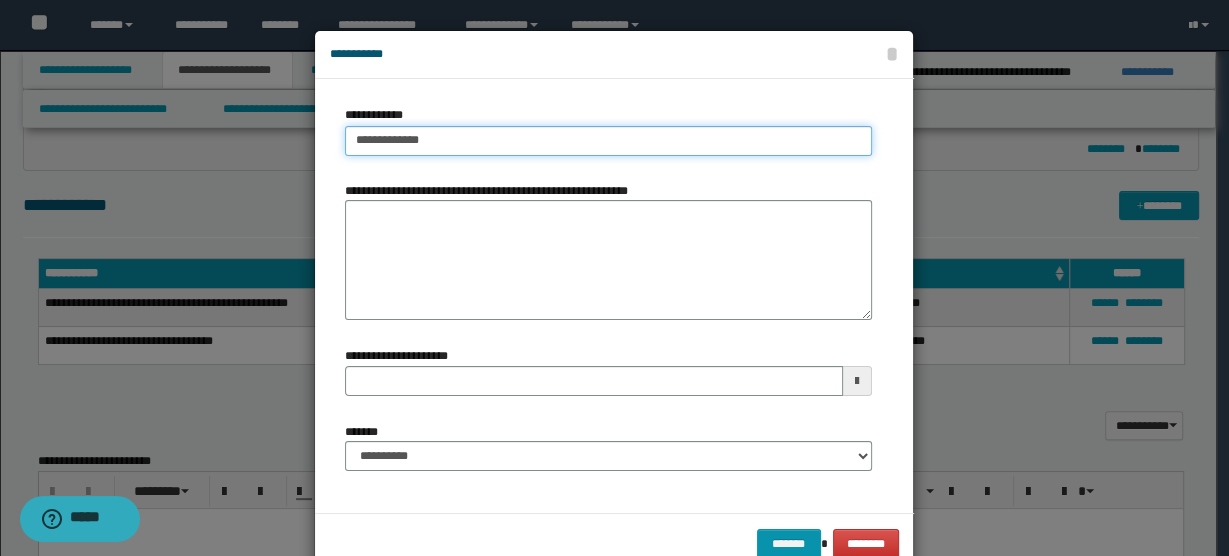 type on "**********" 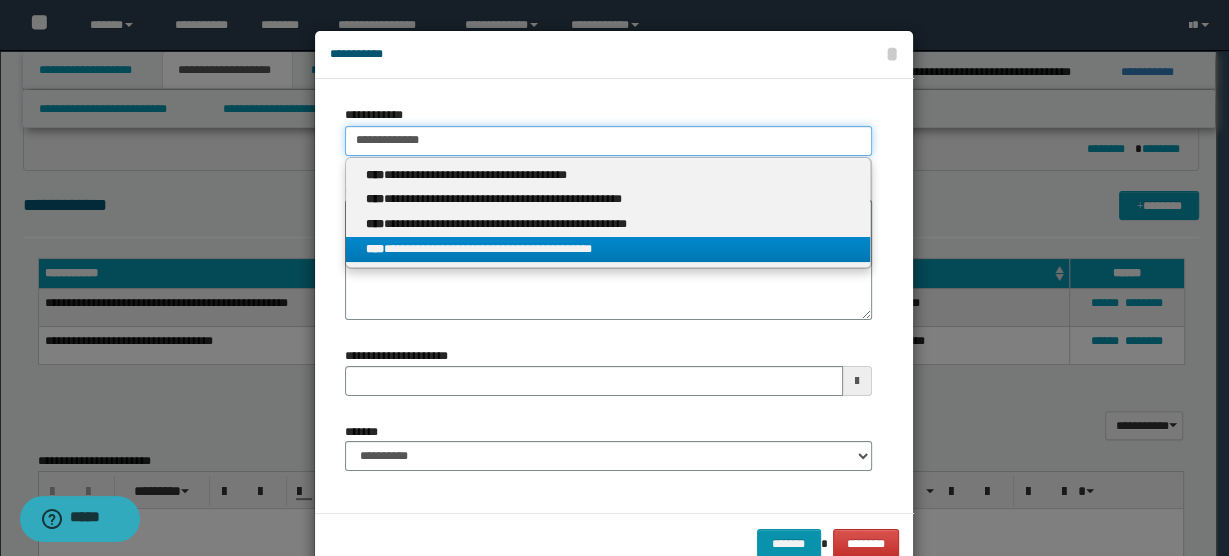 type on "**********" 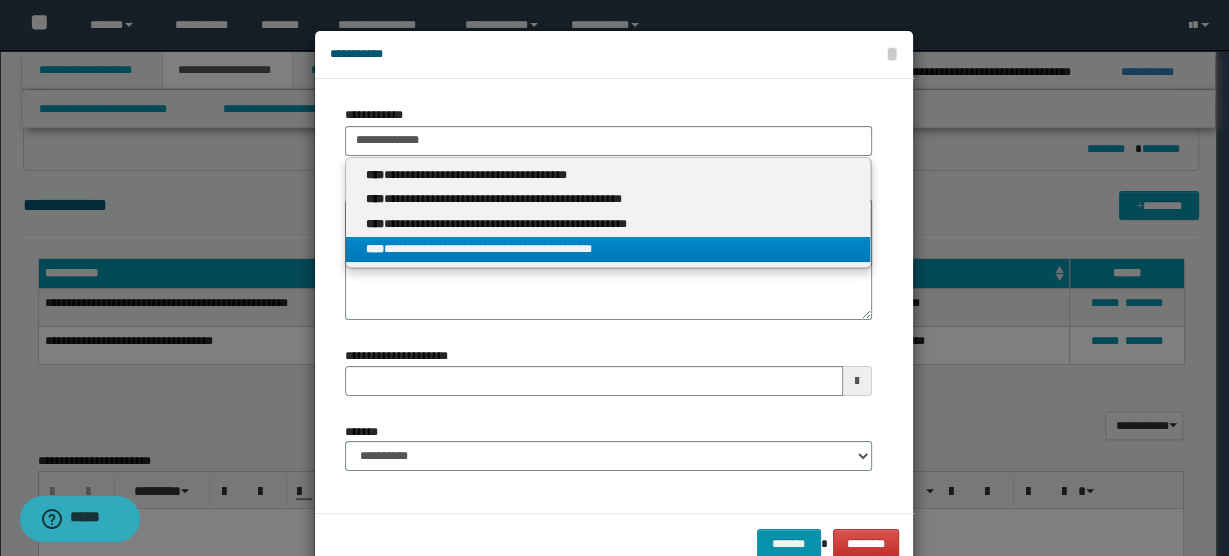 click on "**********" at bounding box center (608, 249) 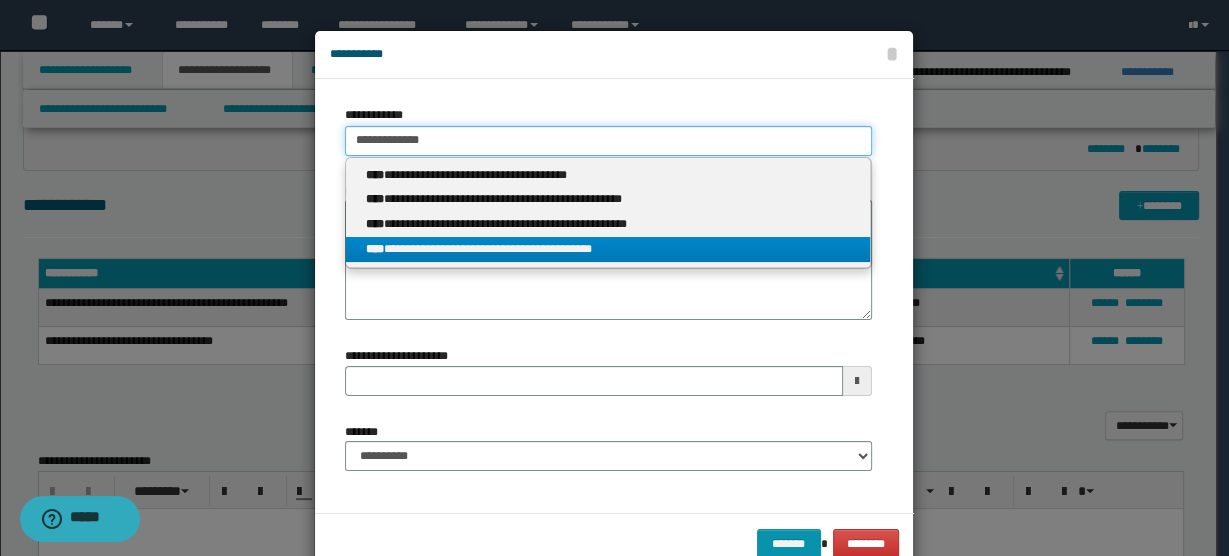 type 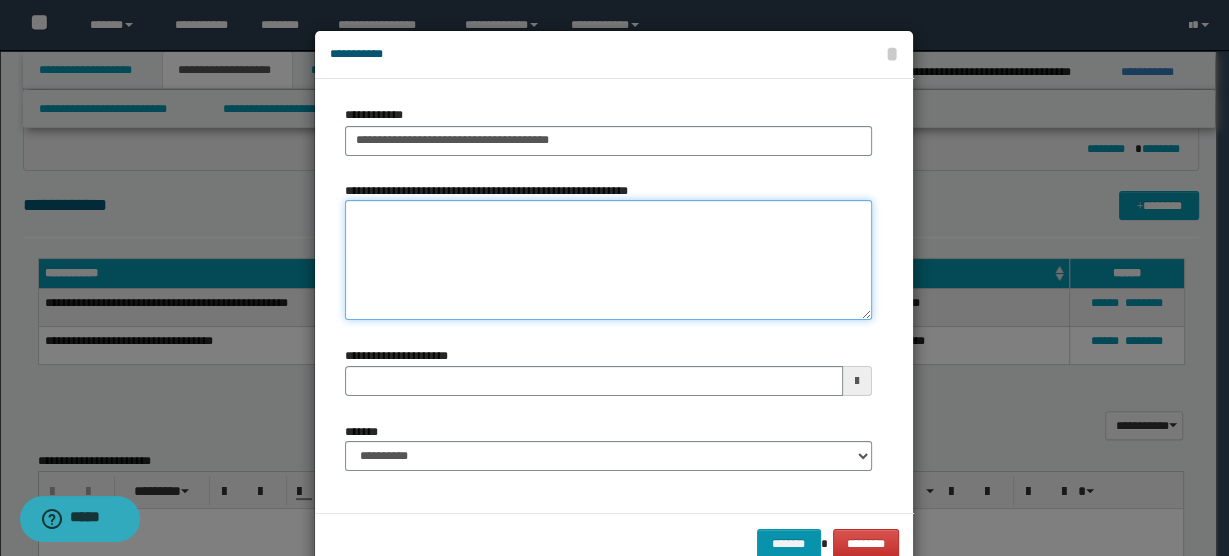 click on "**********" at bounding box center (608, 260) 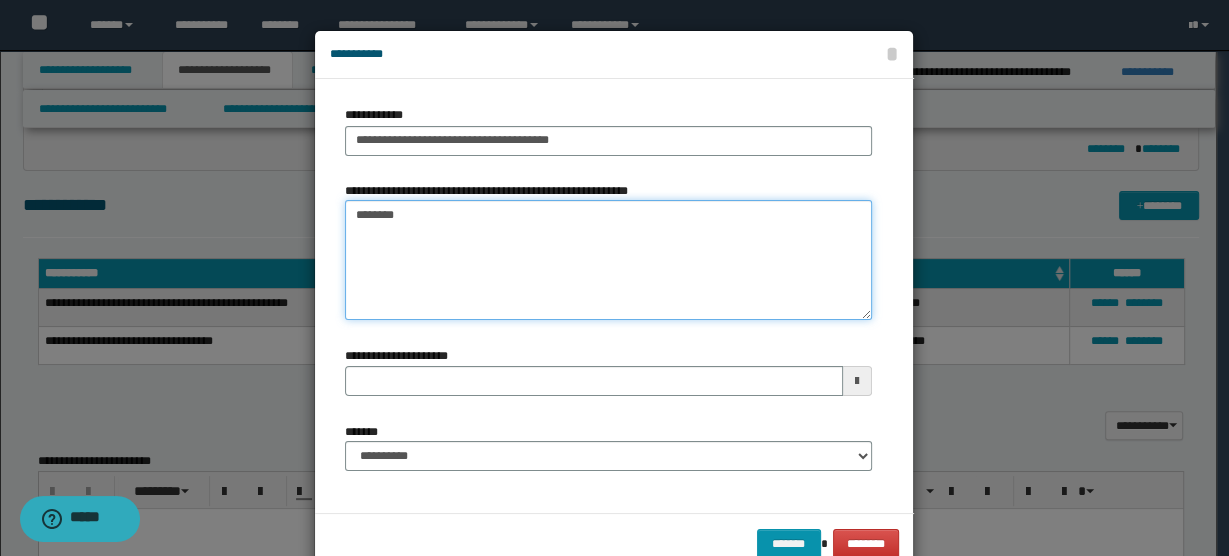 type on "********" 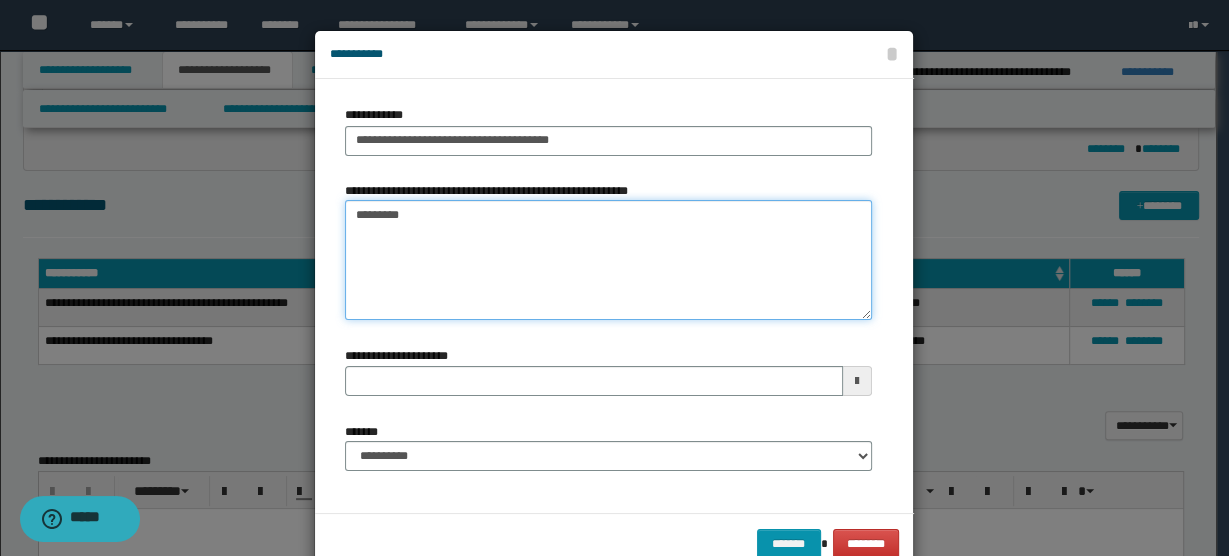 type 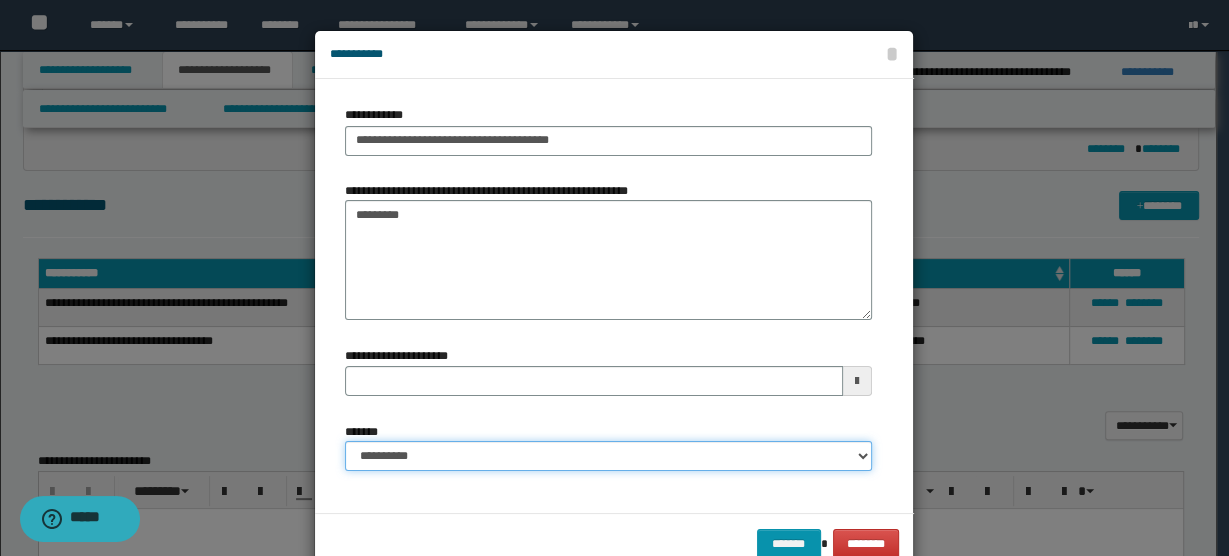 click on "**********" at bounding box center [608, 456] 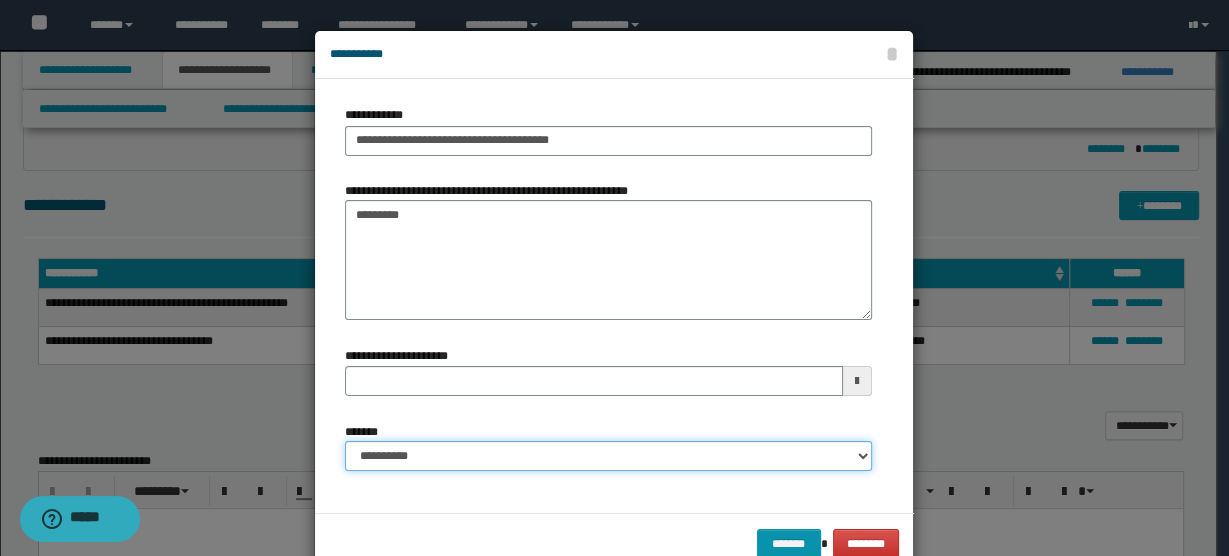 select on "*" 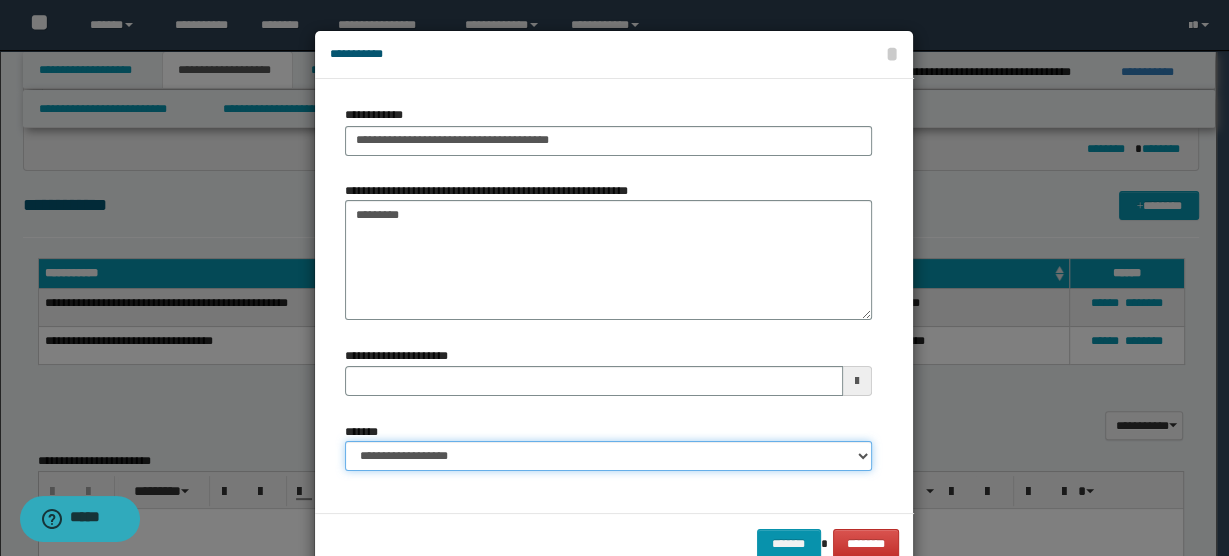 click on "**********" at bounding box center [608, 456] 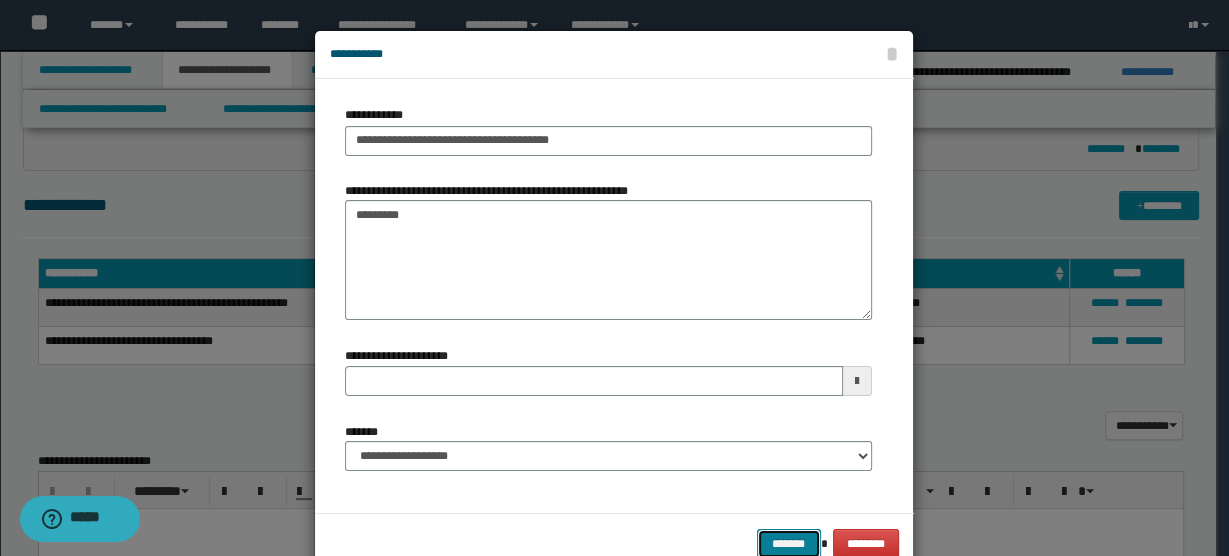 click on "*******" at bounding box center (789, 543) 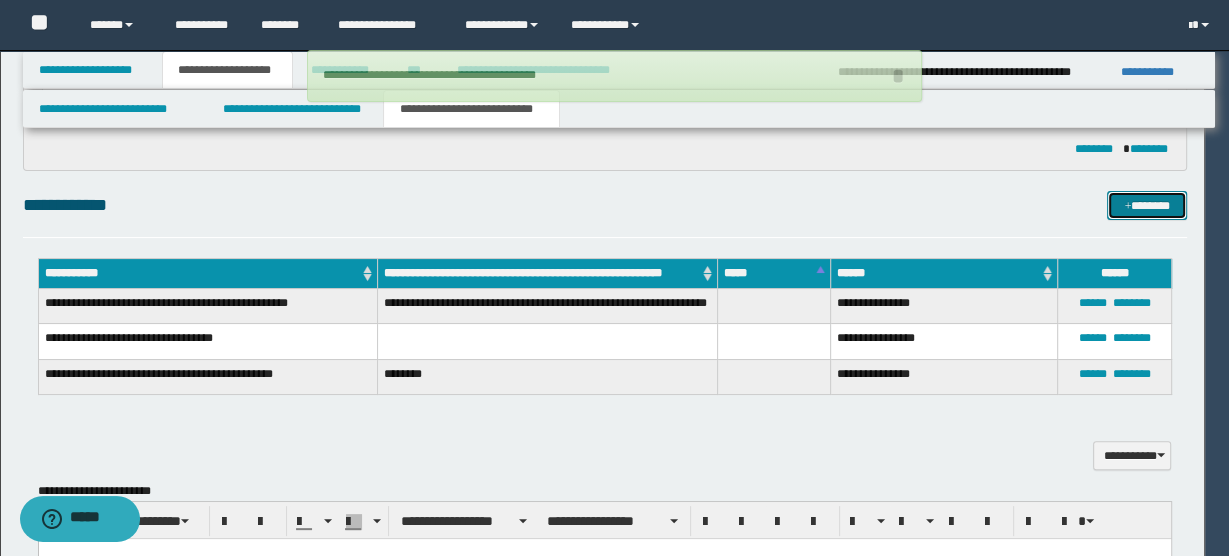 type 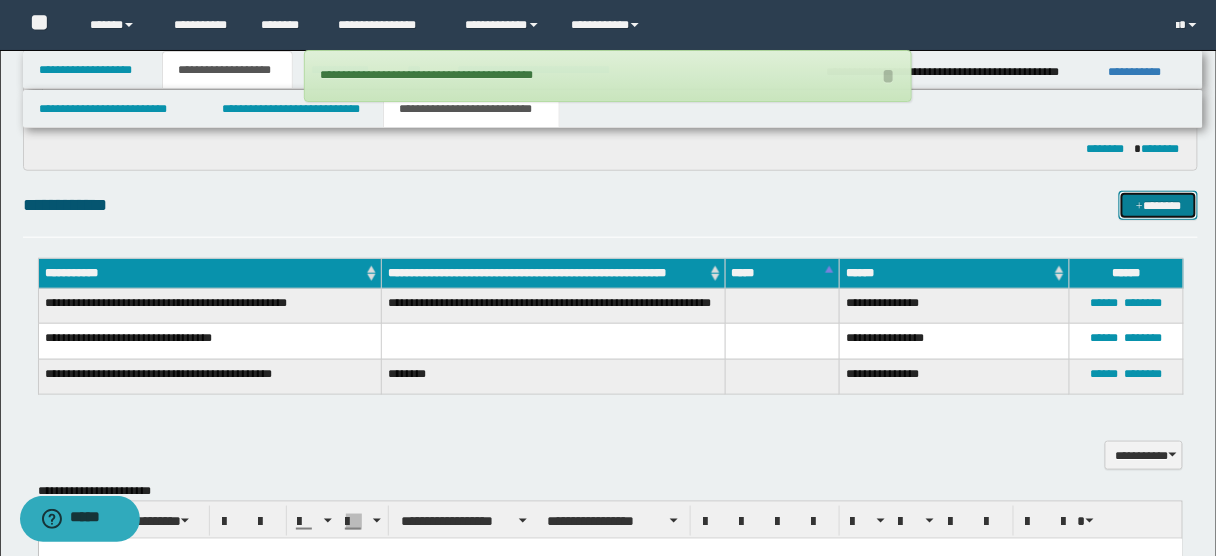 click on "*******" at bounding box center [1158, 205] 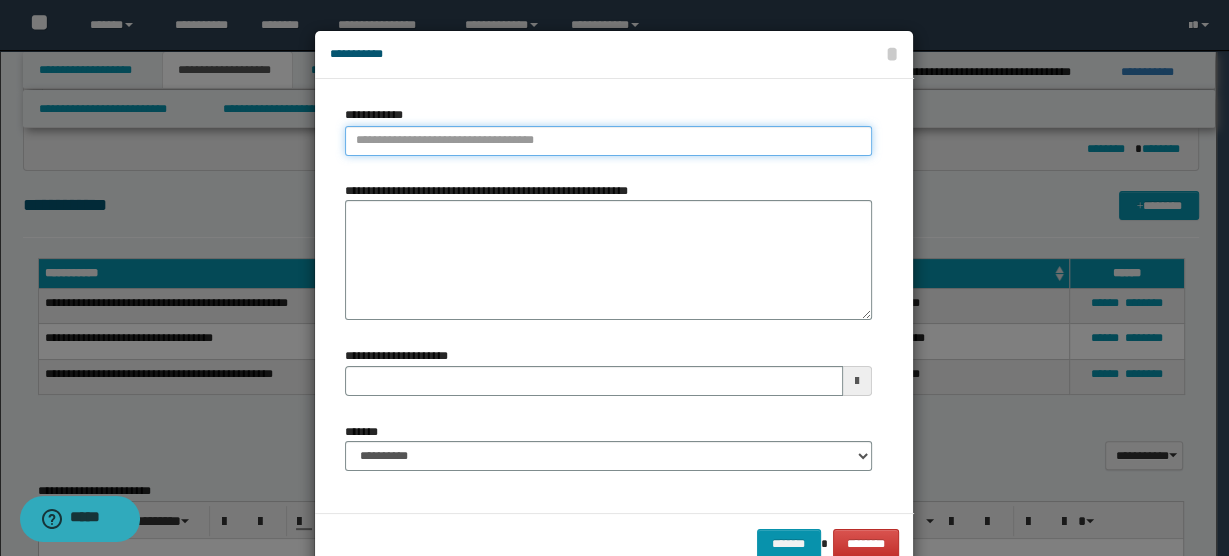 type on "**********" 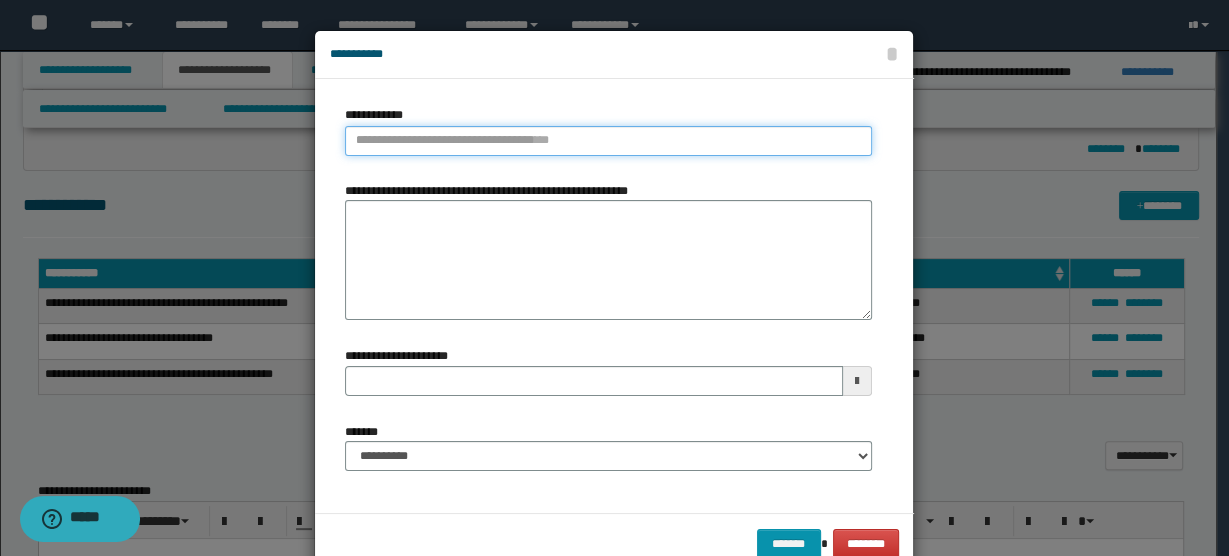 click on "**********" at bounding box center (608, 141) 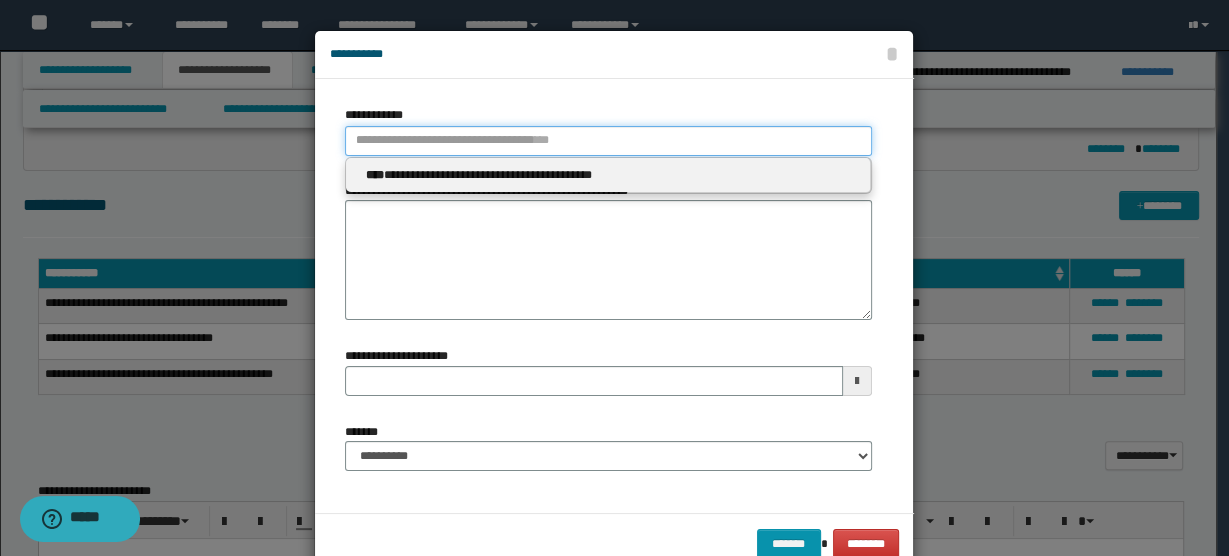 type 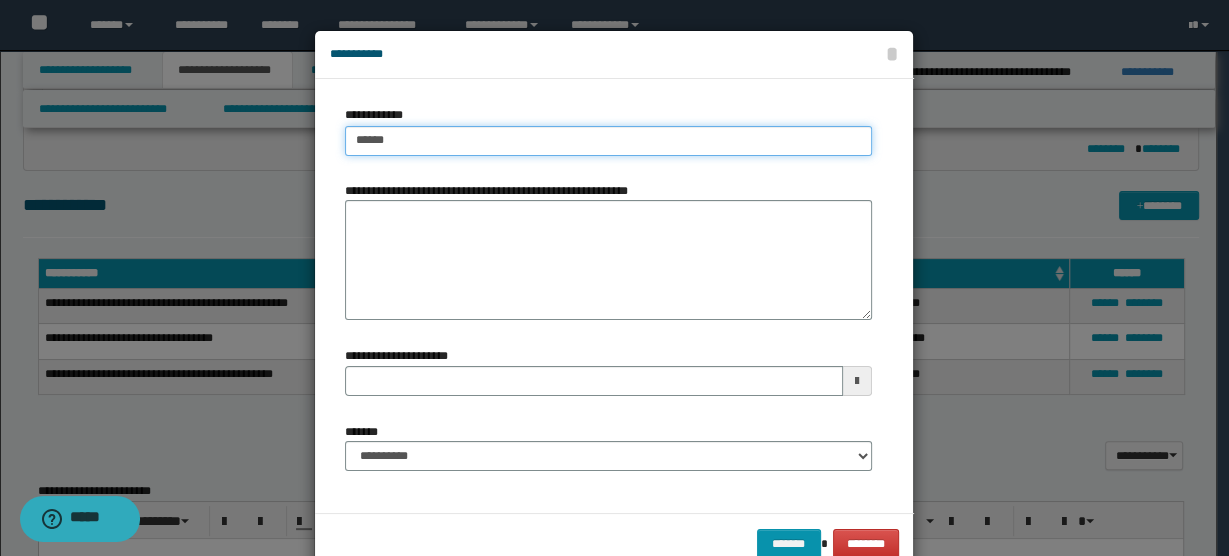 type on "*******" 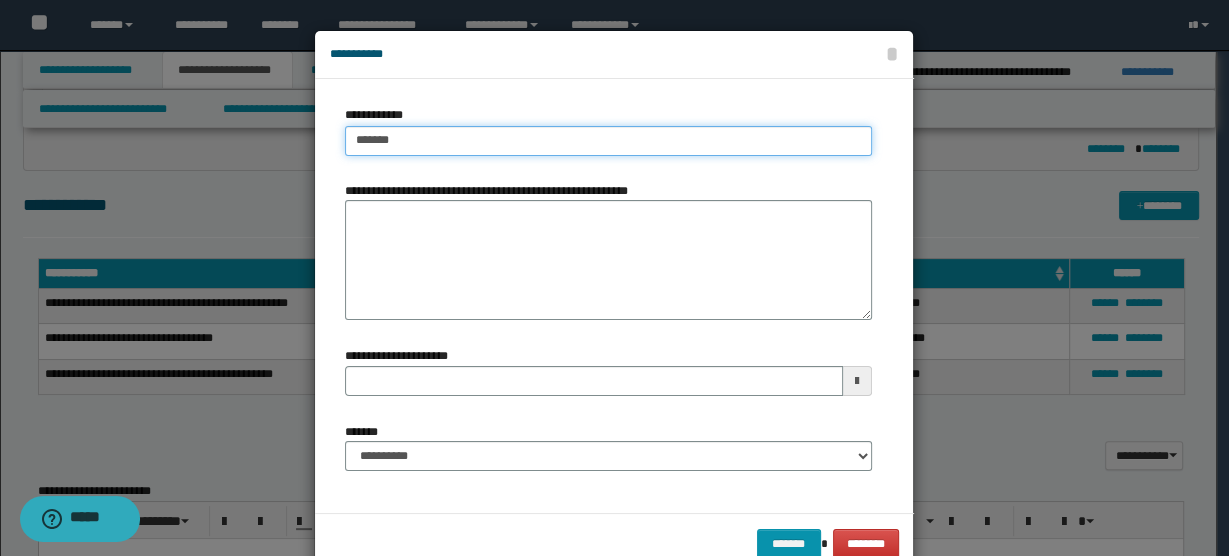 type on "*******" 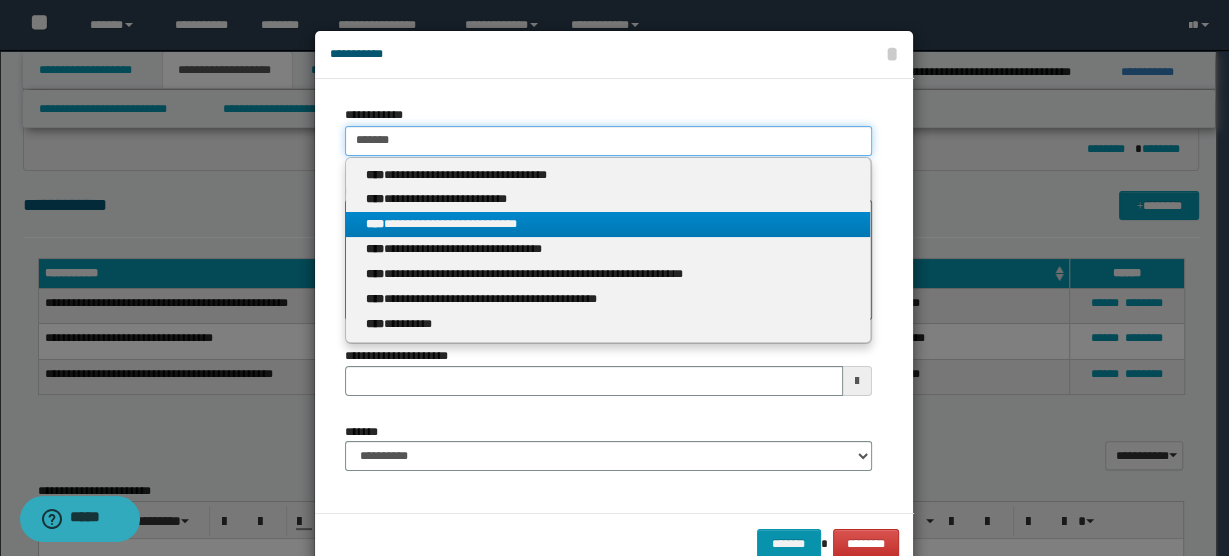 type on "*******" 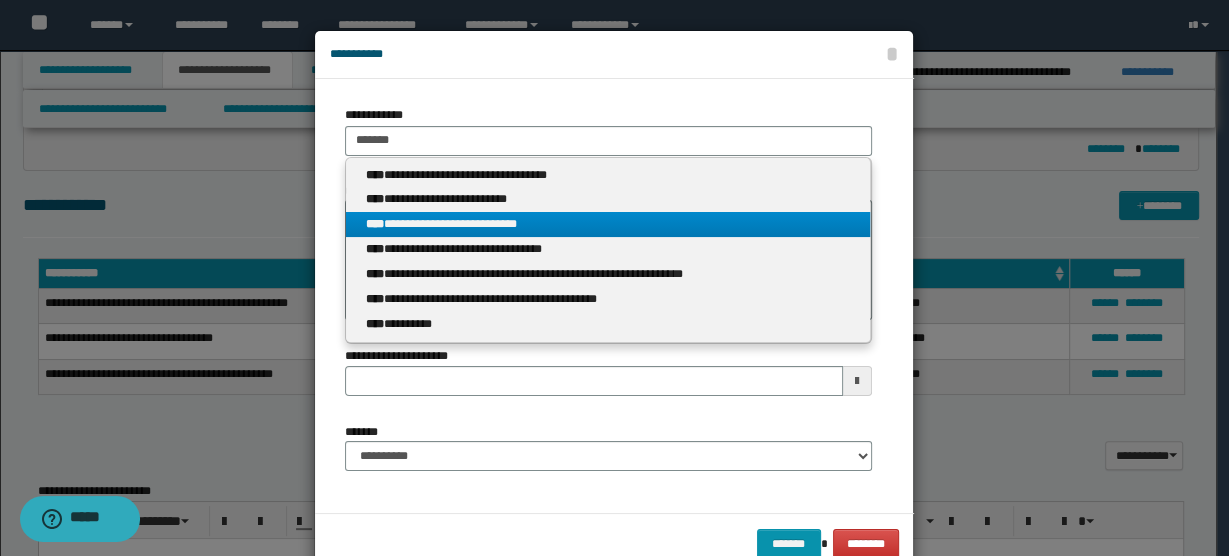 click on "**********" at bounding box center (608, 224) 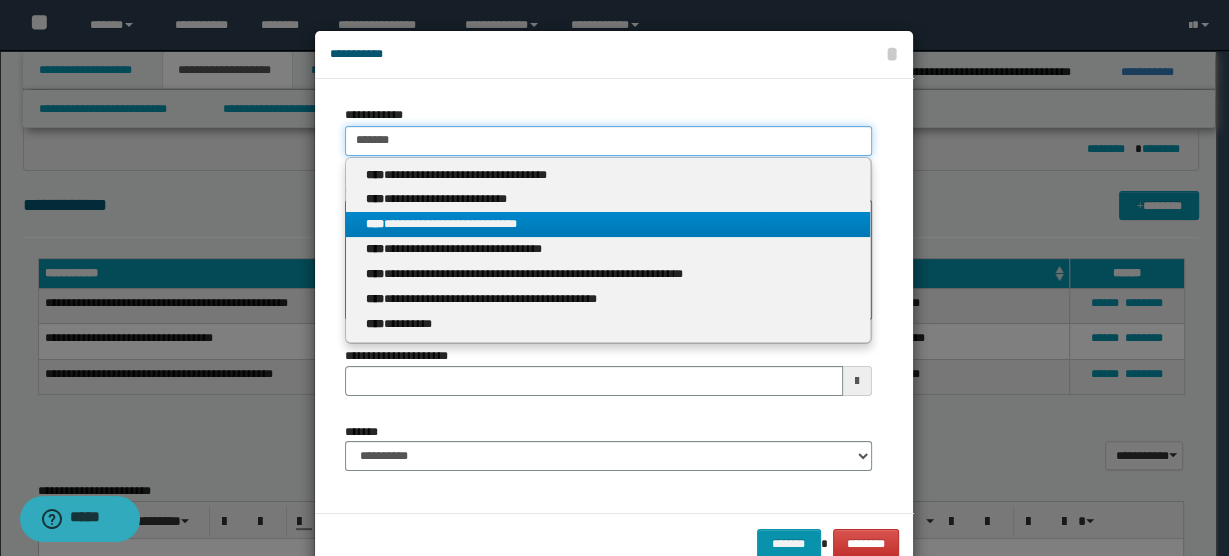 type 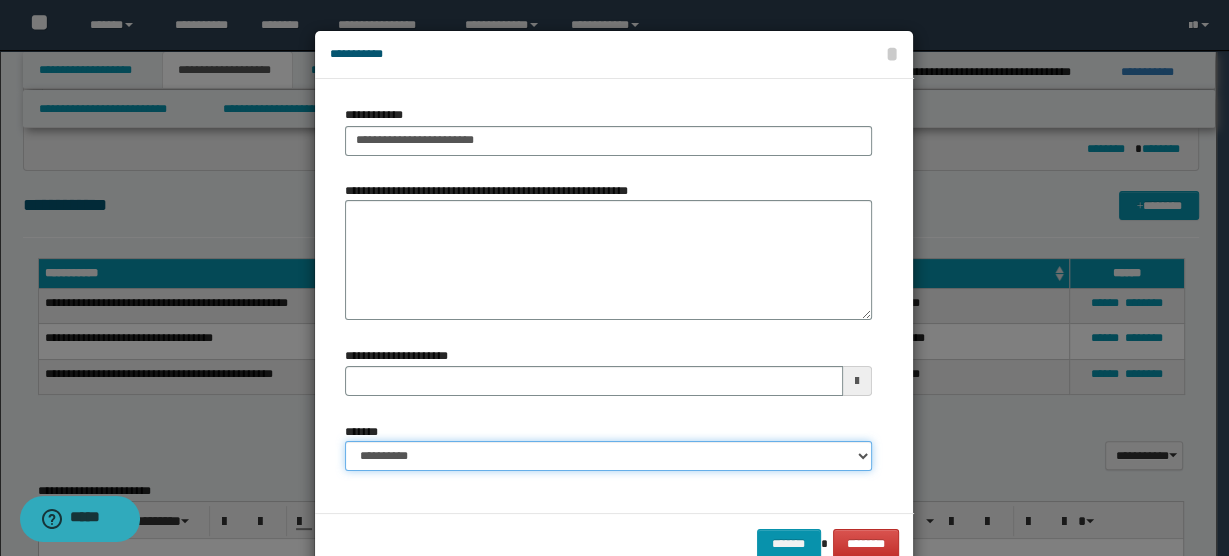 click on "**********" at bounding box center (608, 456) 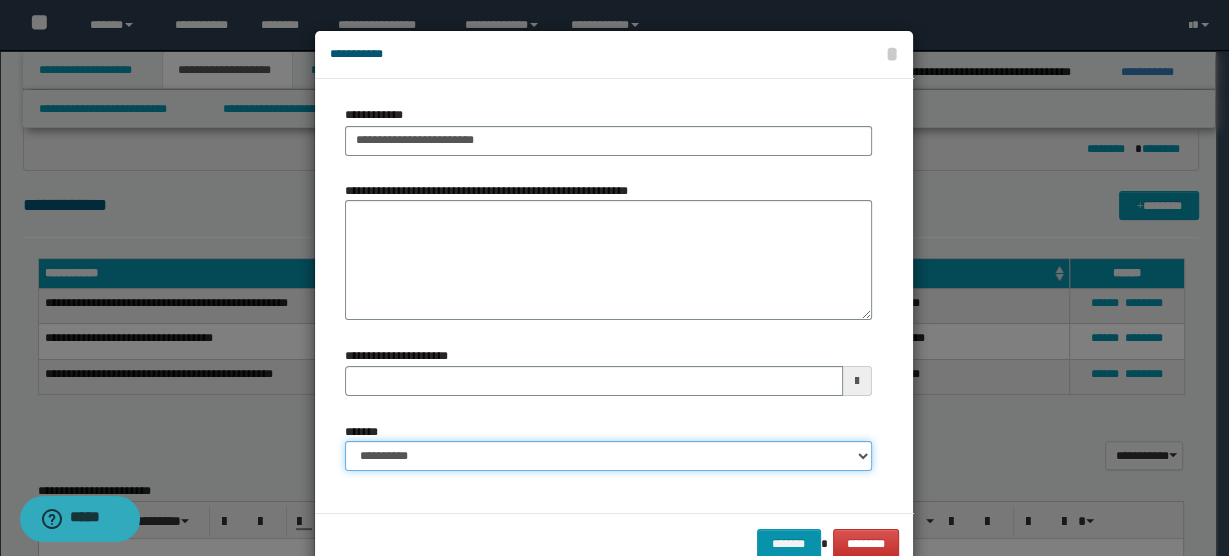 select on "*" 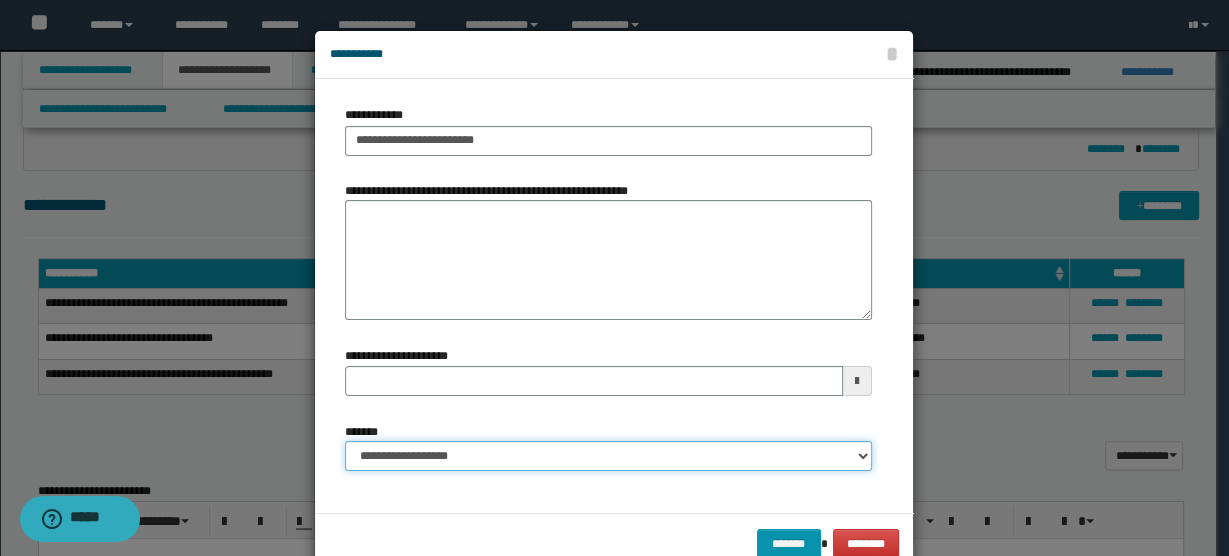 click on "**********" at bounding box center (608, 456) 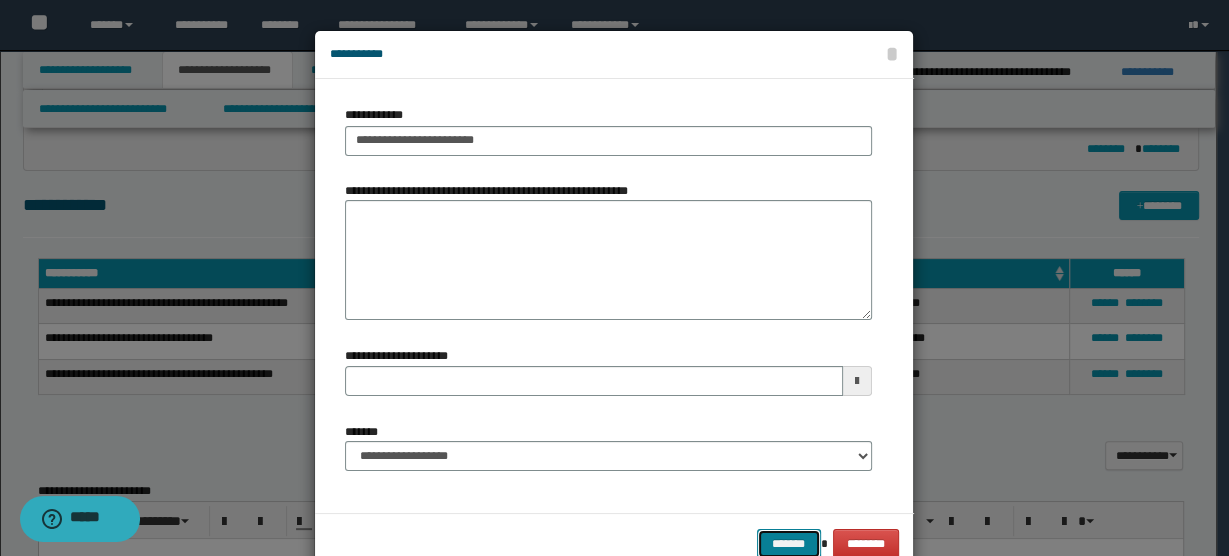 click on "*******" at bounding box center [789, 543] 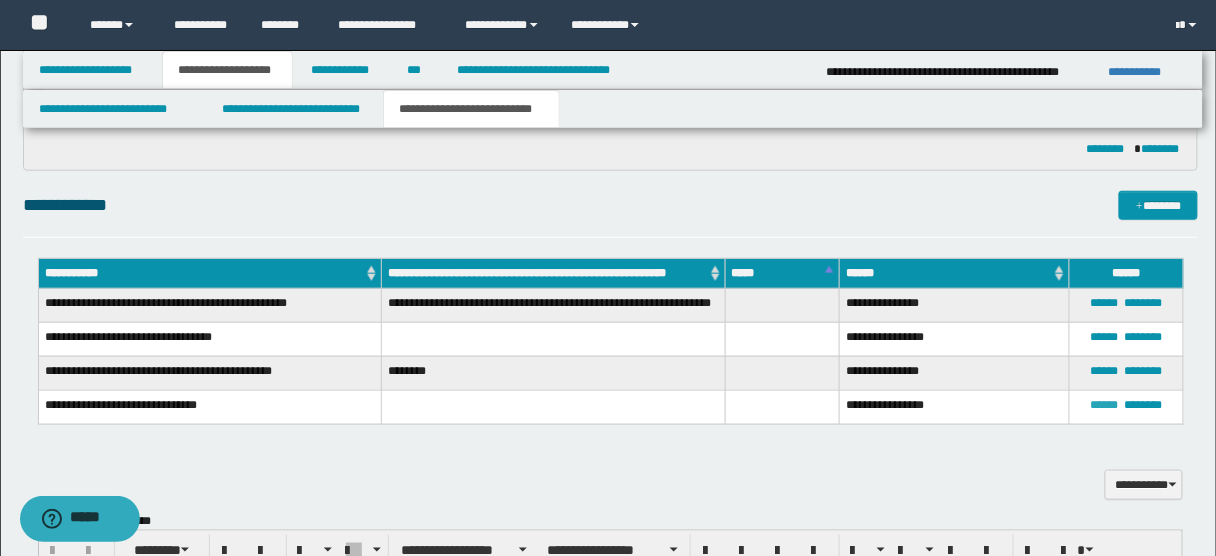 click on "******" at bounding box center (1105, 405) 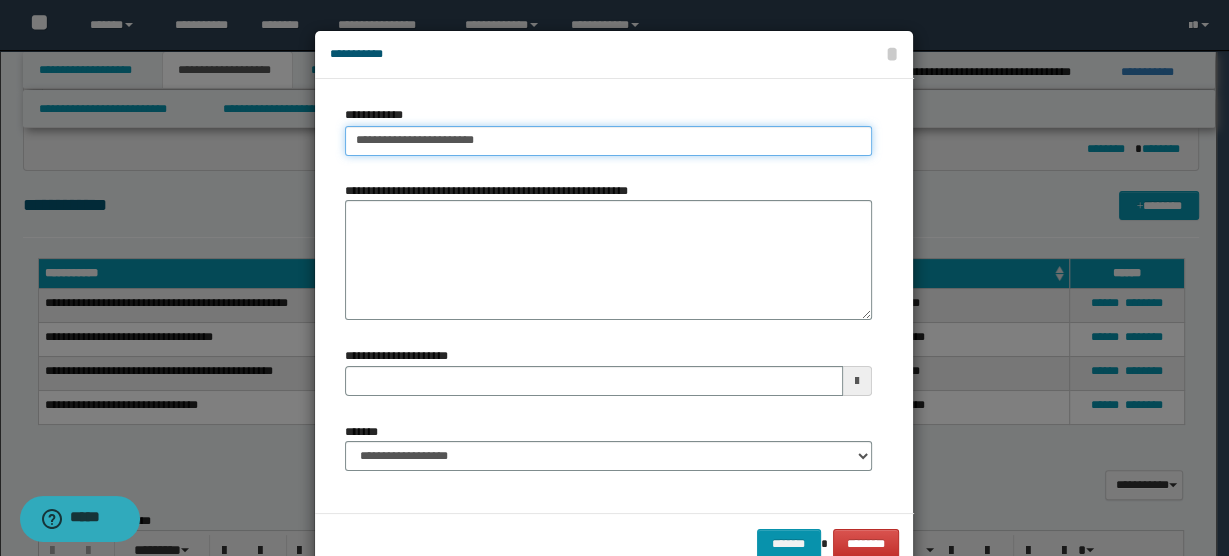 type on "**********" 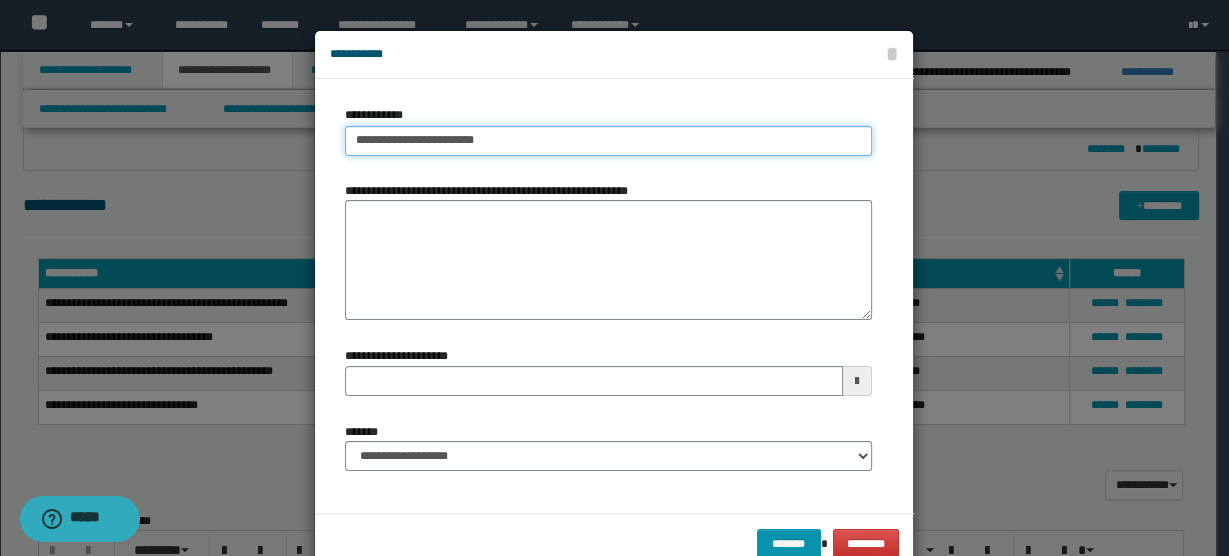 click on "**********" at bounding box center [608, 141] 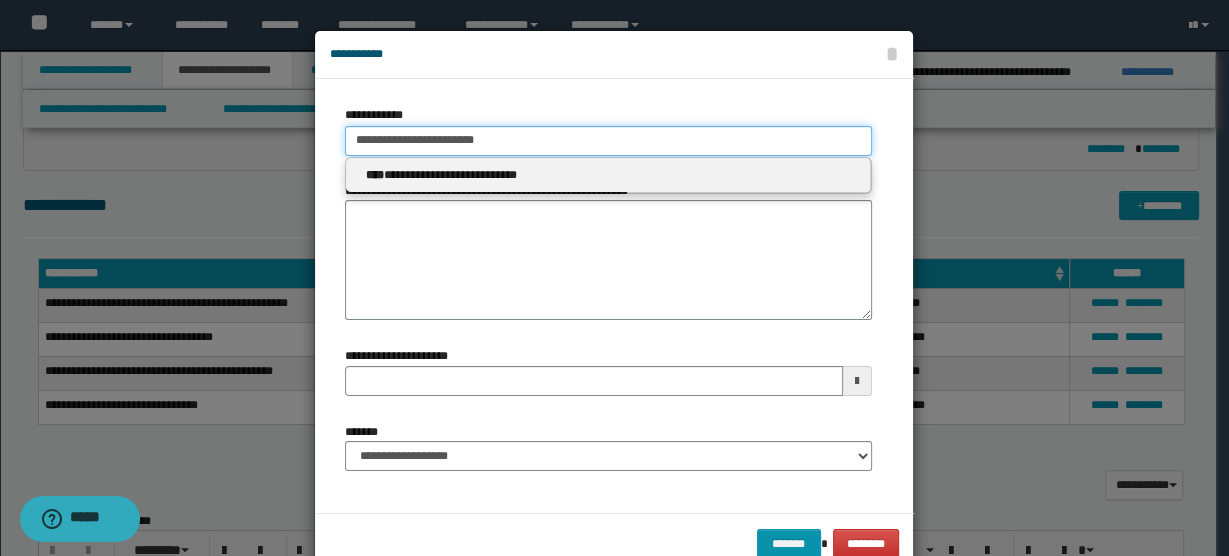 type 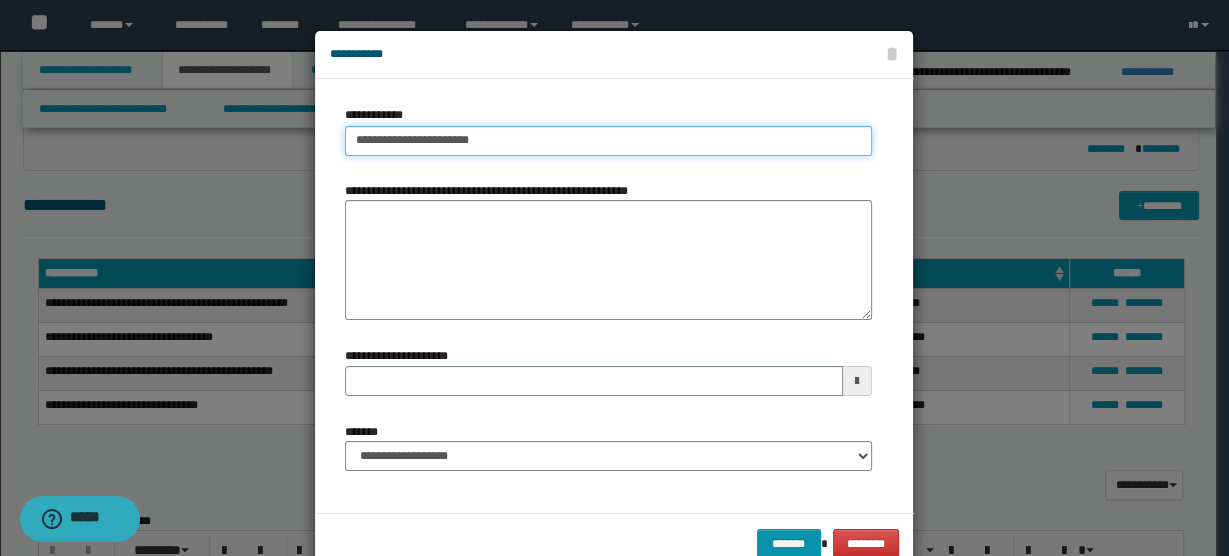 type on "**********" 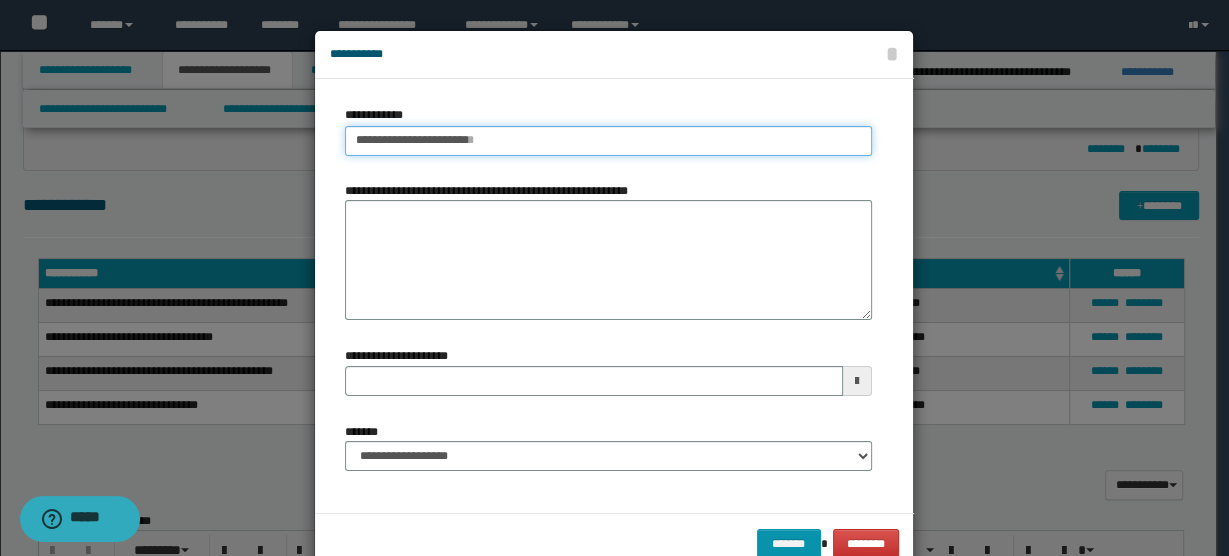 type 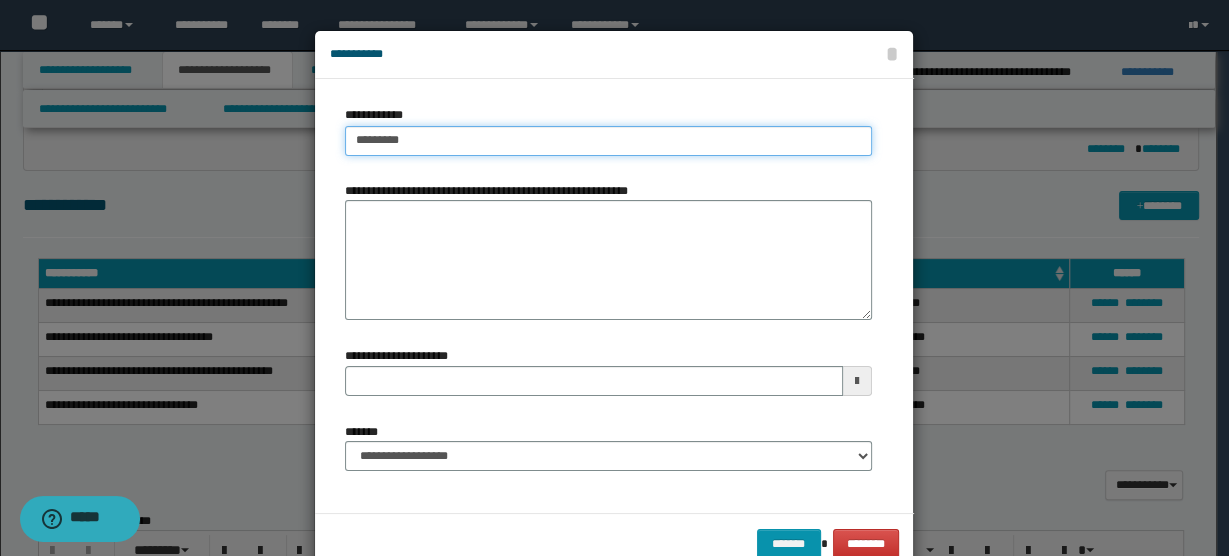 type on "*******" 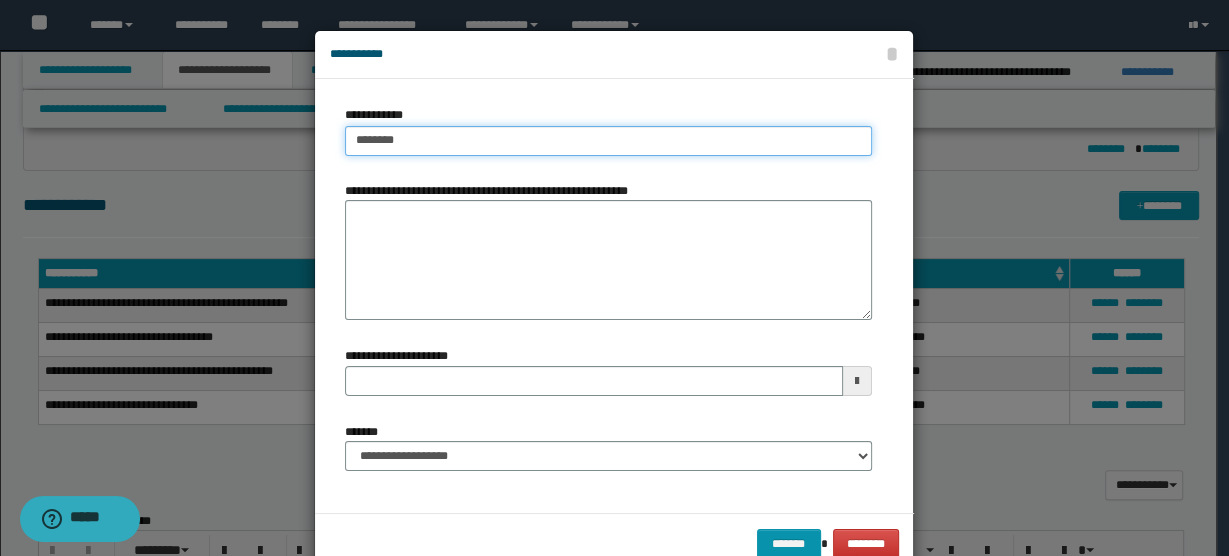 type on "*******" 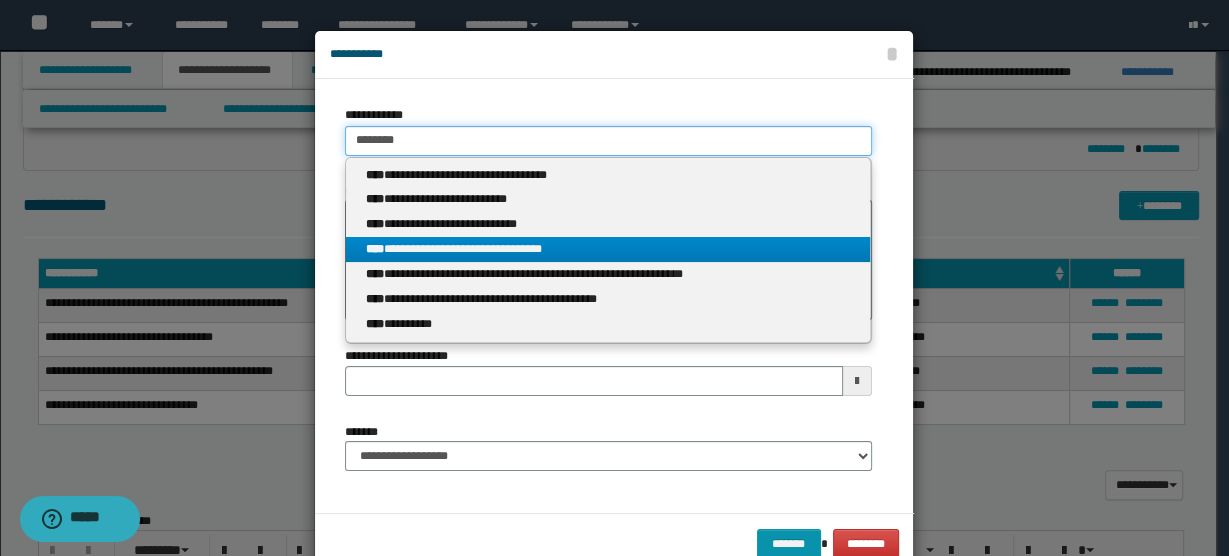 type on "*******" 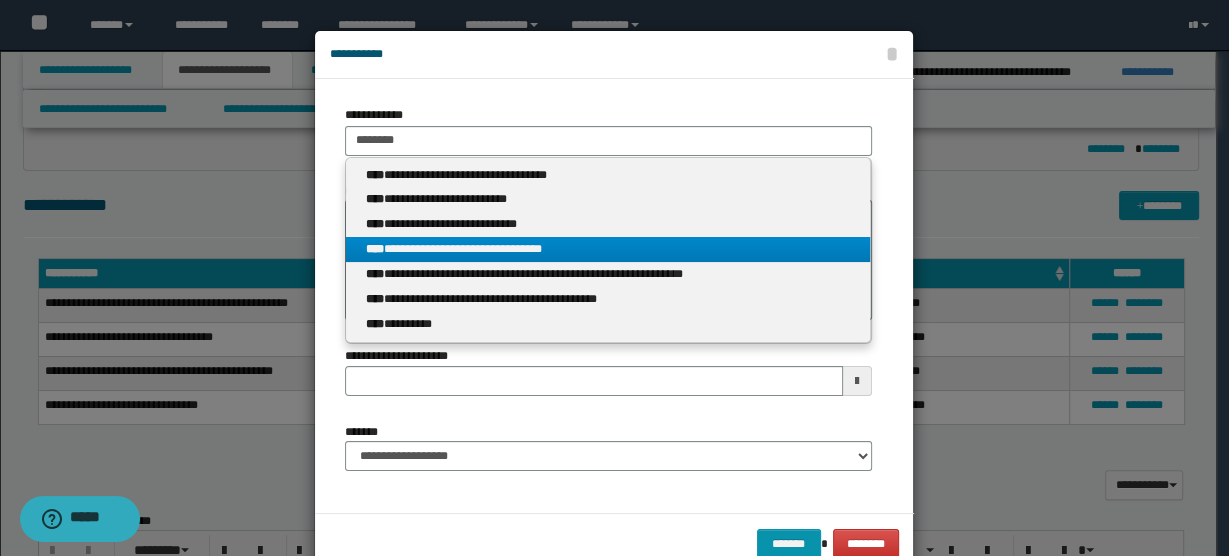 click on "**********" at bounding box center [608, 249] 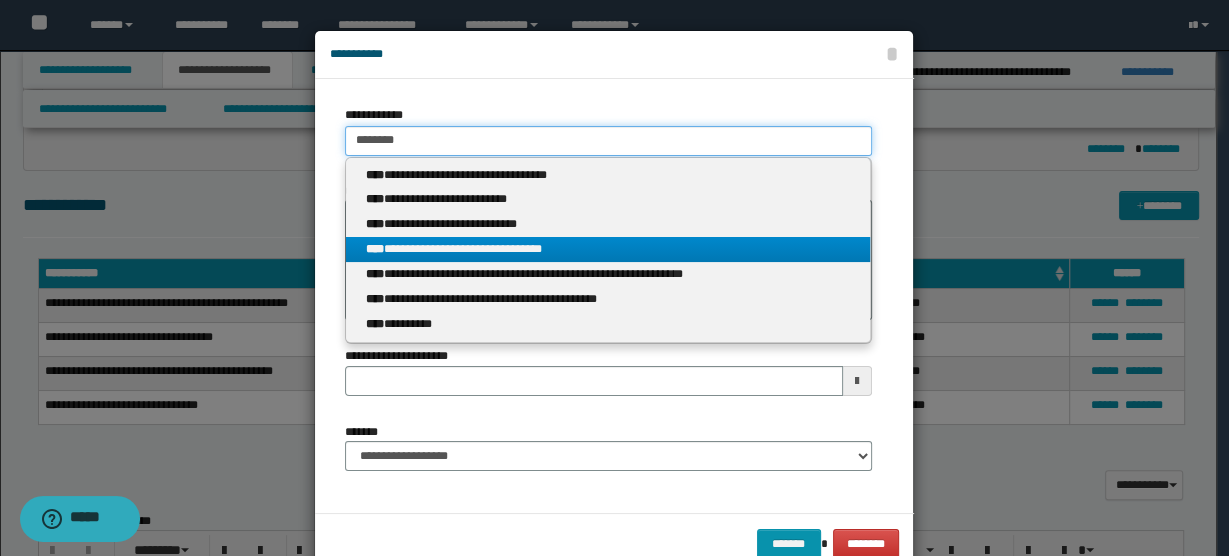type 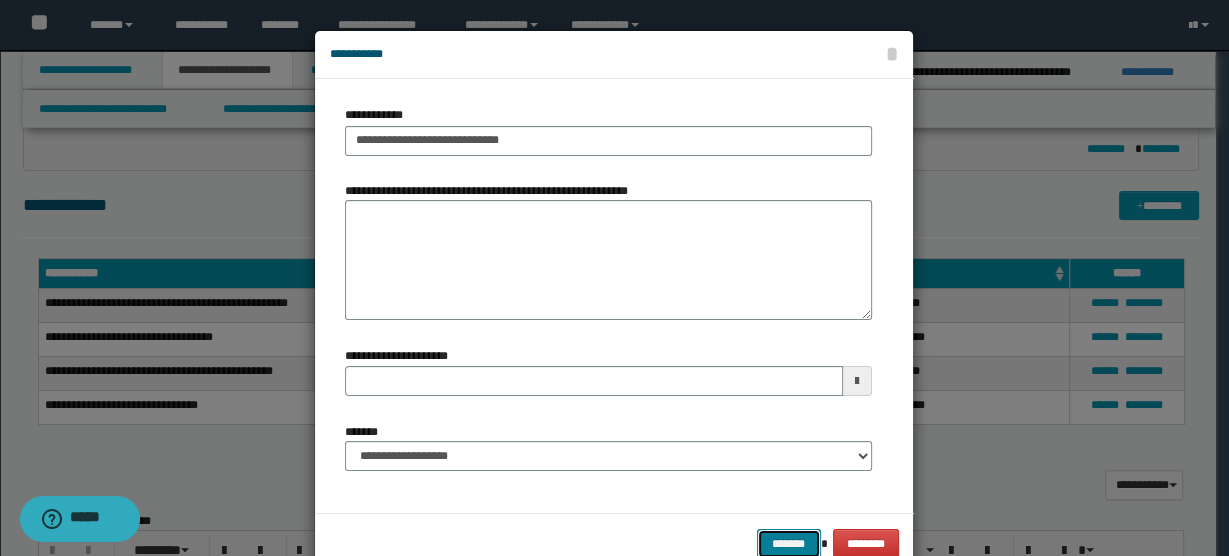 click on "*******" at bounding box center [789, 543] 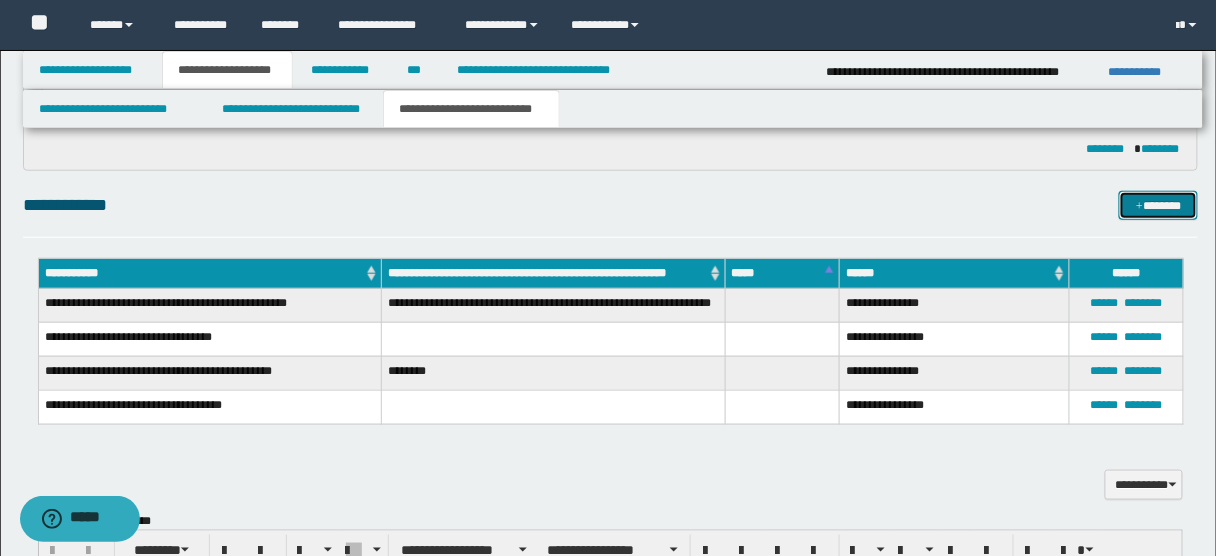 click on "*******" at bounding box center [1158, 205] 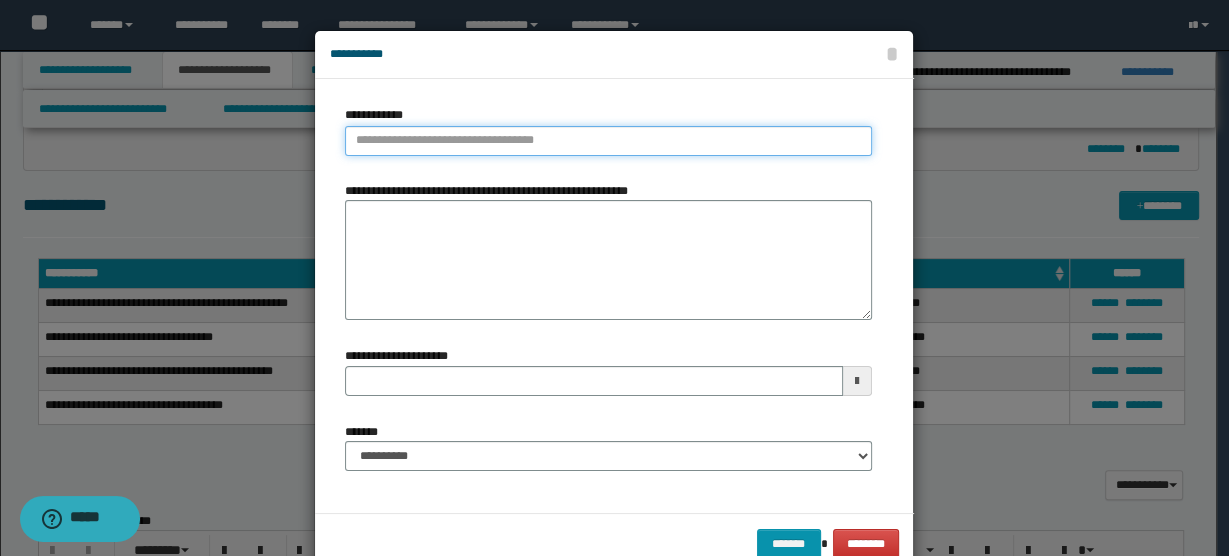 type on "**********" 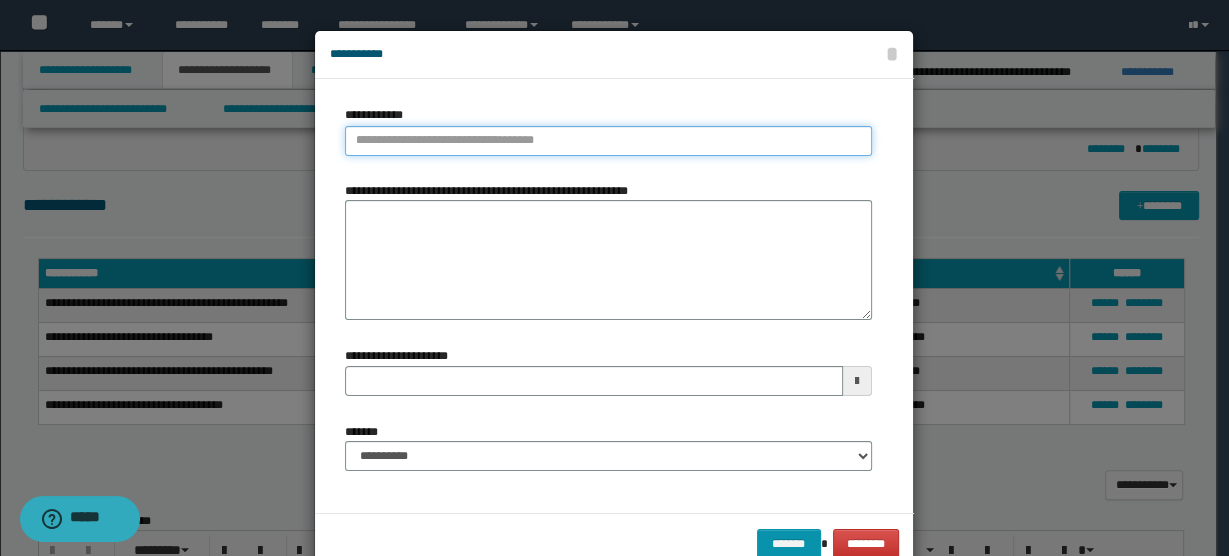 click on "**********" at bounding box center [608, 141] 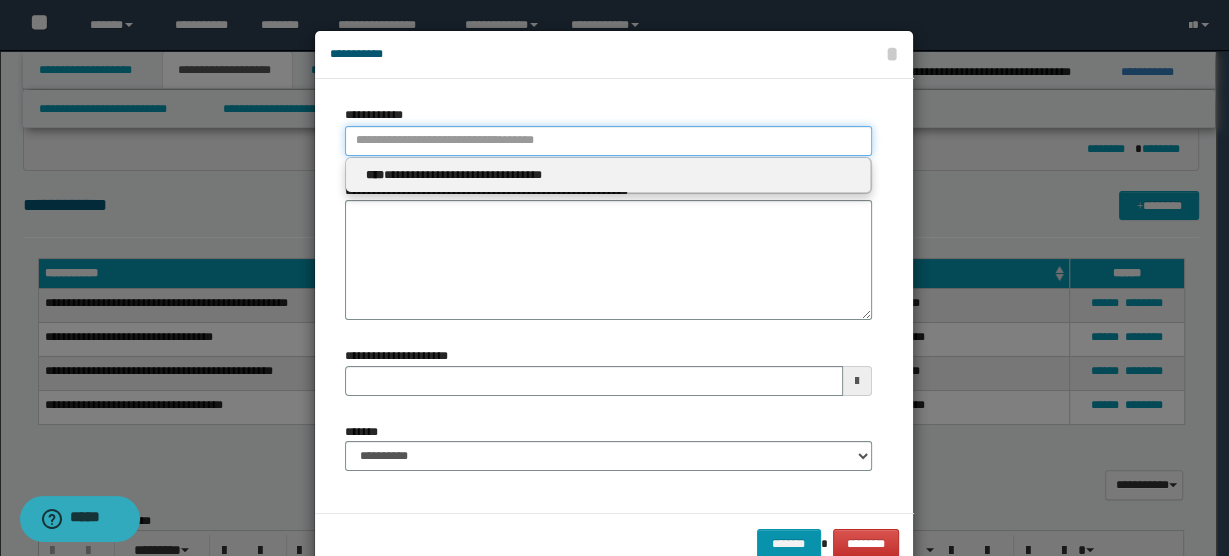 type 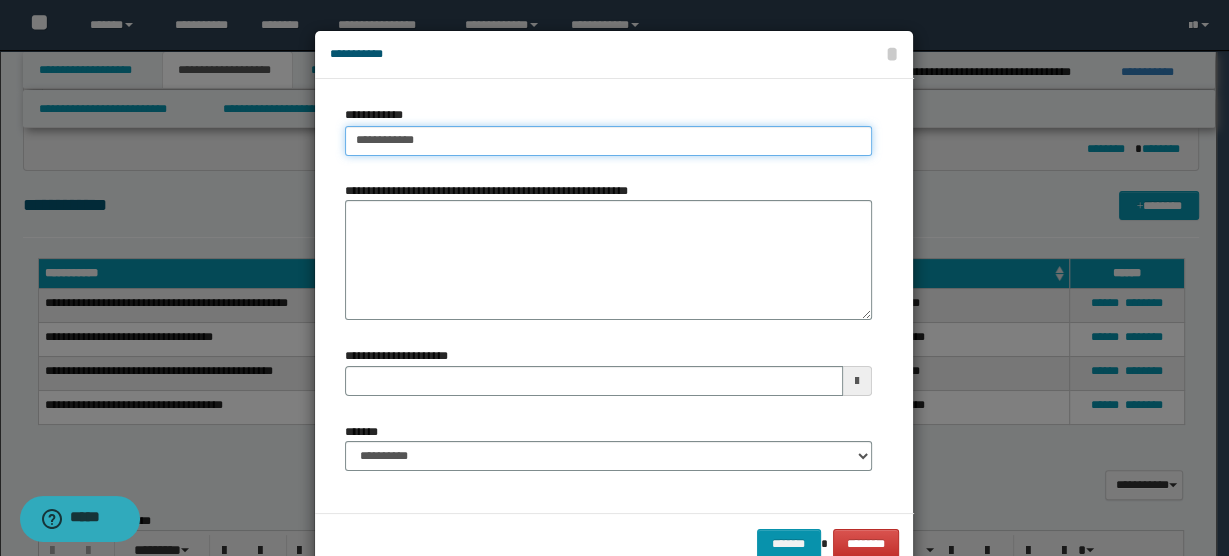 type on "**********" 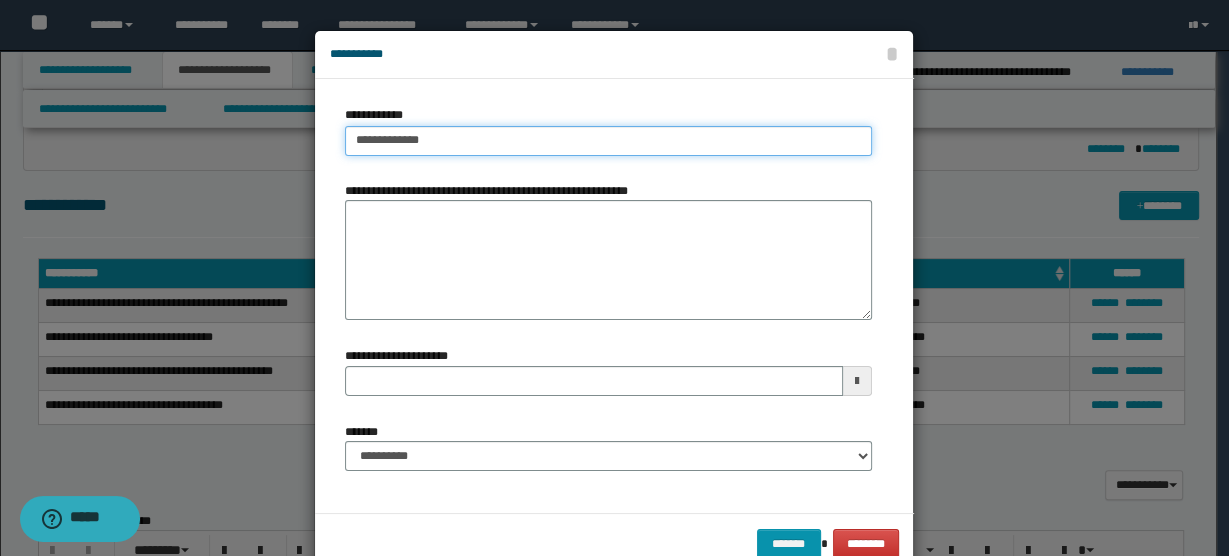 type on "**********" 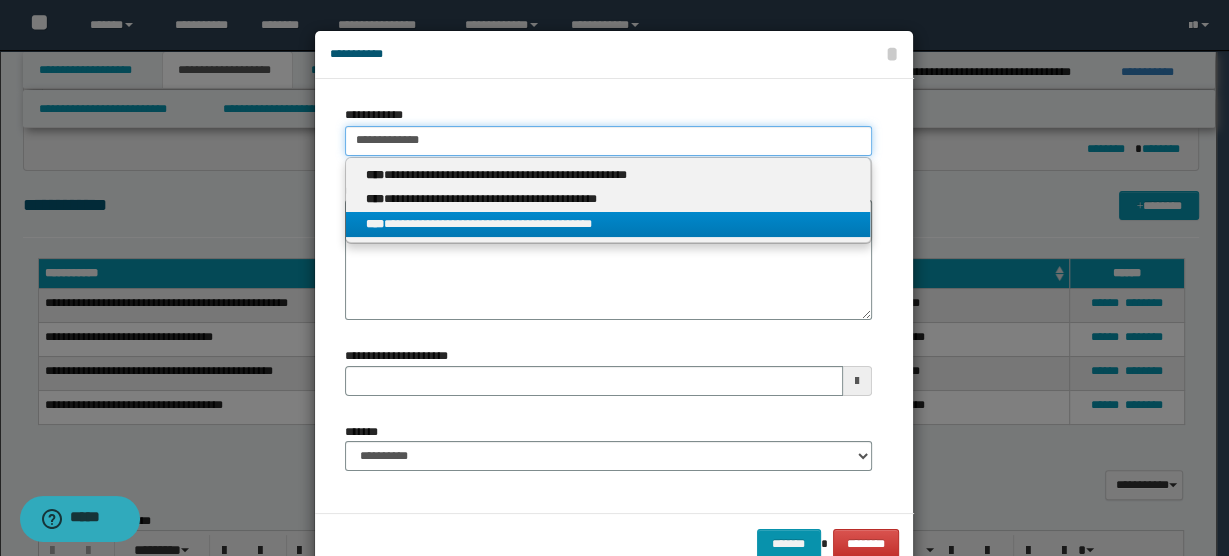 type on "**********" 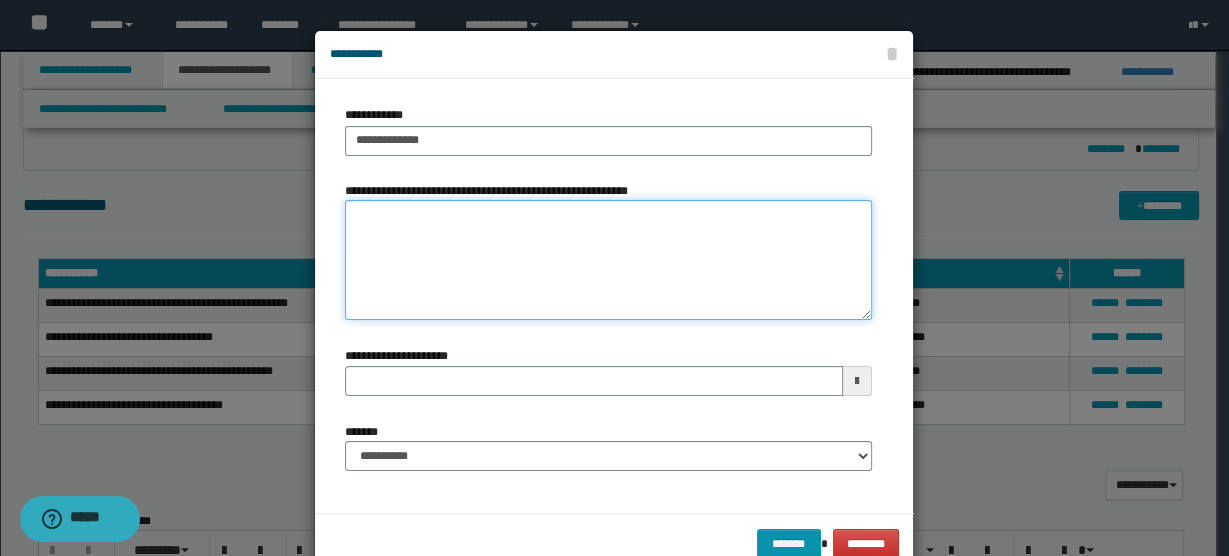 click on "**********" at bounding box center (608, 260) 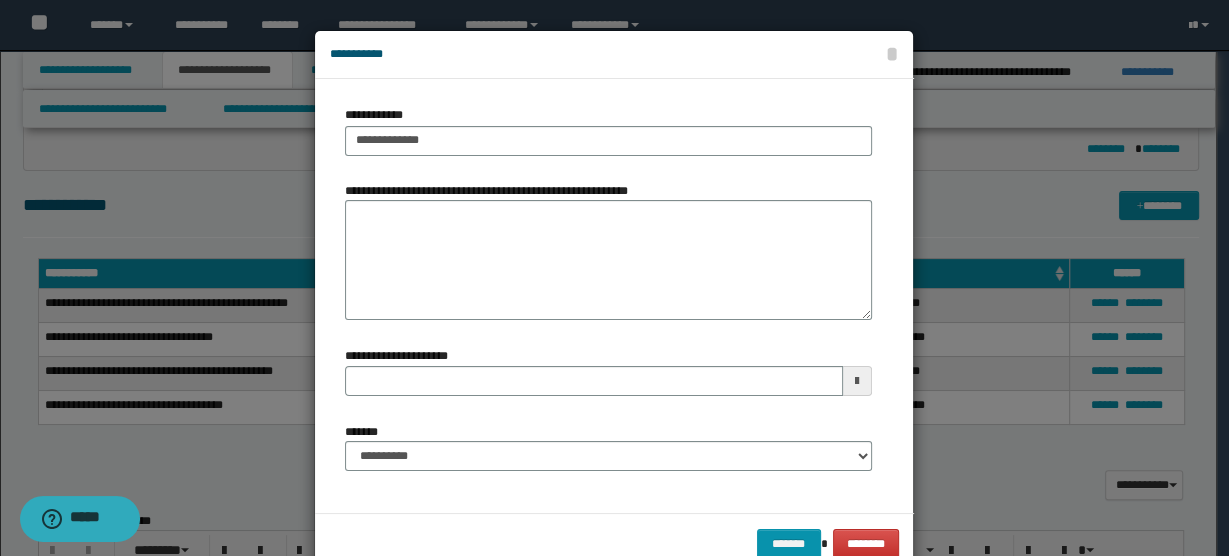 click on "**********" at bounding box center (614, 54) 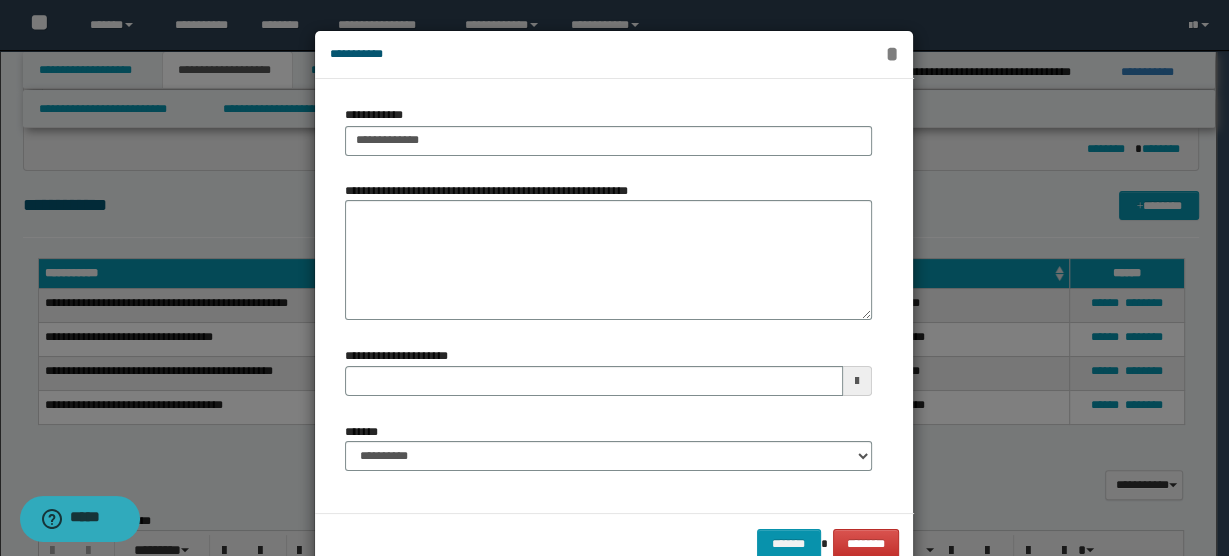 click on "*" at bounding box center (891, 54) 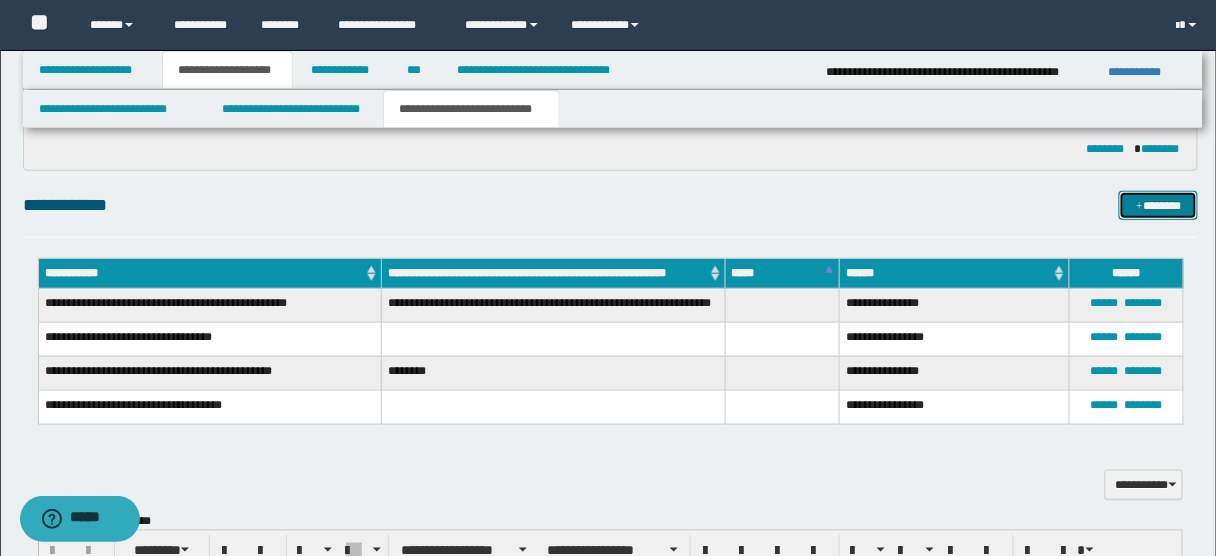 click on "*******" at bounding box center (1158, 205) 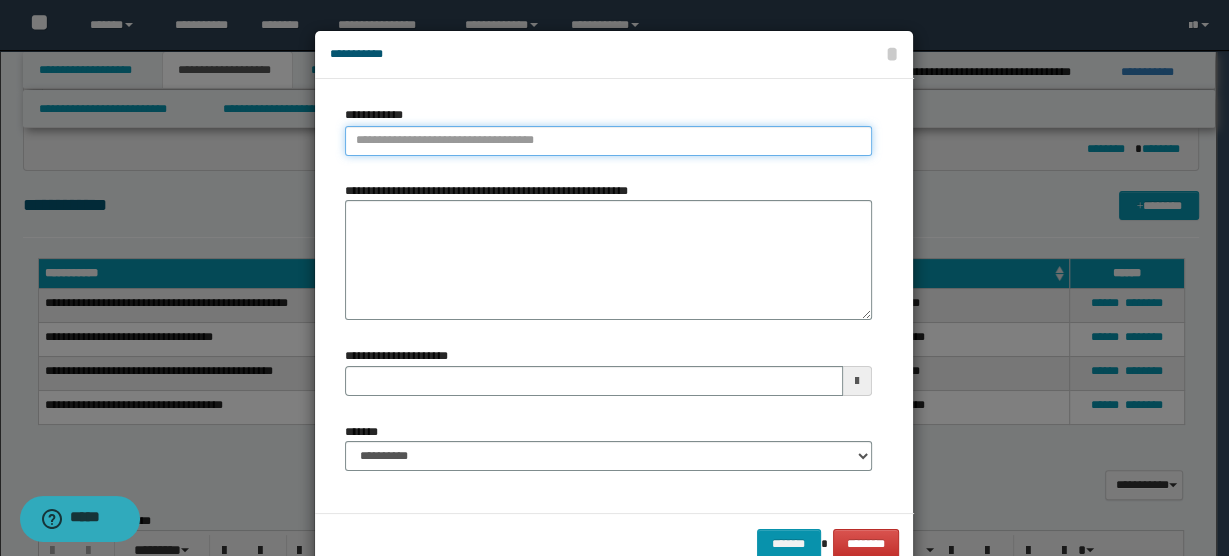 type on "**********" 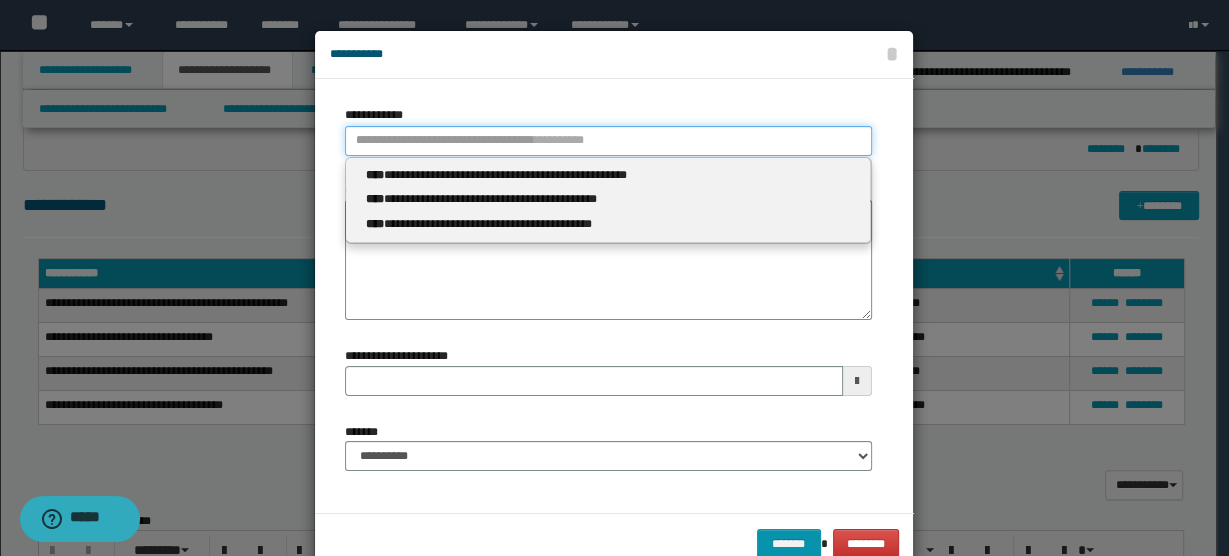 click on "**********" at bounding box center [608, 141] 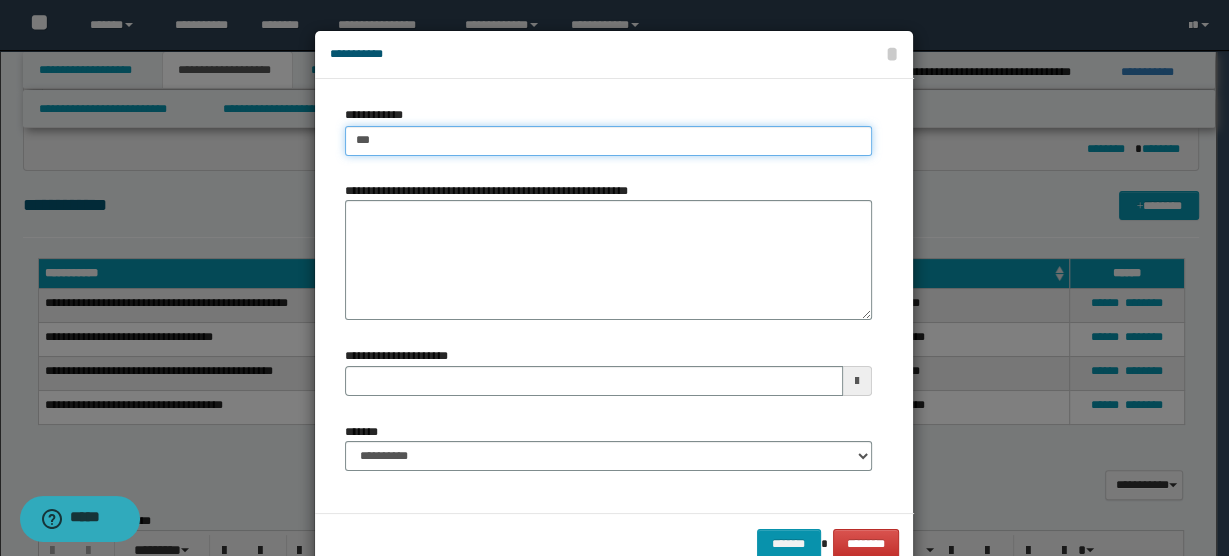 type on "****" 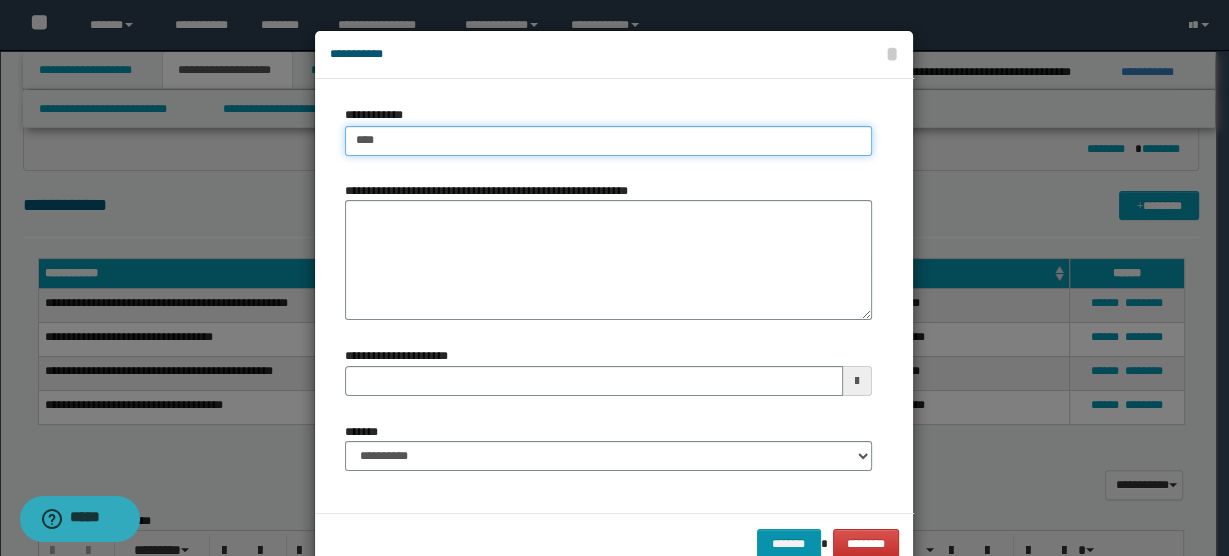 type on "****" 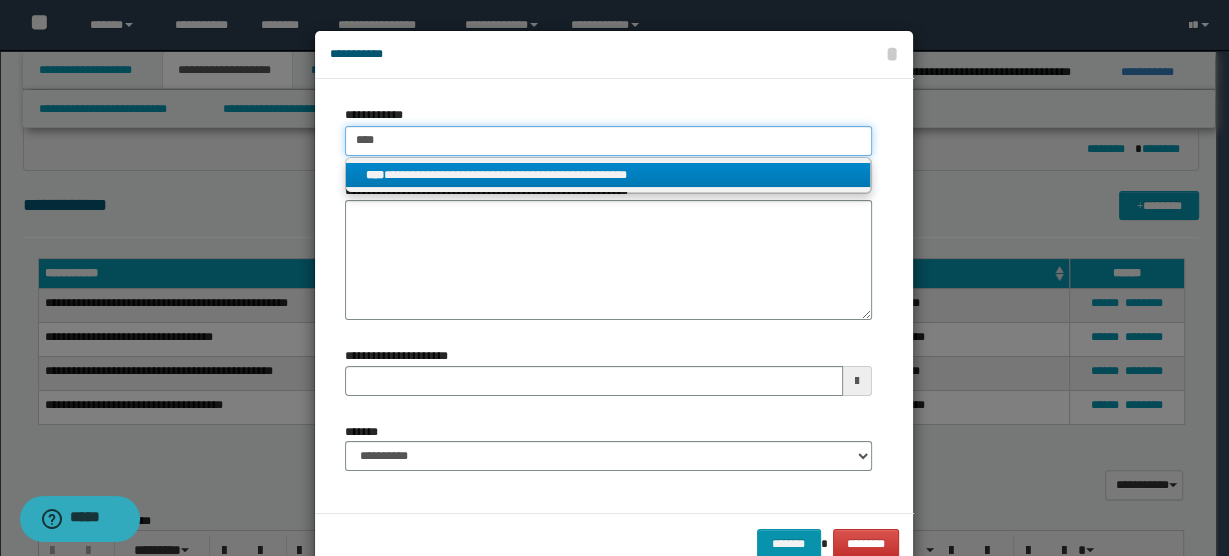 type on "****" 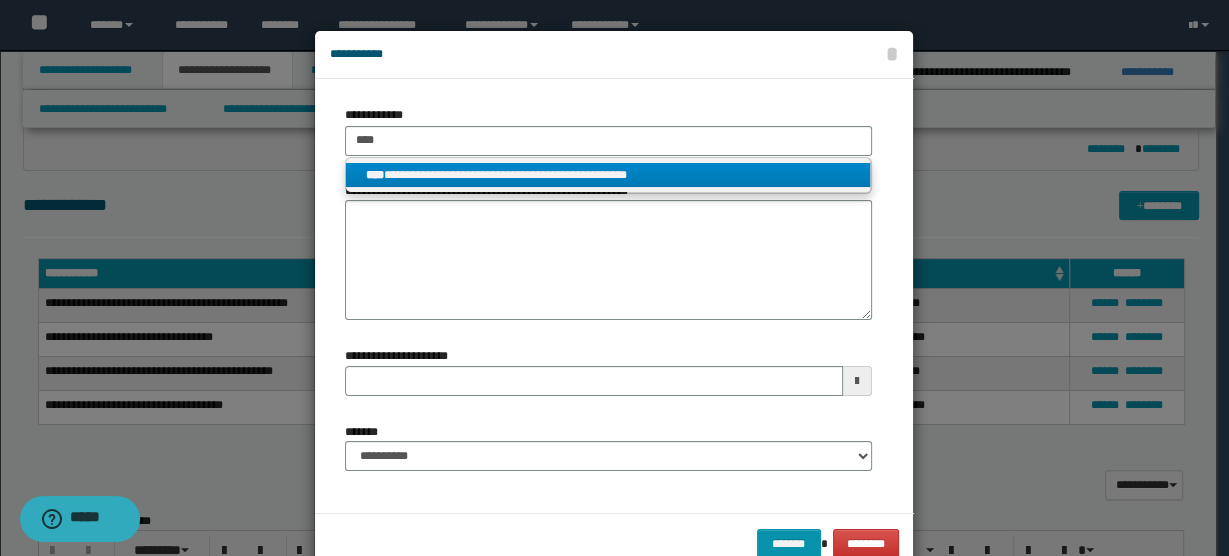 click on "**********" at bounding box center [608, 175] 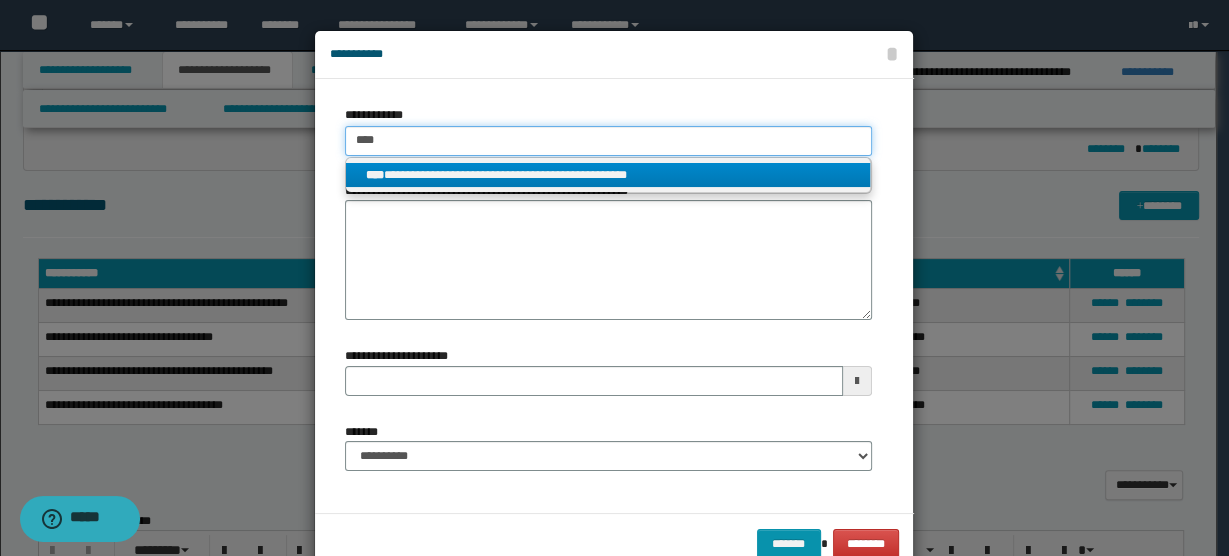 type 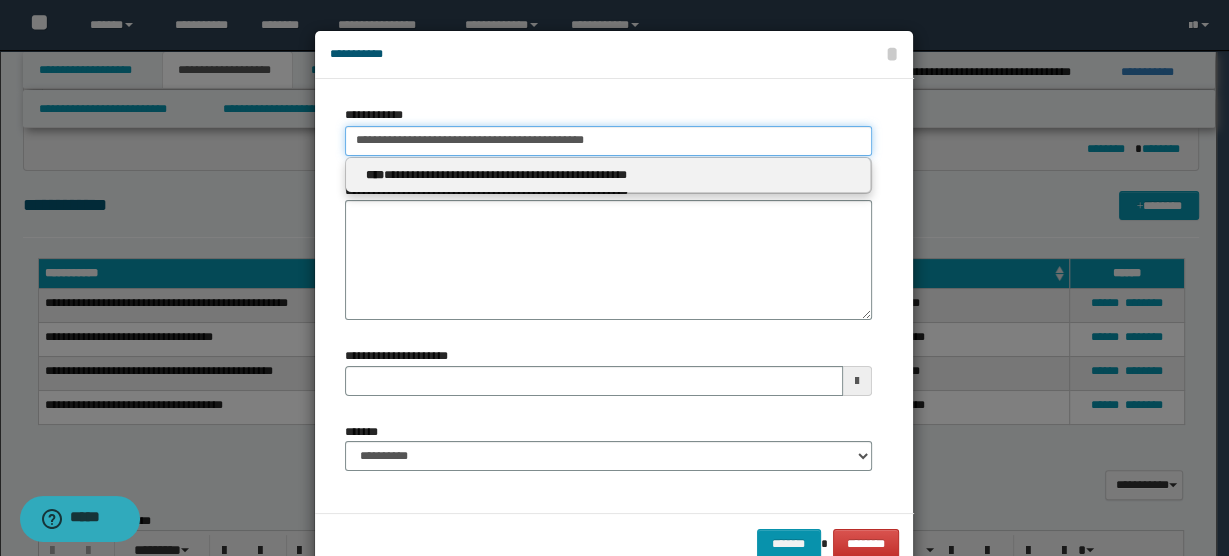 type on "**********" 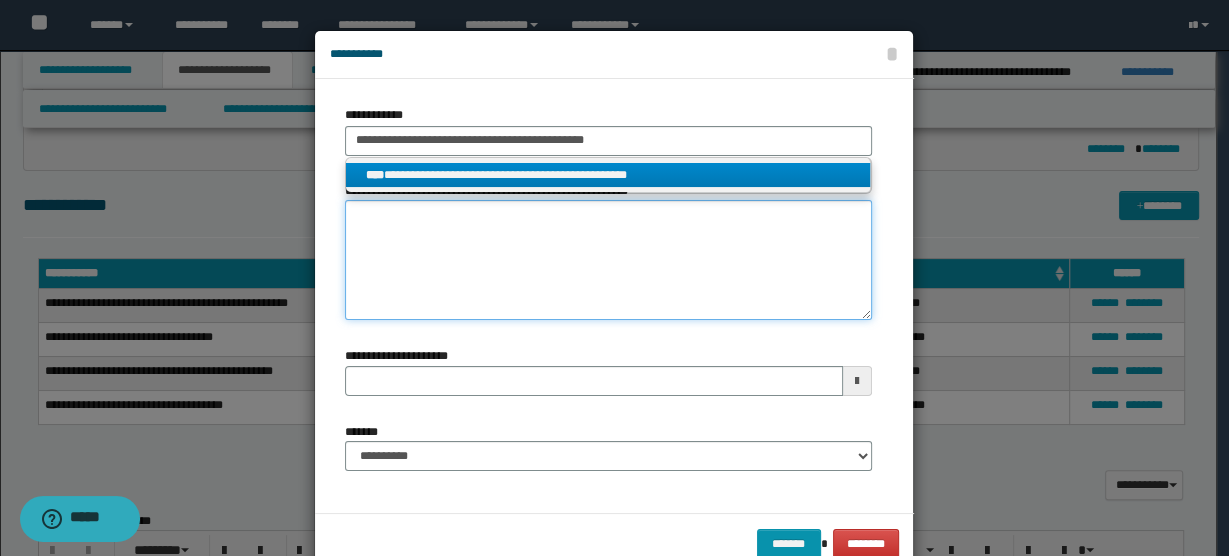 type 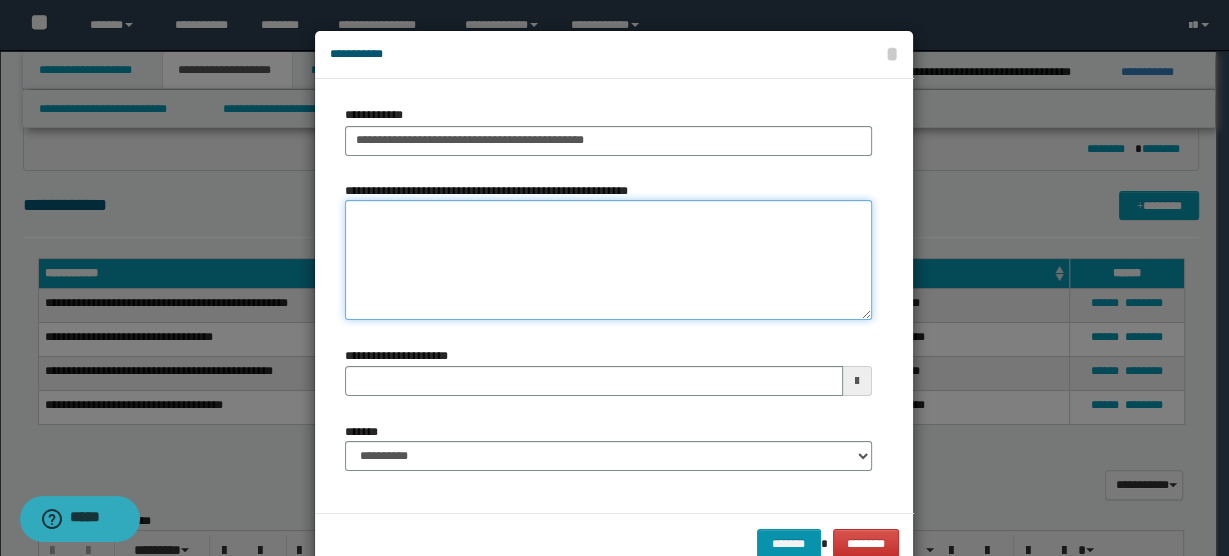 click on "**********" at bounding box center [608, 260] 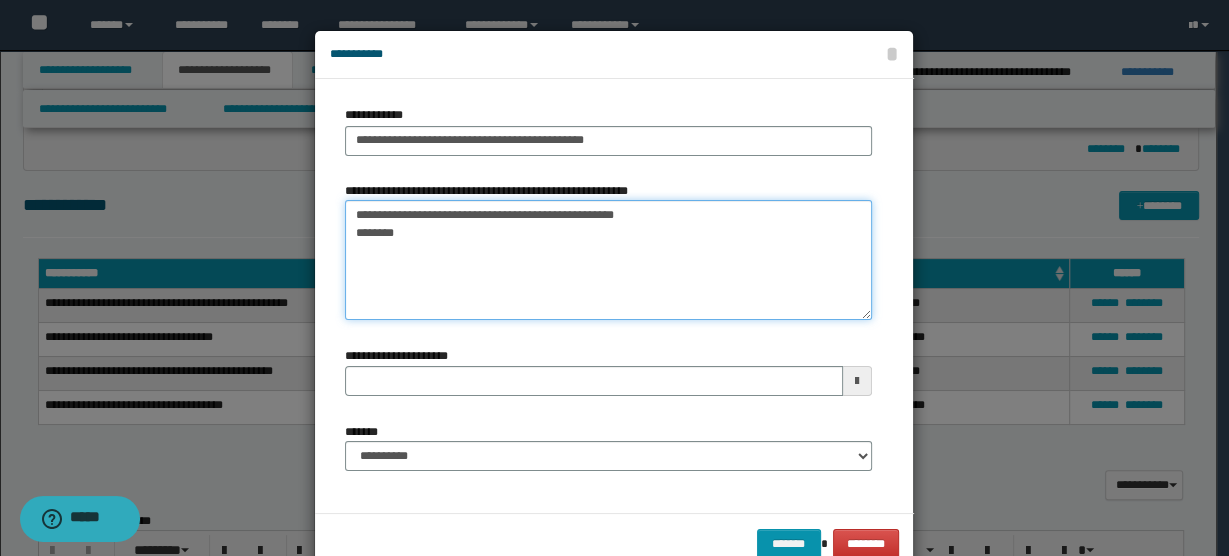 type on "**********" 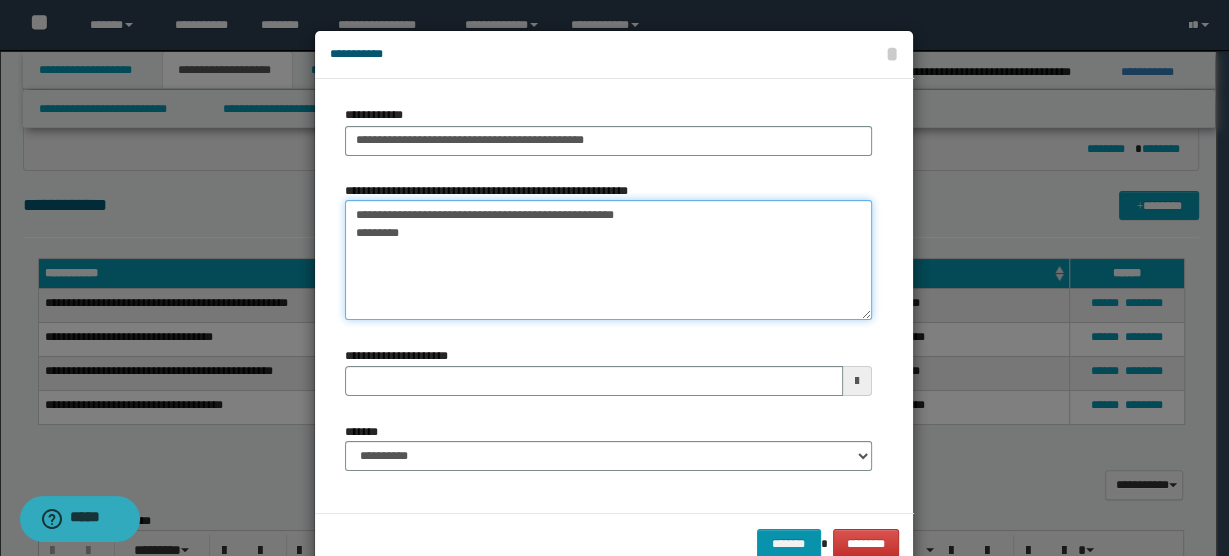 type 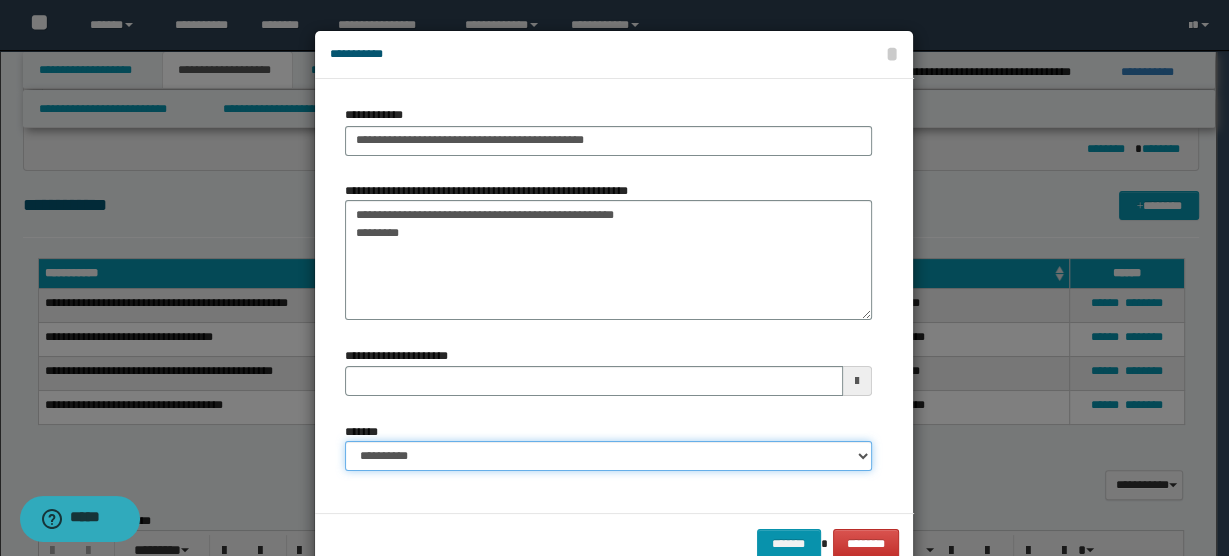 click on "**********" at bounding box center (608, 456) 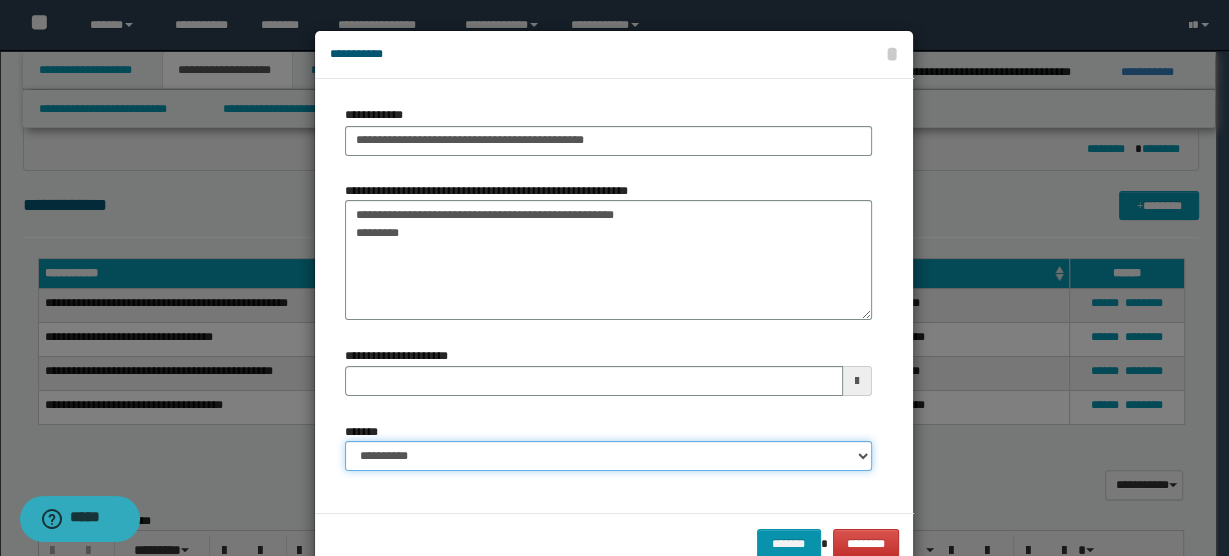 select on "*" 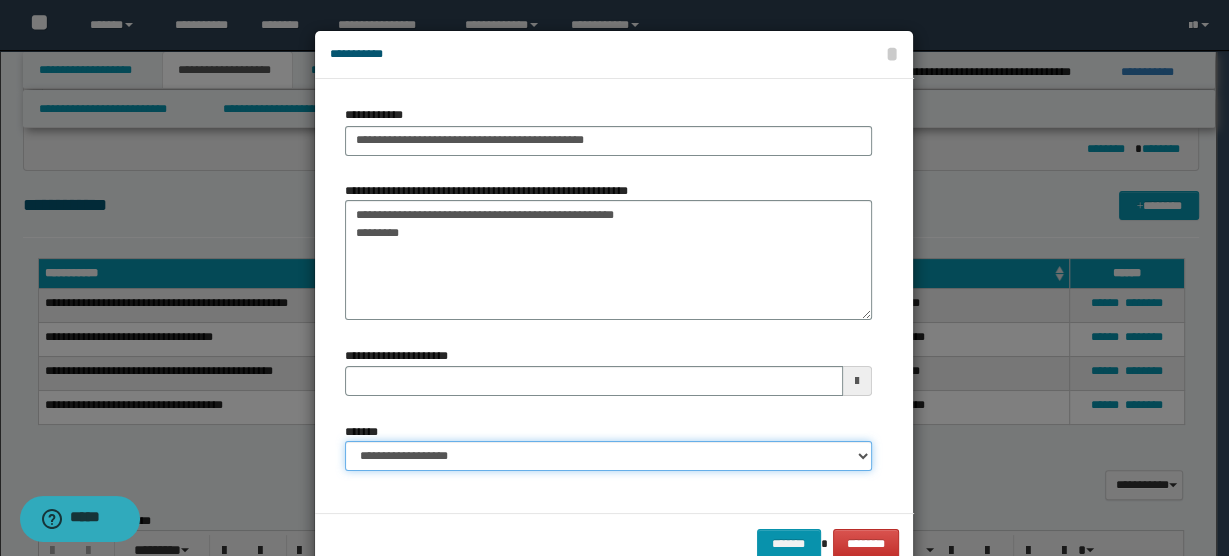 click on "**********" at bounding box center (608, 456) 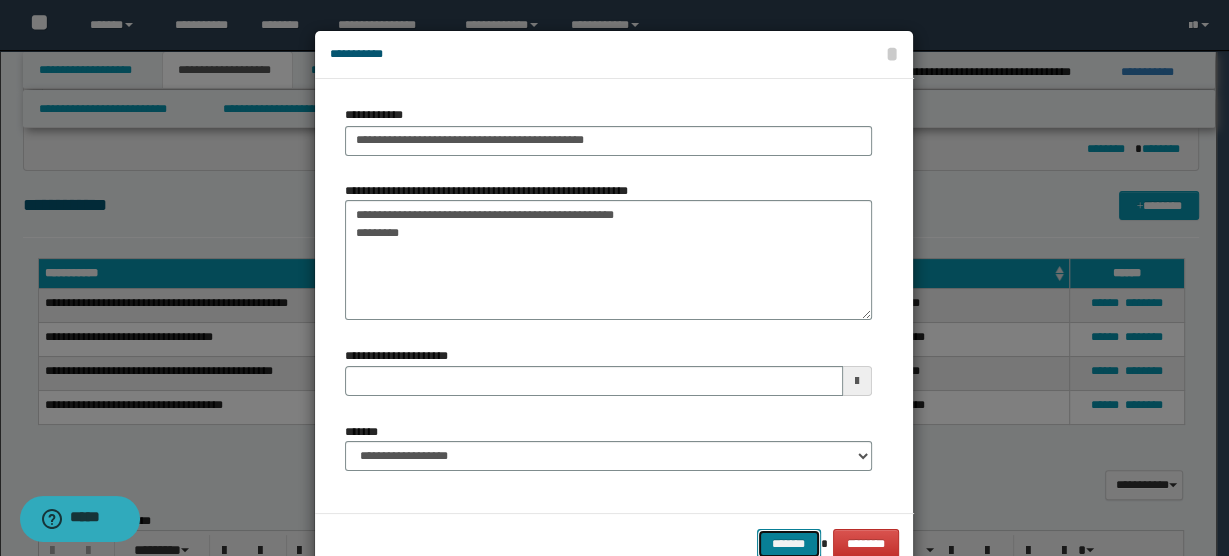 click on "*******" at bounding box center (789, 543) 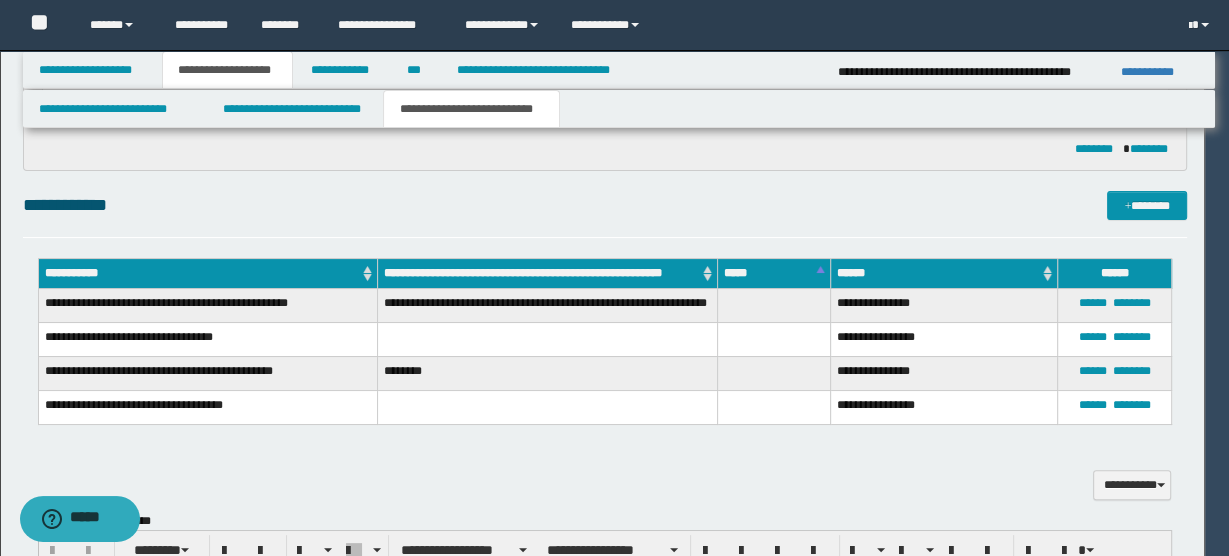 type 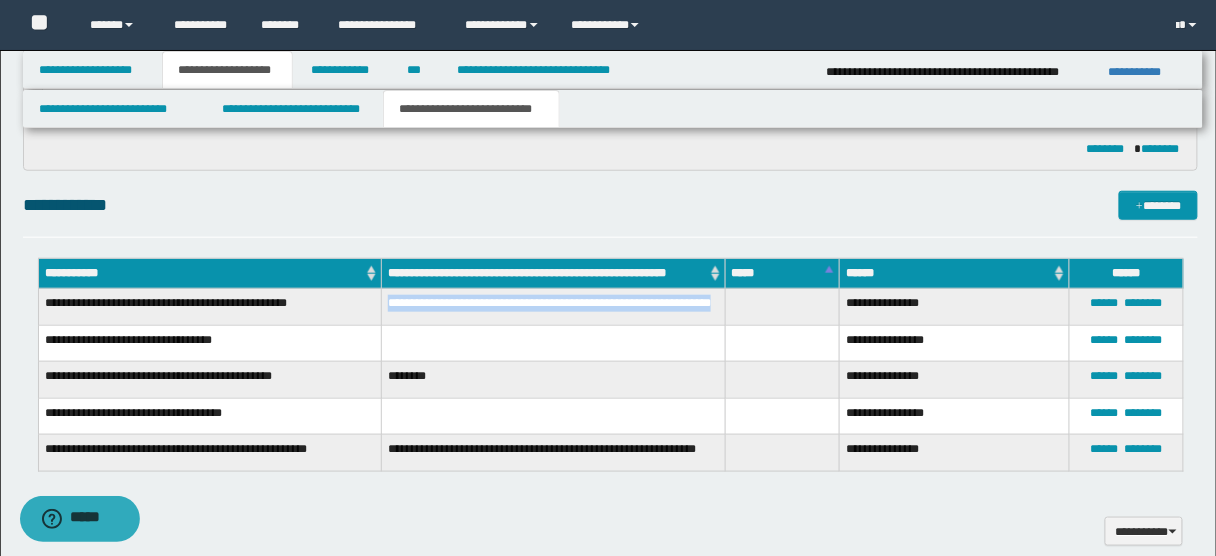 drag, startPoint x: 428, startPoint y: 318, endPoint x: 387, endPoint y: 301, distance: 44.38468 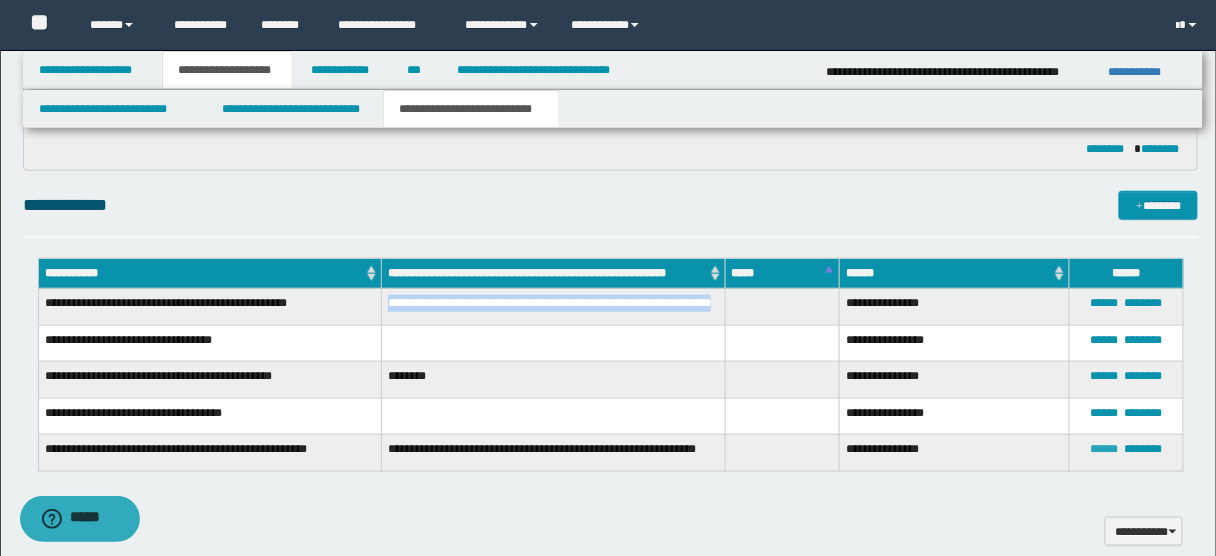 click on "******" at bounding box center (1105, 449) 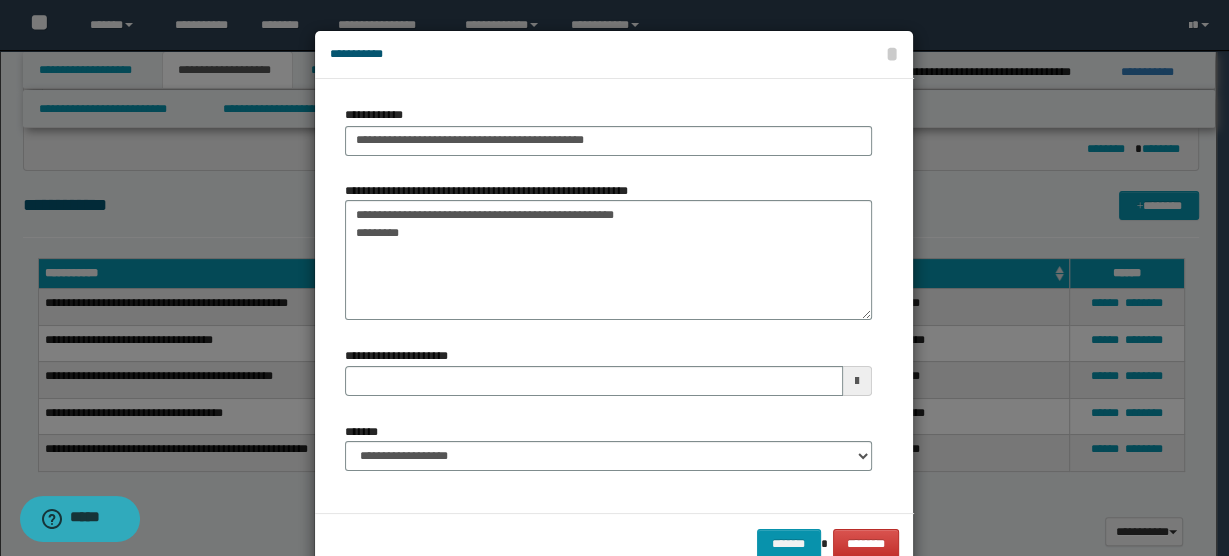 type 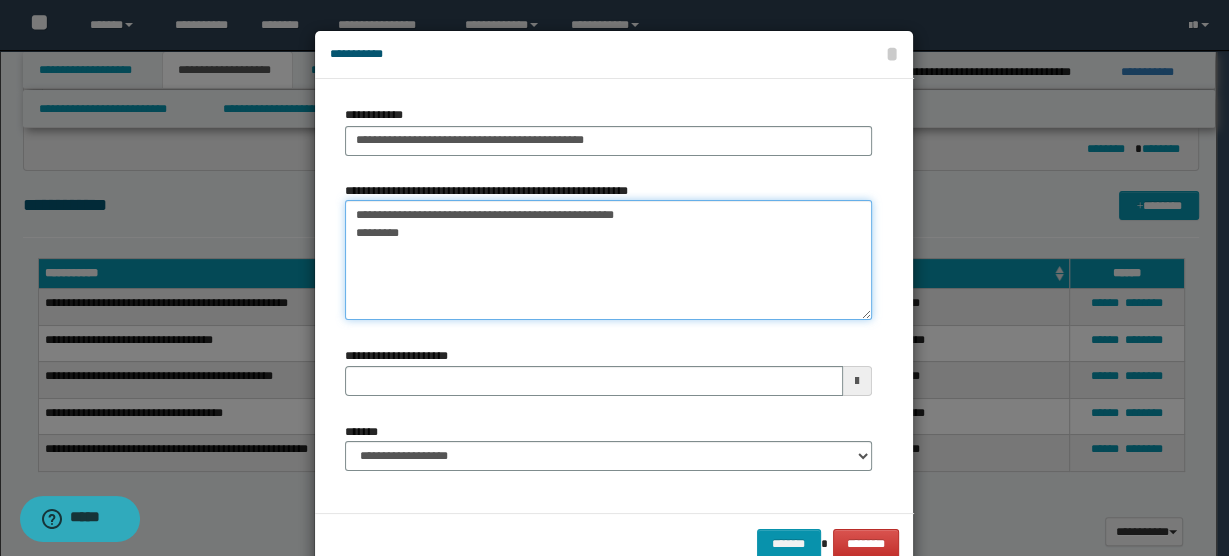 drag, startPoint x: 402, startPoint y: 236, endPoint x: 346, endPoint y: 209, distance: 62.169125 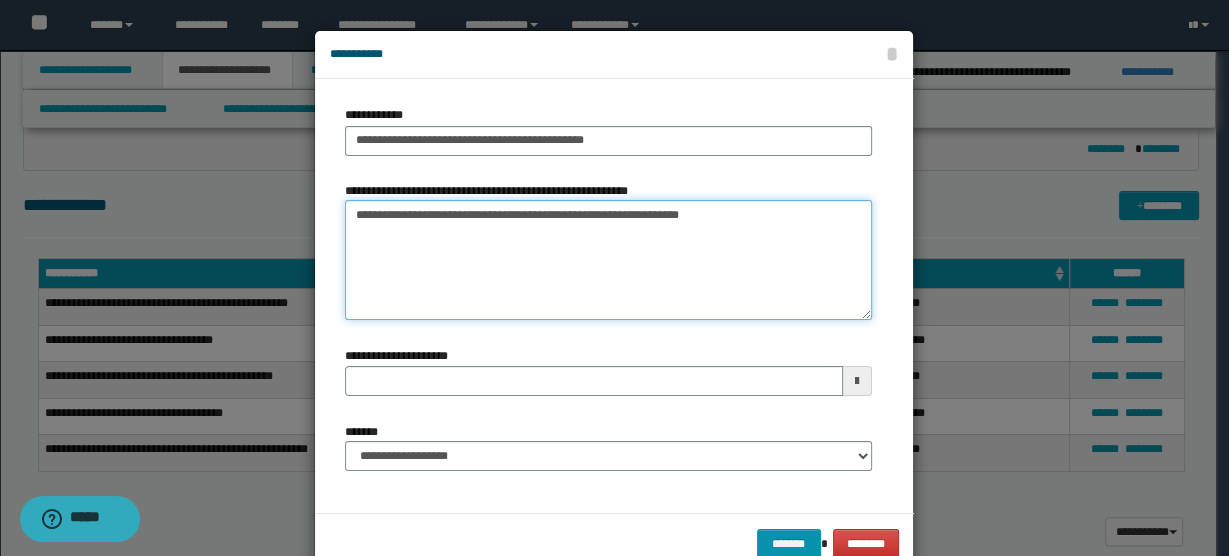 type 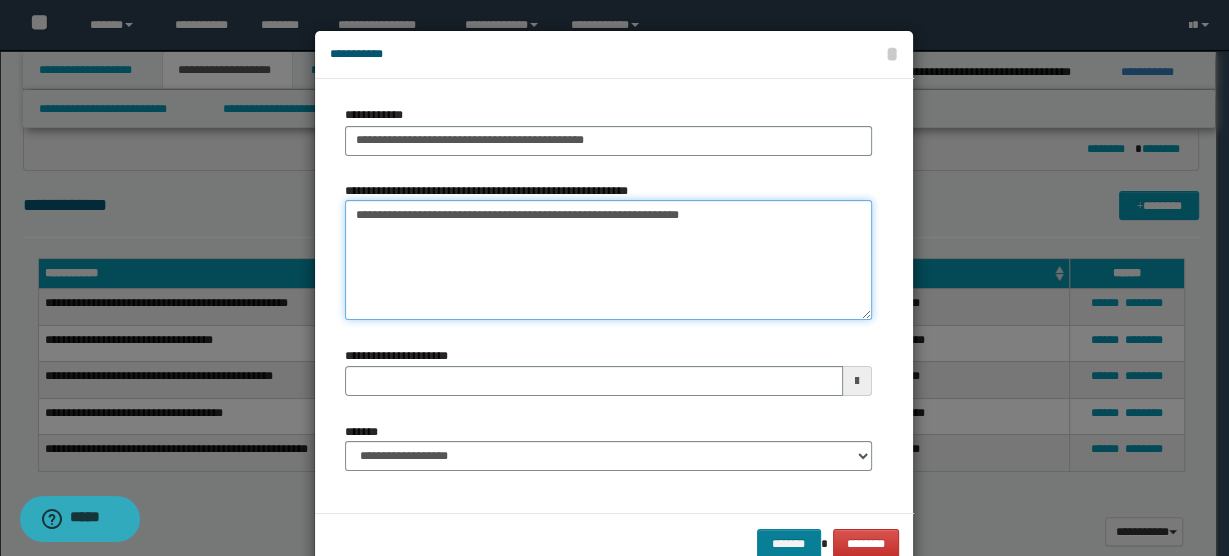 type on "**********" 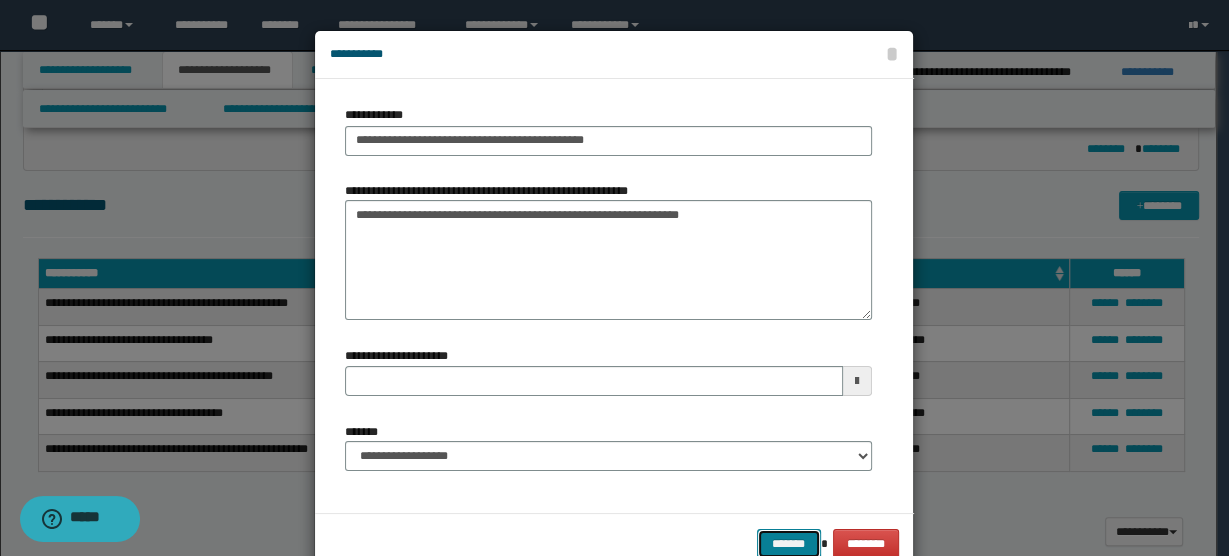click on "*******" at bounding box center [789, 543] 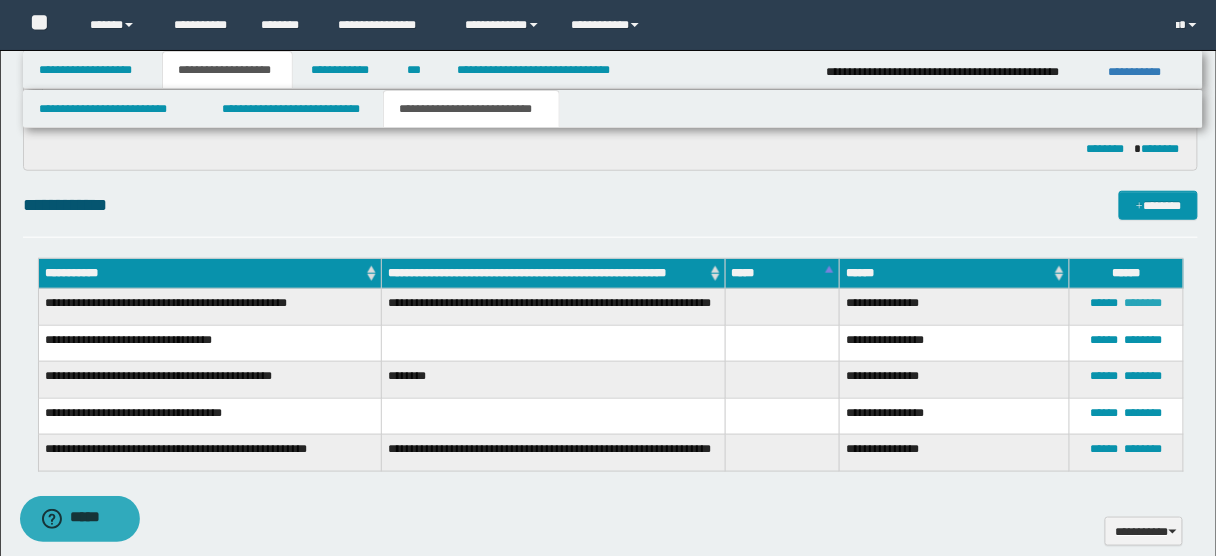 click on "********" at bounding box center (1144, 303) 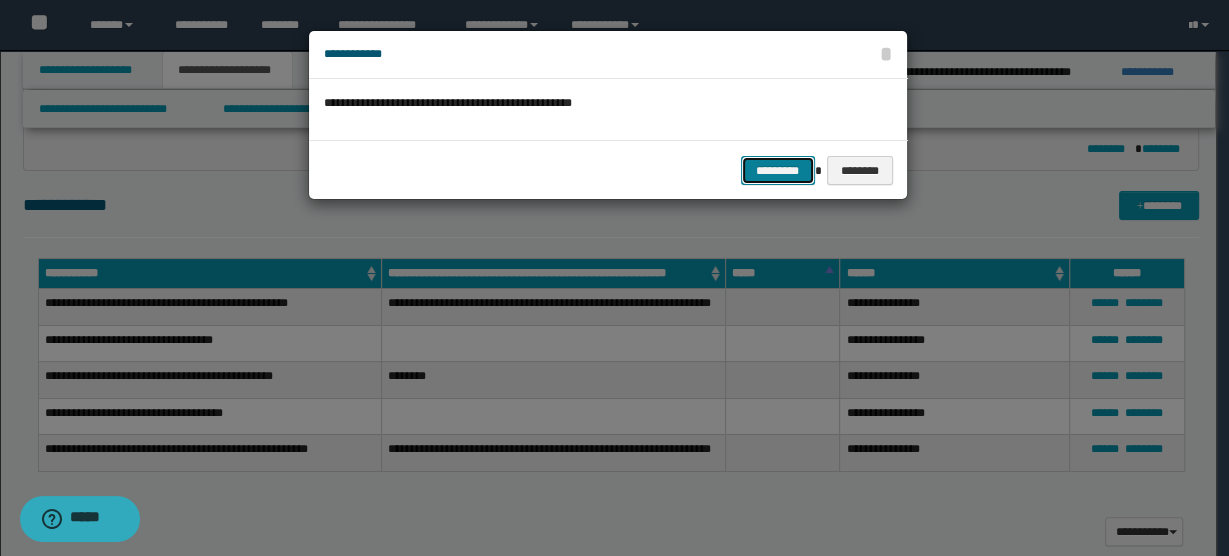 click on "*********" at bounding box center [778, 170] 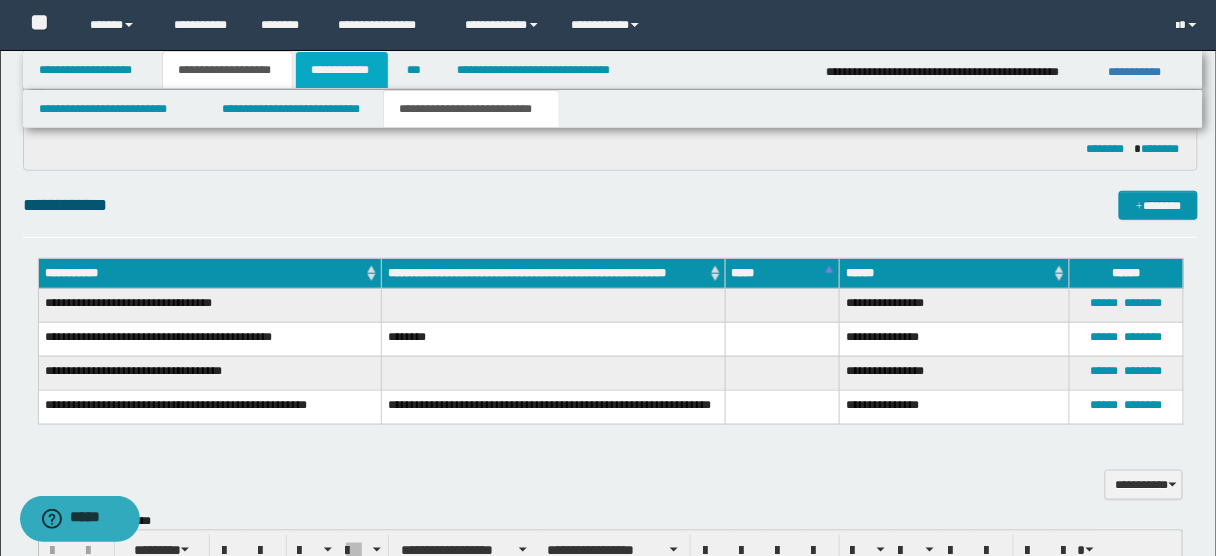 click on "**********" at bounding box center [342, 70] 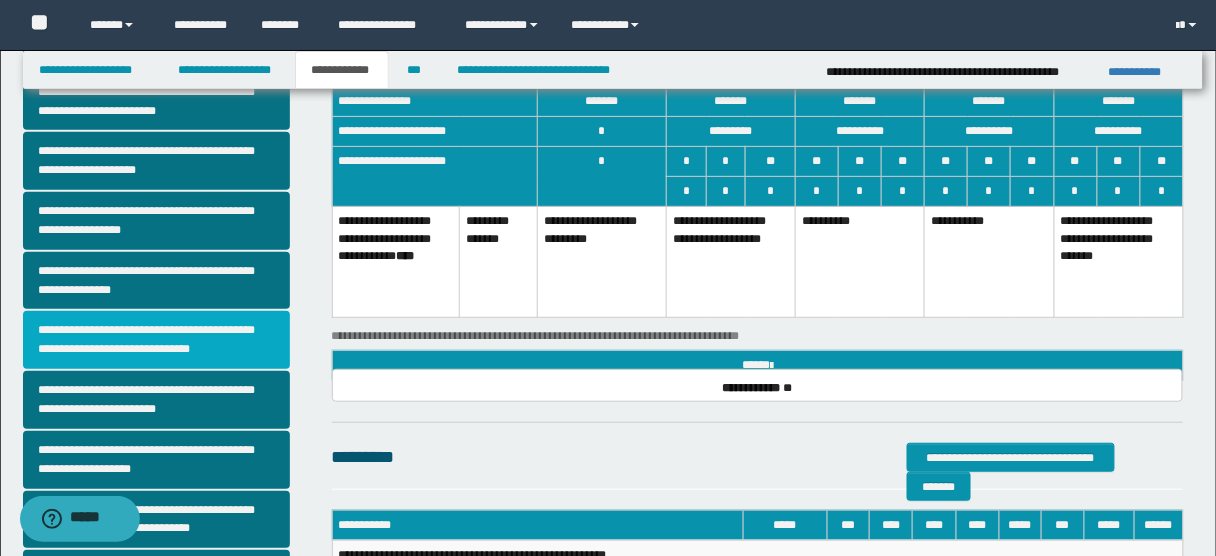 scroll, scrollTop: 120, scrollLeft: 0, axis: vertical 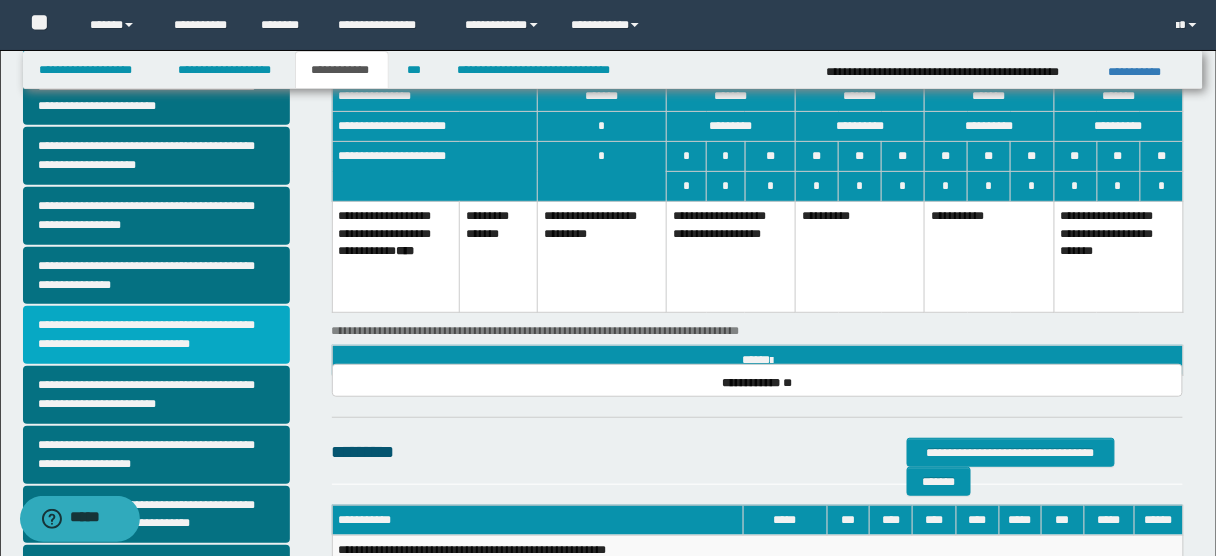 click on "**********" at bounding box center [156, 335] 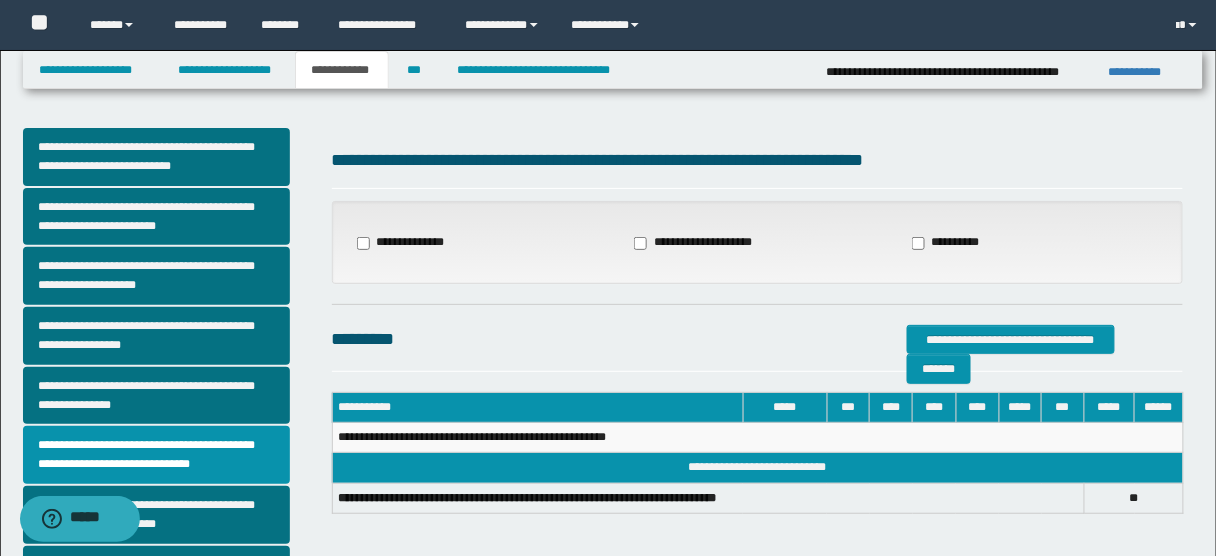 click on "**********" at bounding box center [401, 243] 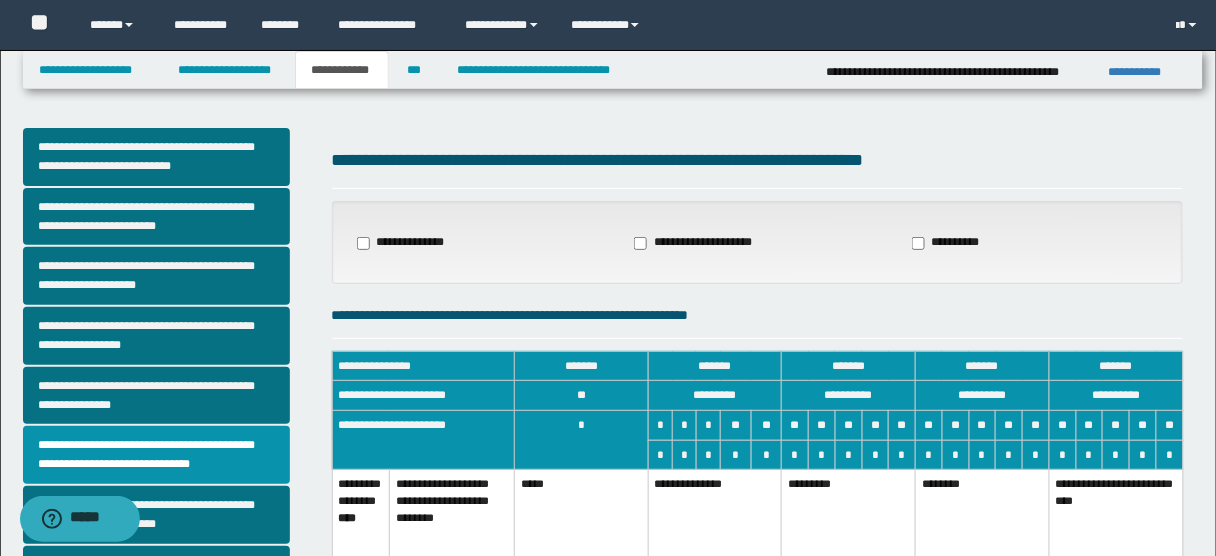 click on "**********" at bounding box center [715, 515] 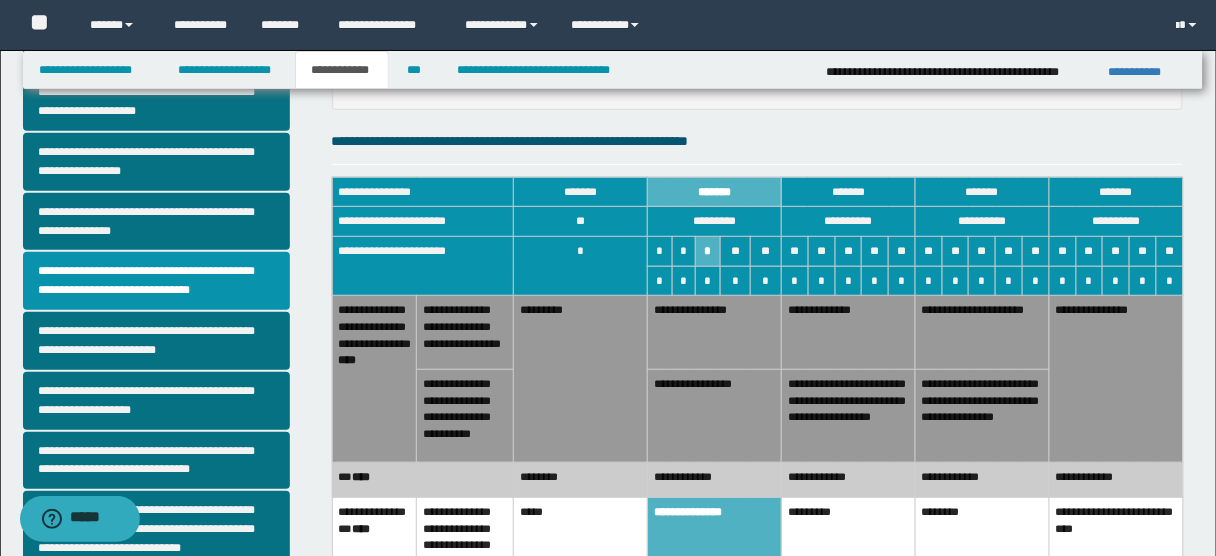 scroll, scrollTop: 182, scrollLeft: 0, axis: vertical 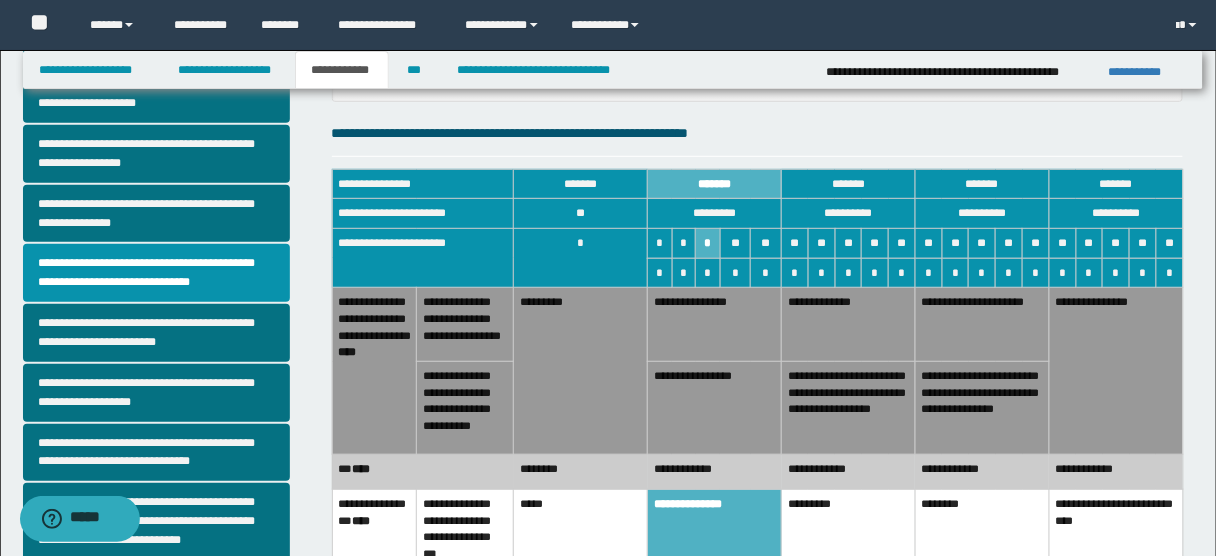 click on "********" at bounding box center (581, 472) 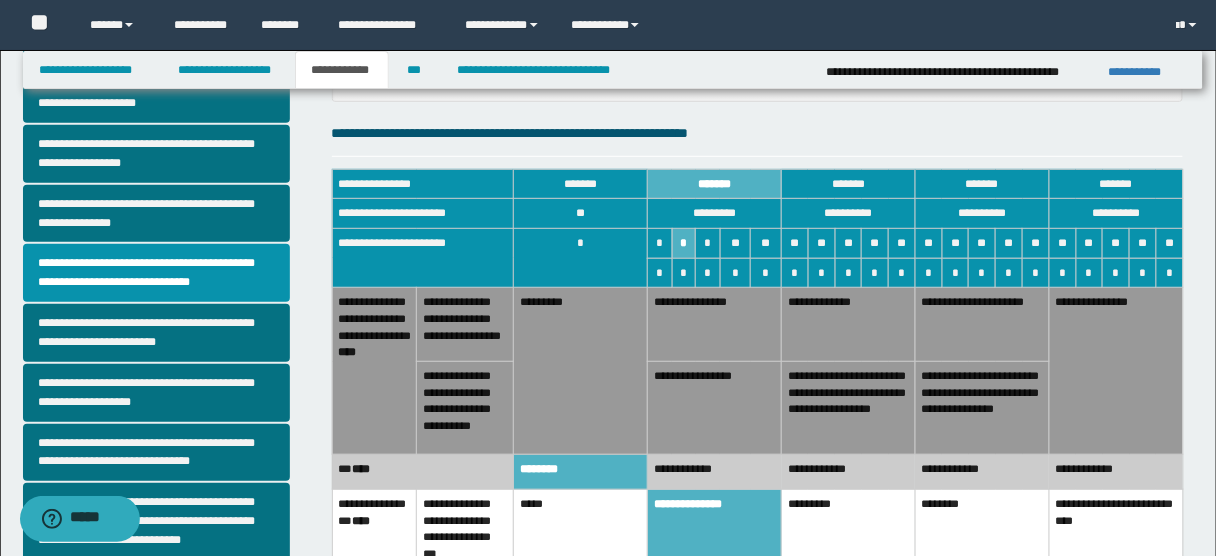 click on "**********" at bounding box center [715, 325] 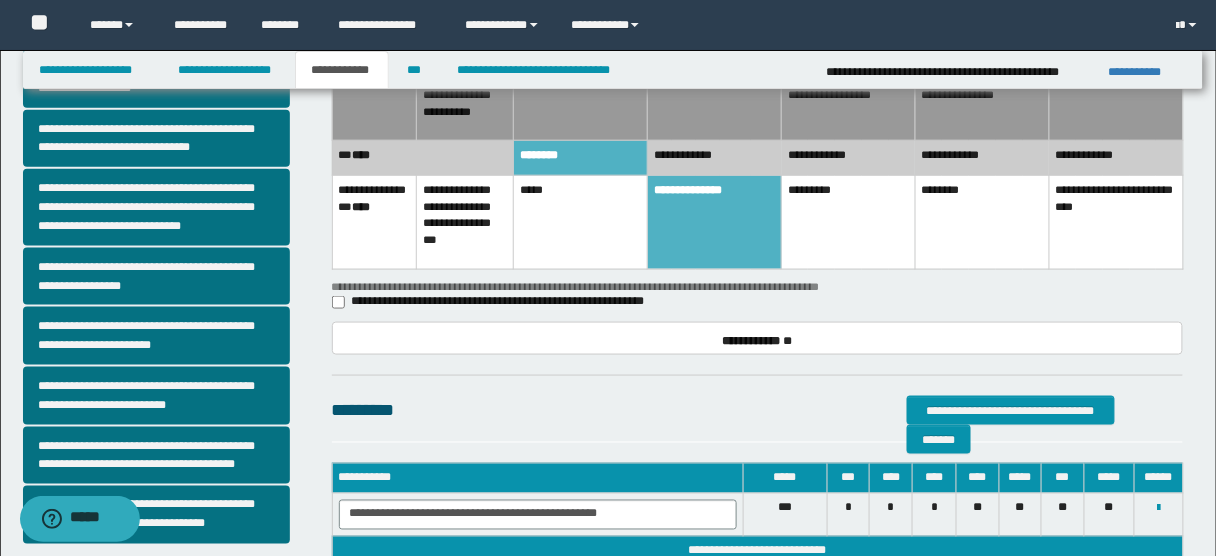 scroll, scrollTop: 503, scrollLeft: 0, axis: vertical 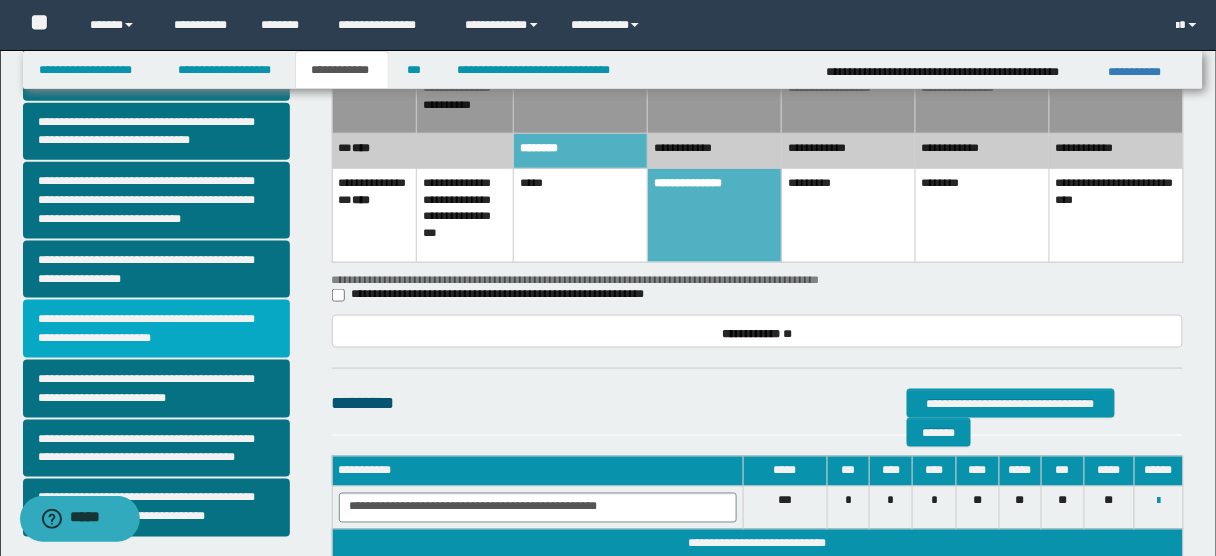 click on "**********" at bounding box center (156, 329) 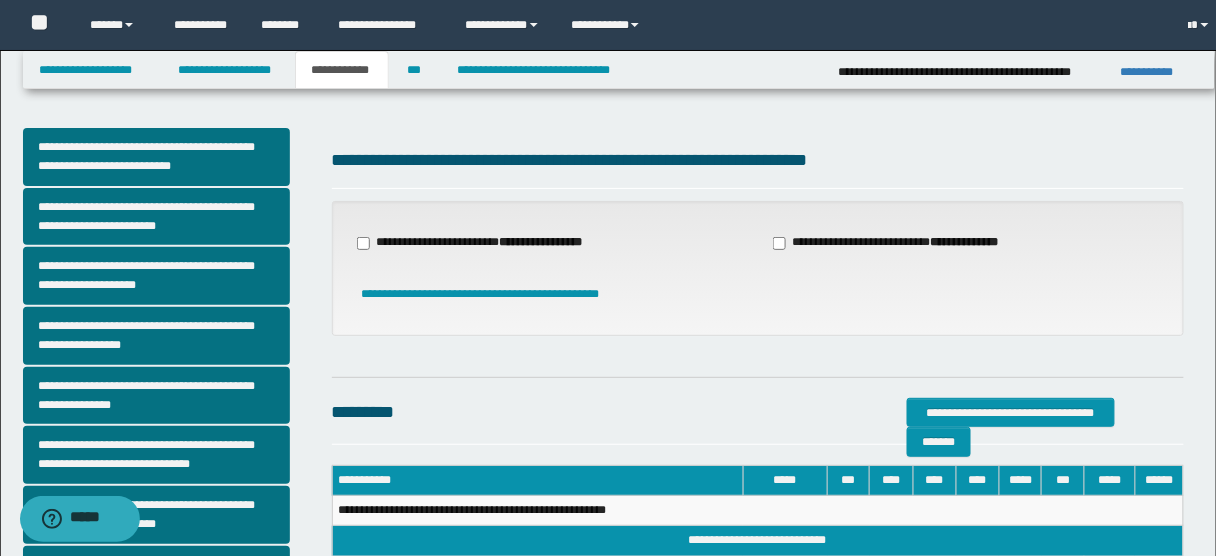 click on "**********" at bounding box center (482, 243) 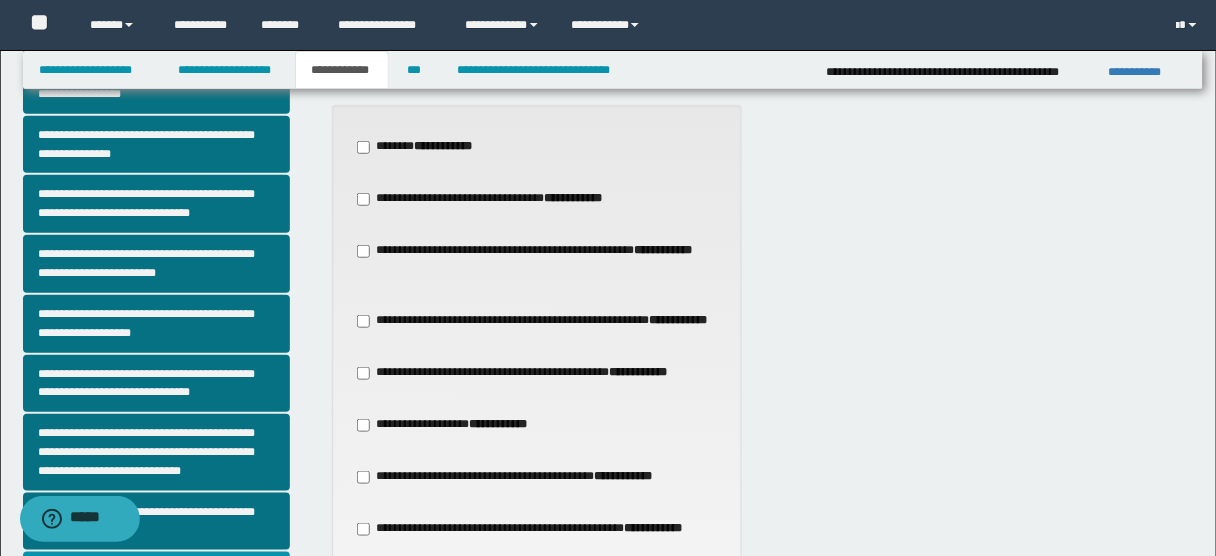 scroll, scrollTop: 295, scrollLeft: 0, axis: vertical 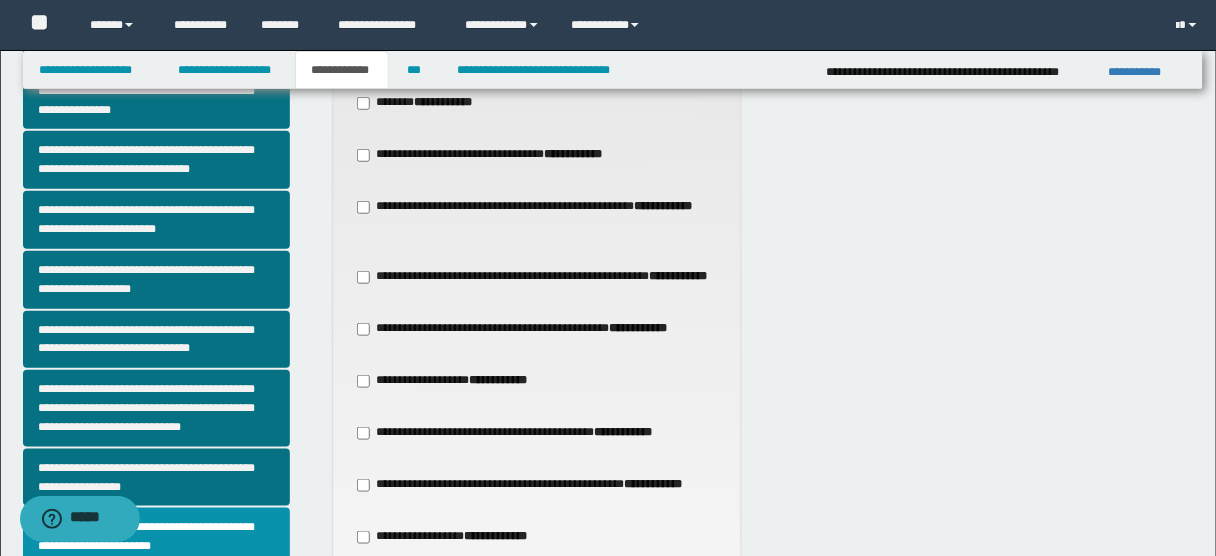 click on "**********" at bounding box center (451, 381) 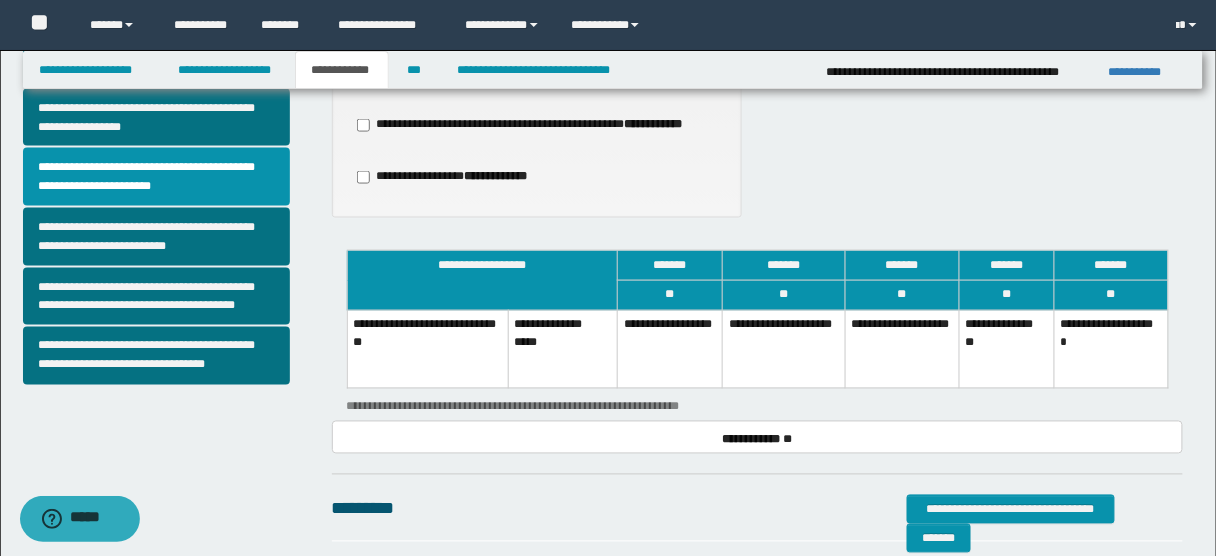 scroll, scrollTop: 682, scrollLeft: 0, axis: vertical 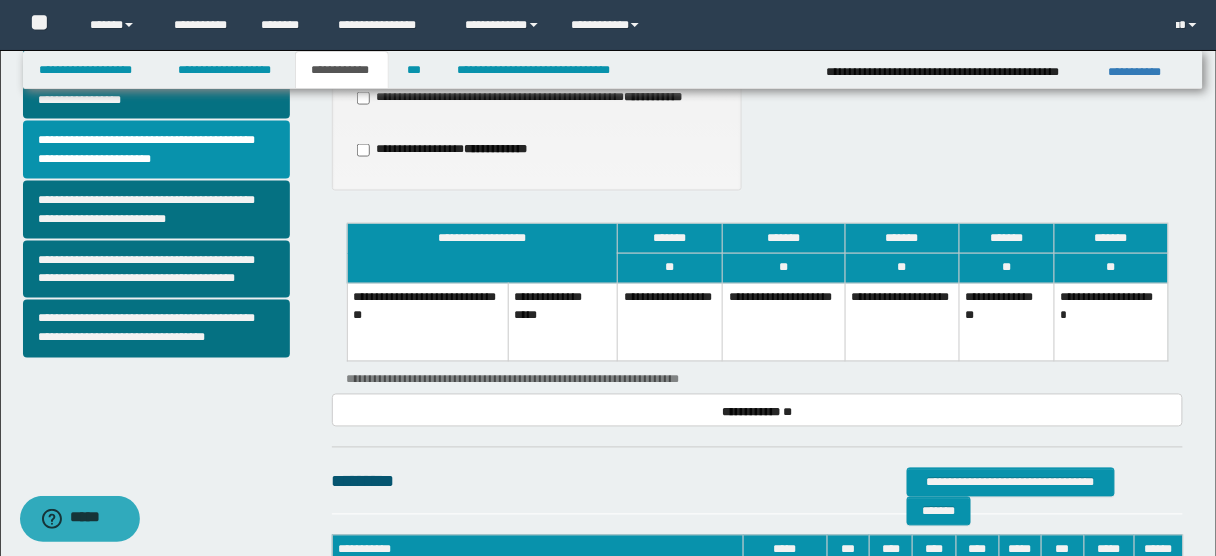 click on "**********" at bounding box center (902, 322) 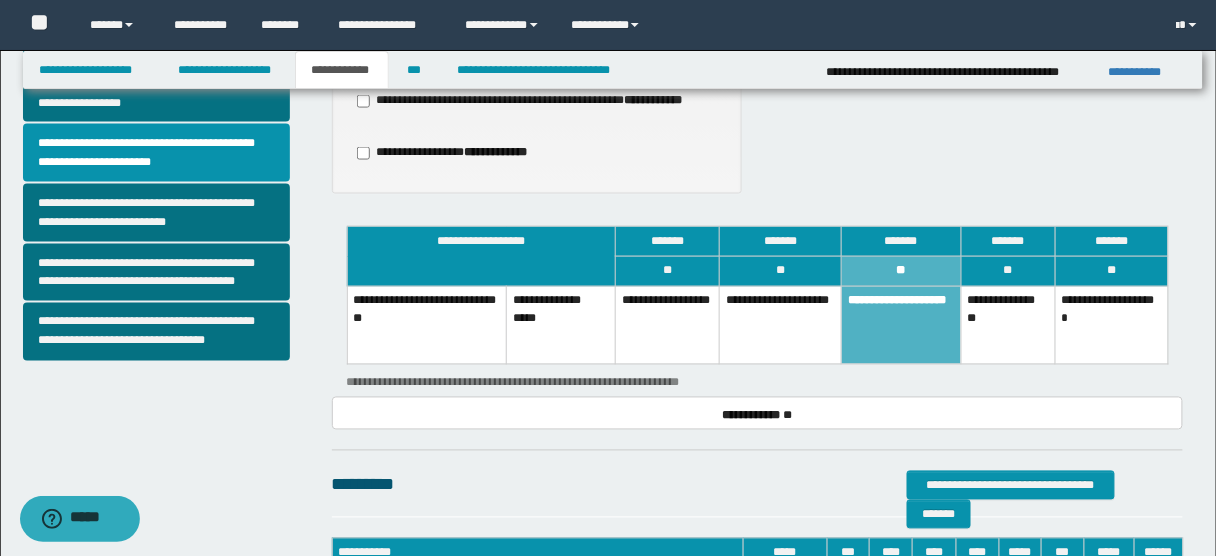 scroll, scrollTop: 583, scrollLeft: 0, axis: vertical 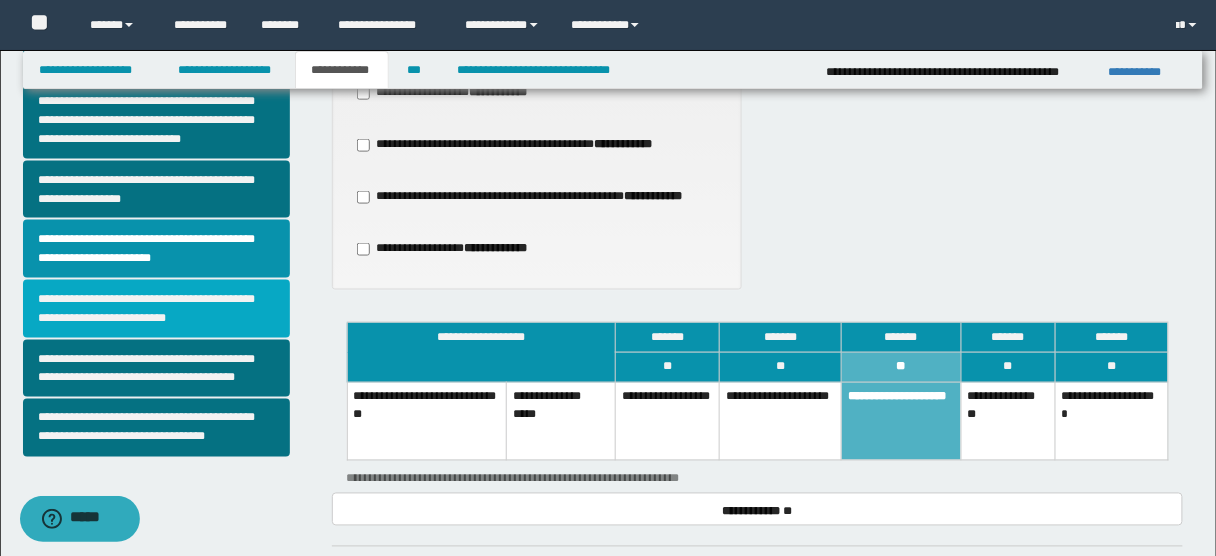 click on "**********" at bounding box center [156, 309] 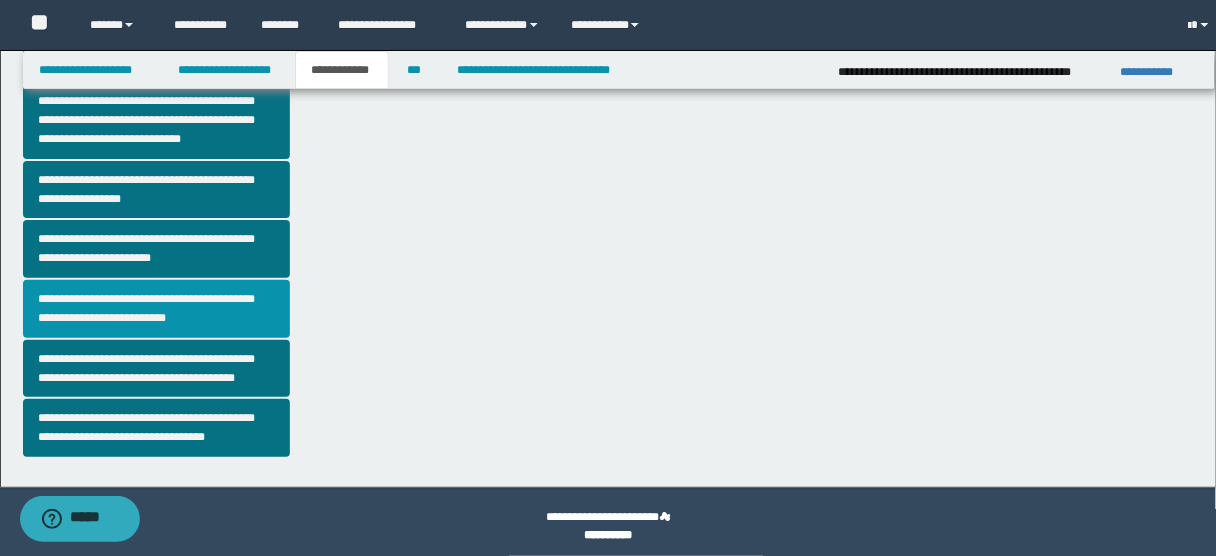 scroll, scrollTop: 0, scrollLeft: 0, axis: both 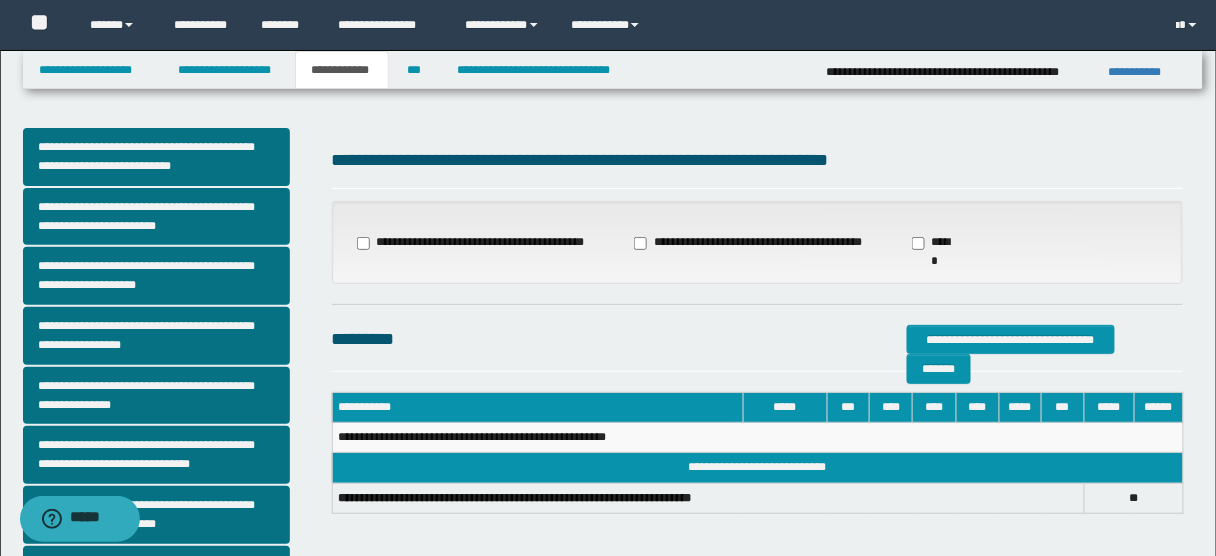 click on "**********" at bounding box center (750, 243) 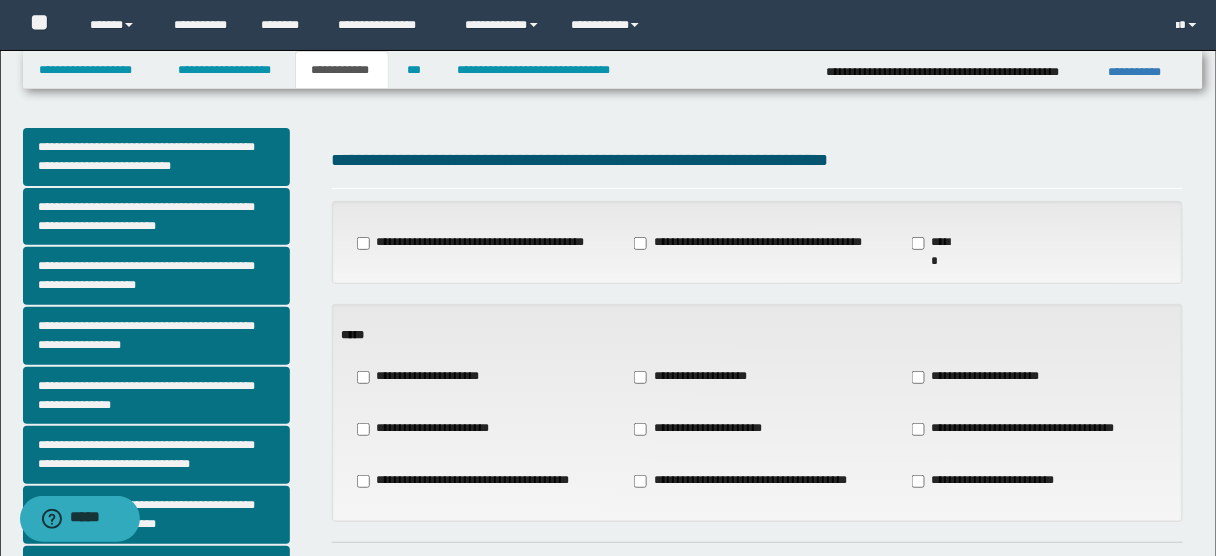 click on "**********" at bounding box center [698, 377] 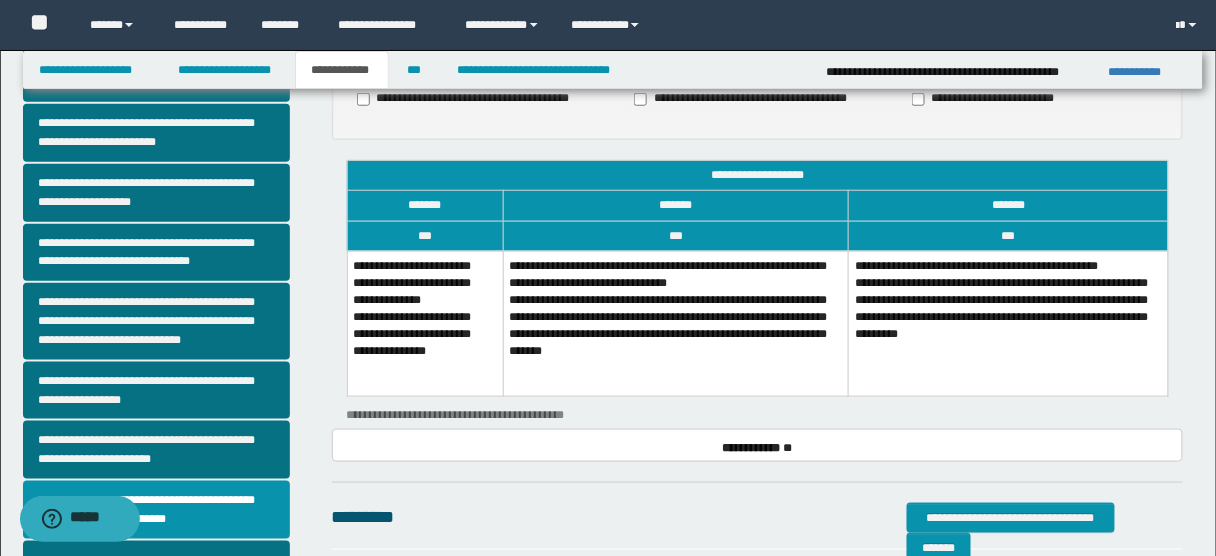 scroll, scrollTop: 387, scrollLeft: 0, axis: vertical 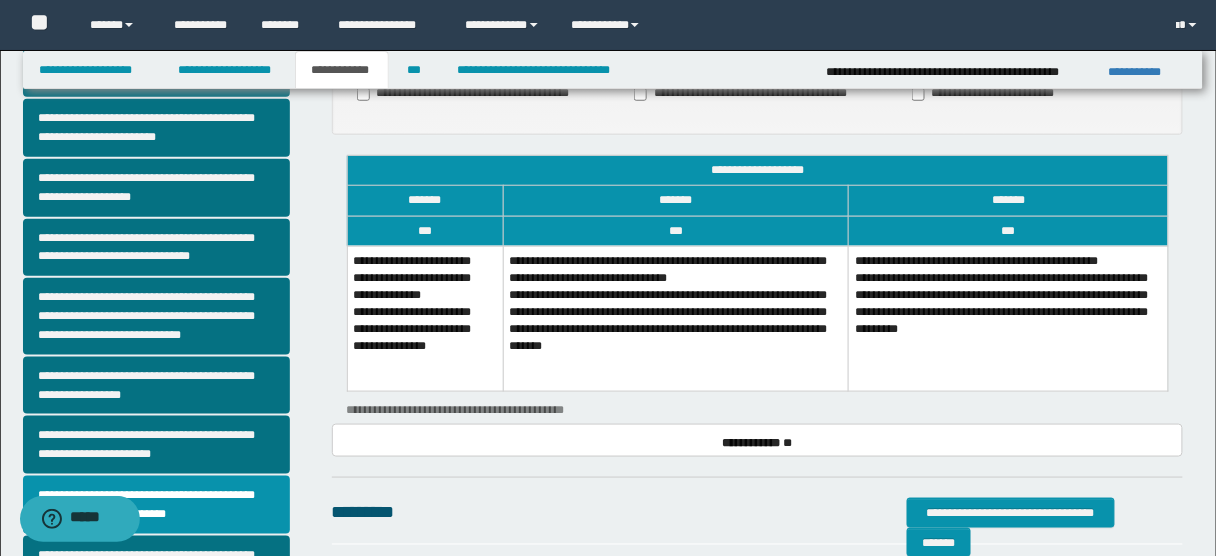 click on "**********" at bounding box center [425, 318] 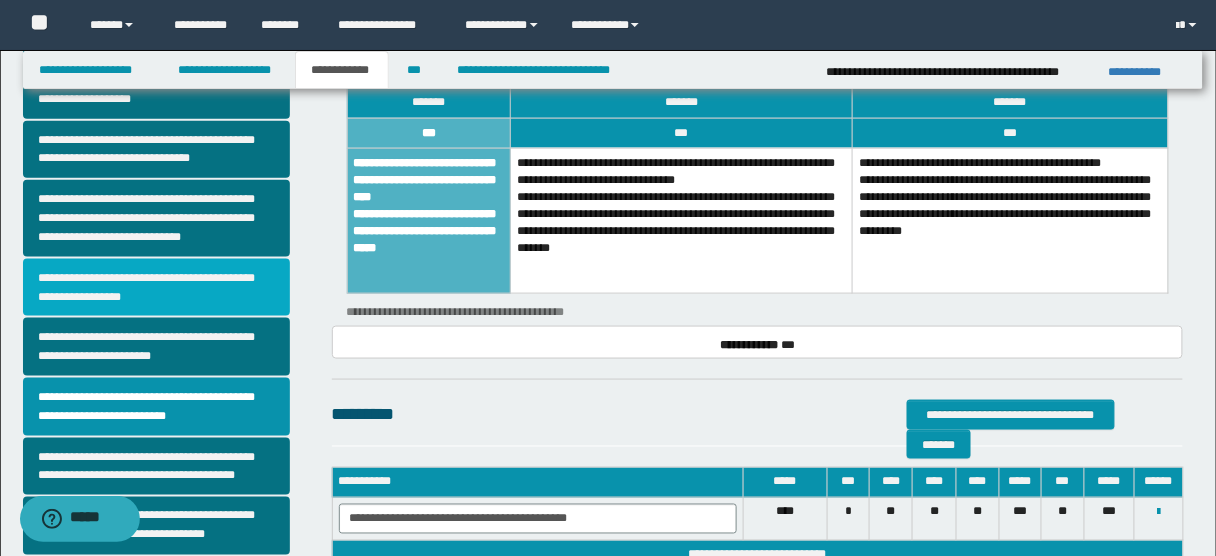scroll, scrollTop: 656, scrollLeft: 0, axis: vertical 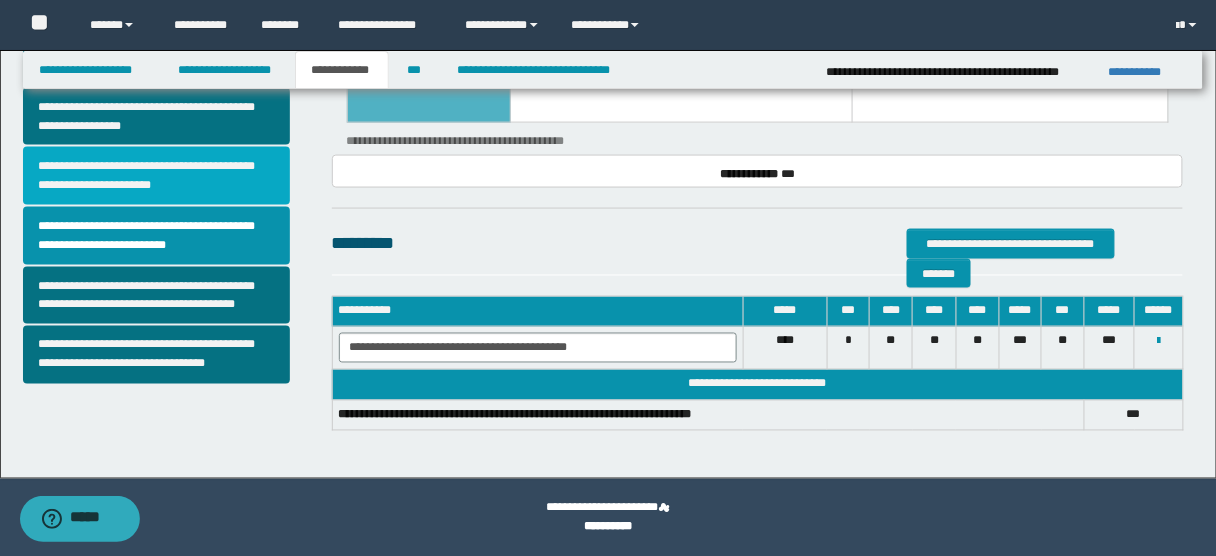 click on "**********" at bounding box center [156, 176] 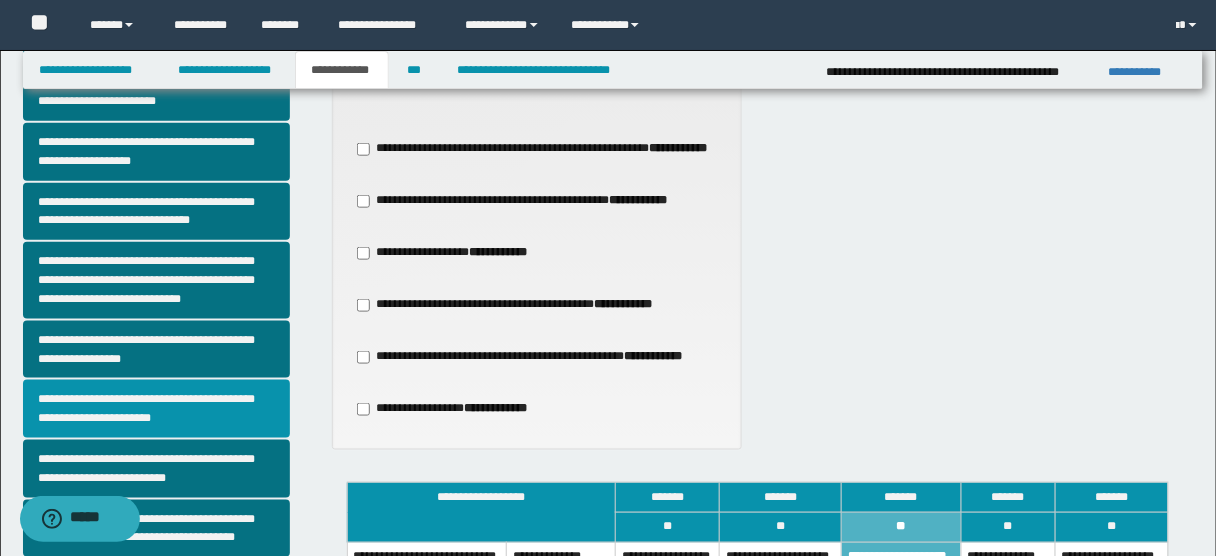 scroll, scrollTop: 430, scrollLeft: 0, axis: vertical 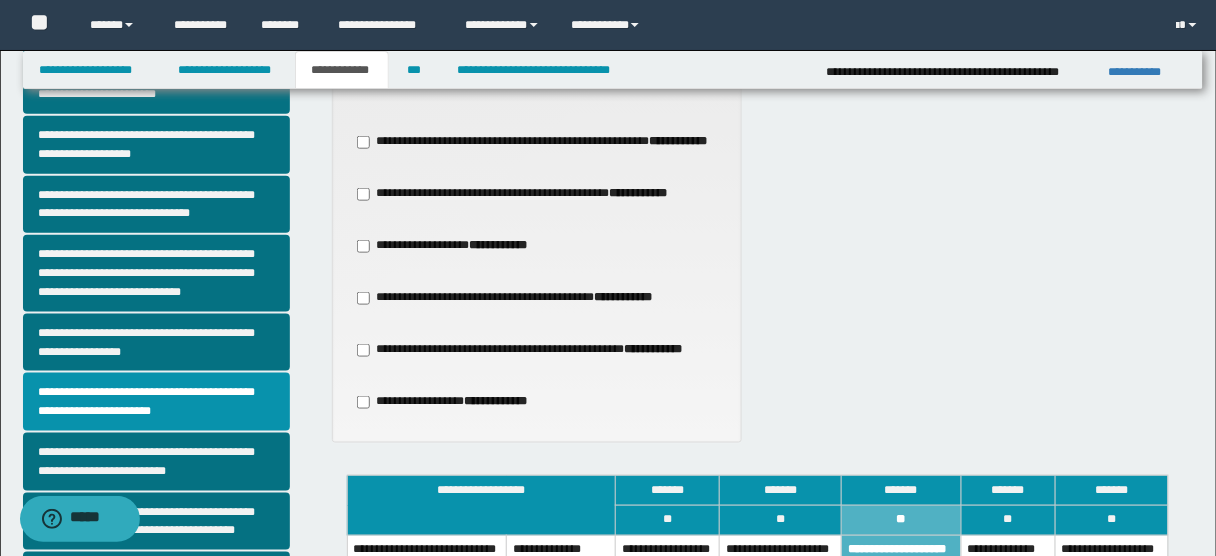 click on "**********" at bounding box center (654, 349) 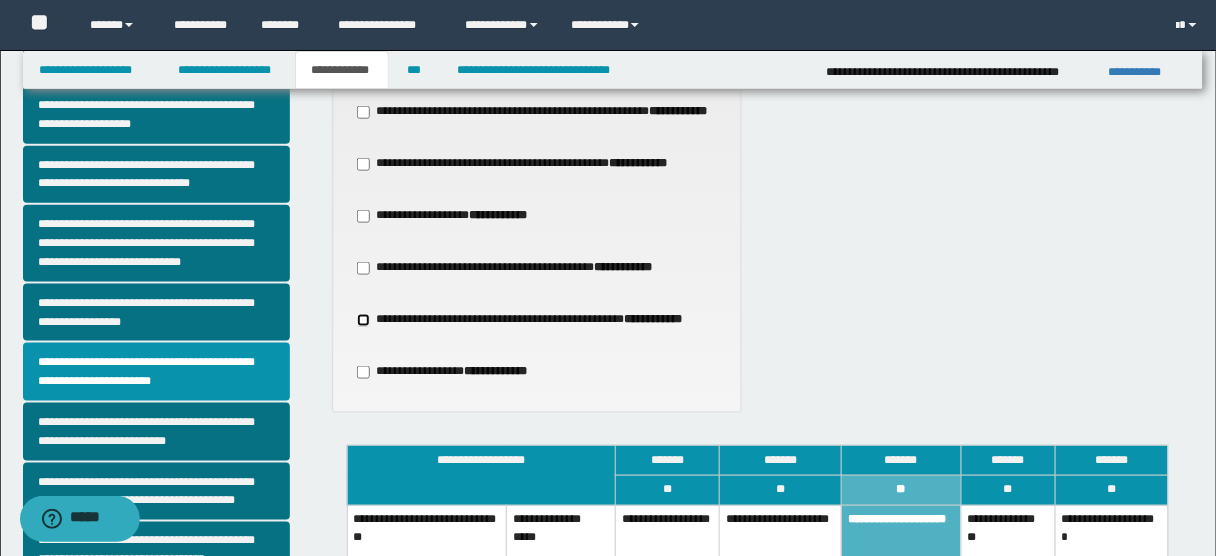 scroll, scrollTop: 452, scrollLeft: 0, axis: vertical 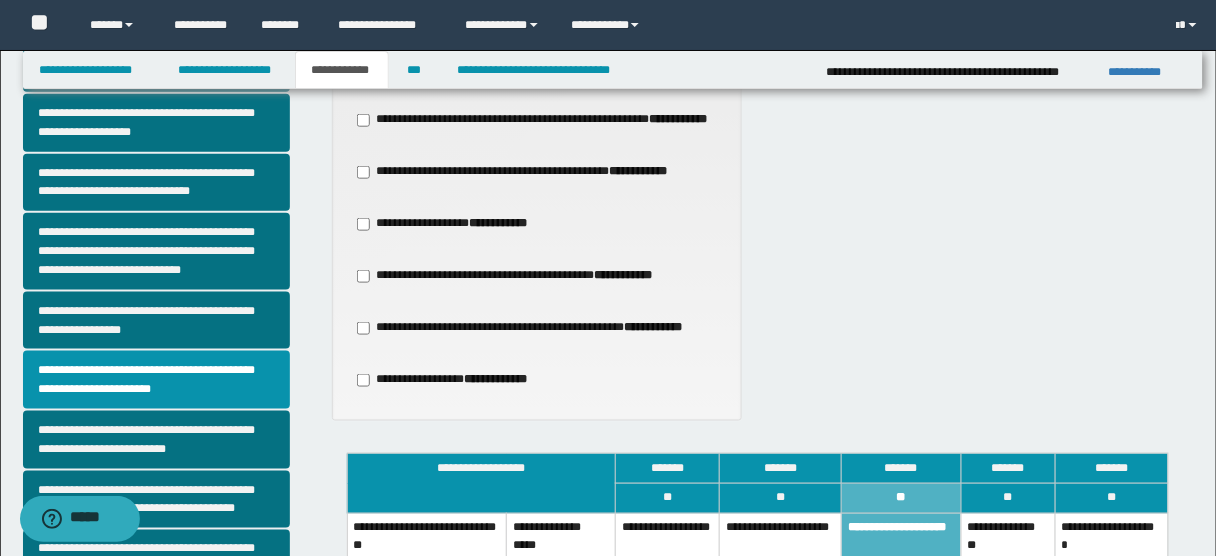 click on "**********" at bounding box center (532, 328) 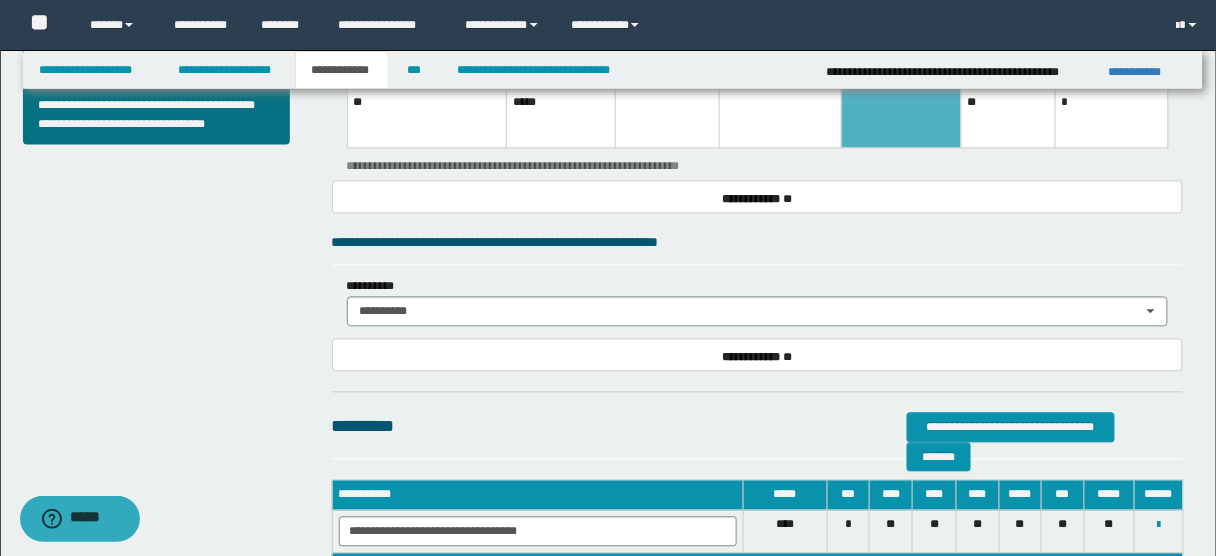scroll, scrollTop: 891, scrollLeft: 0, axis: vertical 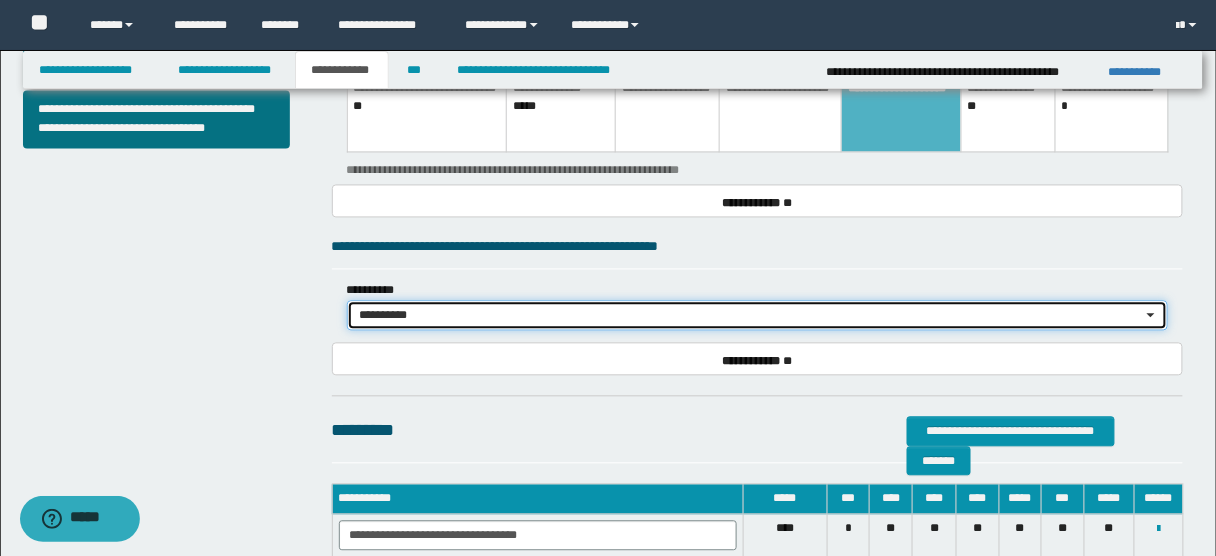 click on "**********" at bounding box center [752, 316] 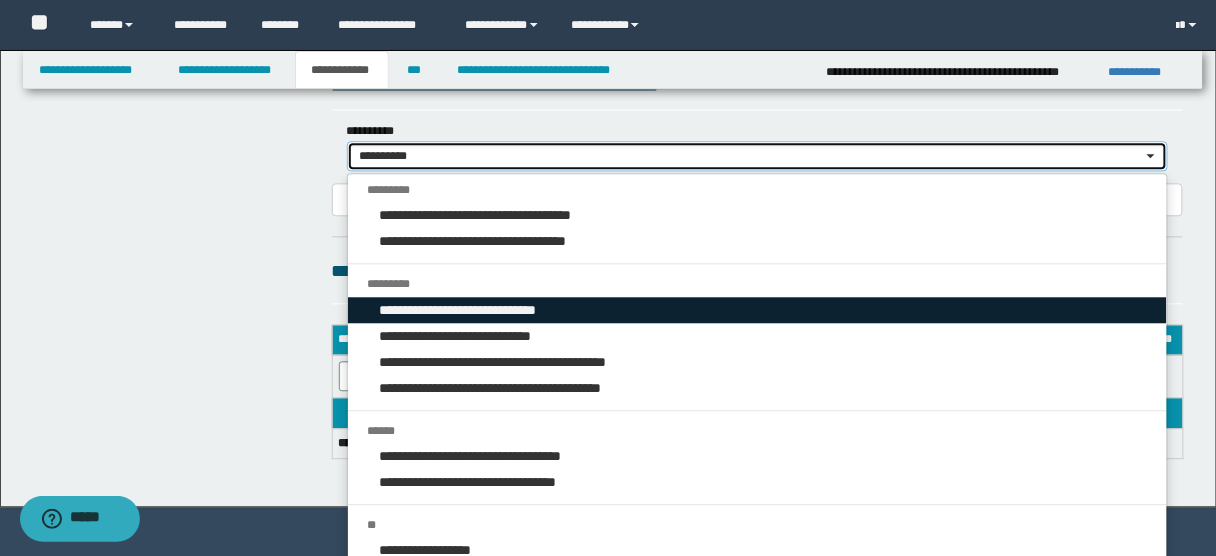 scroll, scrollTop: 1079, scrollLeft: 0, axis: vertical 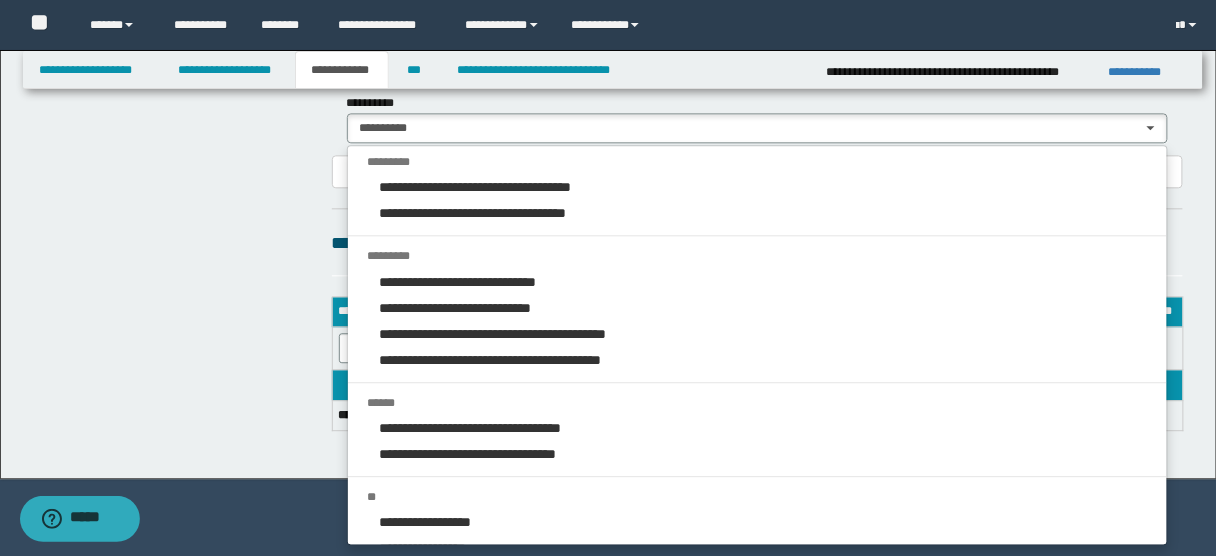 click on "**********" at bounding box center (611, -251) 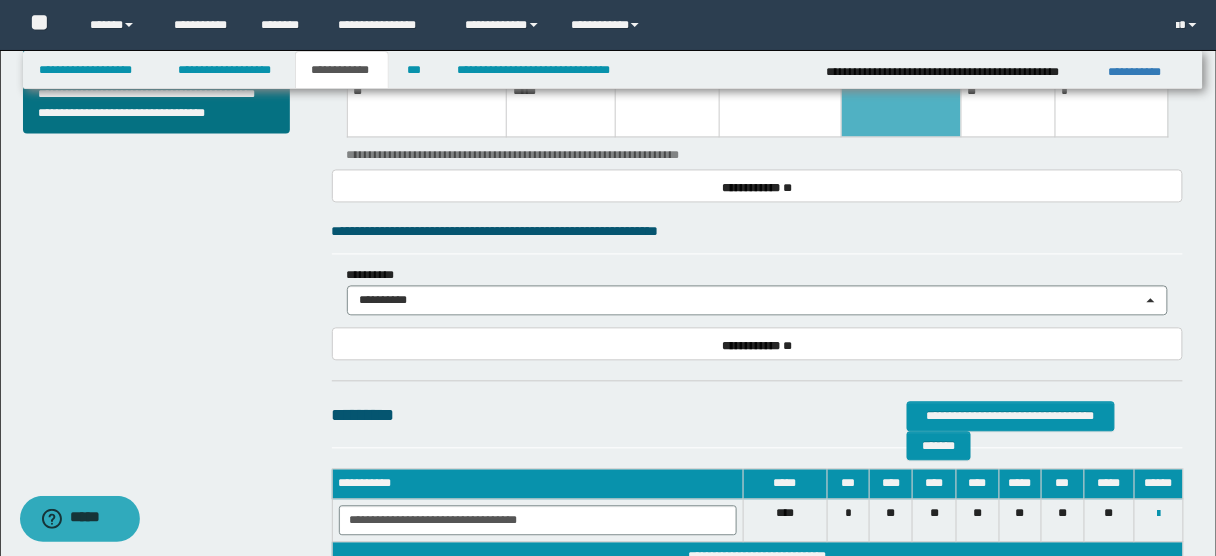 scroll, scrollTop: 919, scrollLeft: 0, axis: vertical 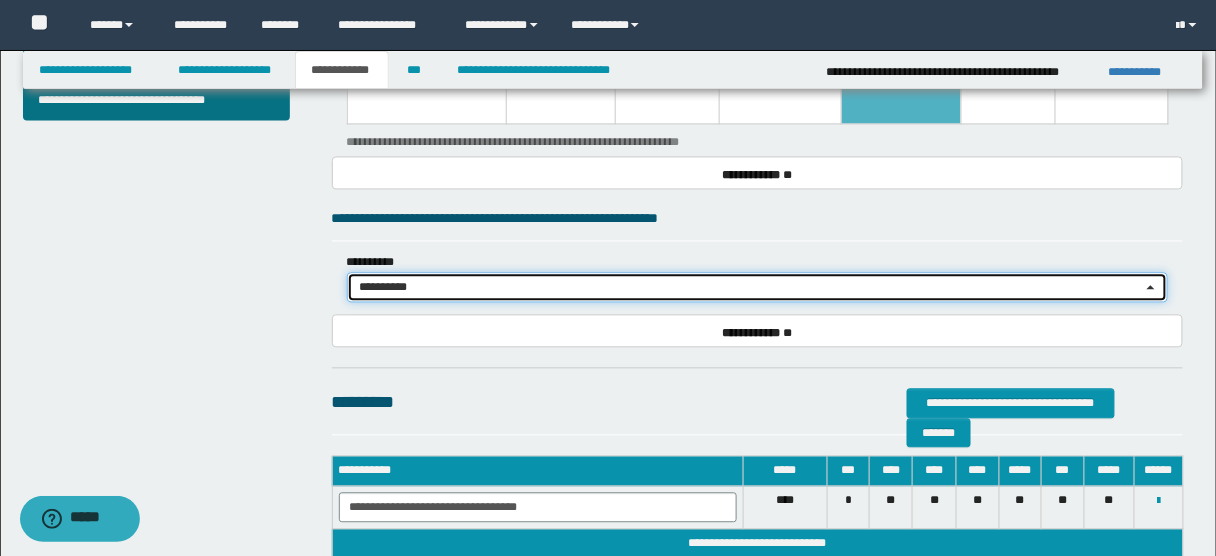 click on "**********" at bounding box center [752, 288] 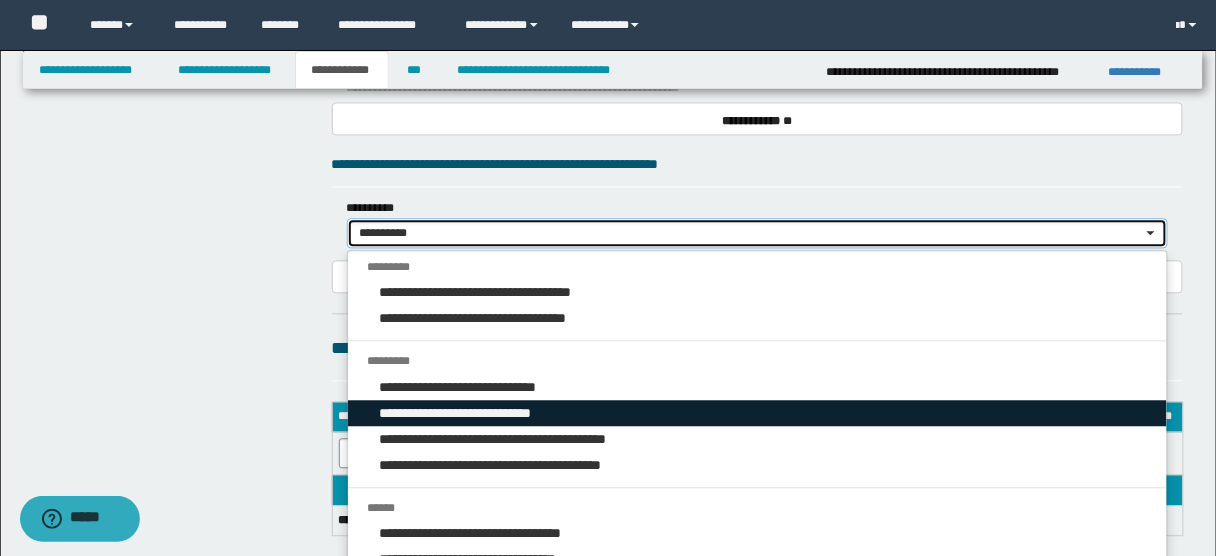 scroll, scrollTop: 1079, scrollLeft: 0, axis: vertical 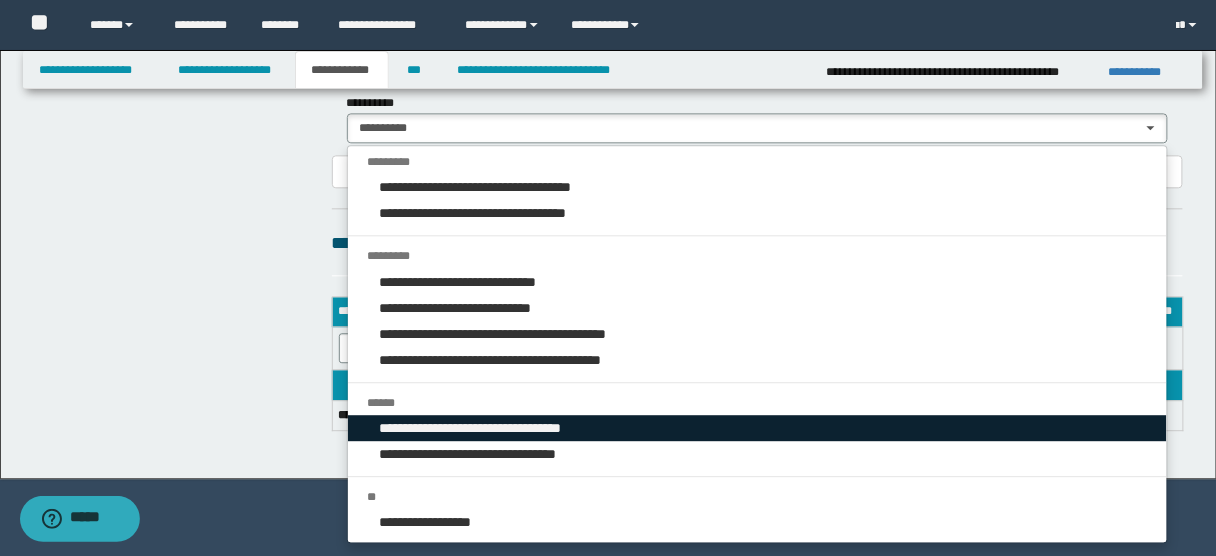 click on "**********" at bounding box center [482, 428] 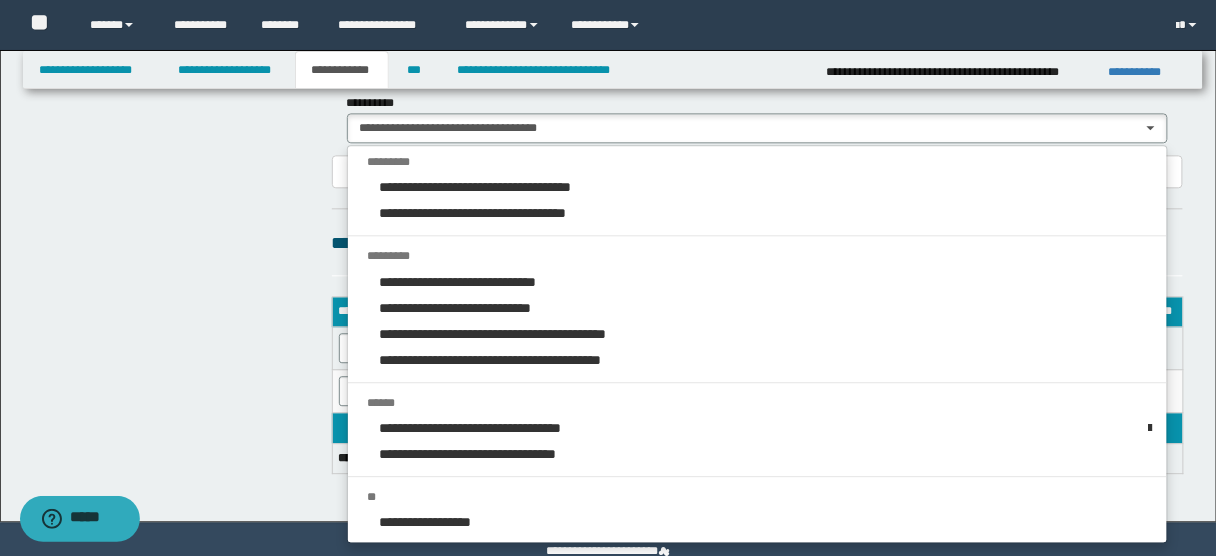 click on "**********" at bounding box center (611, -230) 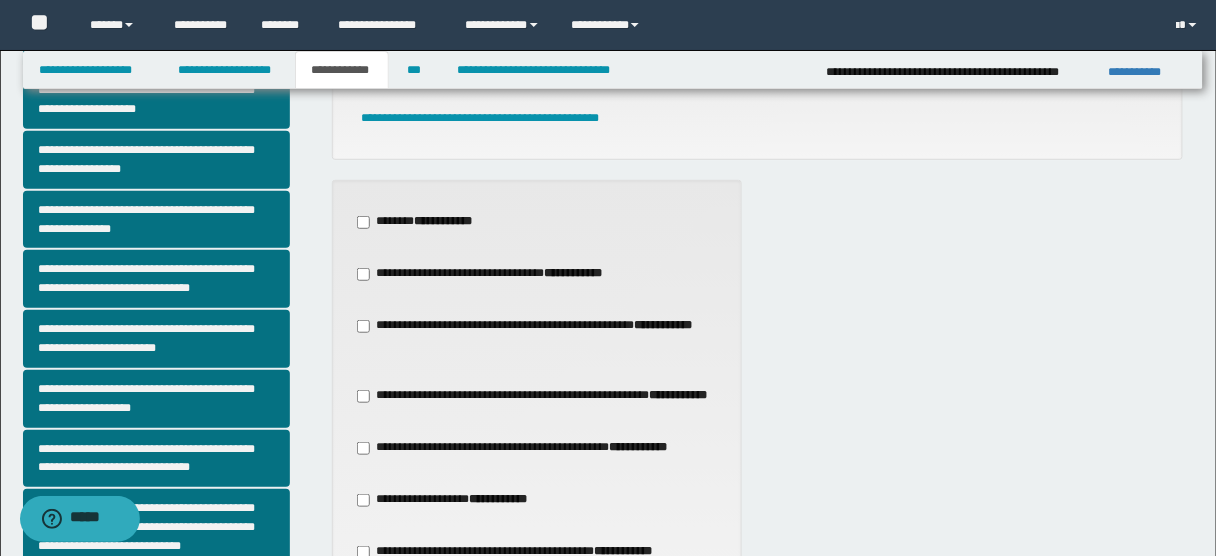 scroll, scrollTop: 0, scrollLeft: 0, axis: both 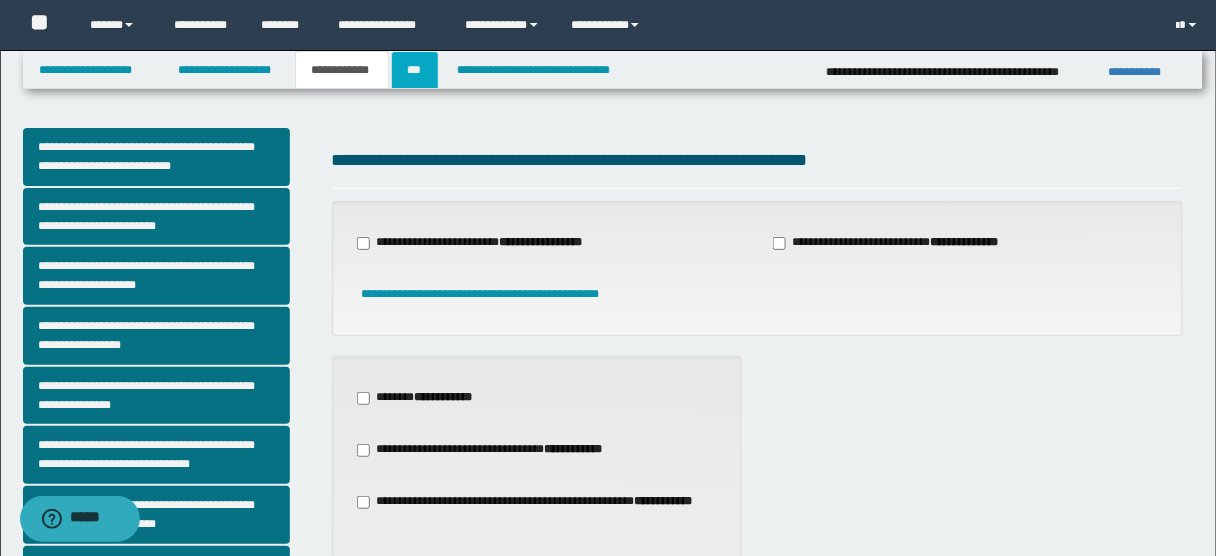 click on "***" at bounding box center (415, 70) 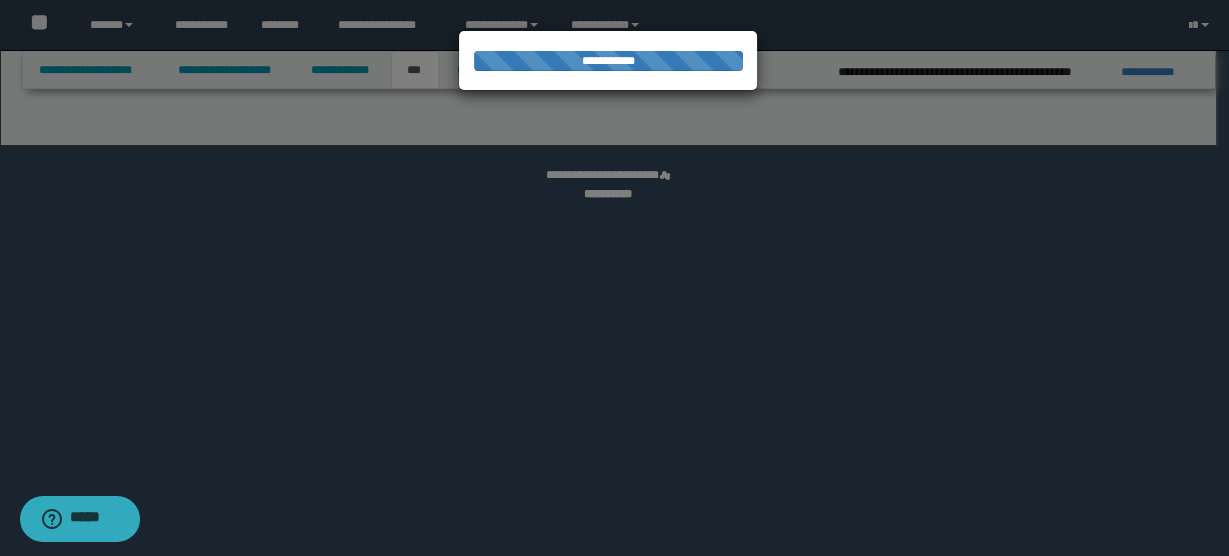 select on "***" 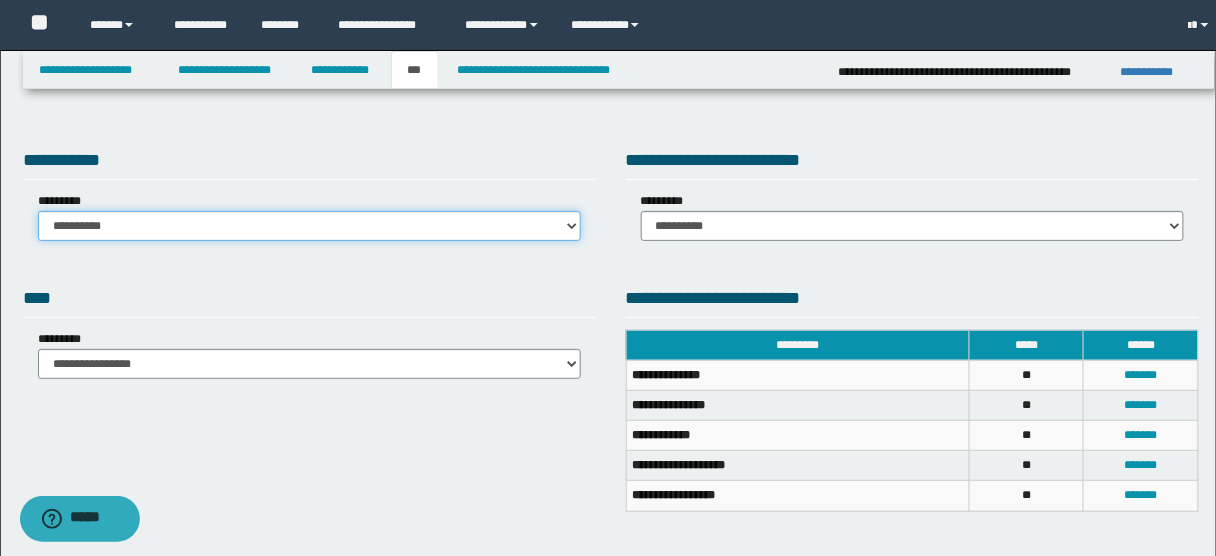 click on "**********" at bounding box center (309, 226) 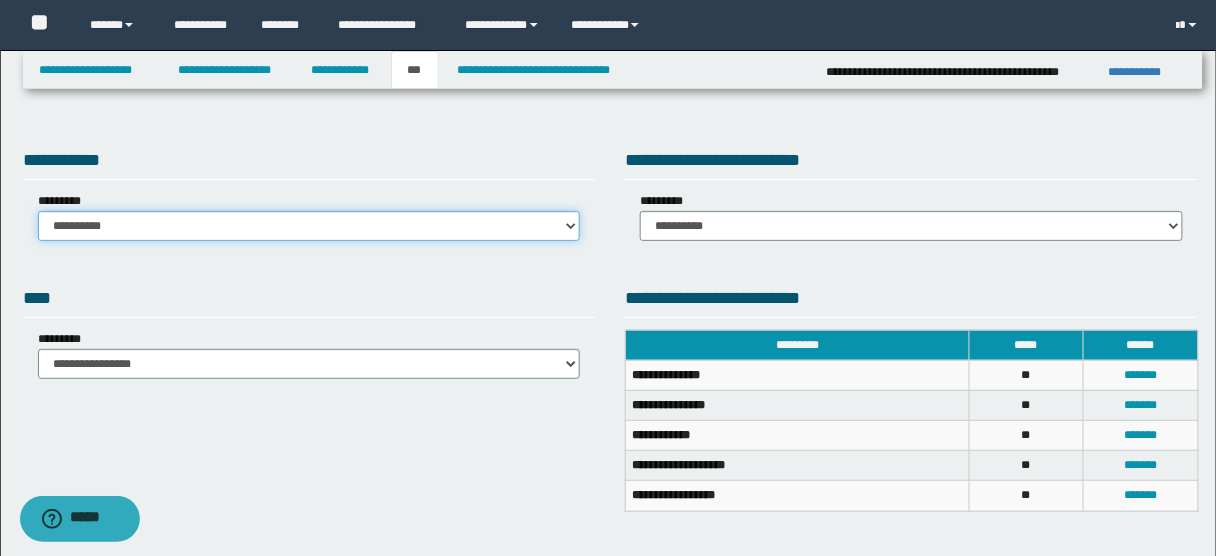 select on "*" 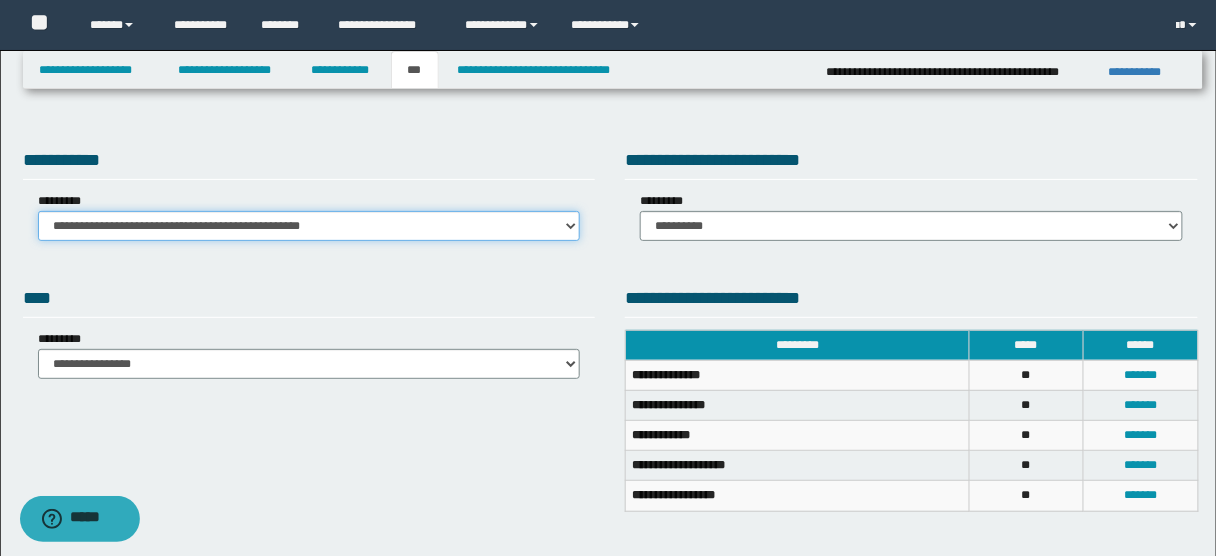 click on "**********" at bounding box center [309, 226] 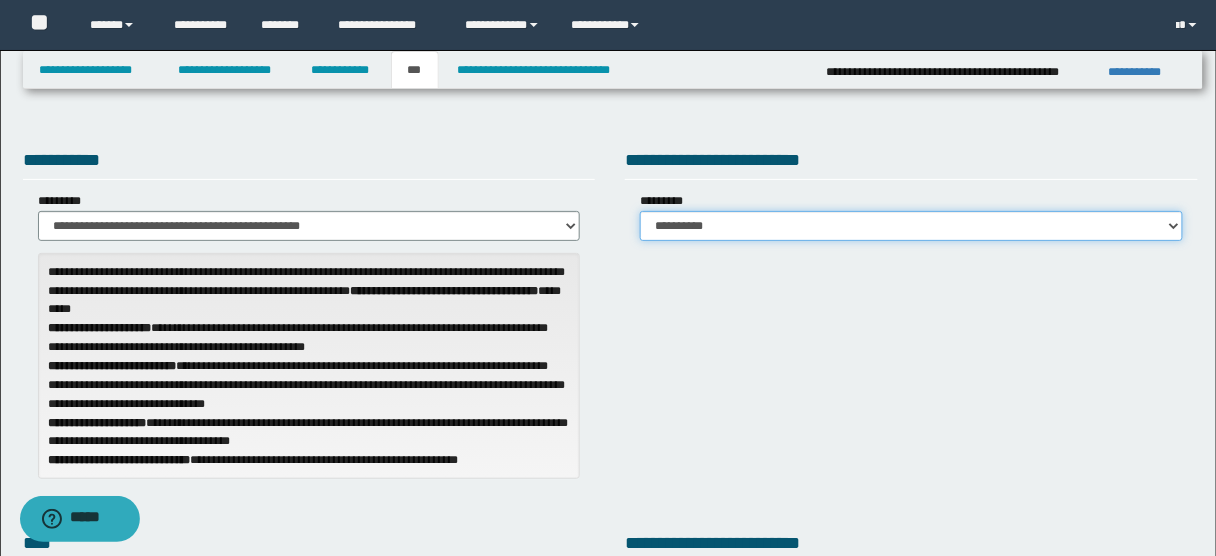 click on "**********" at bounding box center (911, 226) 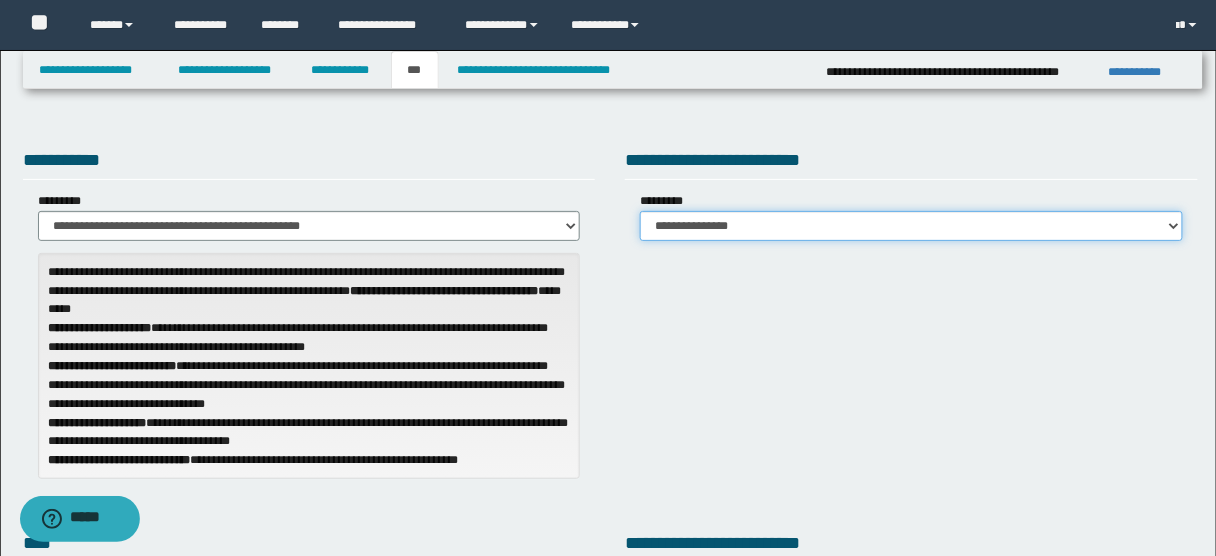 click on "**********" at bounding box center (911, 226) 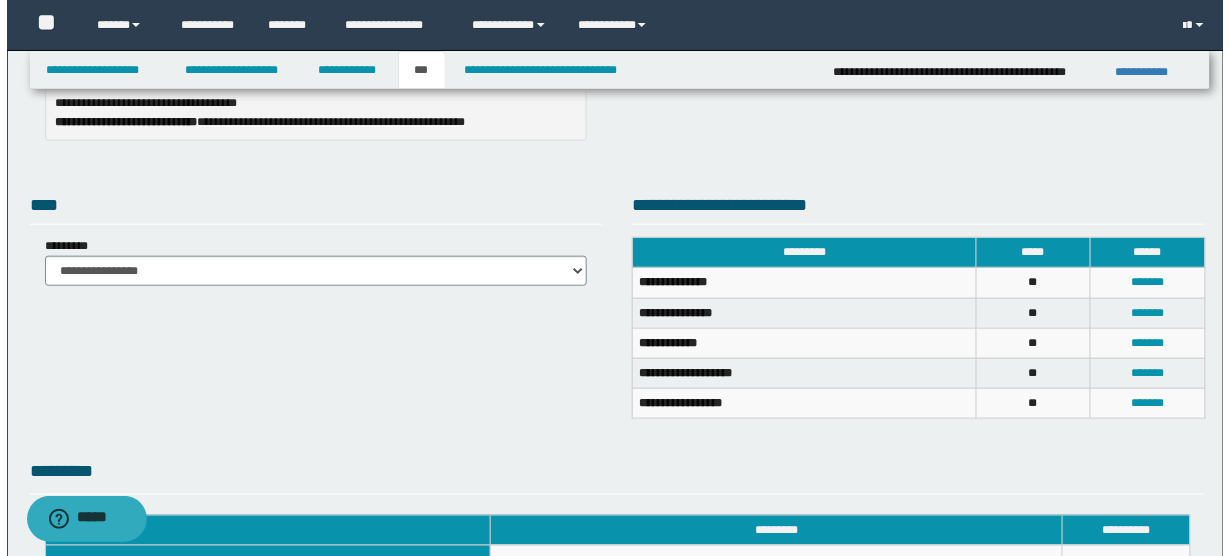 scroll, scrollTop: 349, scrollLeft: 0, axis: vertical 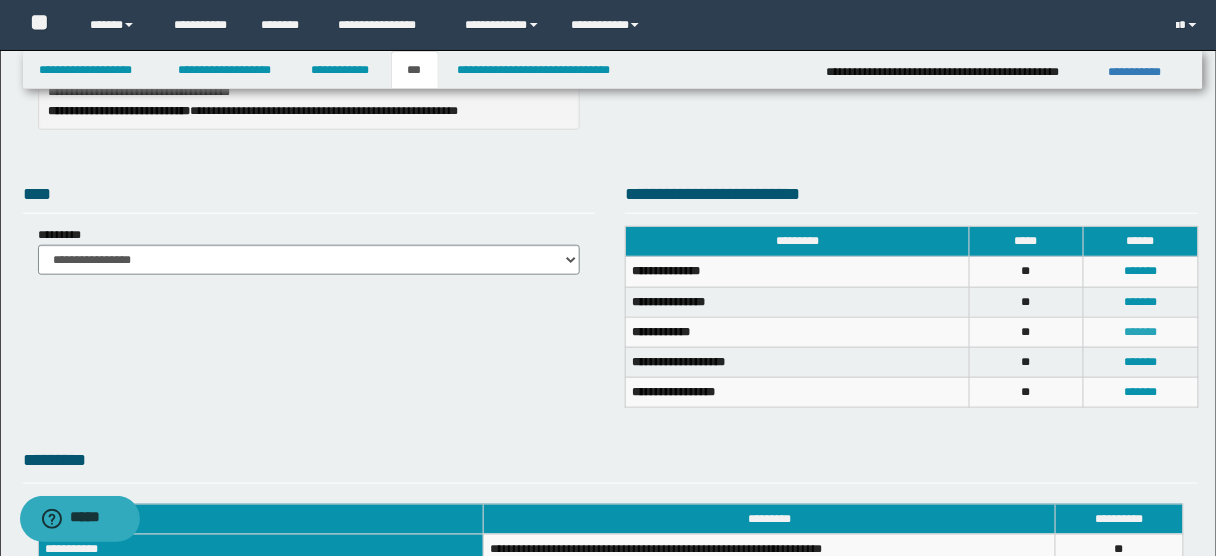 click on "*******" at bounding box center [1140, 332] 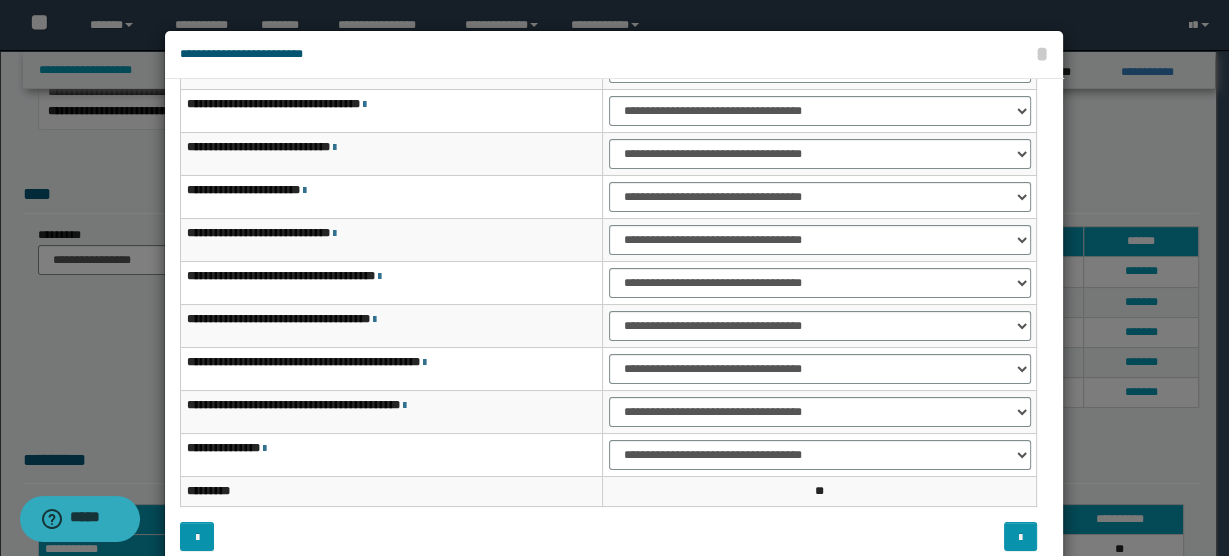 scroll, scrollTop: 115, scrollLeft: 0, axis: vertical 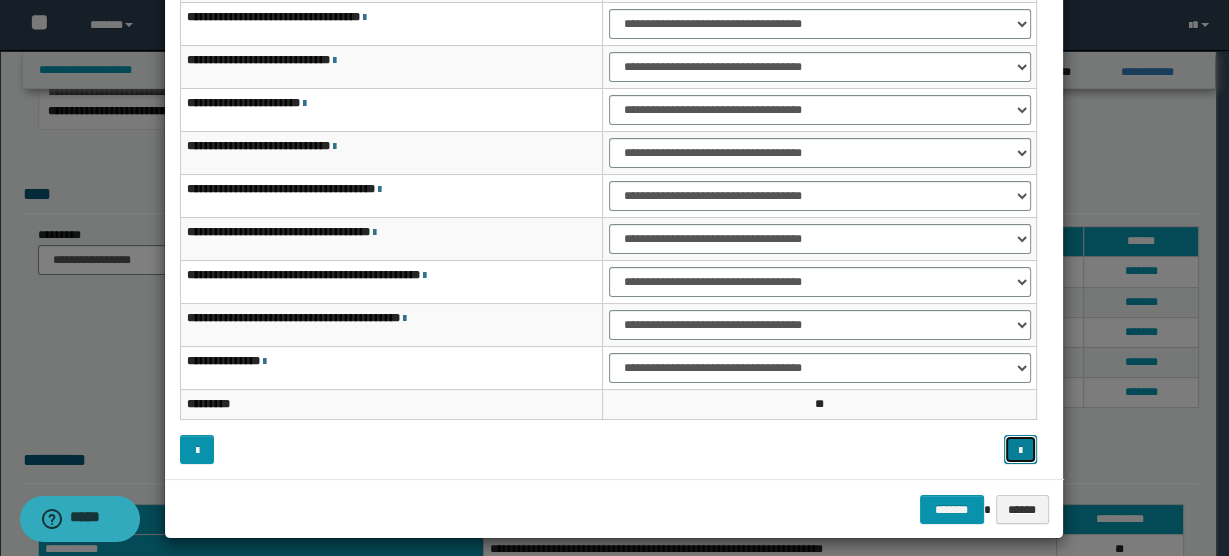 click at bounding box center (1020, 449) 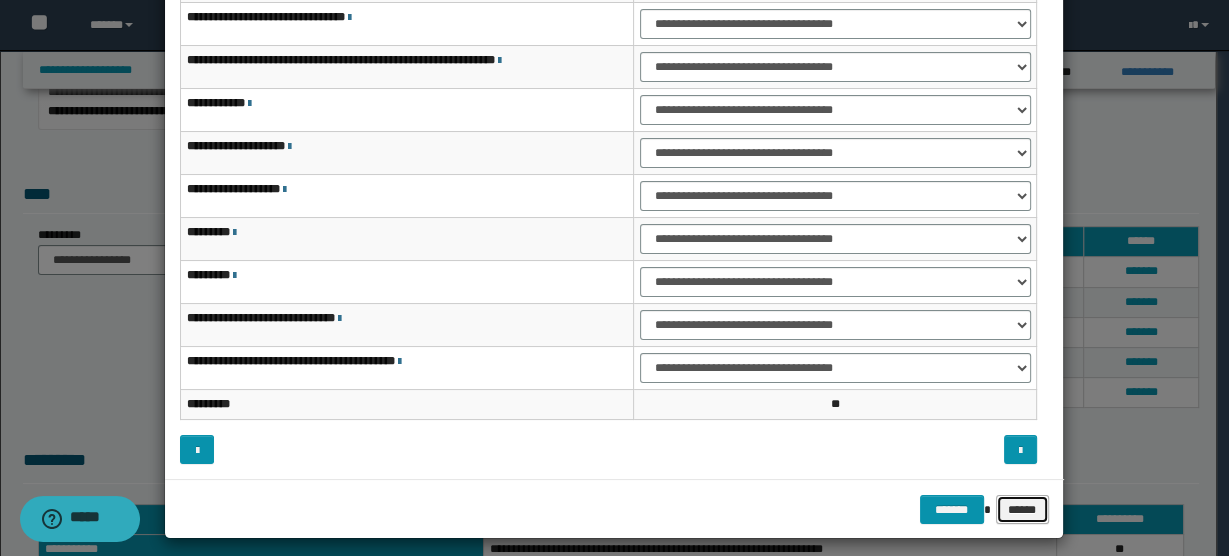 click on "******" at bounding box center (1023, 509) 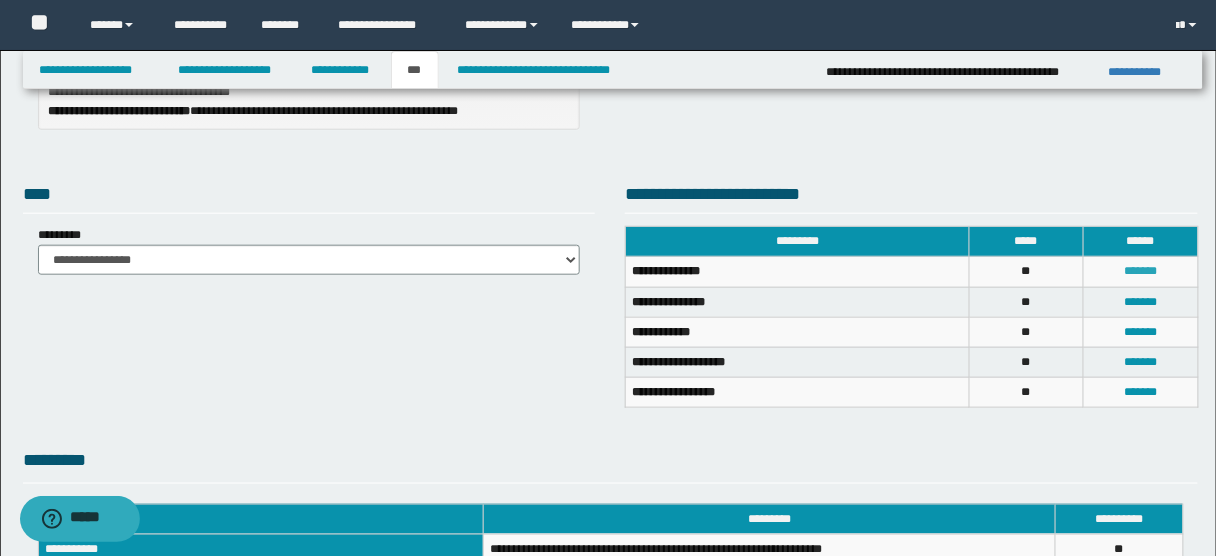 click on "*******" at bounding box center [1140, 271] 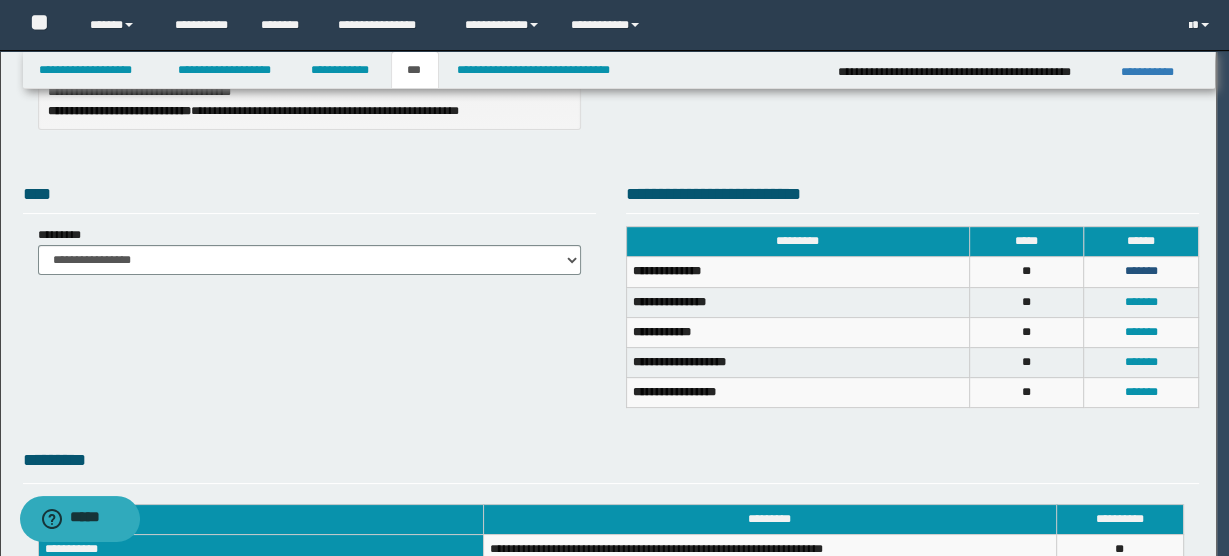 scroll, scrollTop: 0, scrollLeft: 0, axis: both 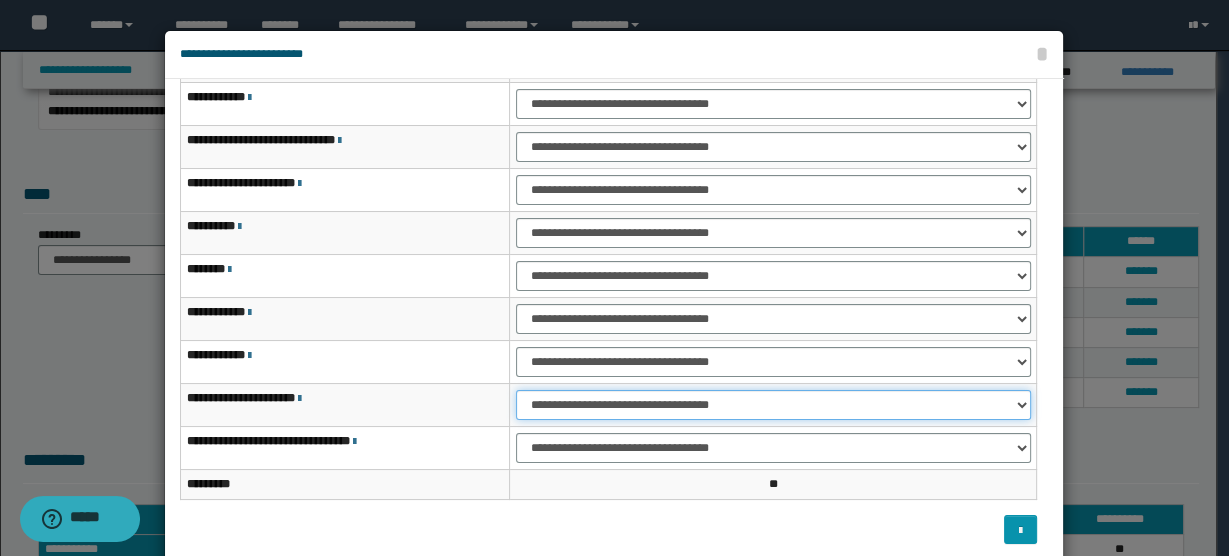 click on "**********" at bounding box center [773, 405] 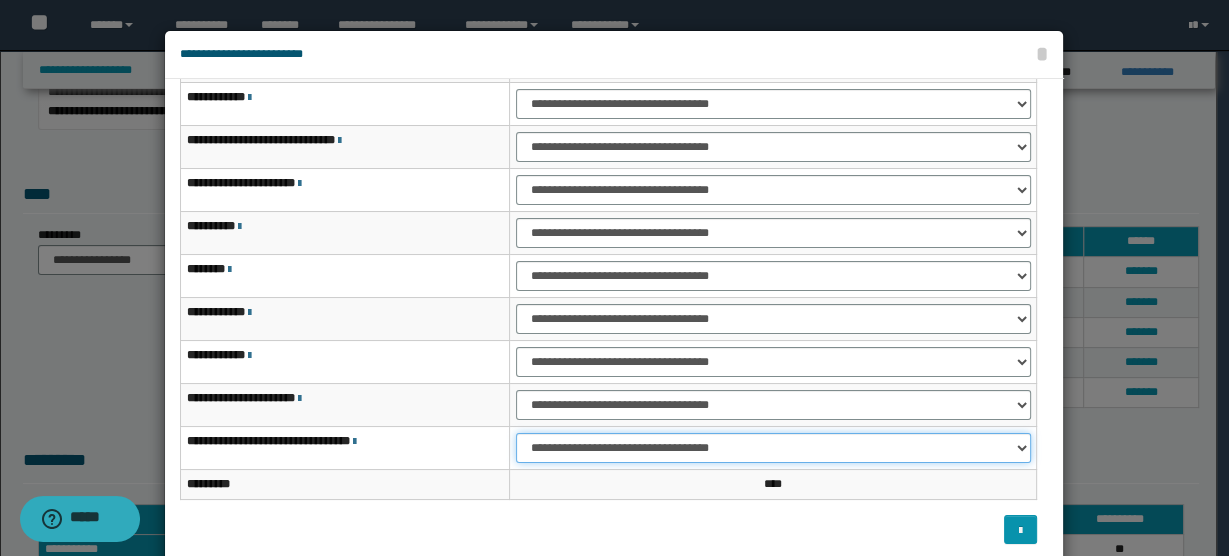 click on "**********" at bounding box center (773, 448) 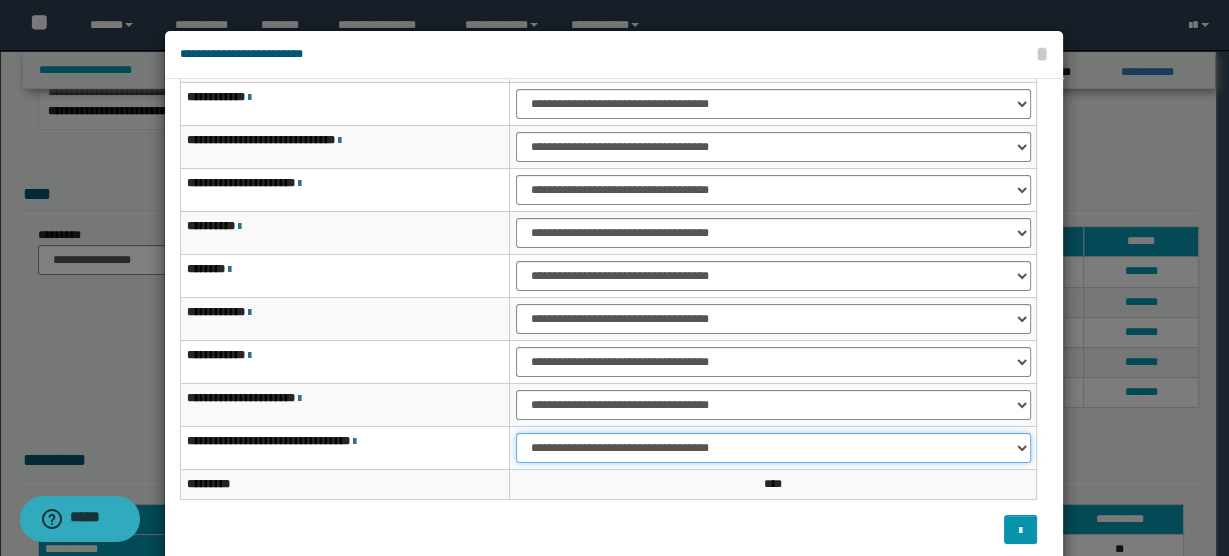 select on "***" 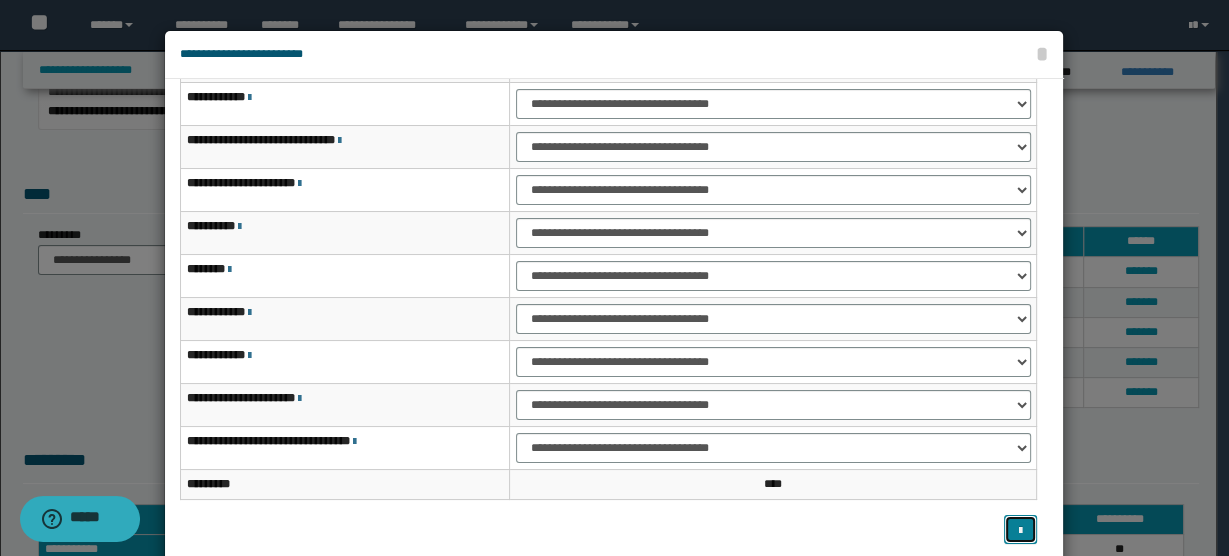 click at bounding box center (1020, 531) 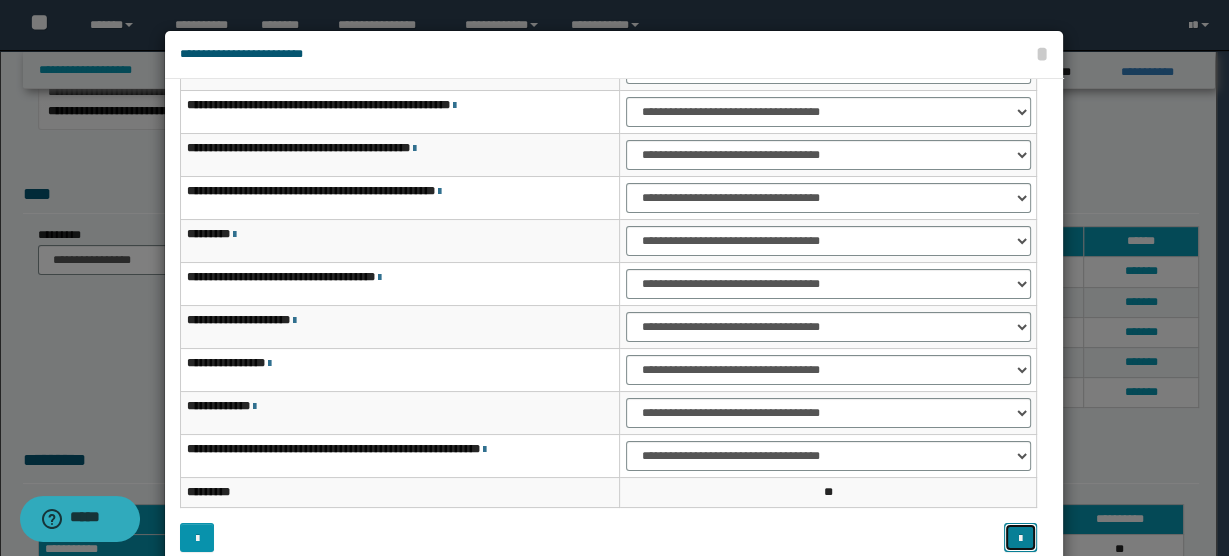 scroll, scrollTop: 115, scrollLeft: 0, axis: vertical 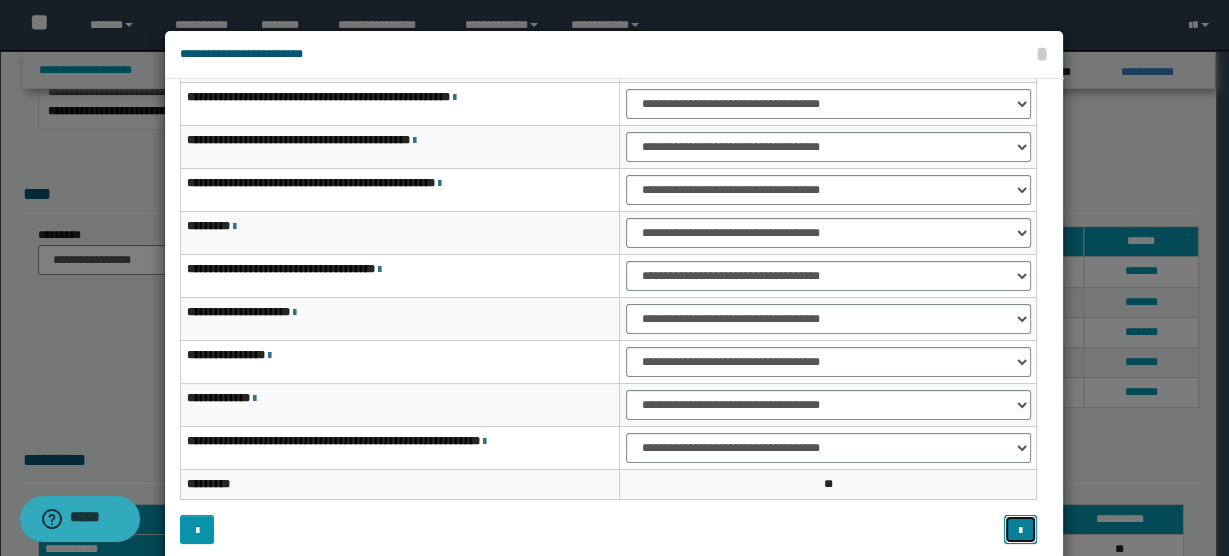 click at bounding box center (1020, 531) 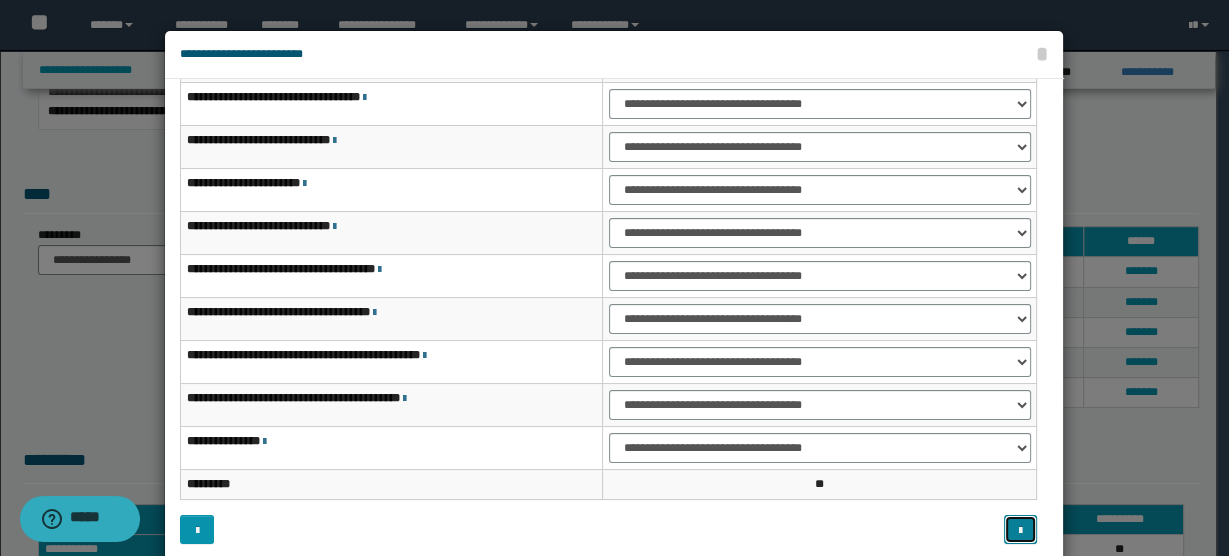 scroll, scrollTop: 92, scrollLeft: 0, axis: vertical 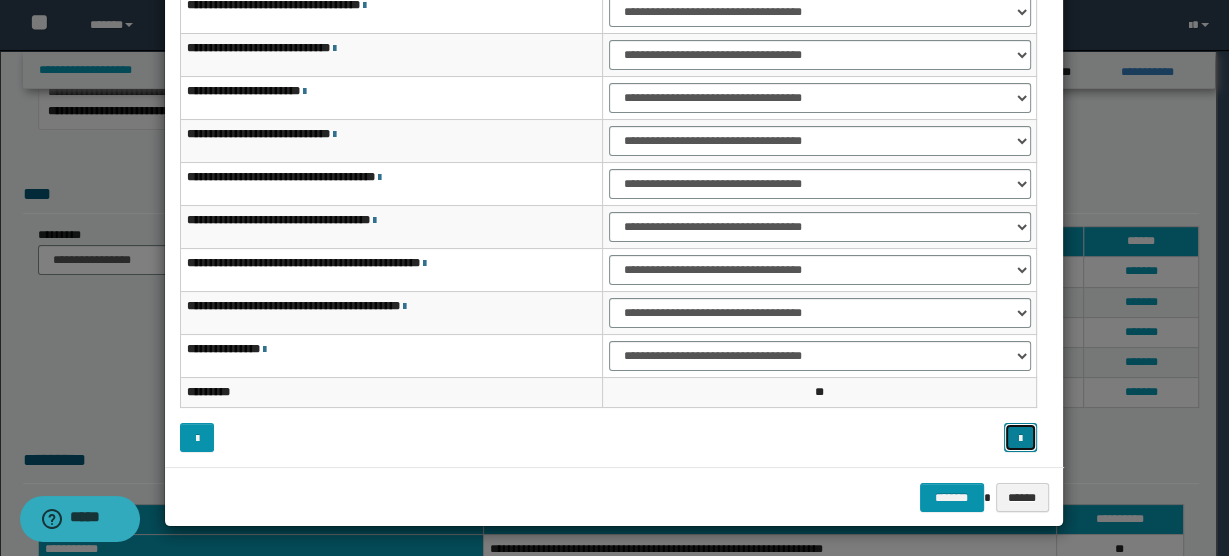 click at bounding box center [1020, 437] 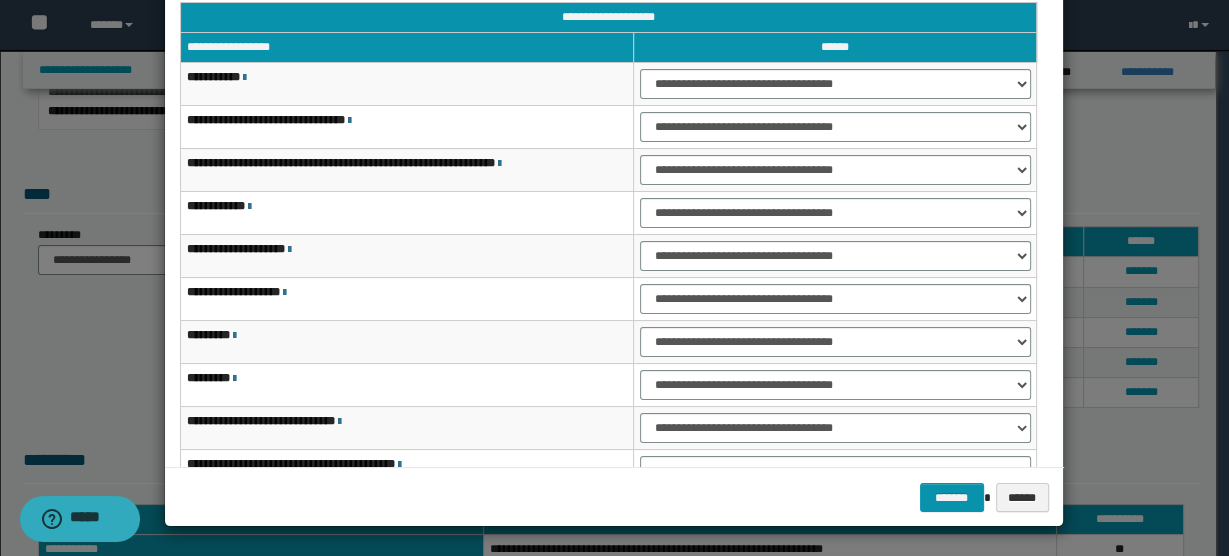scroll, scrollTop: 115, scrollLeft: 0, axis: vertical 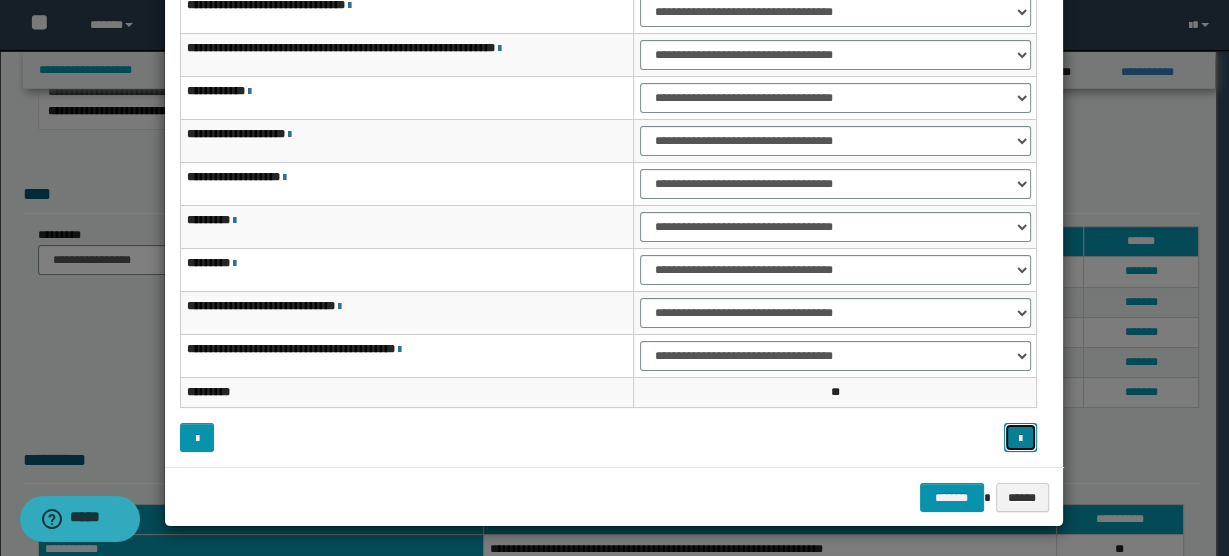 click at bounding box center [1020, 437] 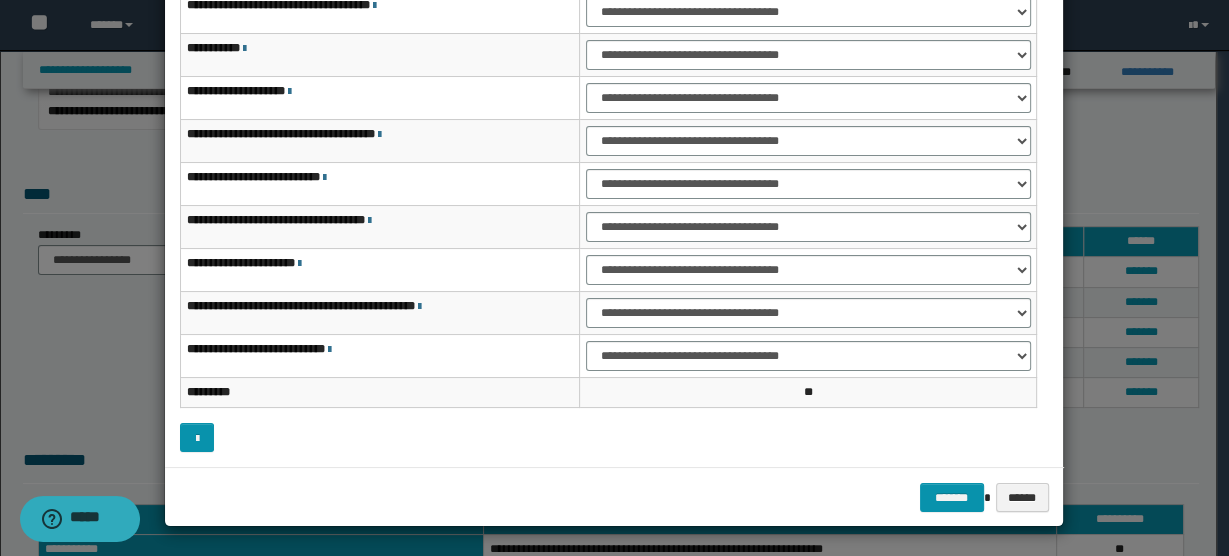 scroll, scrollTop: 0, scrollLeft: 0, axis: both 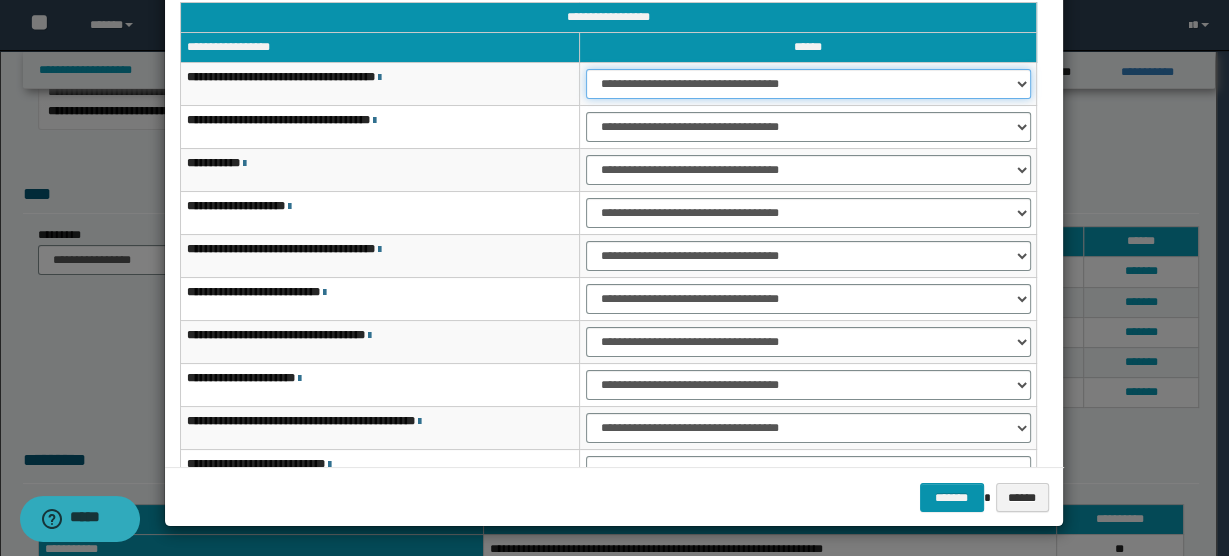 click on "**********" at bounding box center (808, 84) 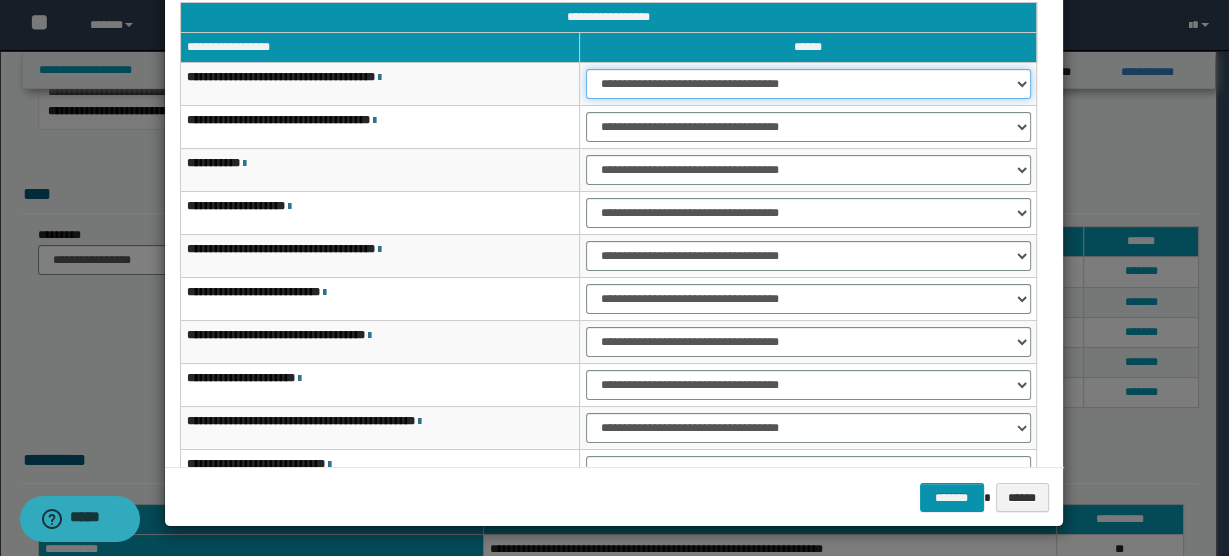 select on "***" 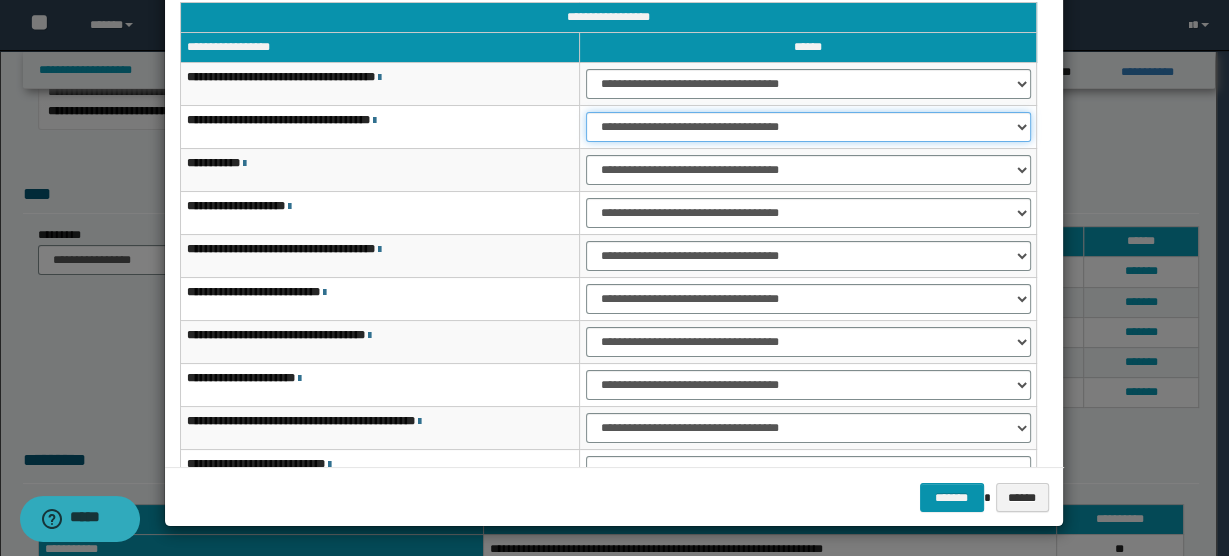 click on "**********" at bounding box center (808, 127) 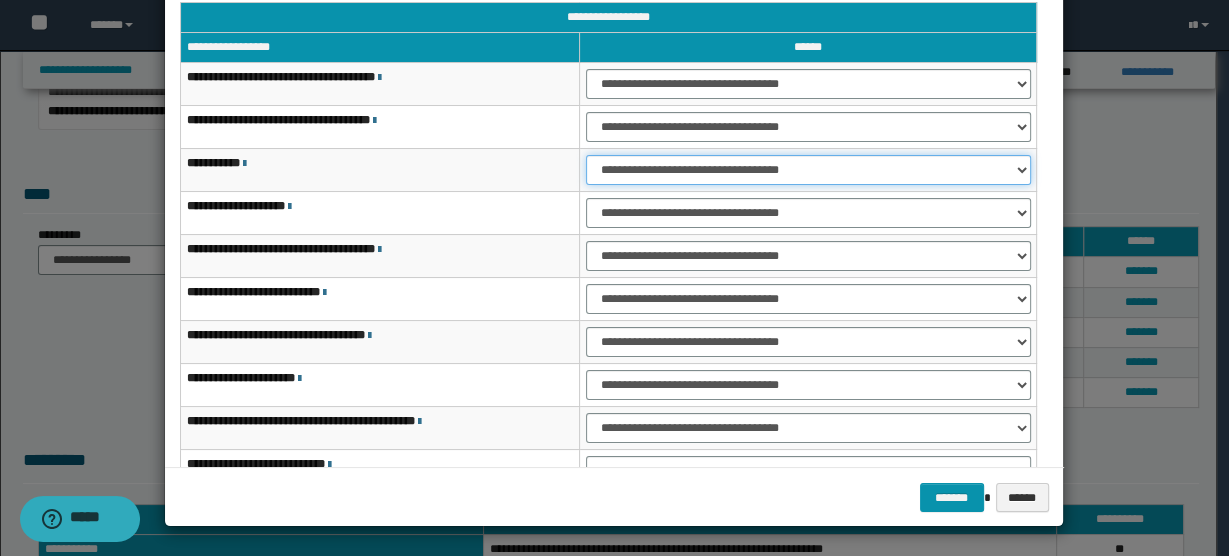 click on "**********" at bounding box center (808, 170) 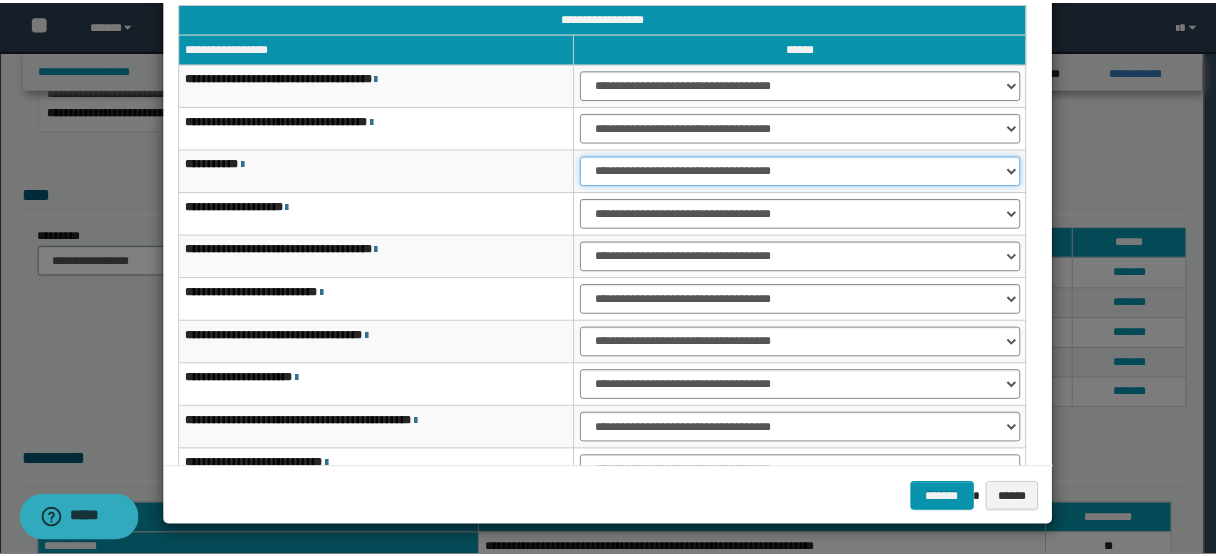 scroll, scrollTop: 115, scrollLeft: 0, axis: vertical 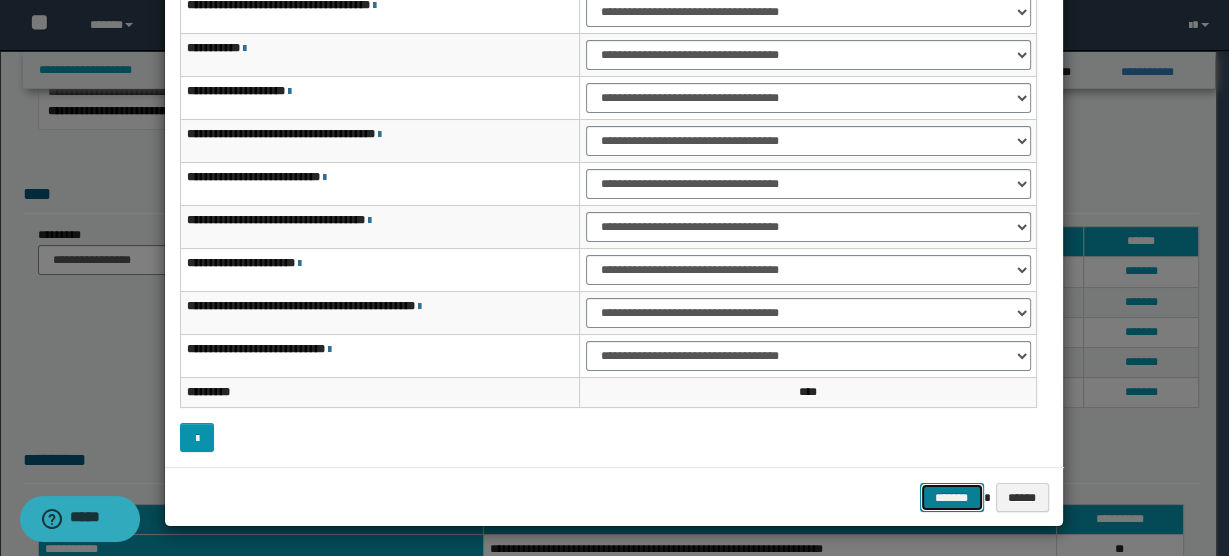 click on "*******" at bounding box center [952, 497] 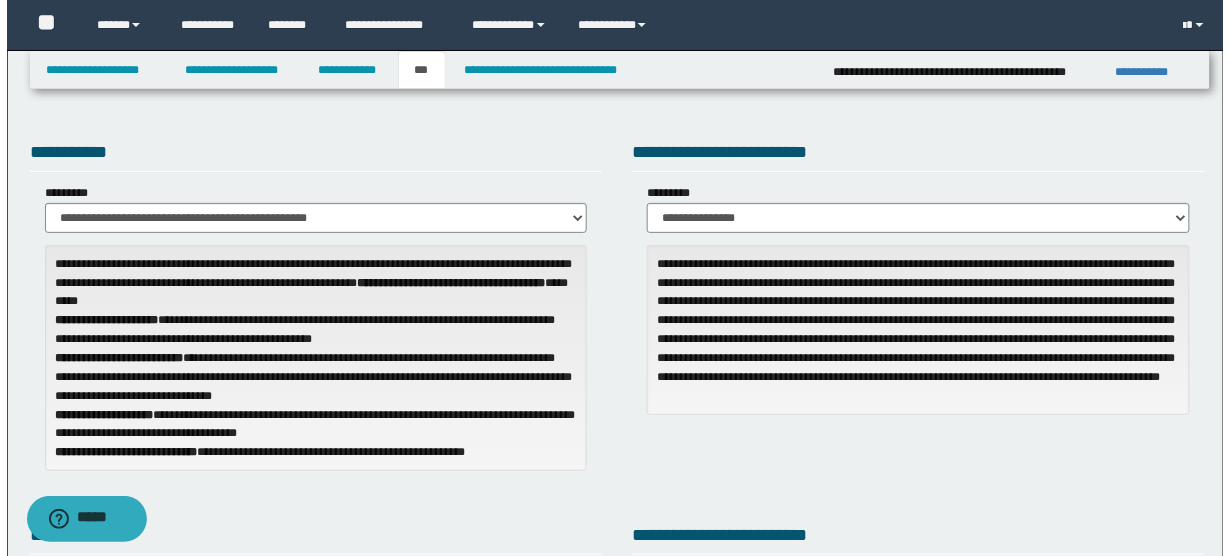 scroll, scrollTop: 0, scrollLeft: 0, axis: both 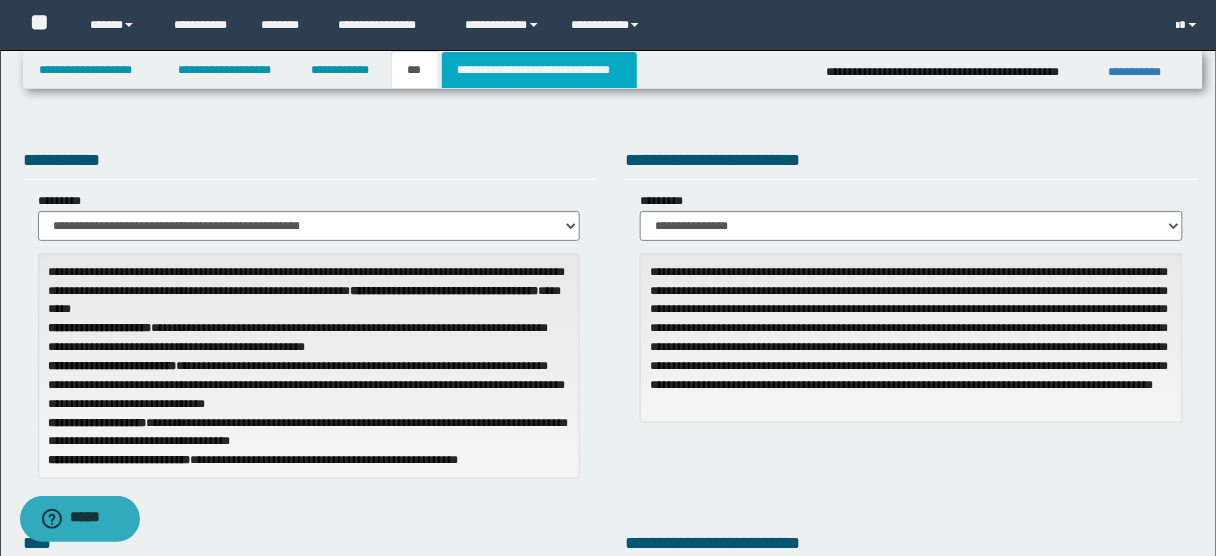 click on "**********" at bounding box center (539, 70) 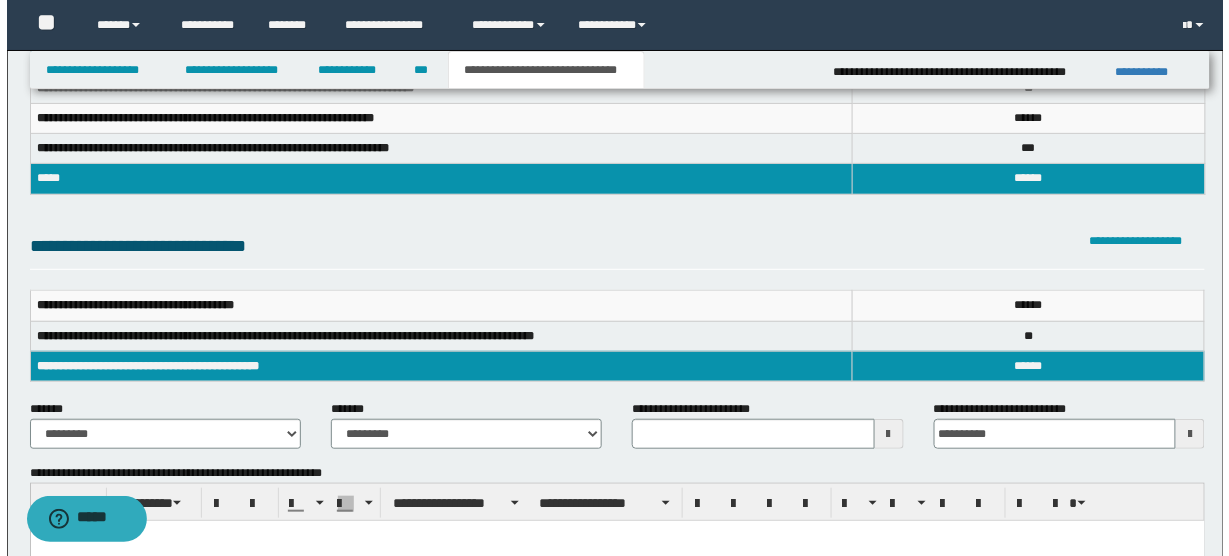 scroll, scrollTop: 146, scrollLeft: 0, axis: vertical 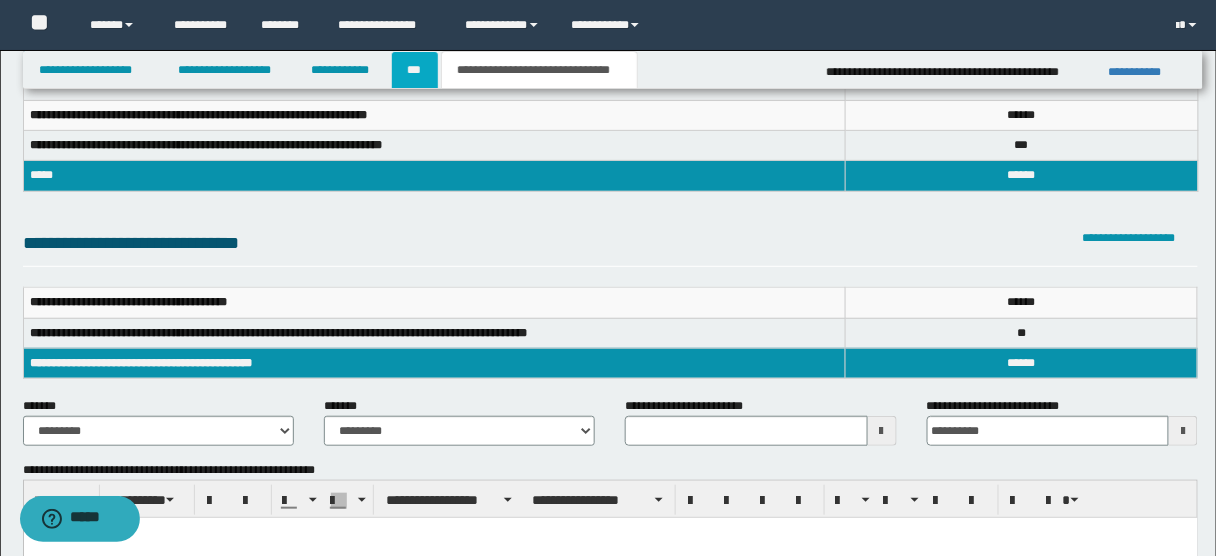 click on "***" at bounding box center [415, 70] 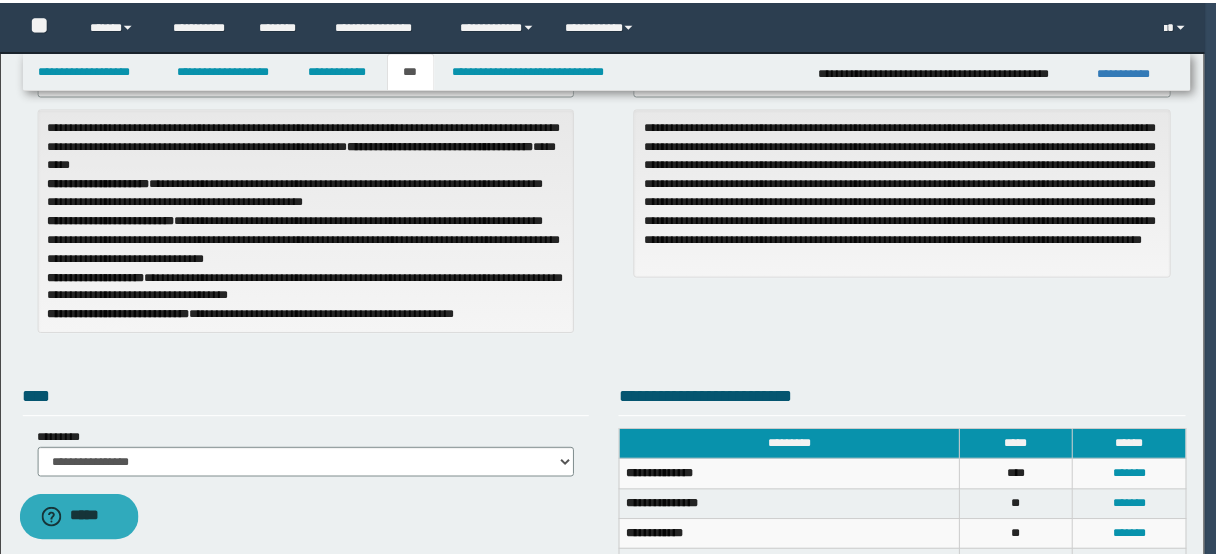 scroll, scrollTop: 0, scrollLeft: 0, axis: both 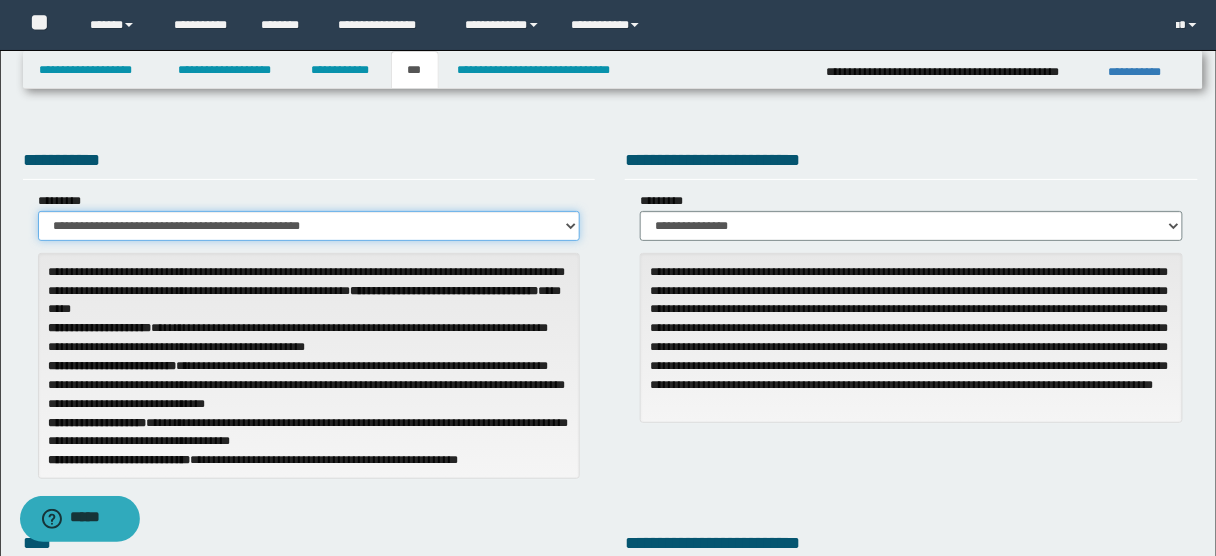 click on "**********" at bounding box center [309, 226] 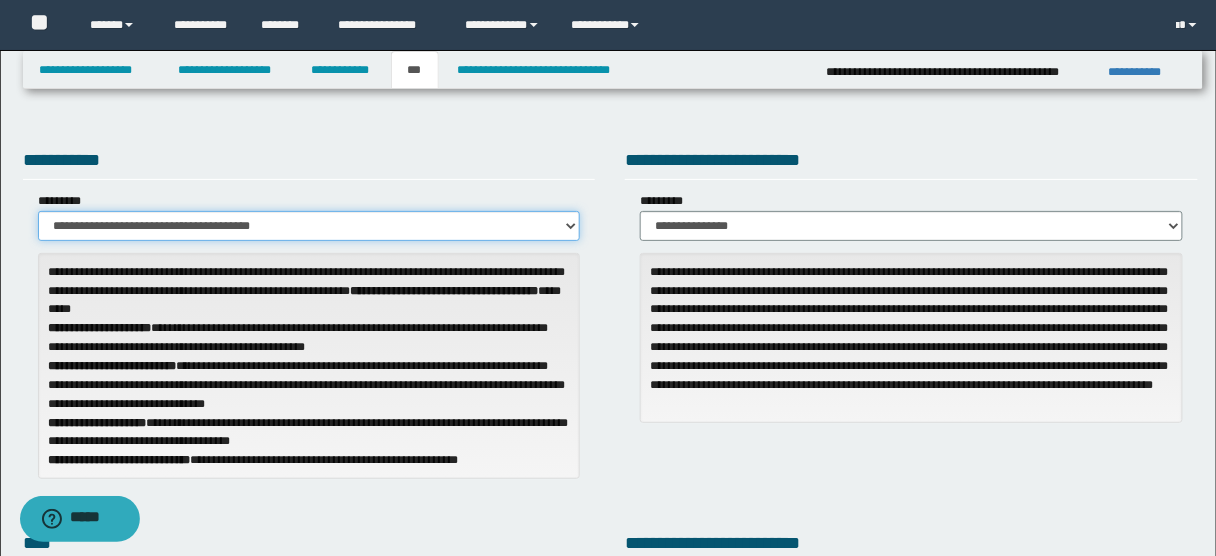 click on "**********" at bounding box center (309, 226) 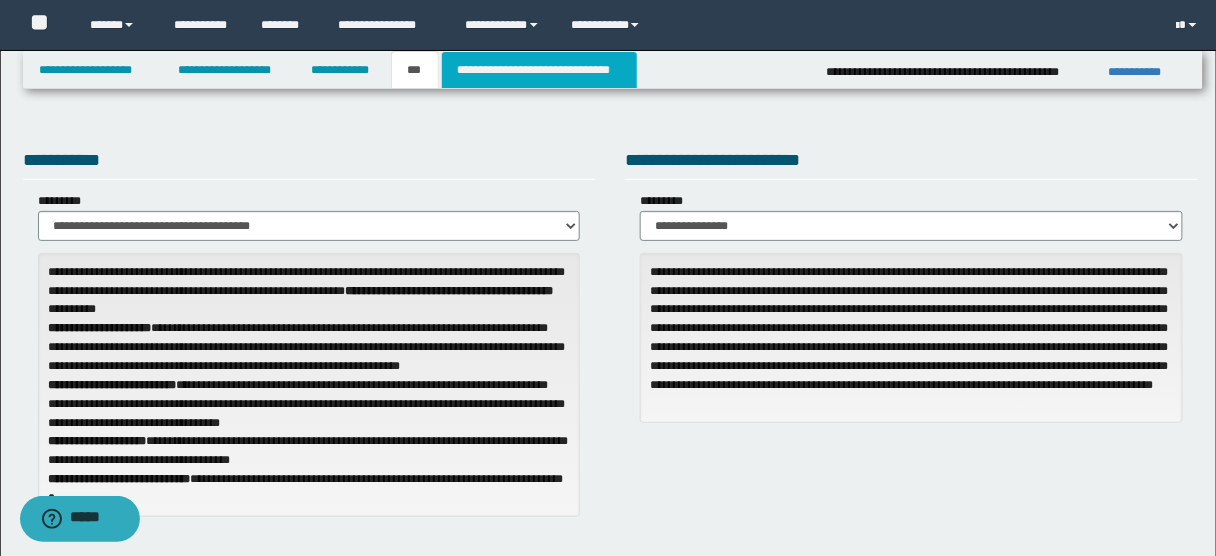 click on "**********" at bounding box center (539, 70) 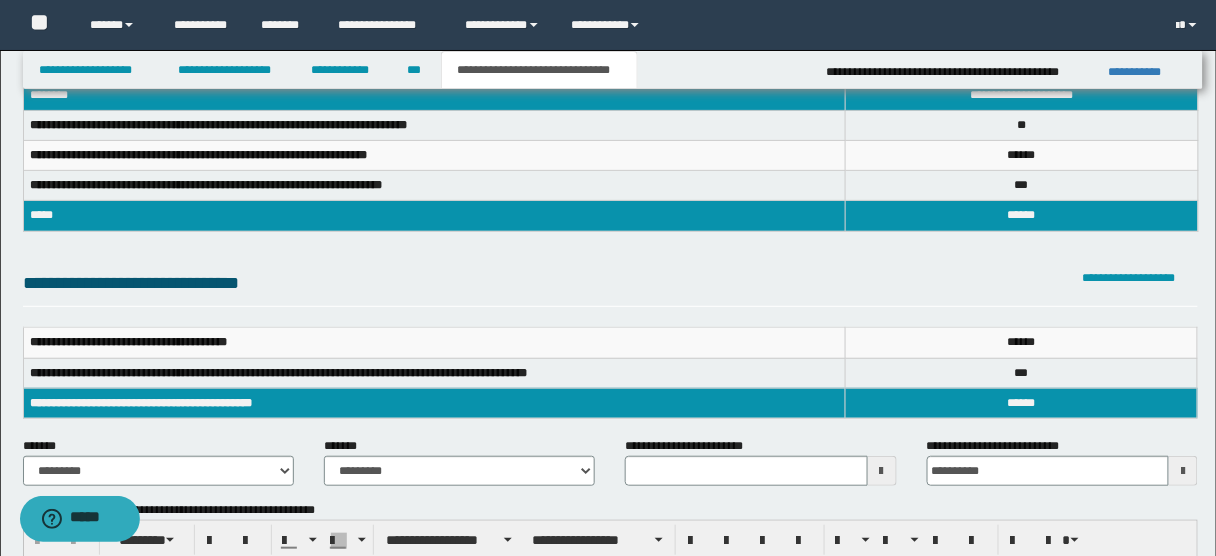 scroll, scrollTop: 402, scrollLeft: 0, axis: vertical 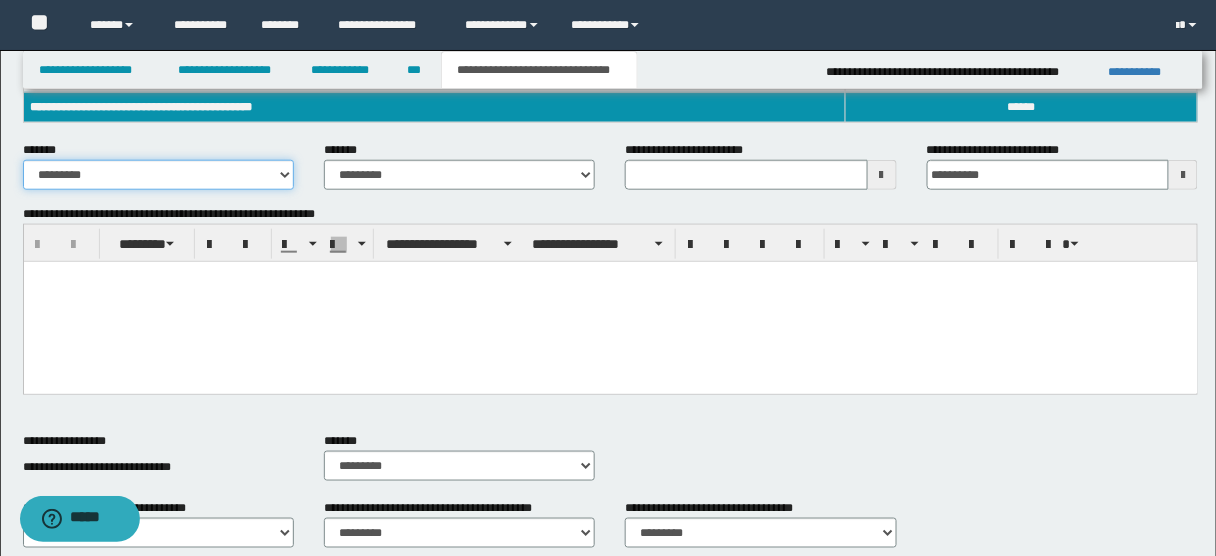 click on "**********" at bounding box center (158, 175) 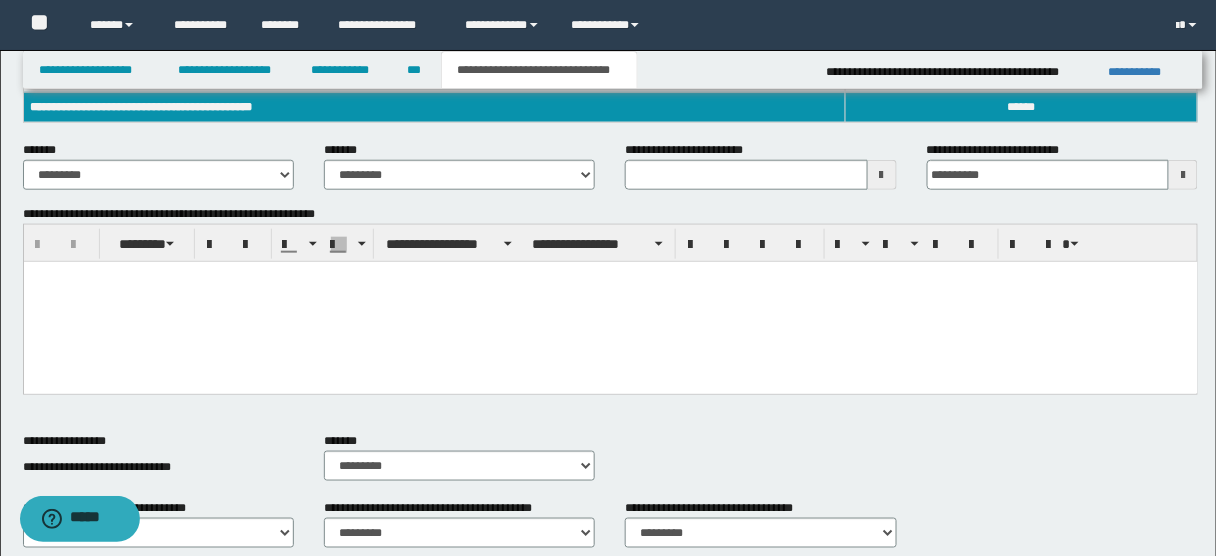 click at bounding box center [610, 301] 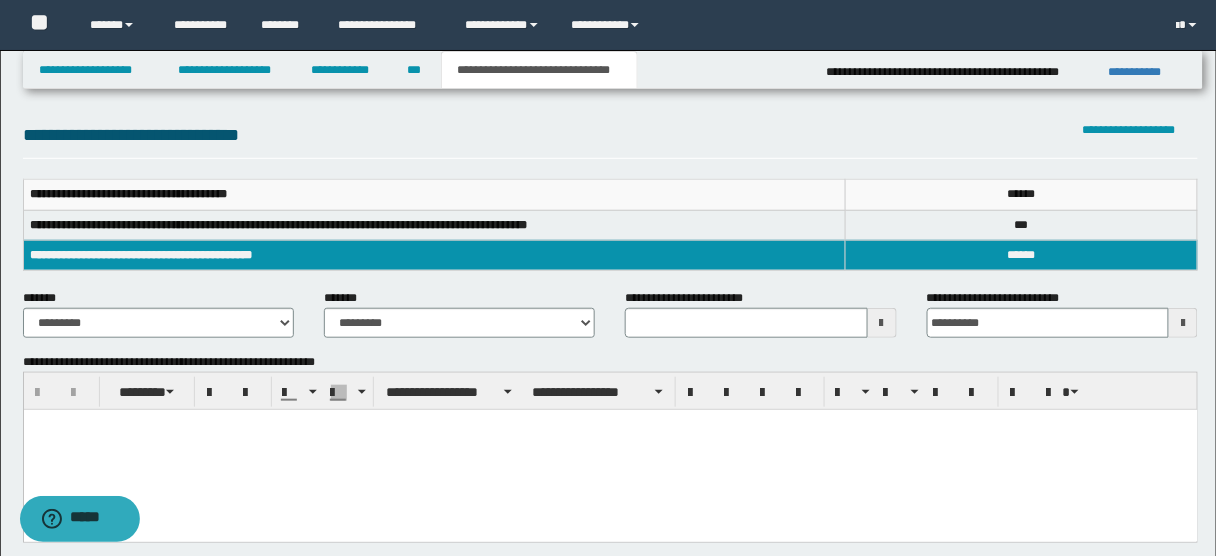 scroll, scrollTop: 285, scrollLeft: 0, axis: vertical 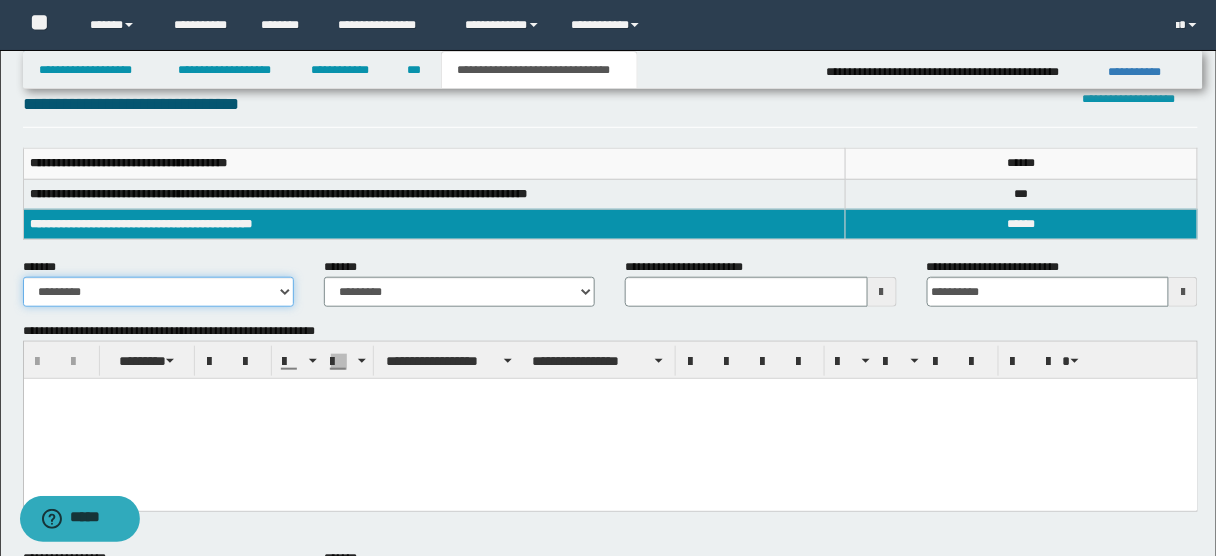 click on "**********" at bounding box center (158, 292) 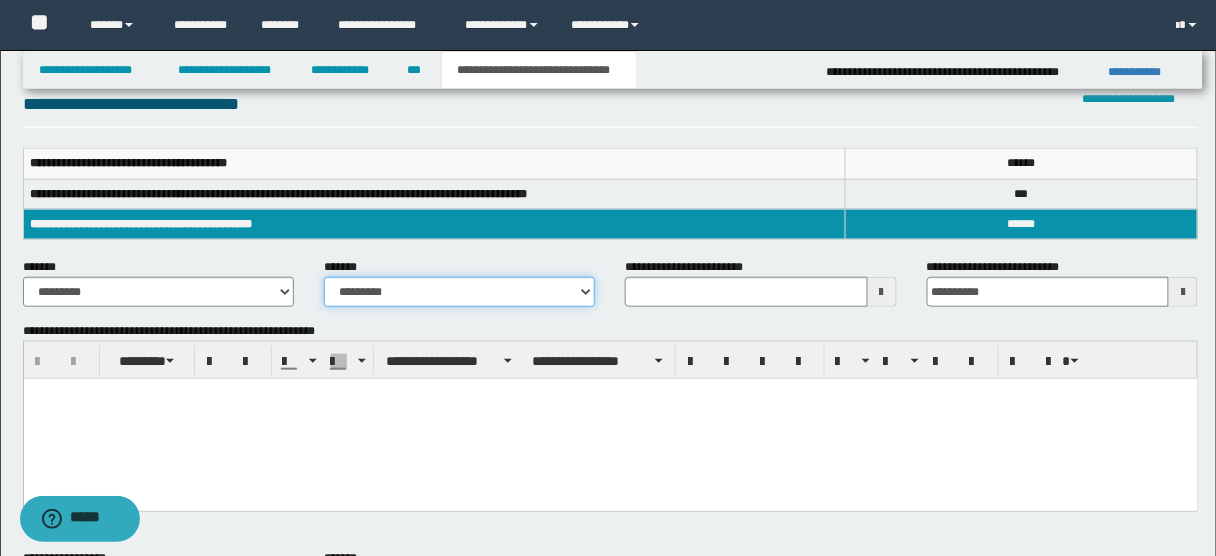 click on "**********" at bounding box center (459, 292) 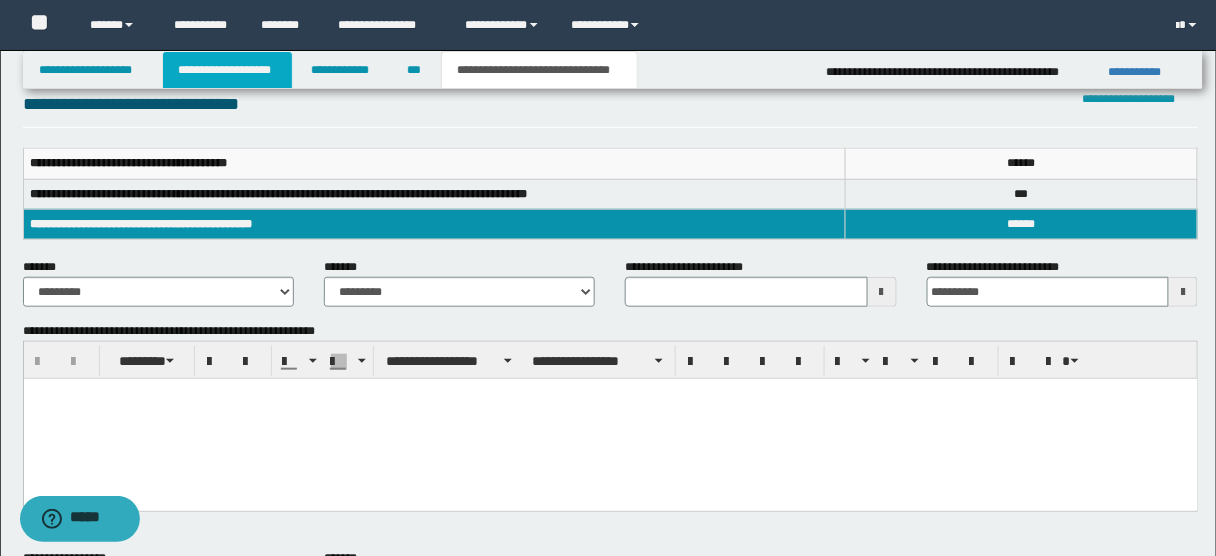 click on "**********" at bounding box center (227, 70) 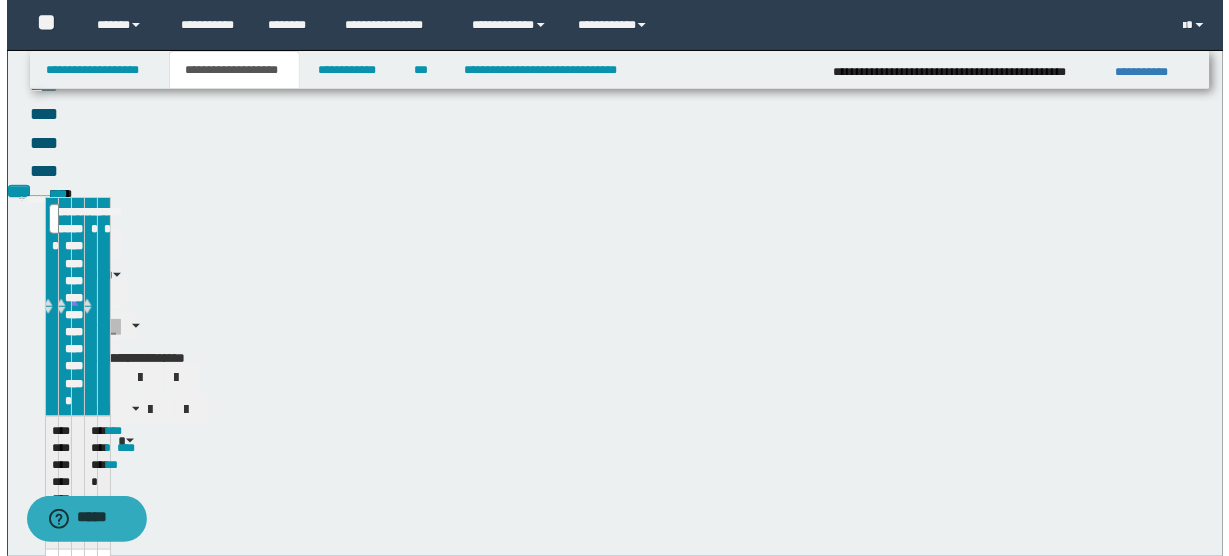 scroll, scrollTop: 316, scrollLeft: 0, axis: vertical 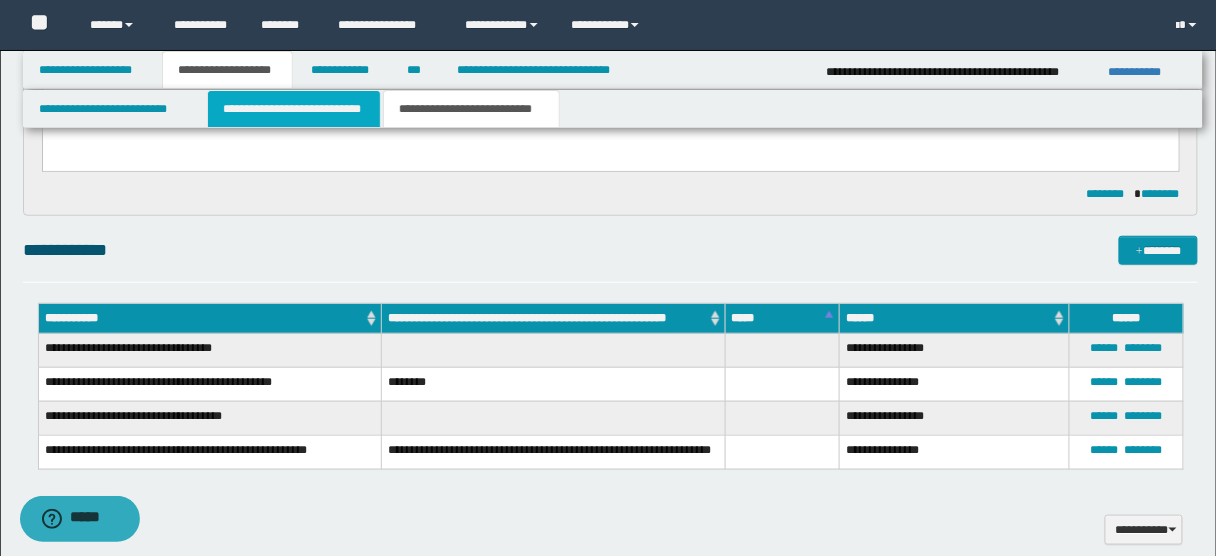 click on "**********" at bounding box center [294, 109] 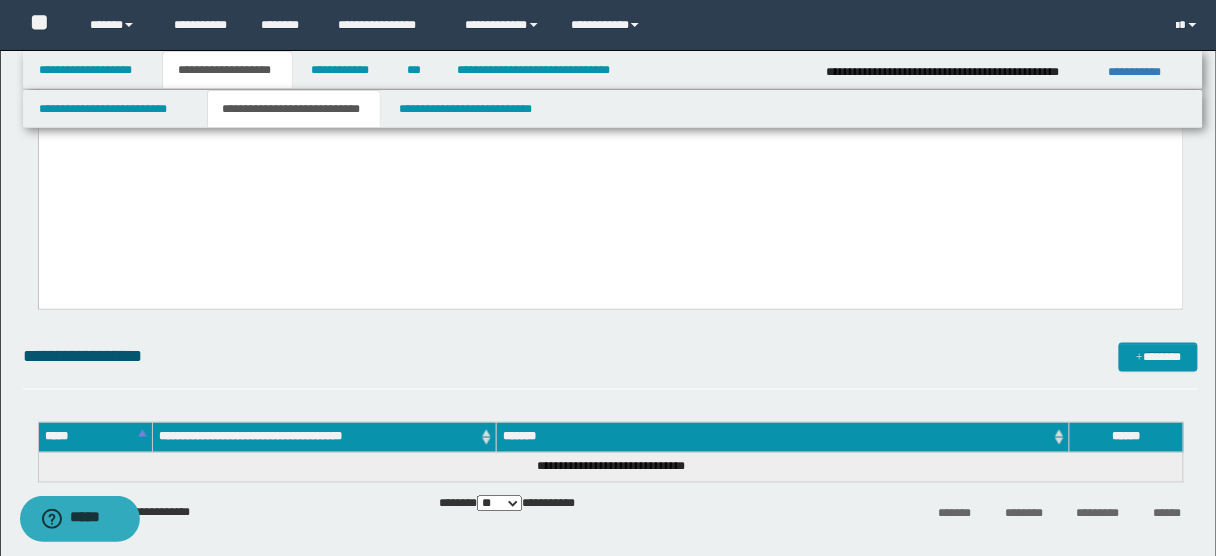 scroll, scrollTop: 6371, scrollLeft: 0, axis: vertical 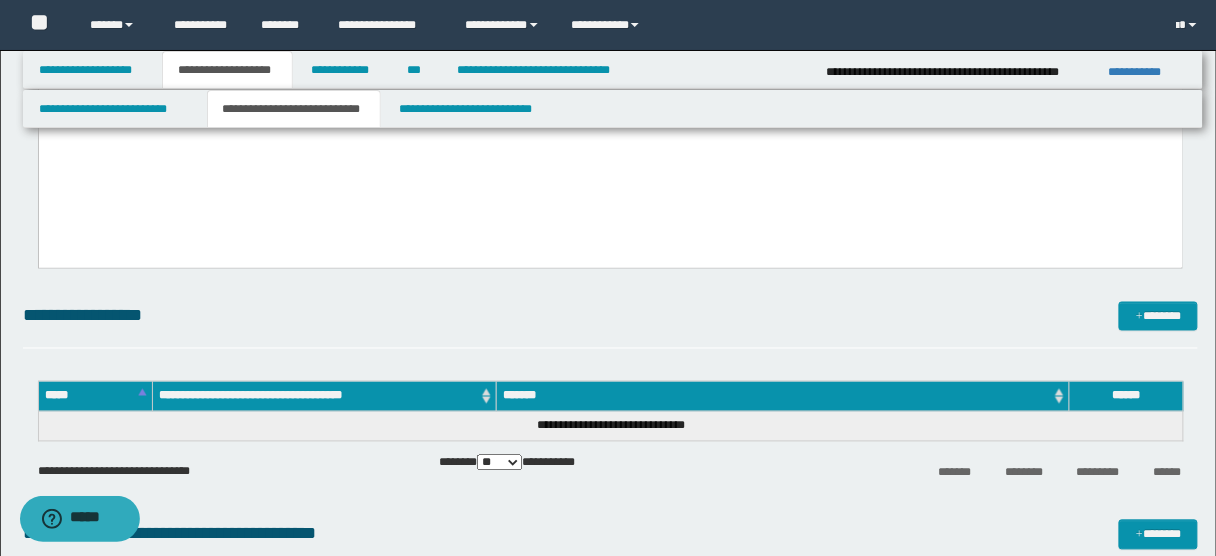 click on "**********" at bounding box center (610, -2939) 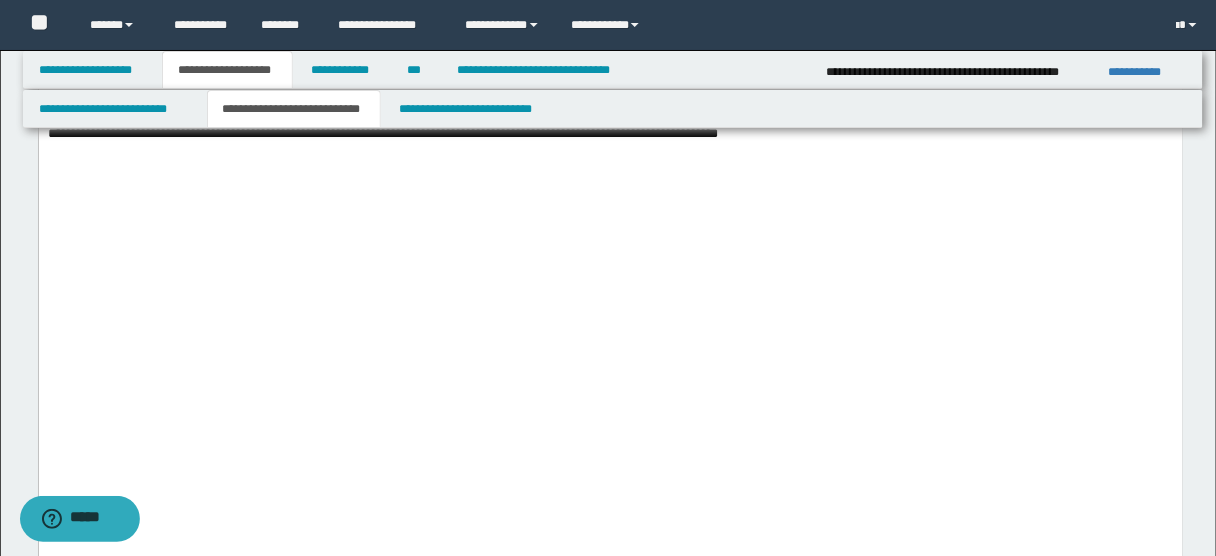 drag, startPoint x: 53, startPoint y: 200, endPoint x: 39, endPoint y: 191, distance: 16.643316 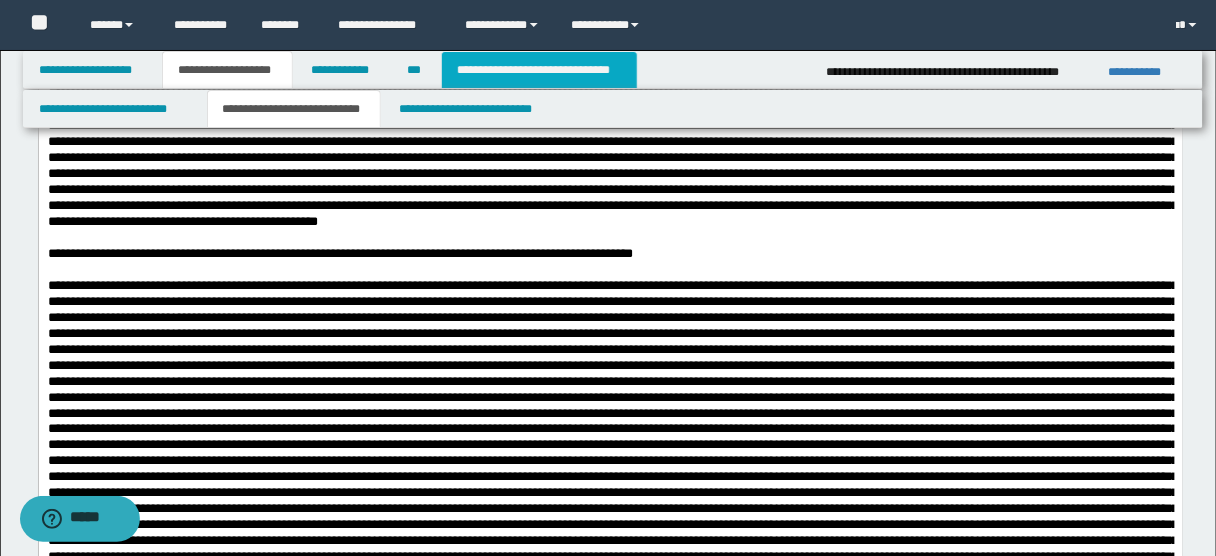 scroll, scrollTop: 5886, scrollLeft: 0, axis: vertical 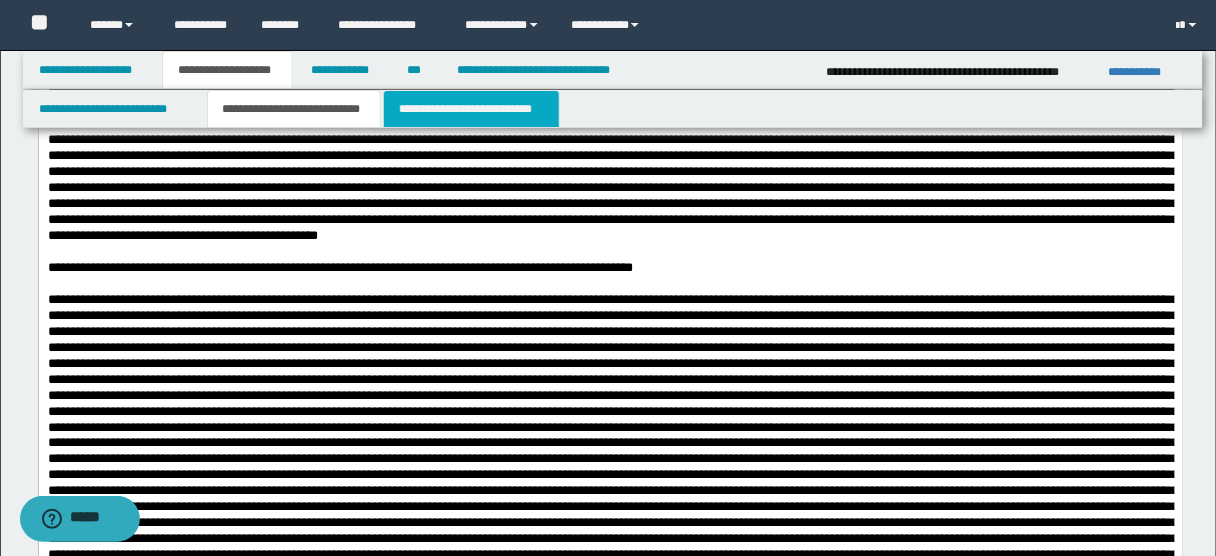 click on "**********" at bounding box center [471, 109] 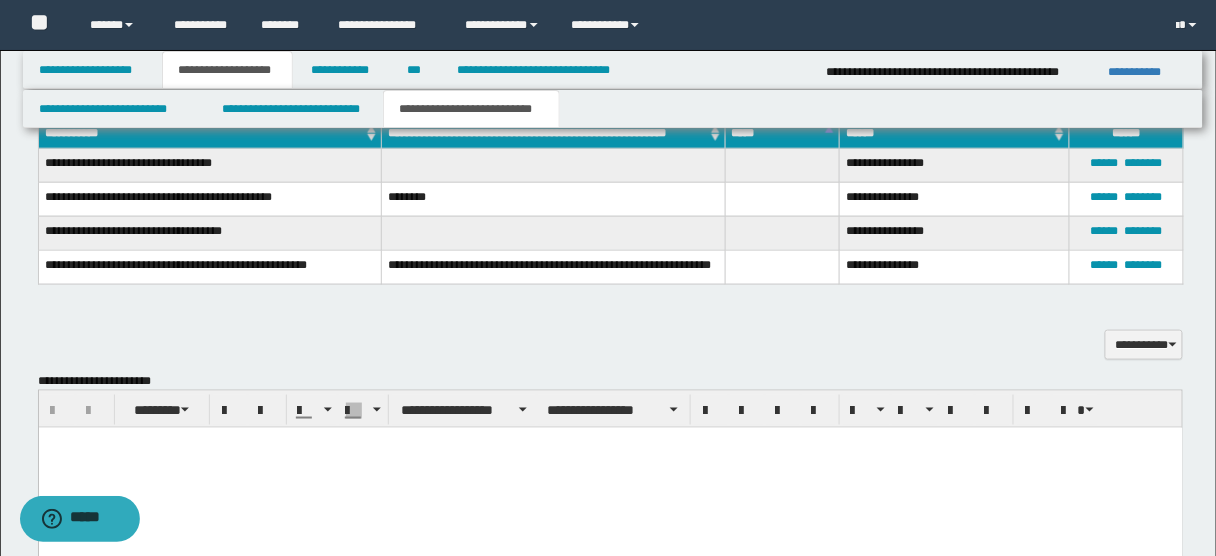 scroll, scrollTop: 400, scrollLeft: 0, axis: vertical 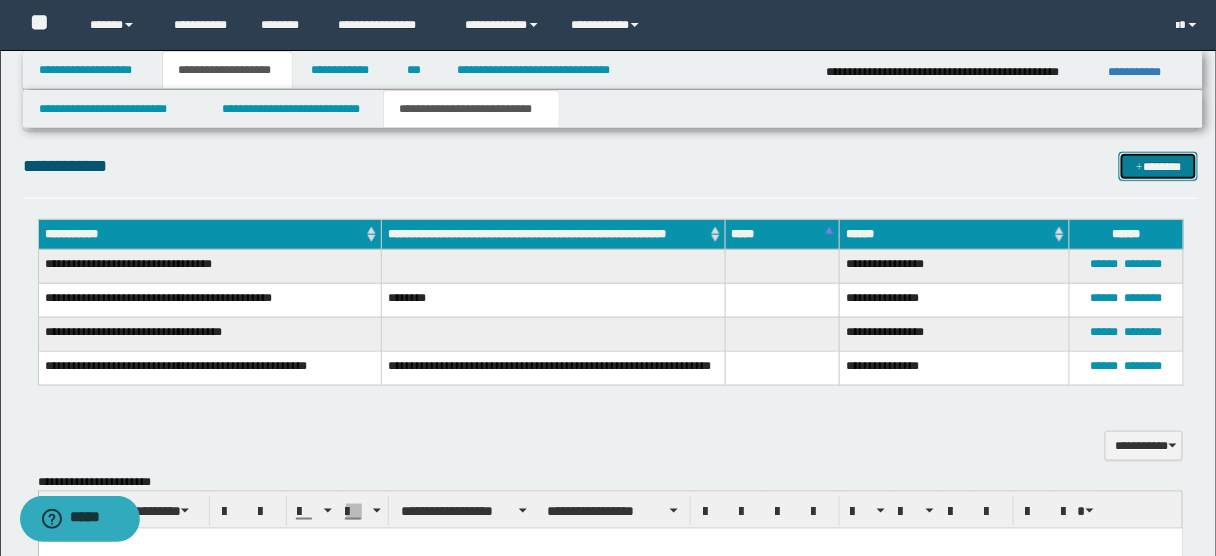 click on "*******" at bounding box center [1158, 166] 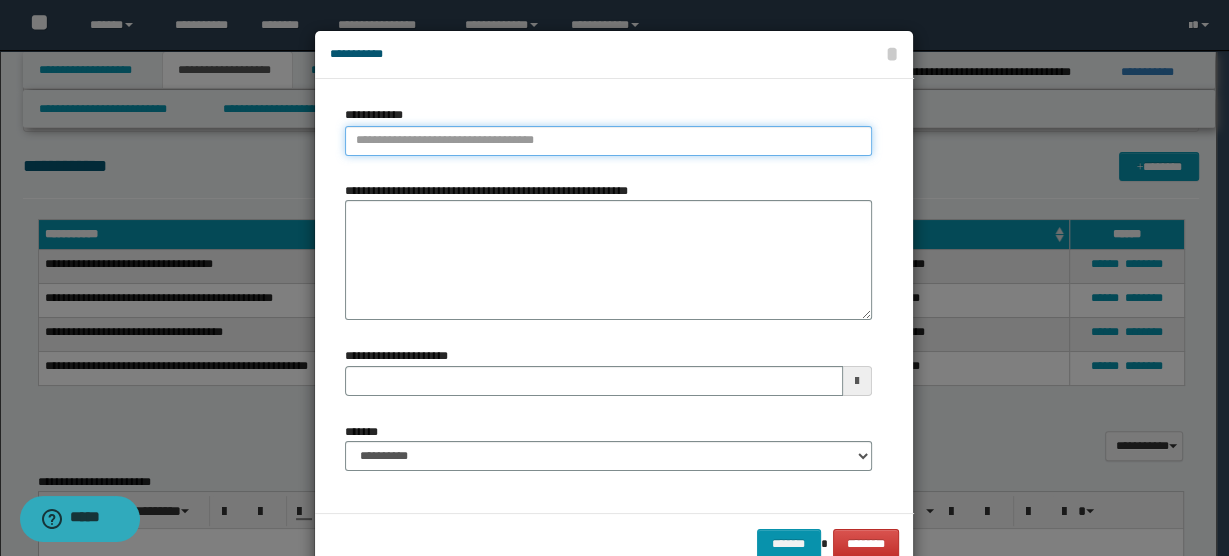 type on "**********" 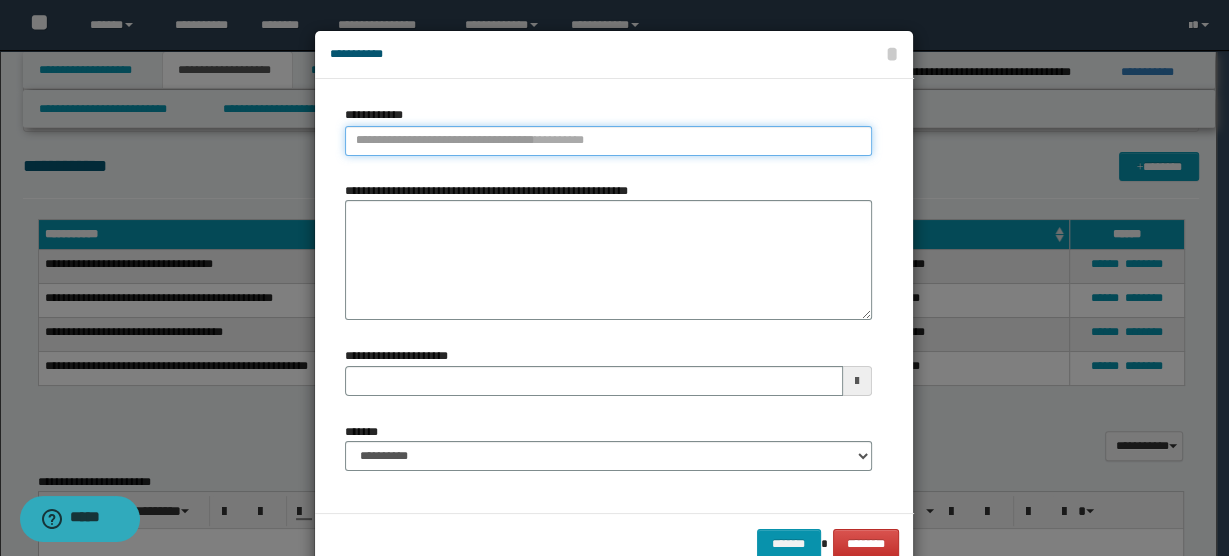 click on "**********" at bounding box center (608, 141) 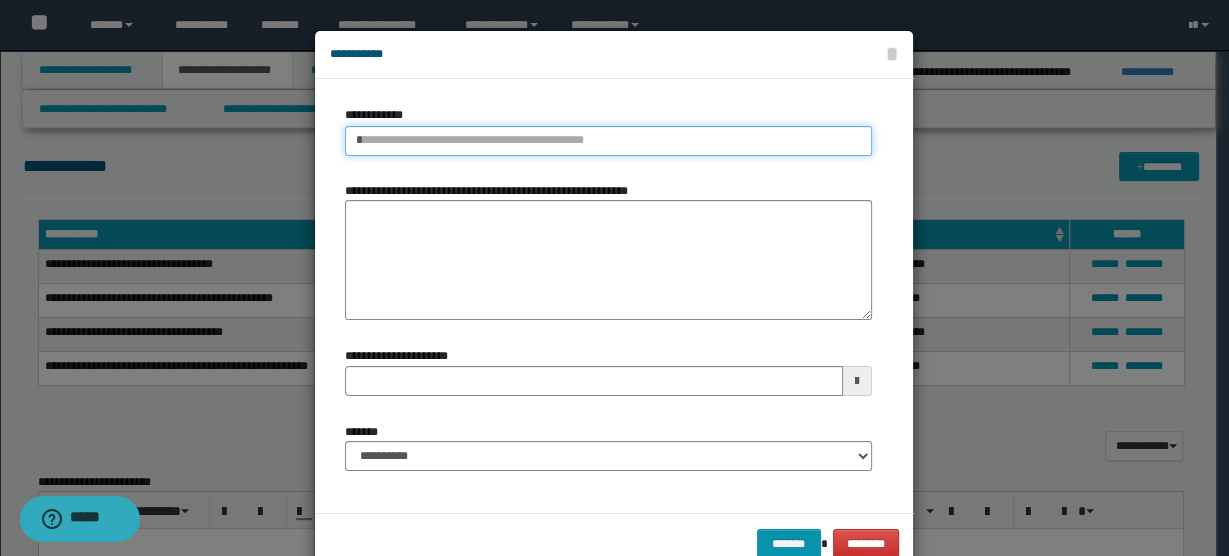 type 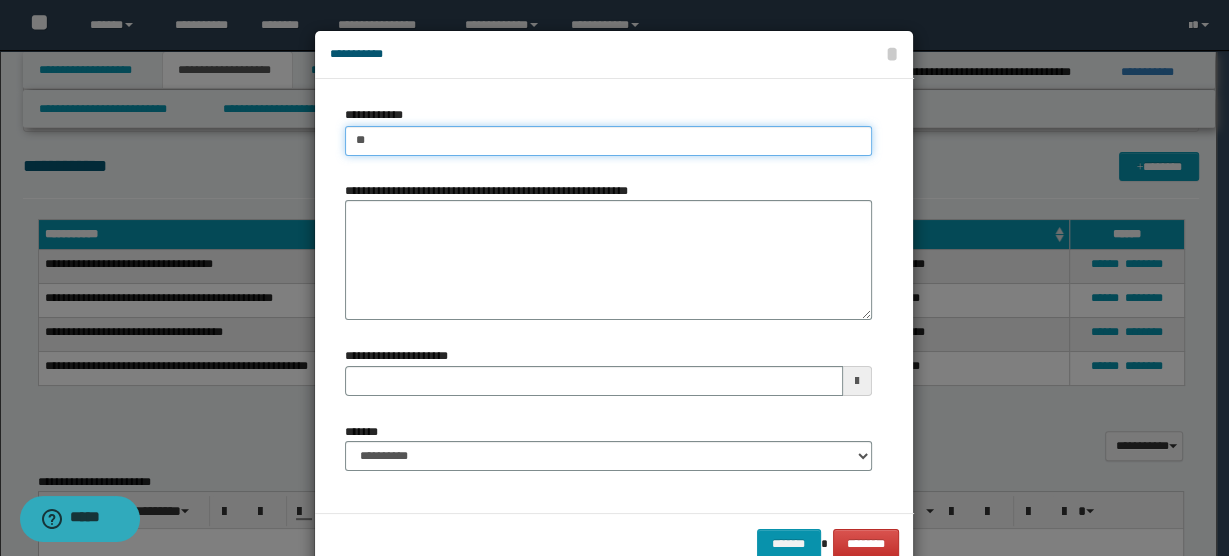 type on "*" 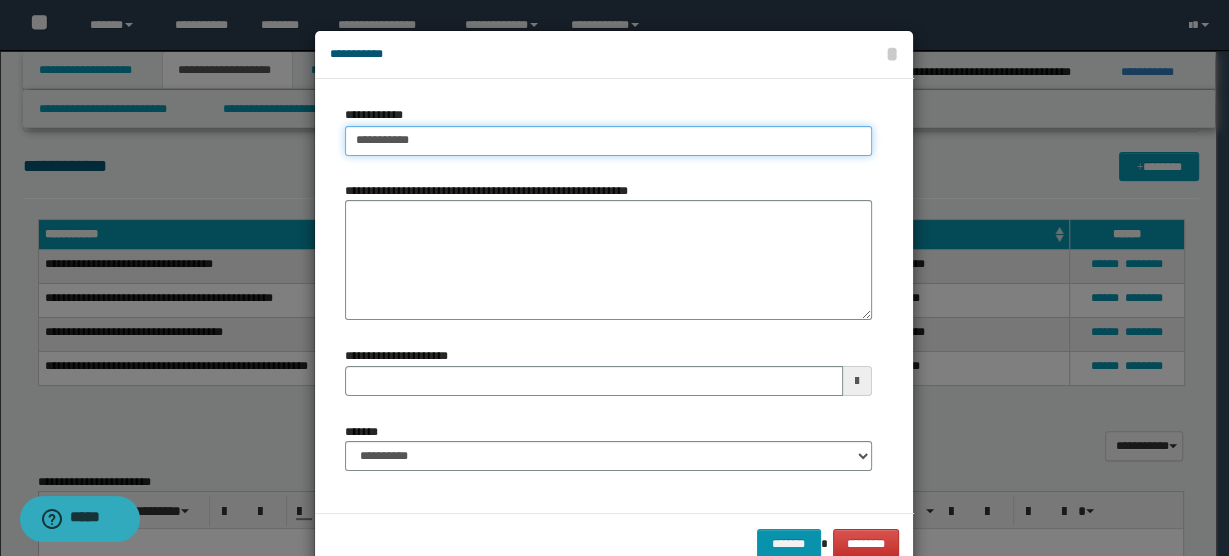 type on "**********" 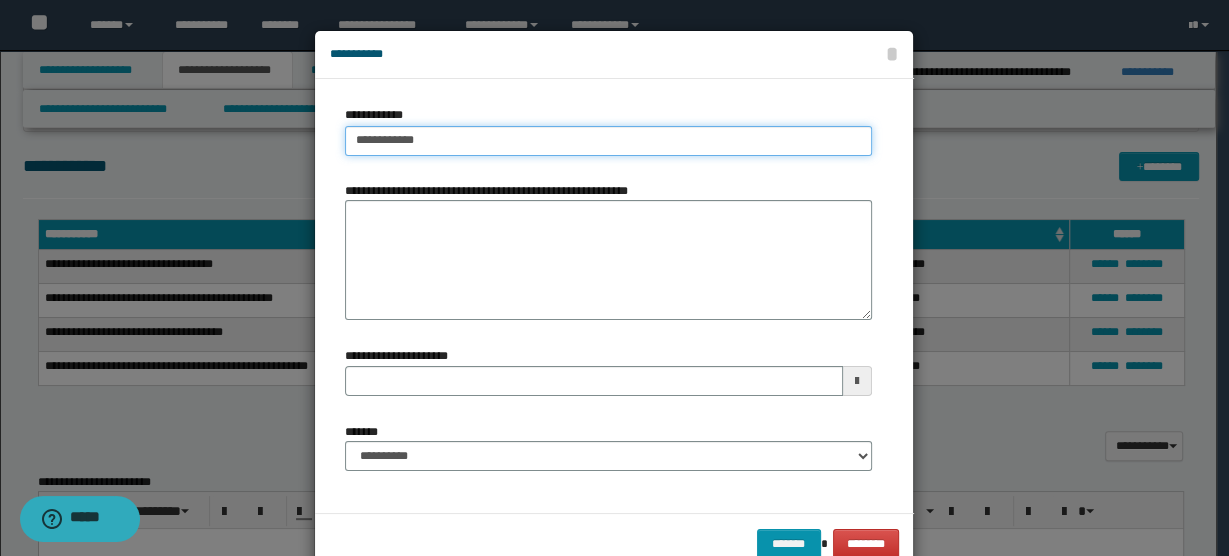 type on "**********" 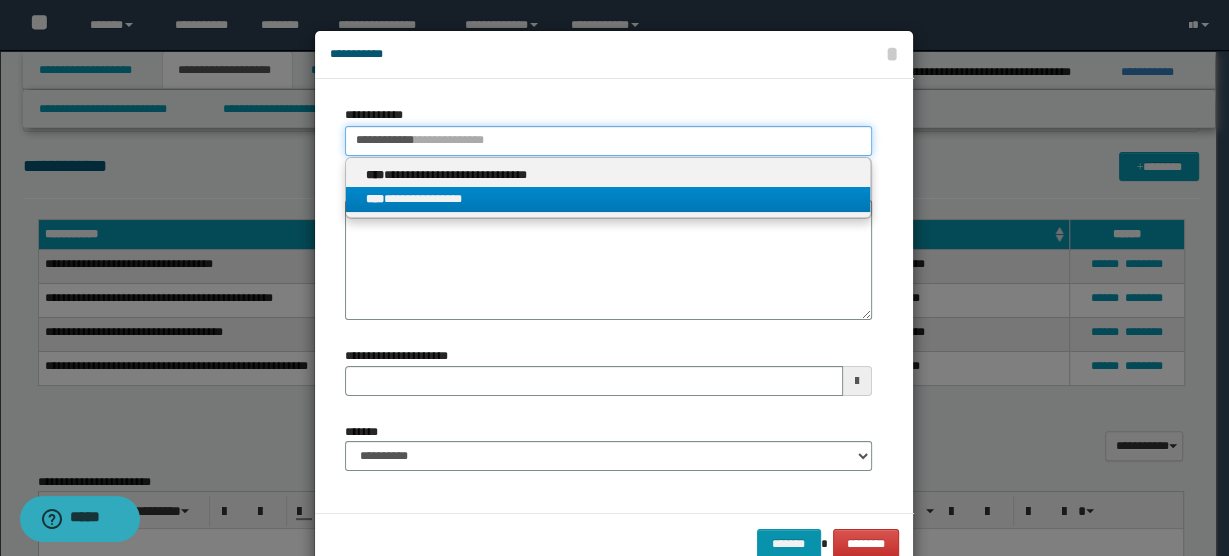 type on "**********" 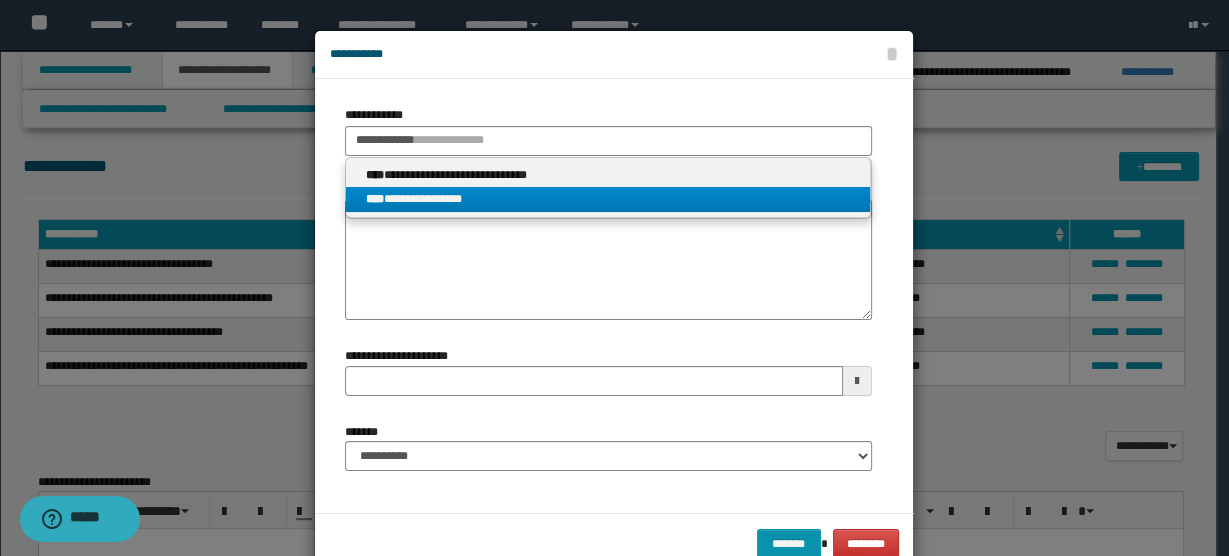 click on "**********" at bounding box center [608, 199] 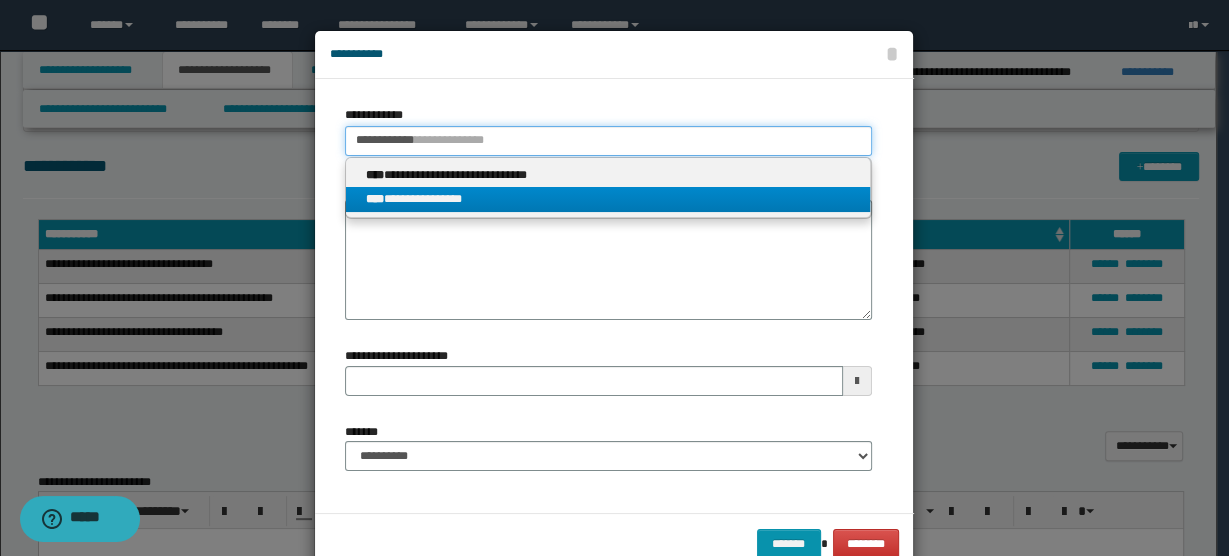 type 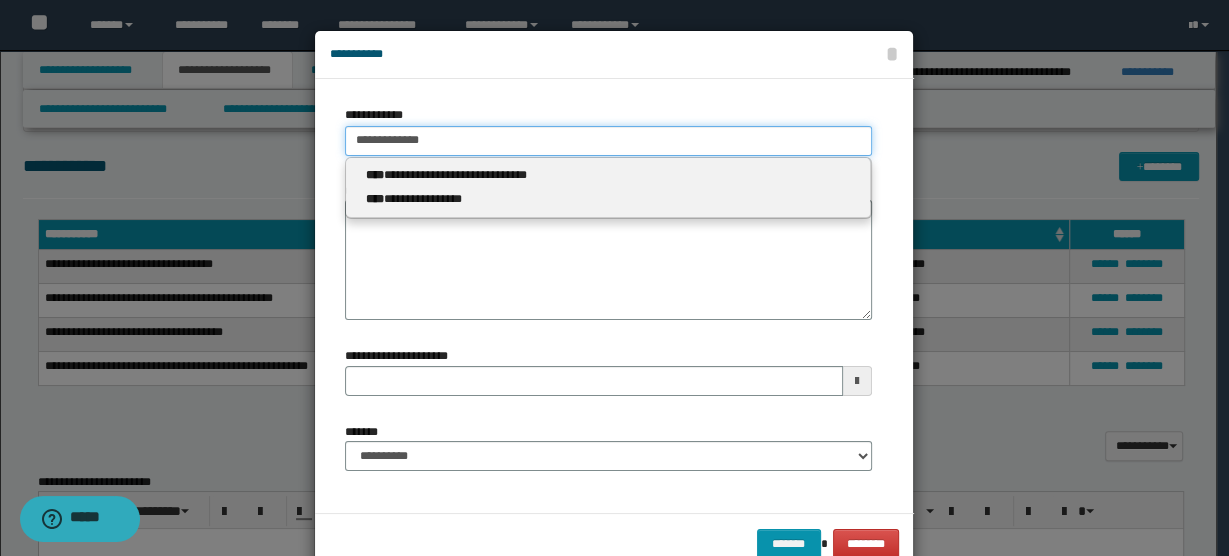 type on "**********" 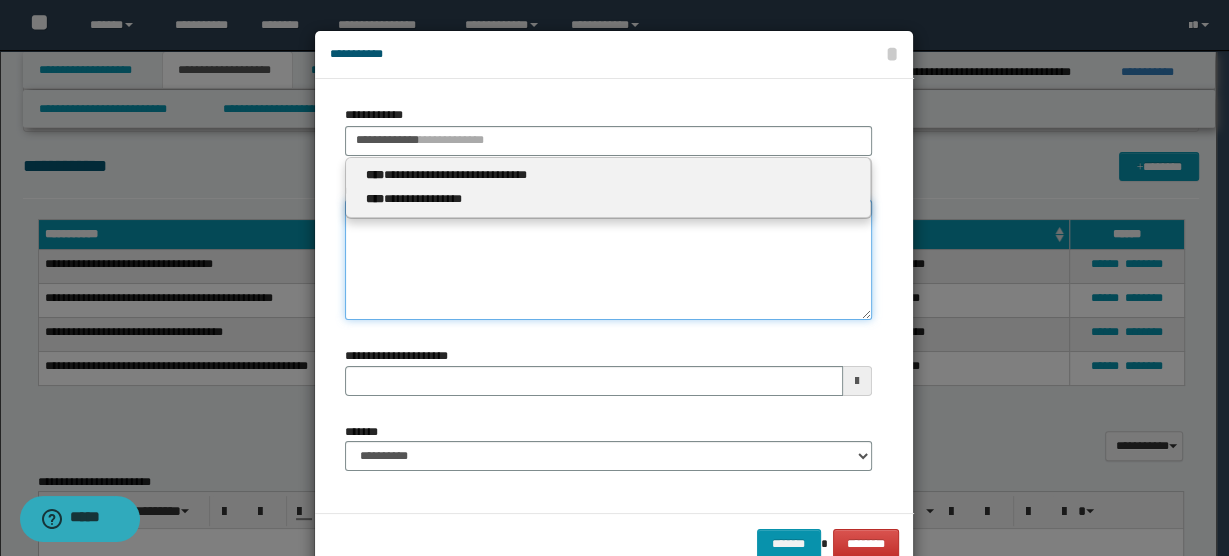 type 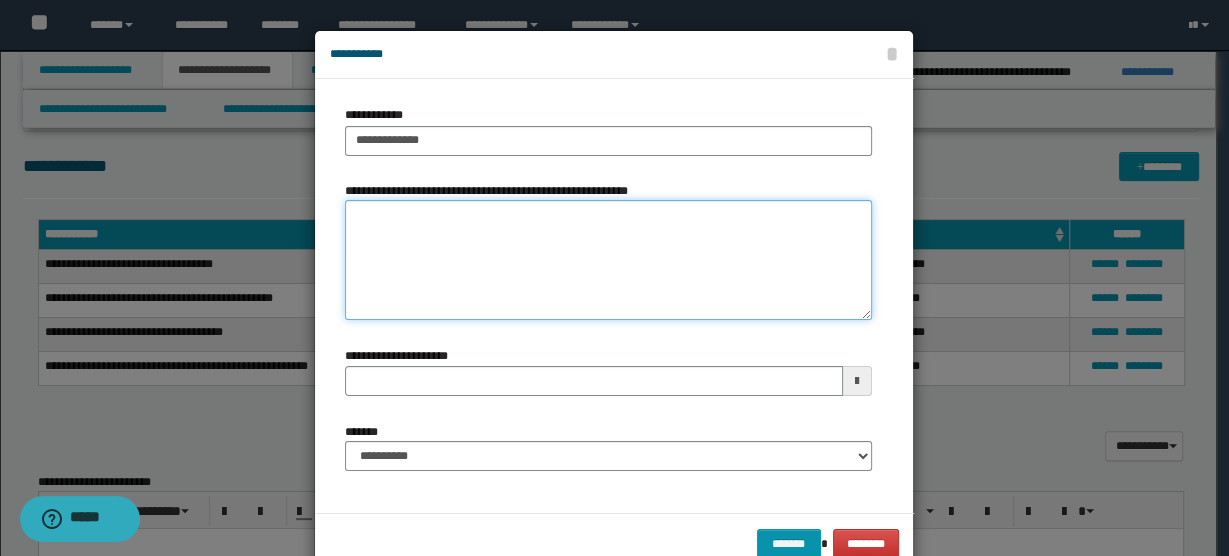 click on "**********" at bounding box center (608, 260) 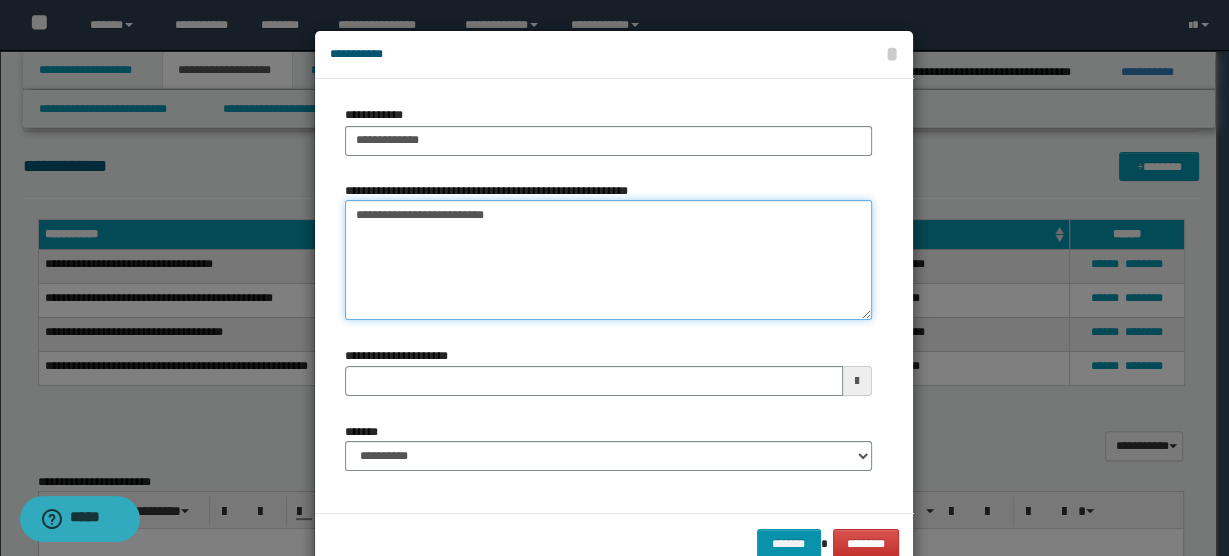 type on "**********" 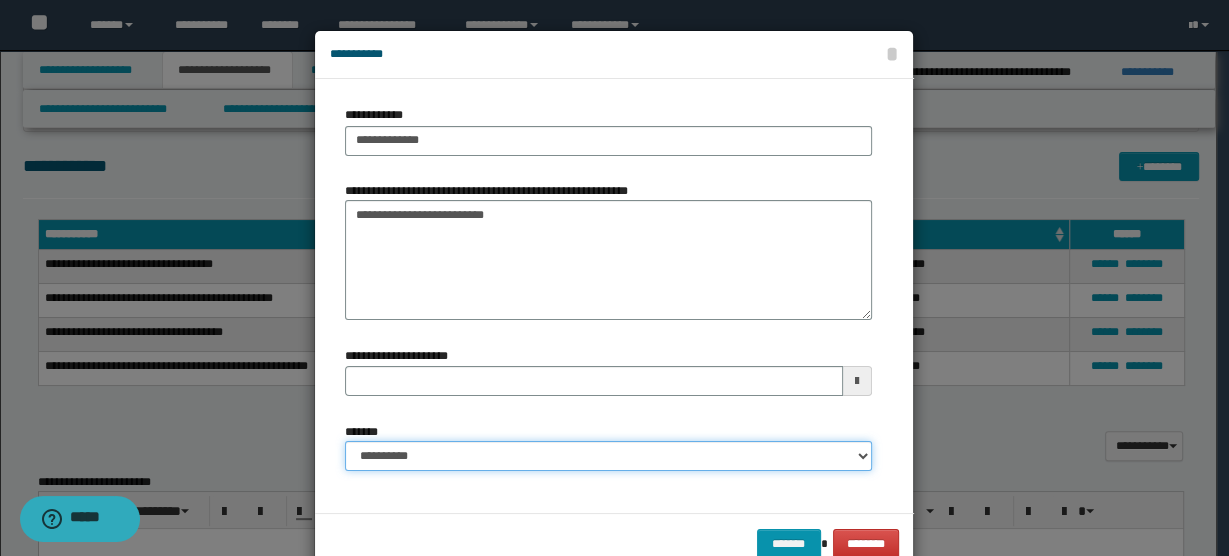 click on "**********" at bounding box center [608, 456] 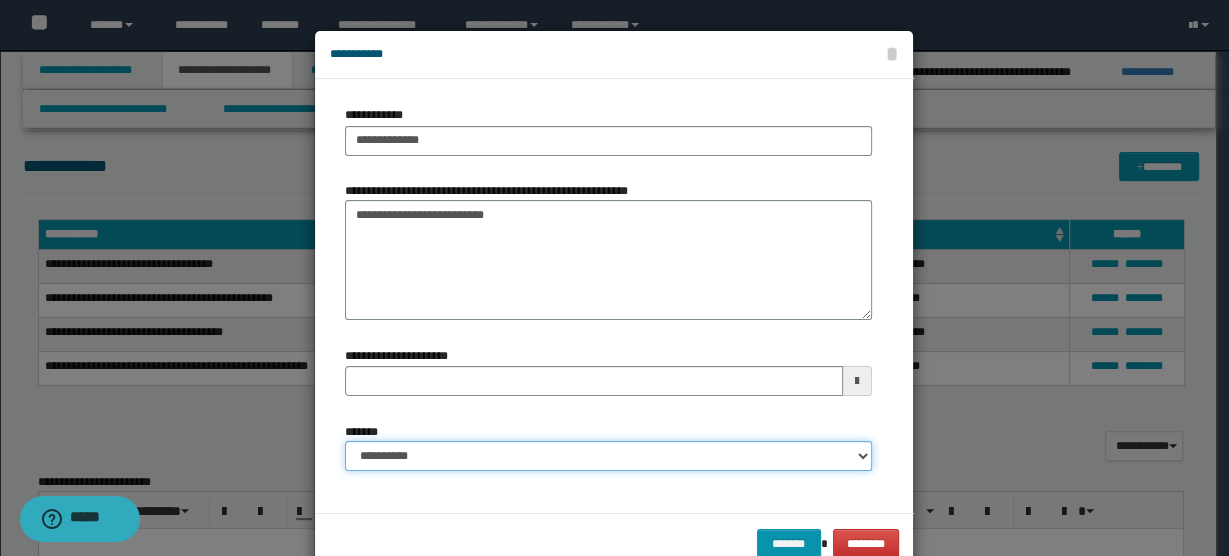 select on "*" 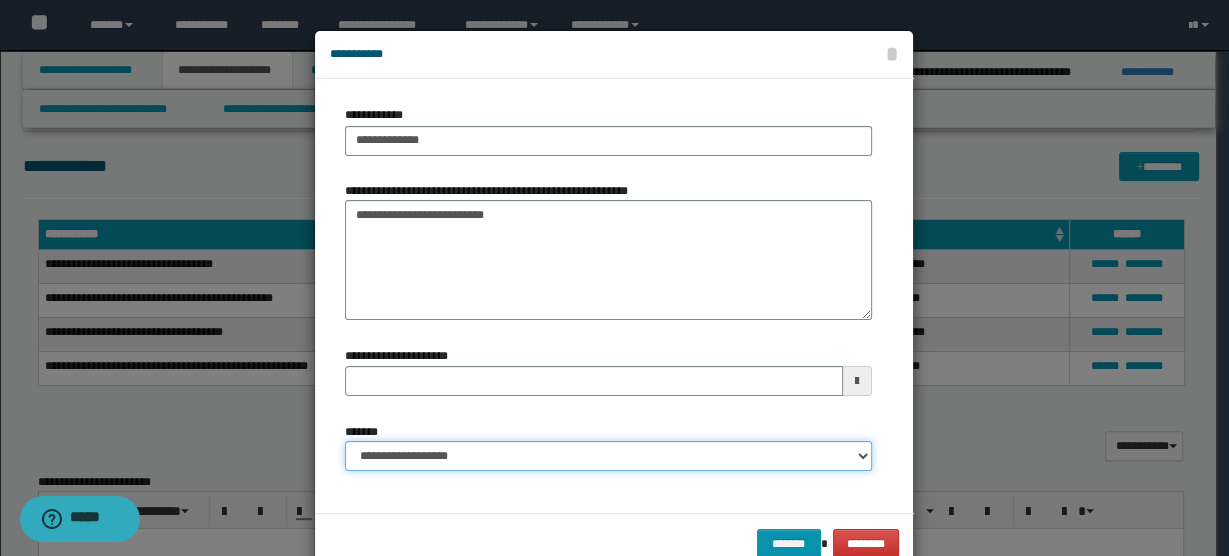 click on "**********" at bounding box center (608, 456) 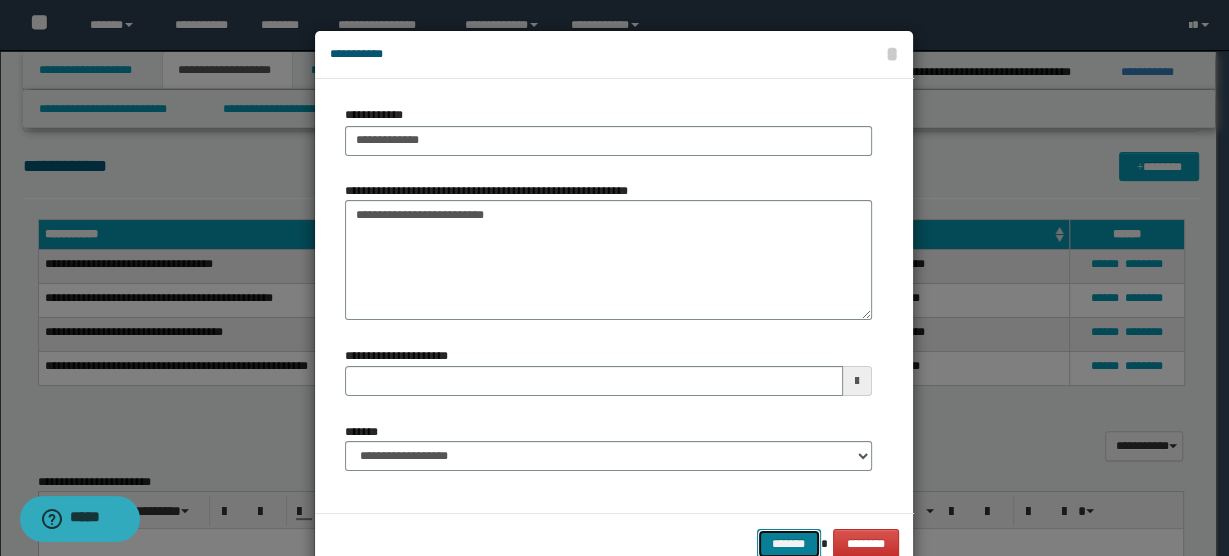 click on "*******" at bounding box center (789, 543) 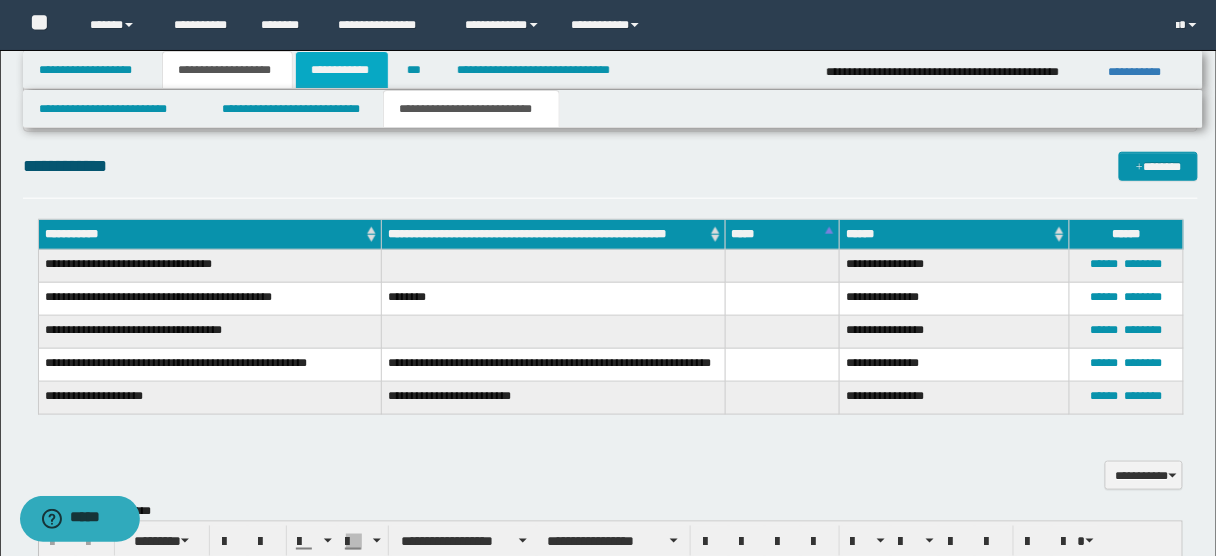 click on "**********" at bounding box center (342, 70) 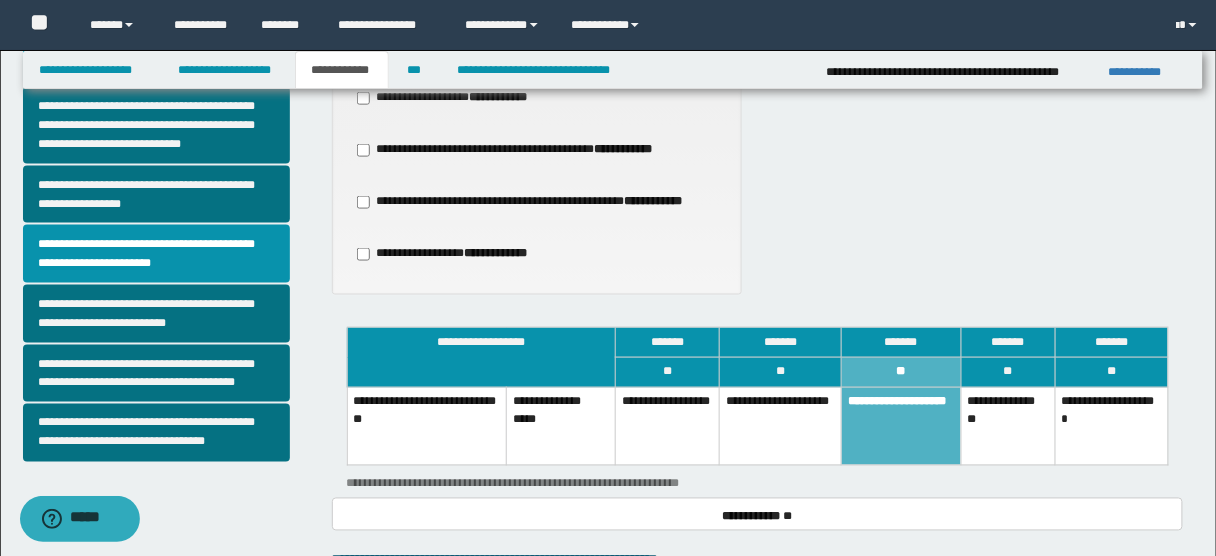 scroll, scrollTop: 636, scrollLeft: 0, axis: vertical 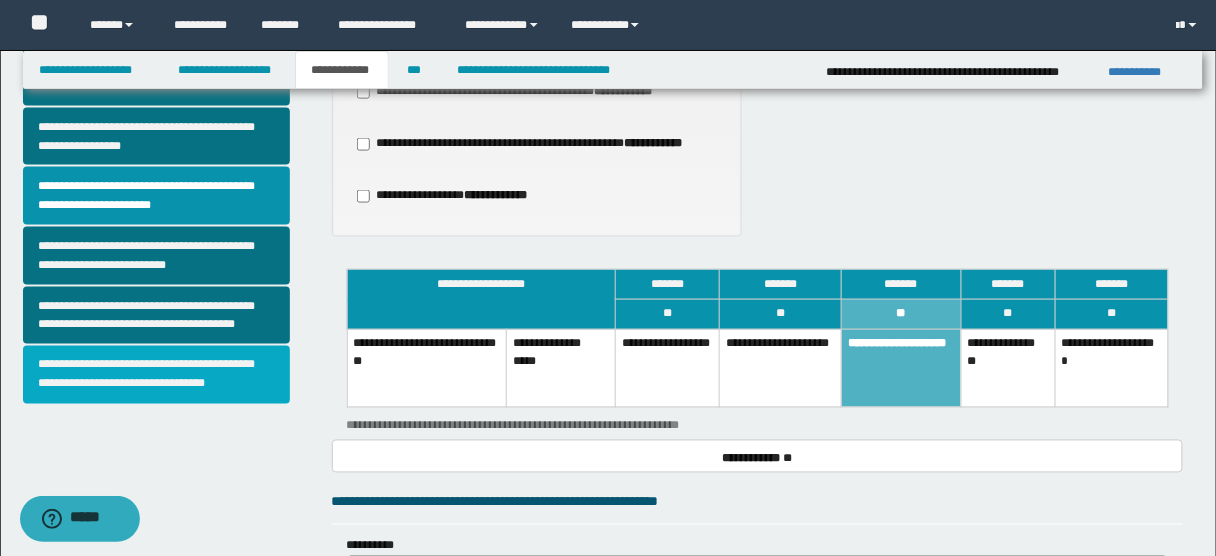 click on "**********" at bounding box center (156, 375) 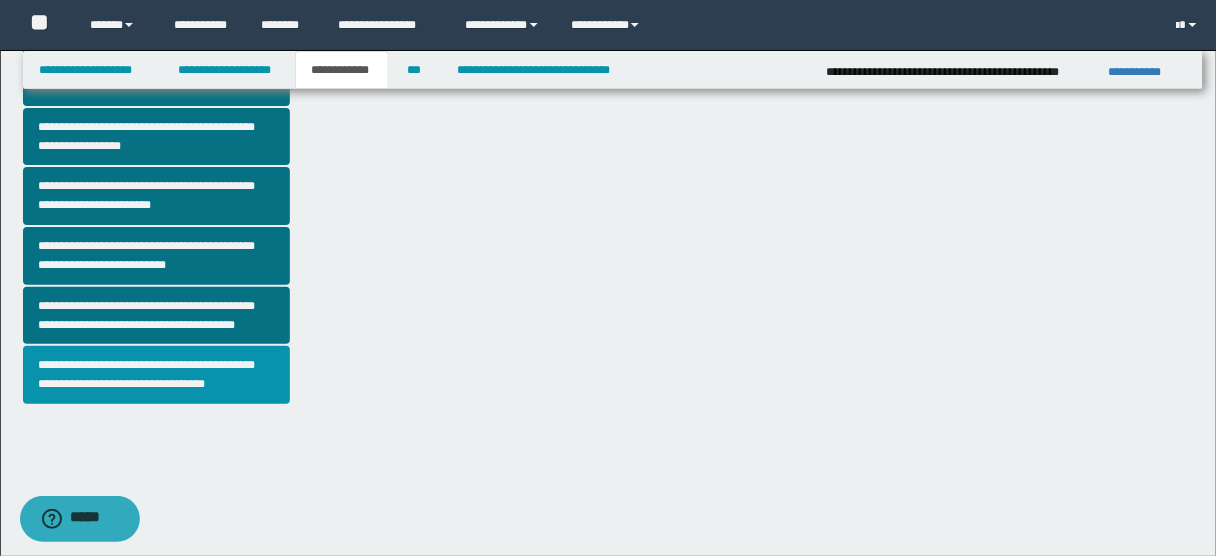 scroll, scrollTop: 0, scrollLeft: 0, axis: both 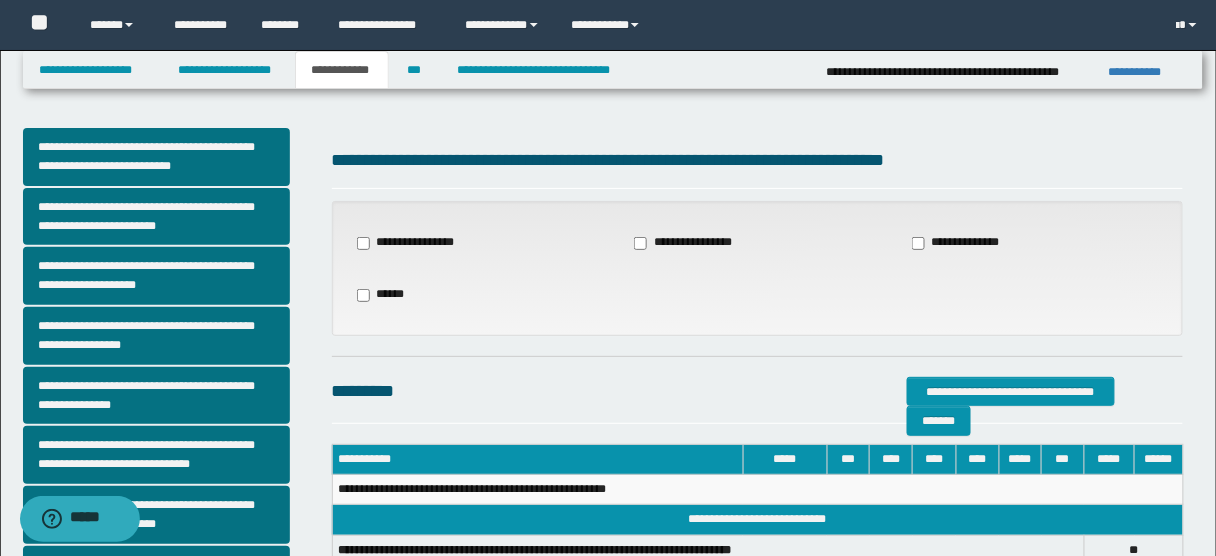 click on "**********" at bounding box center (412, 243) 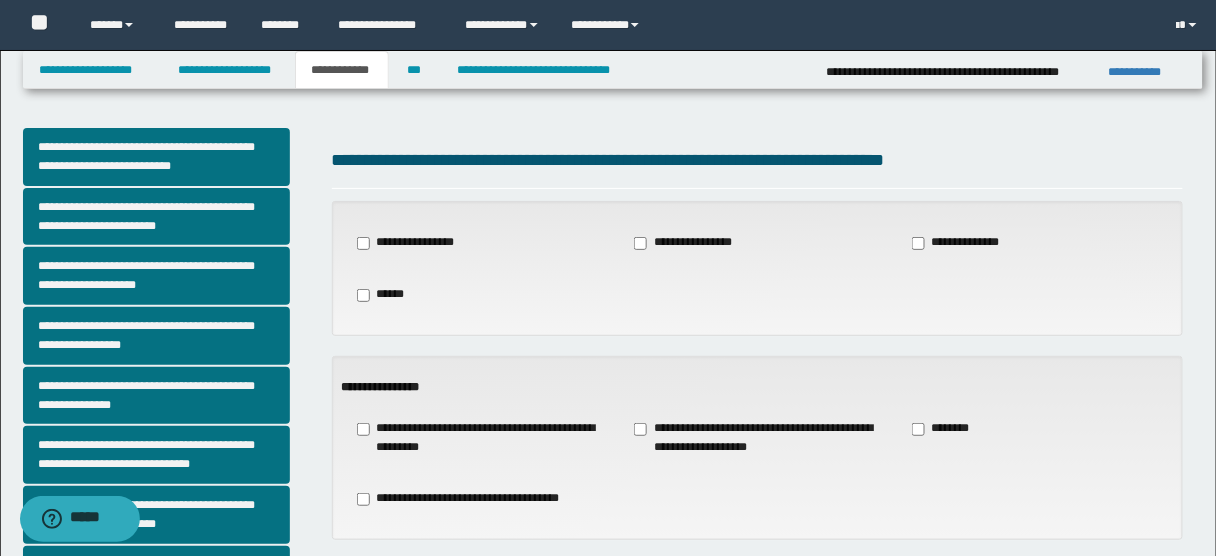 click on "**********" at bounding box center (481, 438) 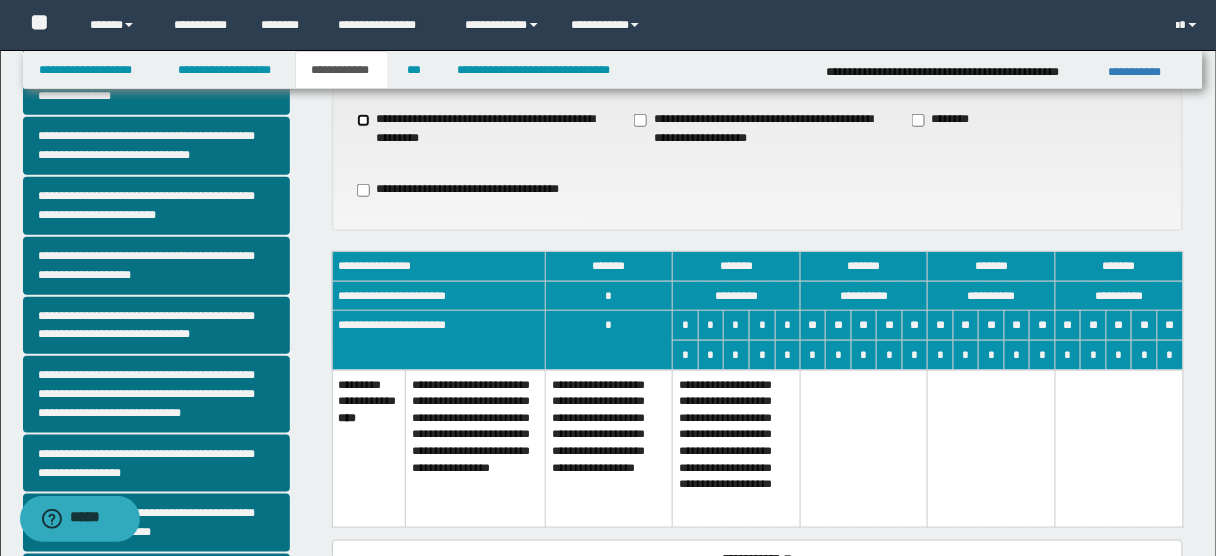scroll, scrollTop: 316, scrollLeft: 0, axis: vertical 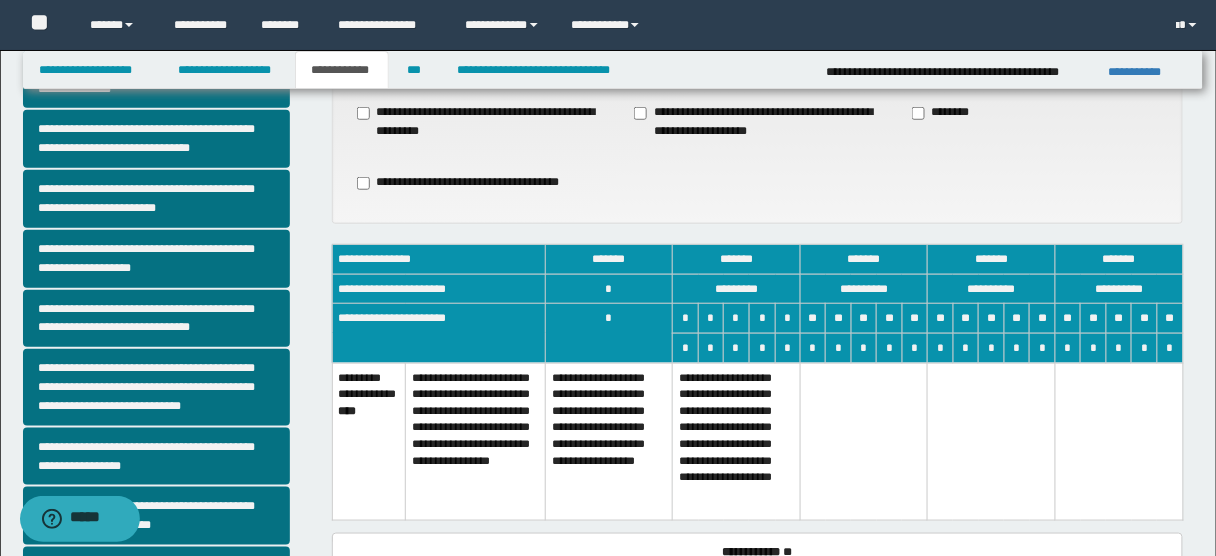 click on "**********" at bounding box center (736, 442) 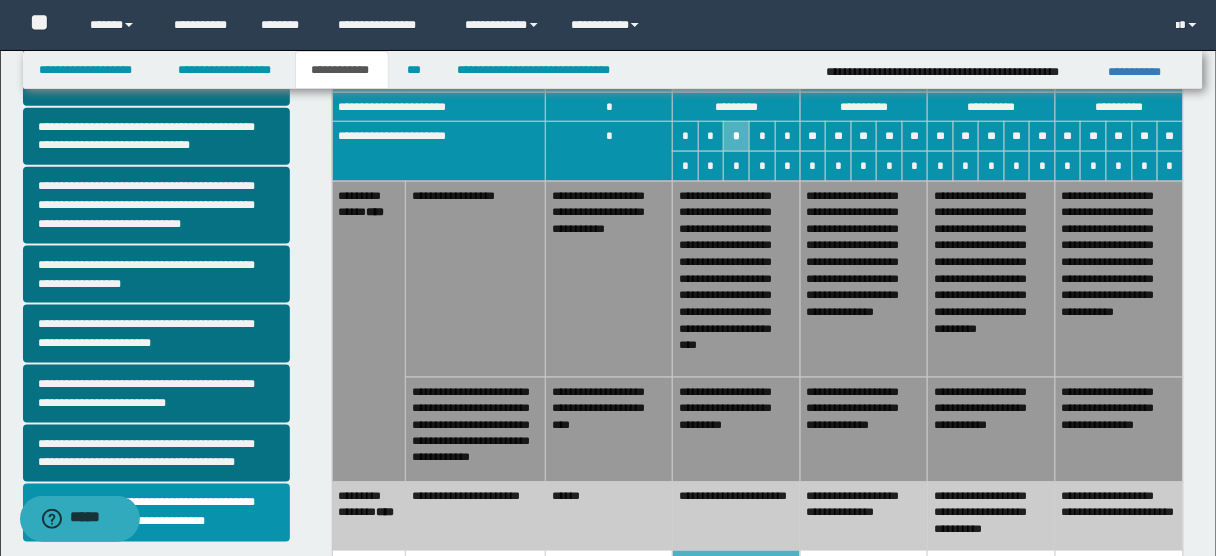 scroll, scrollTop: 510, scrollLeft: 0, axis: vertical 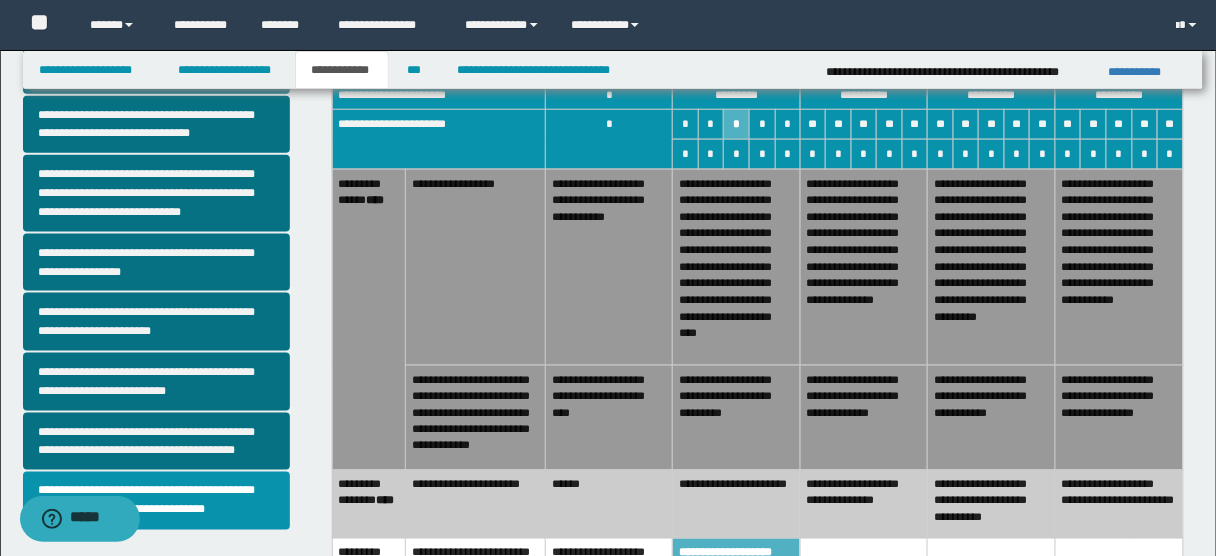 click on "**********" at bounding box center (609, 417) 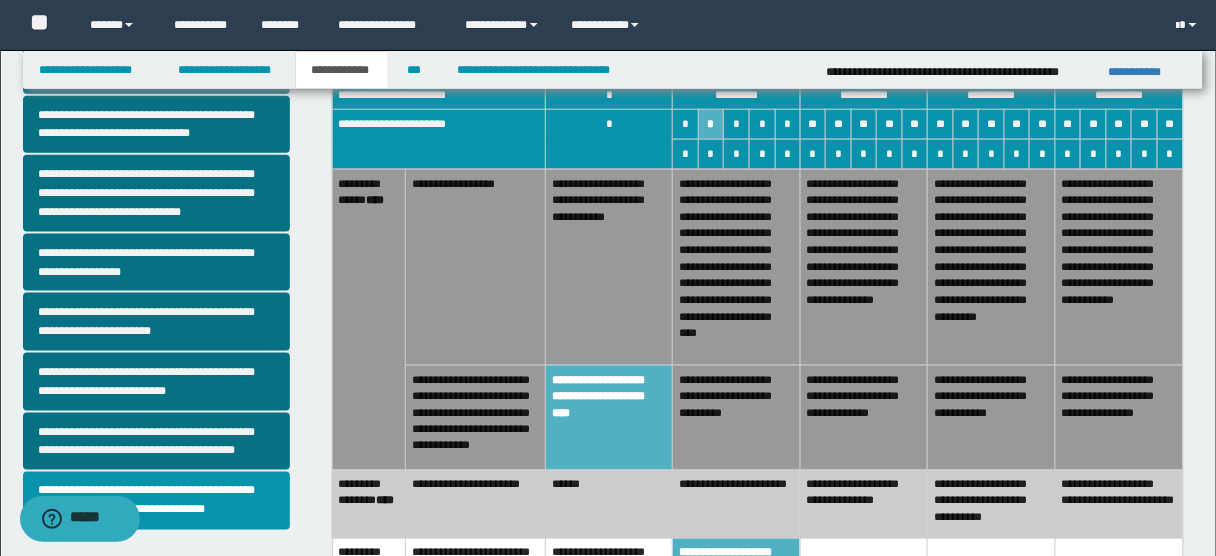 click on "**********" at bounding box center (736, 267) 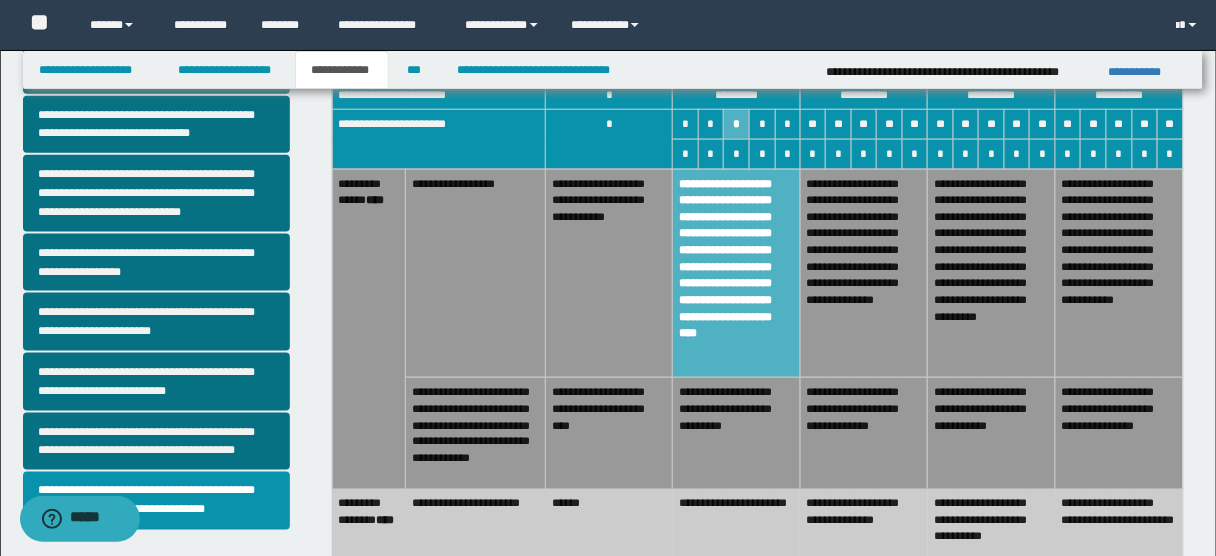 click on "**********" at bounding box center [736, 434] 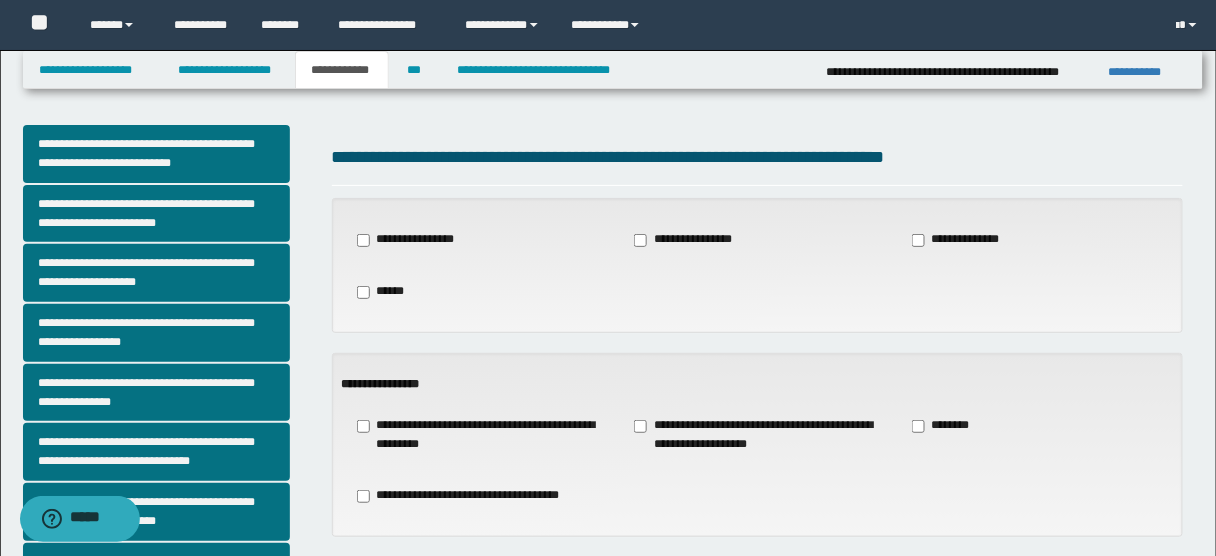 scroll, scrollTop: 0, scrollLeft: 0, axis: both 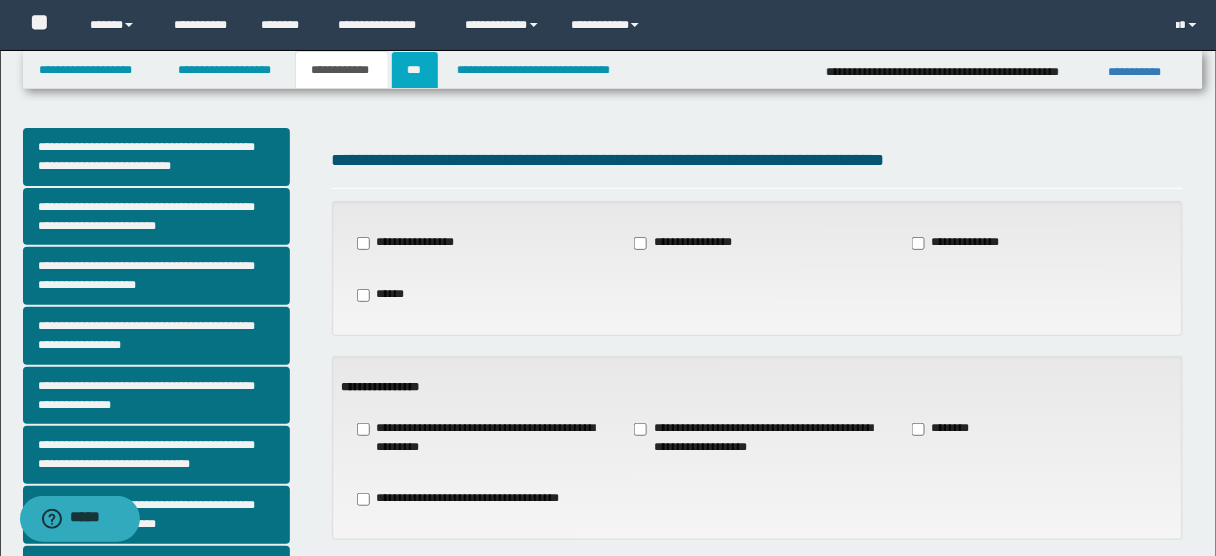 click on "***" at bounding box center [415, 70] 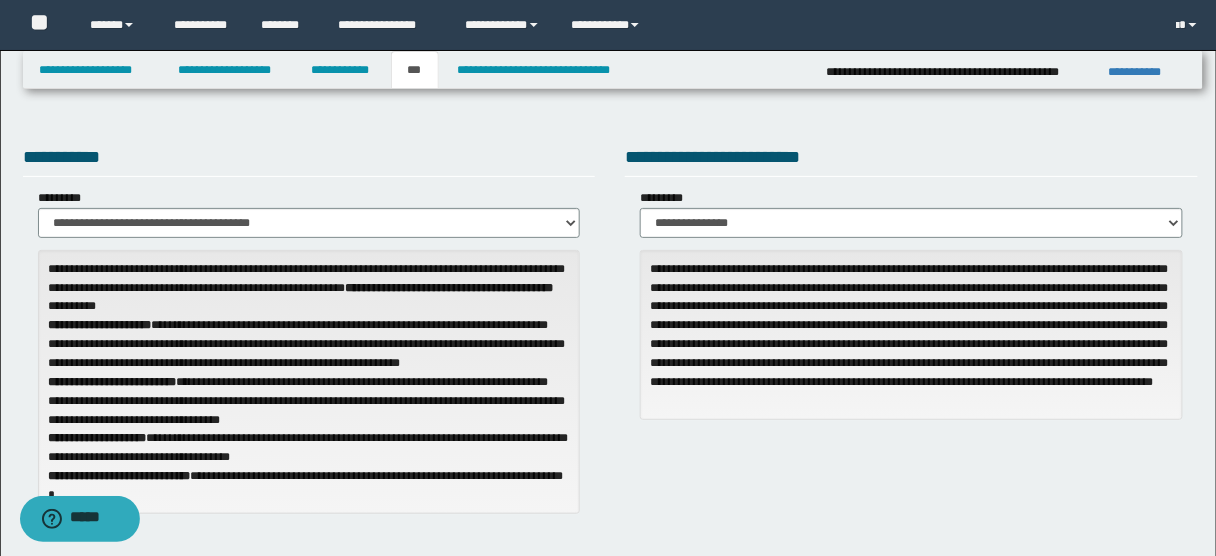scroll, scrollTop: 0, scrollLeft: 0, axis: both 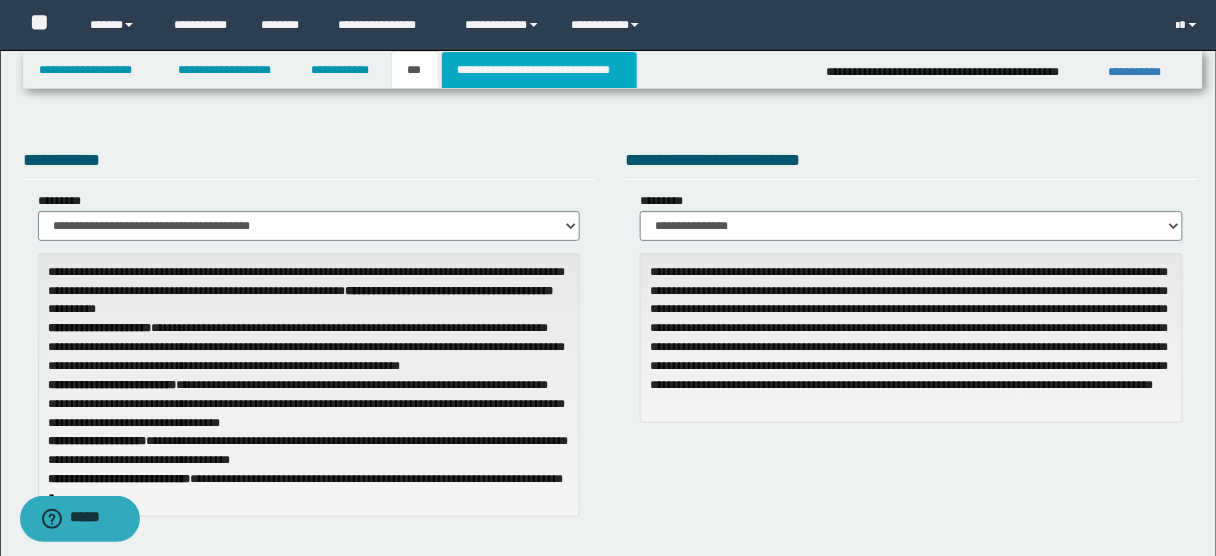 click on "**********" at bounding box center [539, 70] 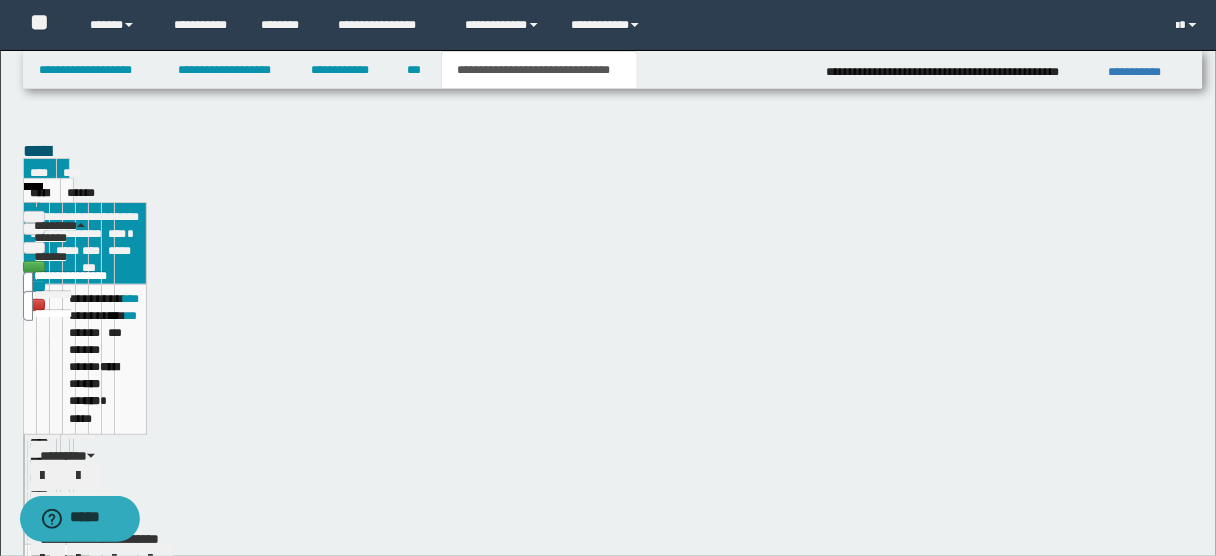 type 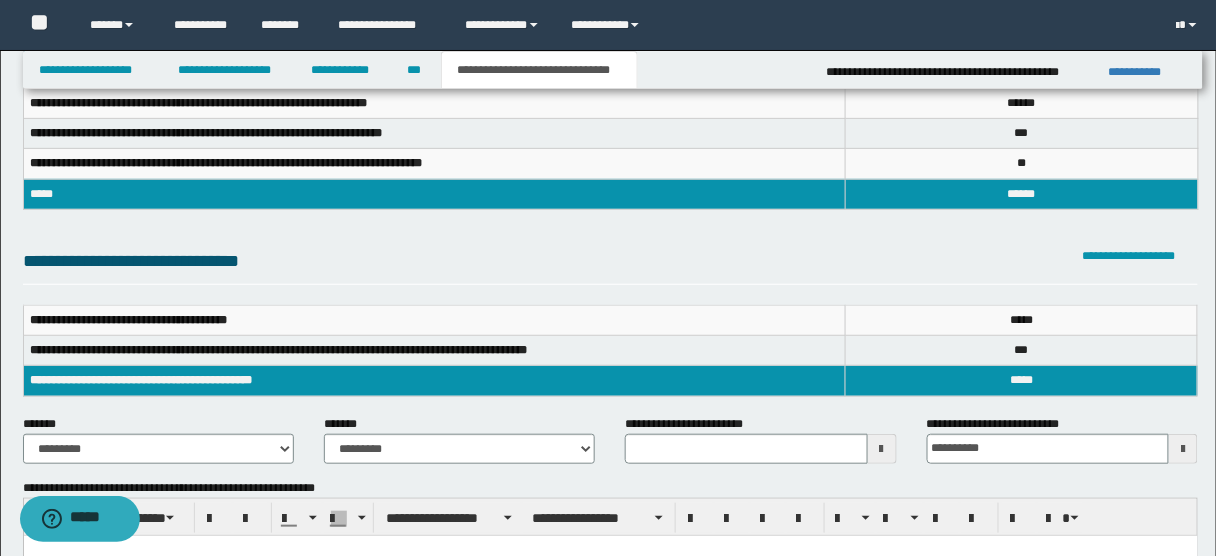 scroll, scrollTop: 309, scrollLeft: 0, axis: vertical 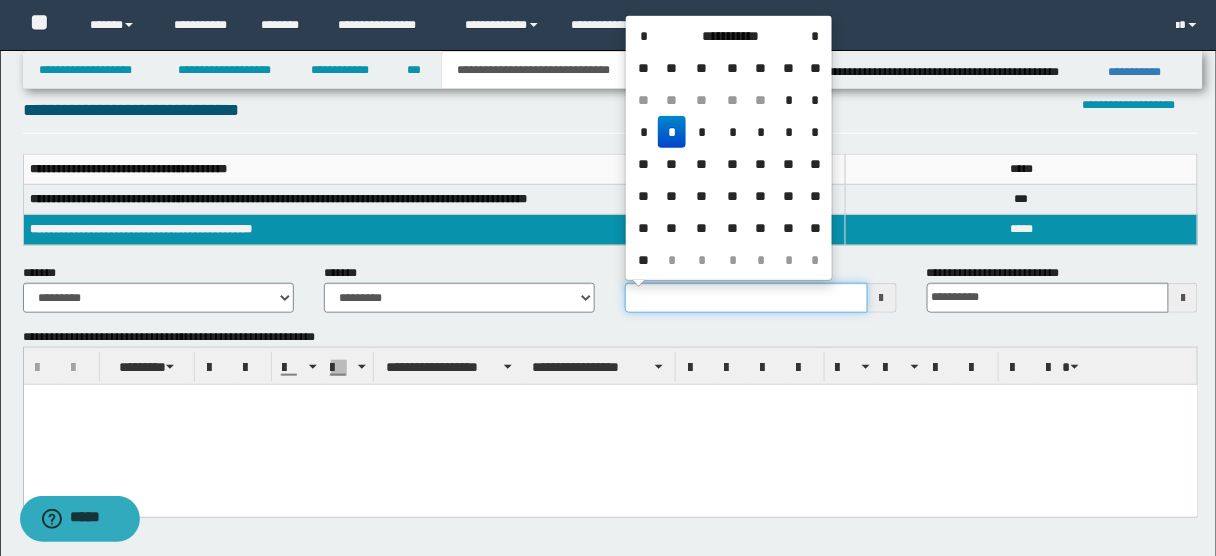 click on "**********" at bounding box center (746, 298) 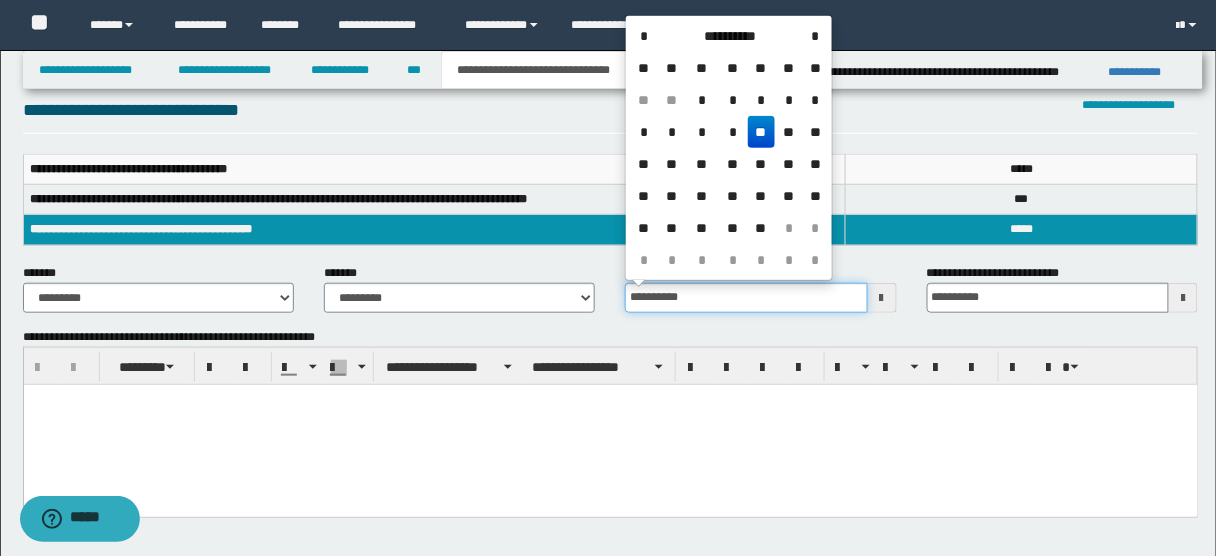 type on "**********" 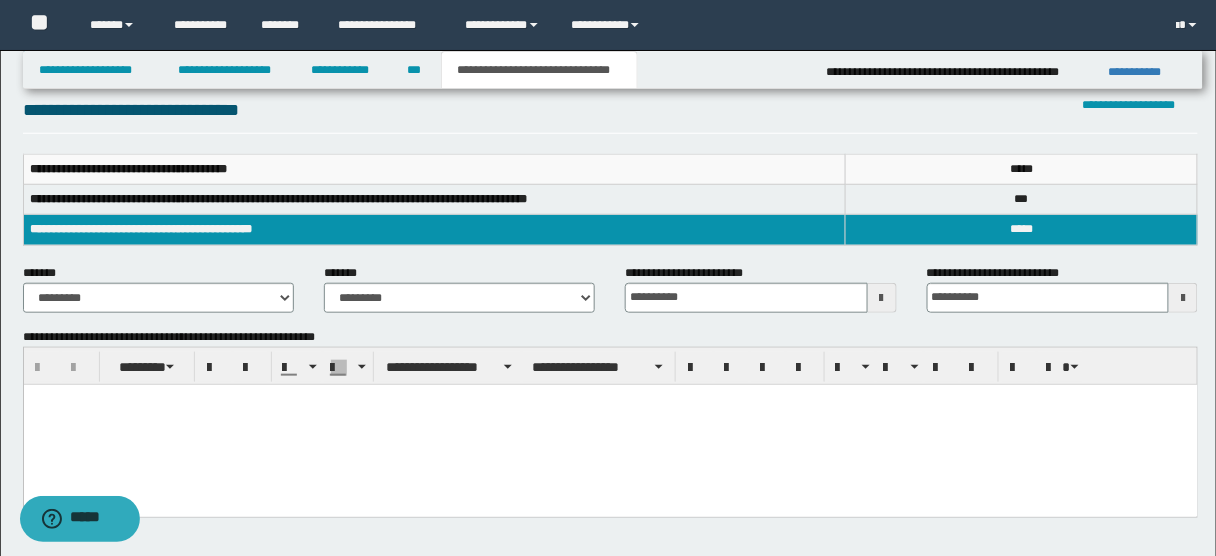click at bounding box center (610, 399) 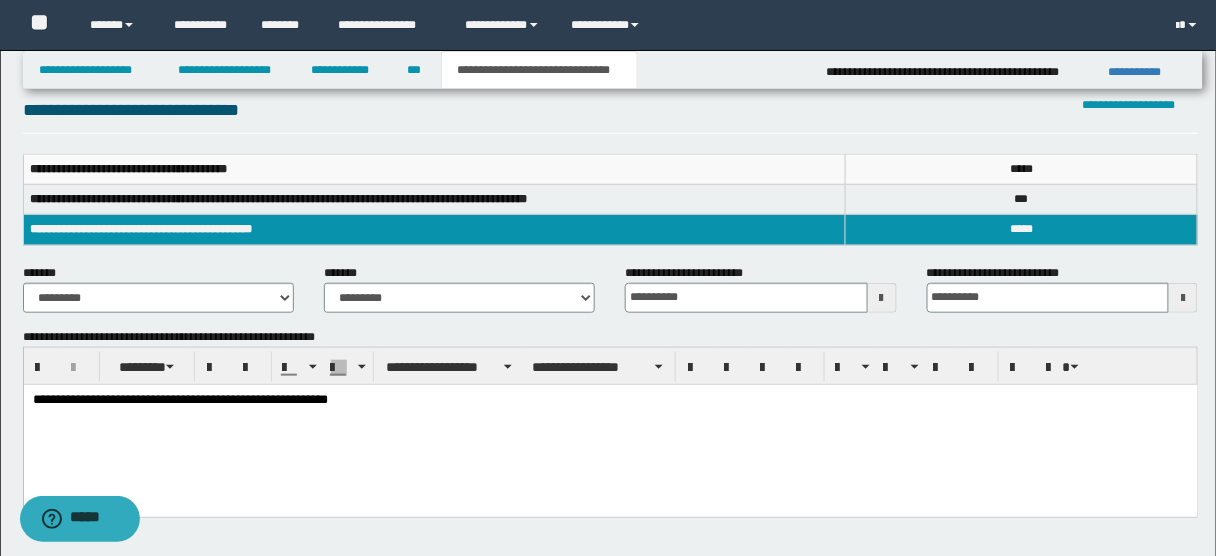 click on "**********" at bounding box center (610, 400) 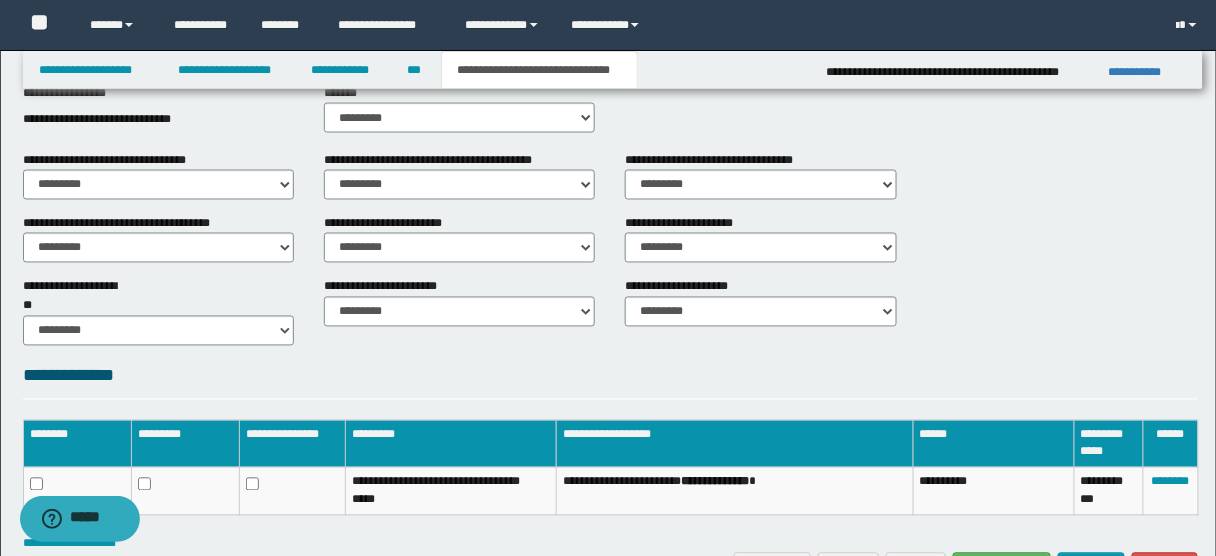 scroll, scrollTop: 584, scrollLeft: 0, axis: vertical 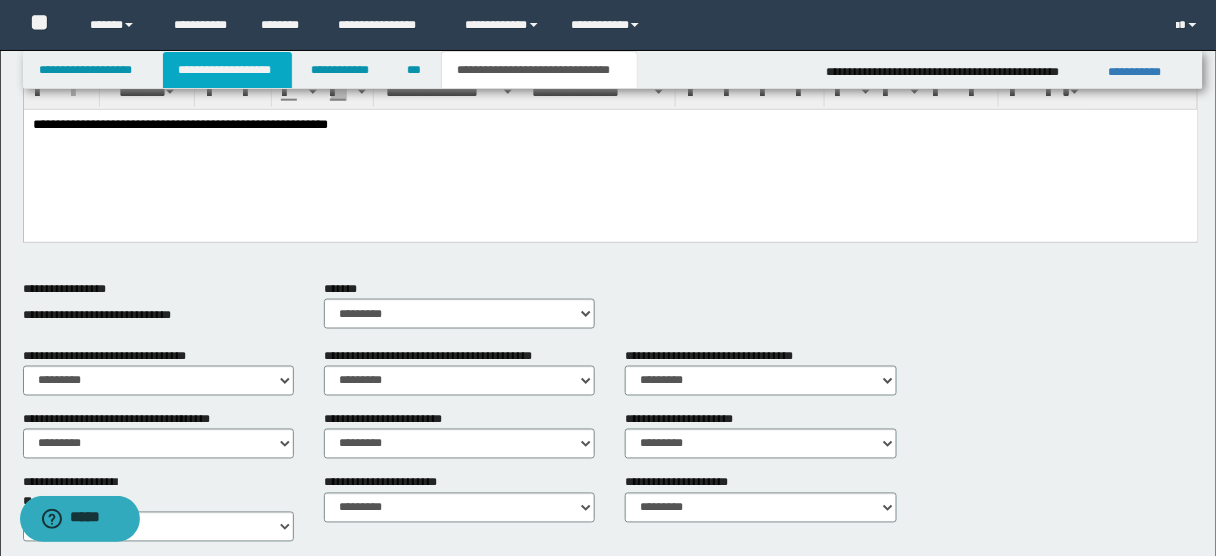 click on "**********" at bounding box center (227, 70) 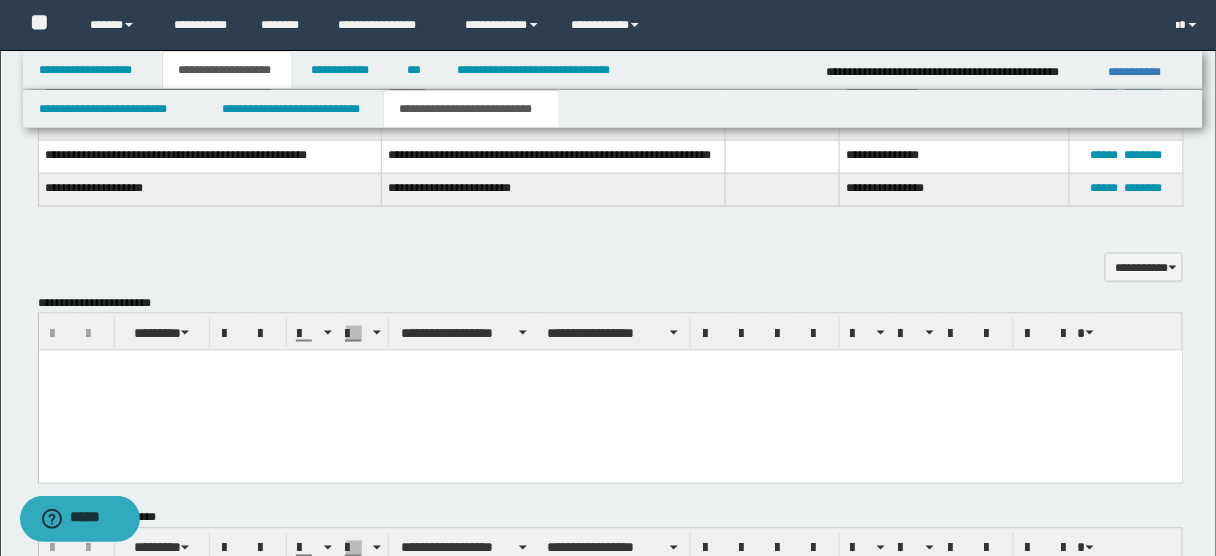scroll, scrollTop: 734, scrollLeft: 0, axis: vertical 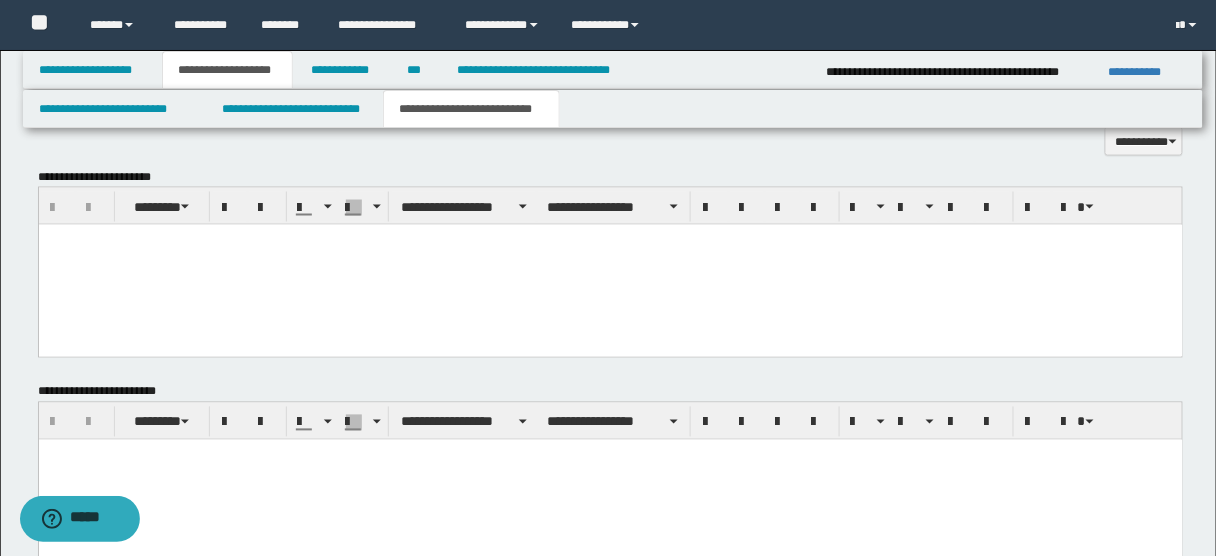 click at bounding box center (610, 240) 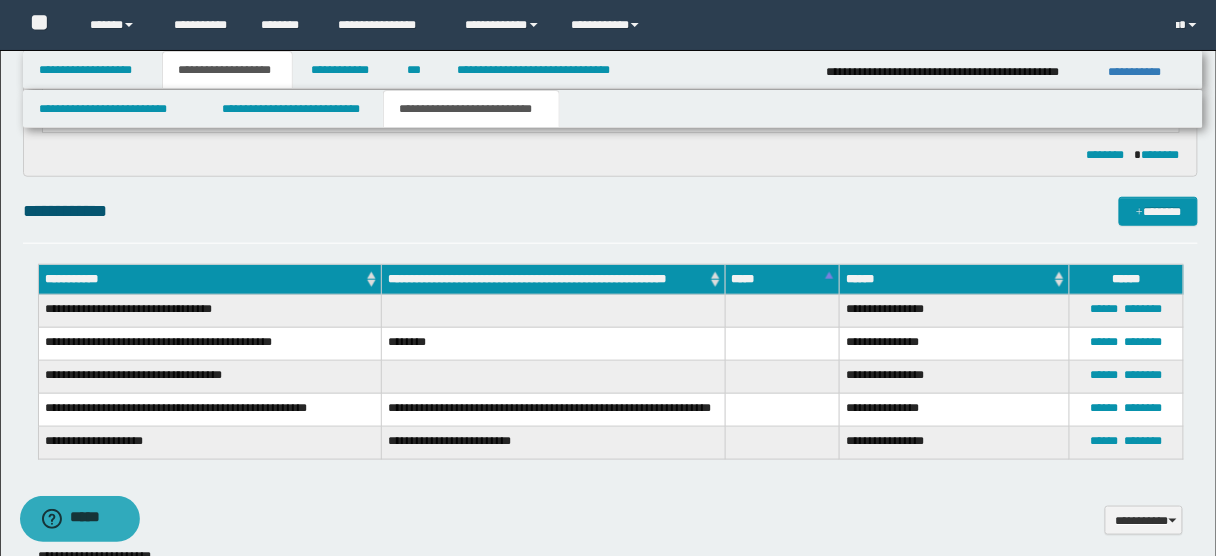 scroll, scrollTop: 369, scrollLeft: 0, axis: vertical 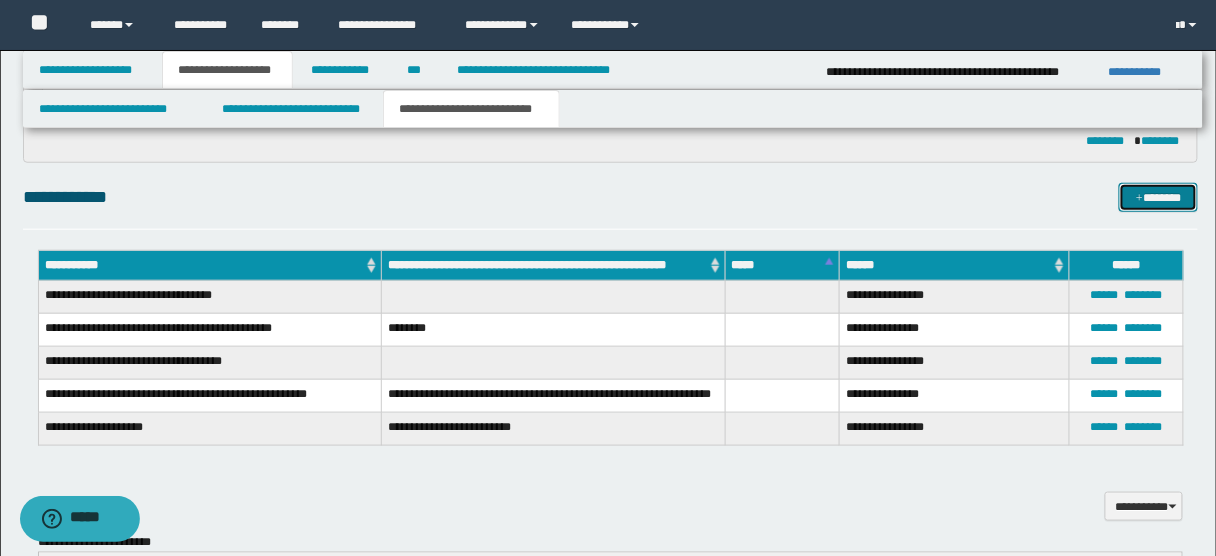 click at bounding box center (1139, 199) 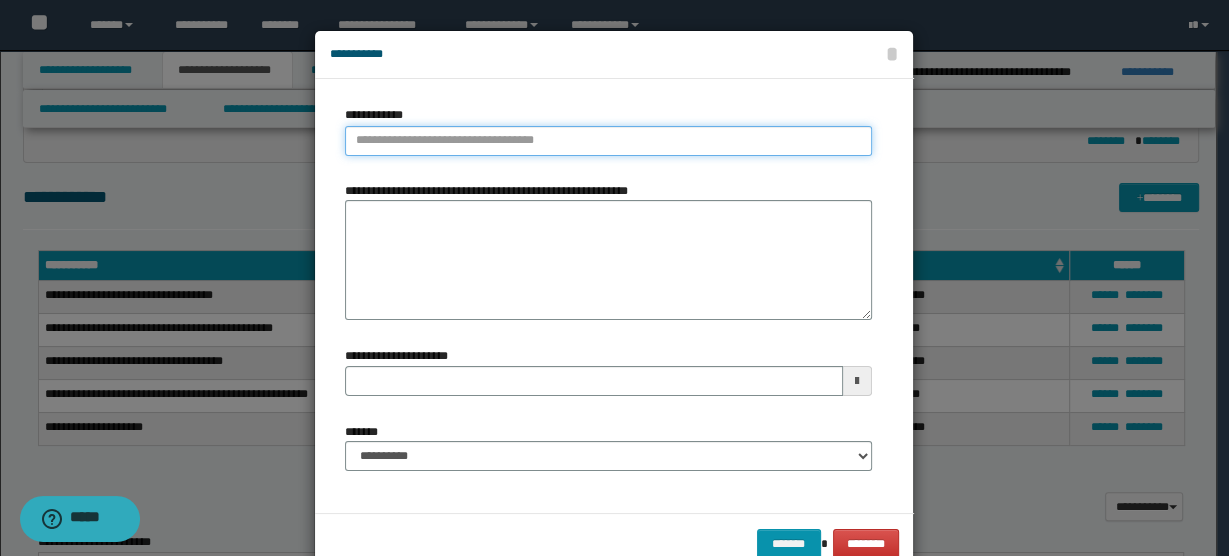 type on "**********" 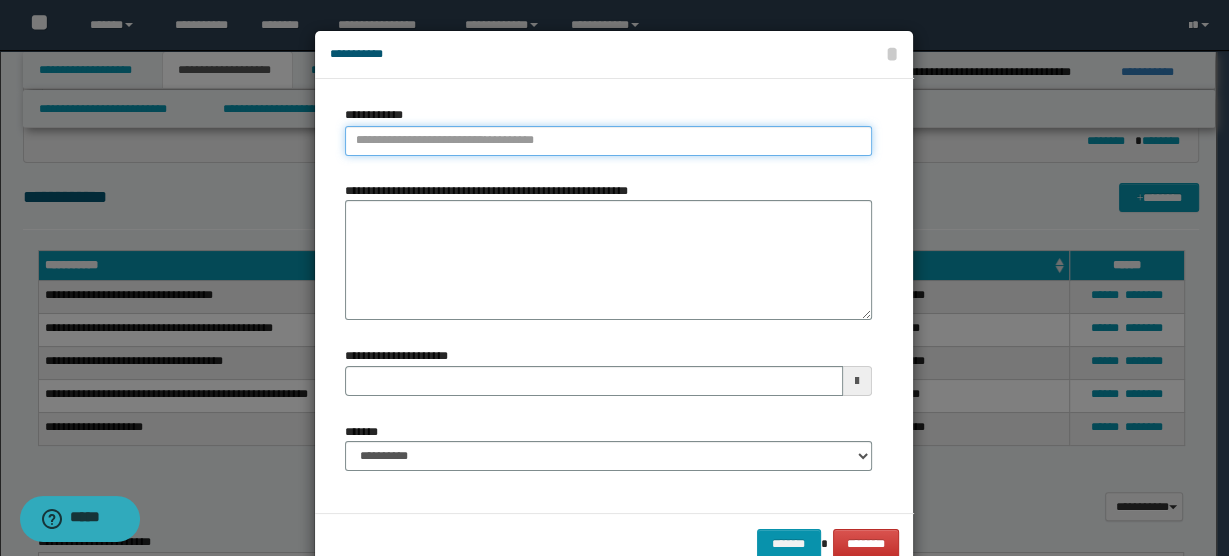 click on "**********" at bounding box center (608, 141) 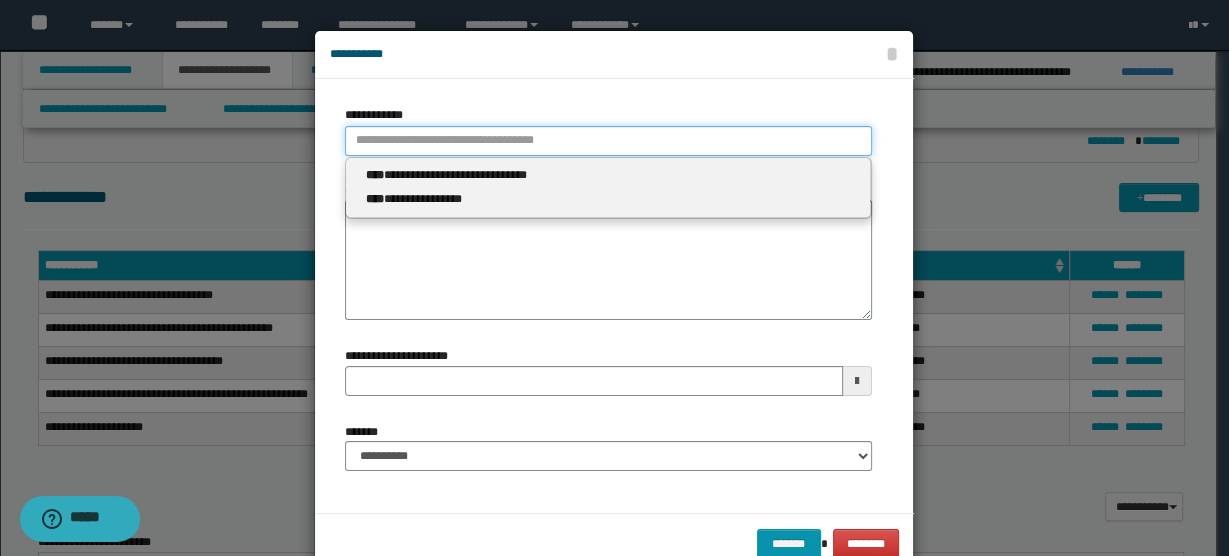 type 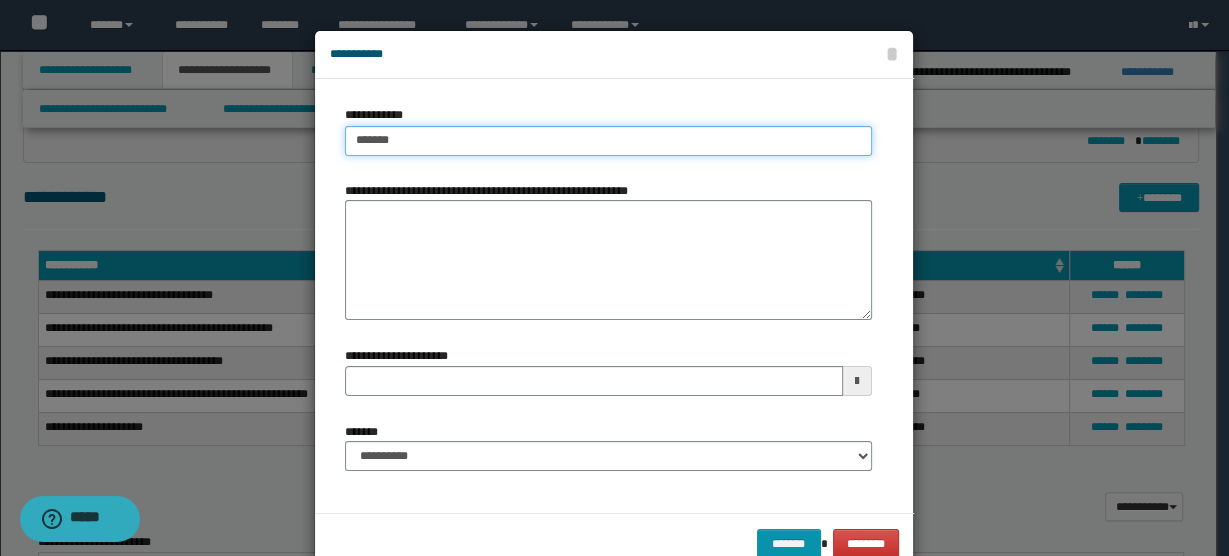 type on "********" 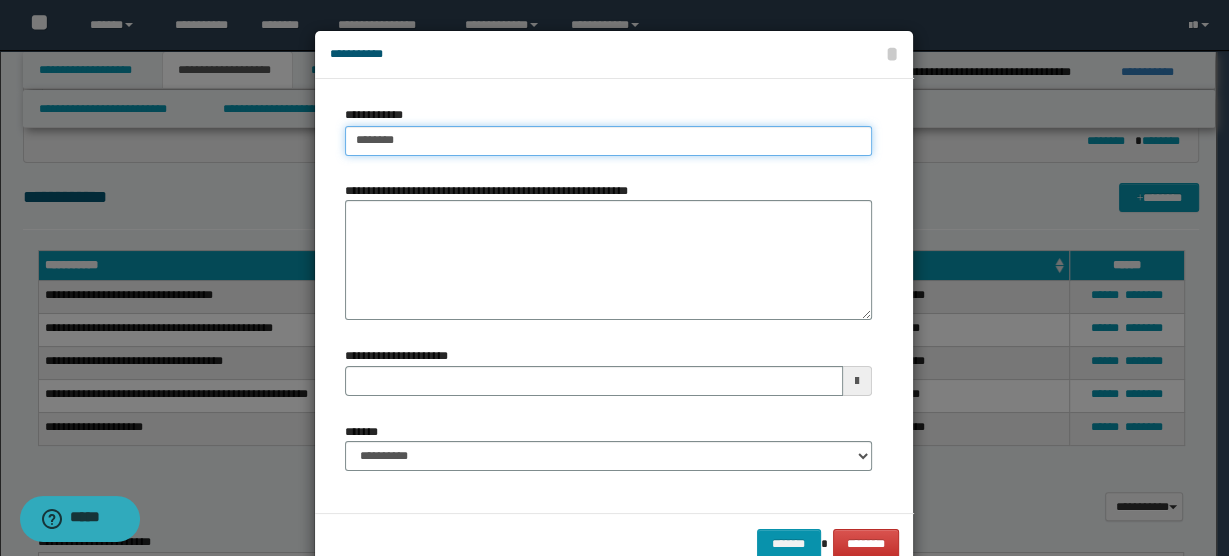 type on "********" 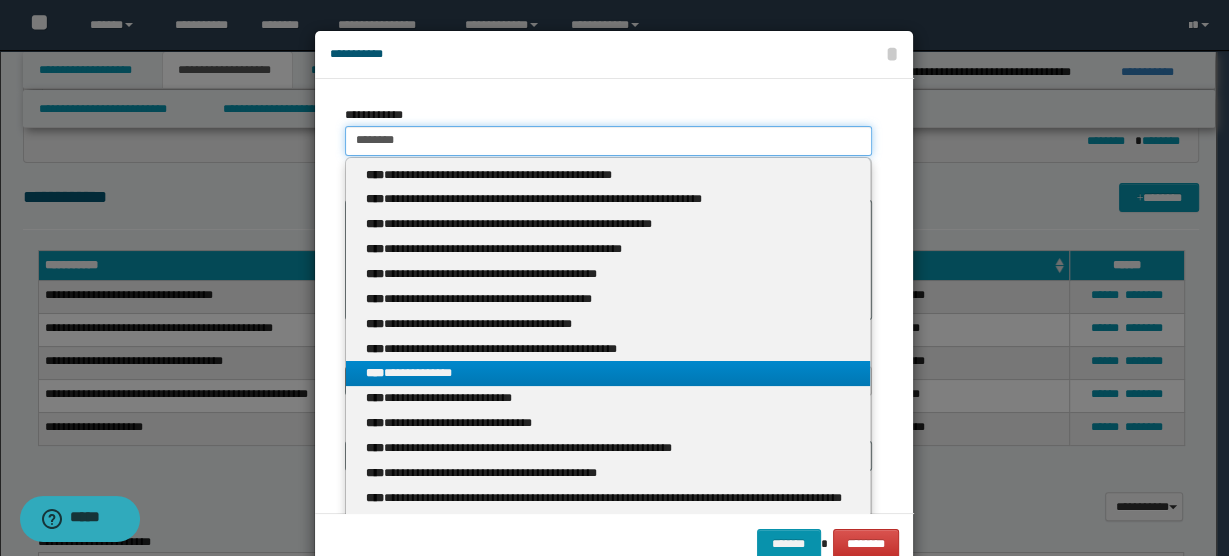 type on "********" 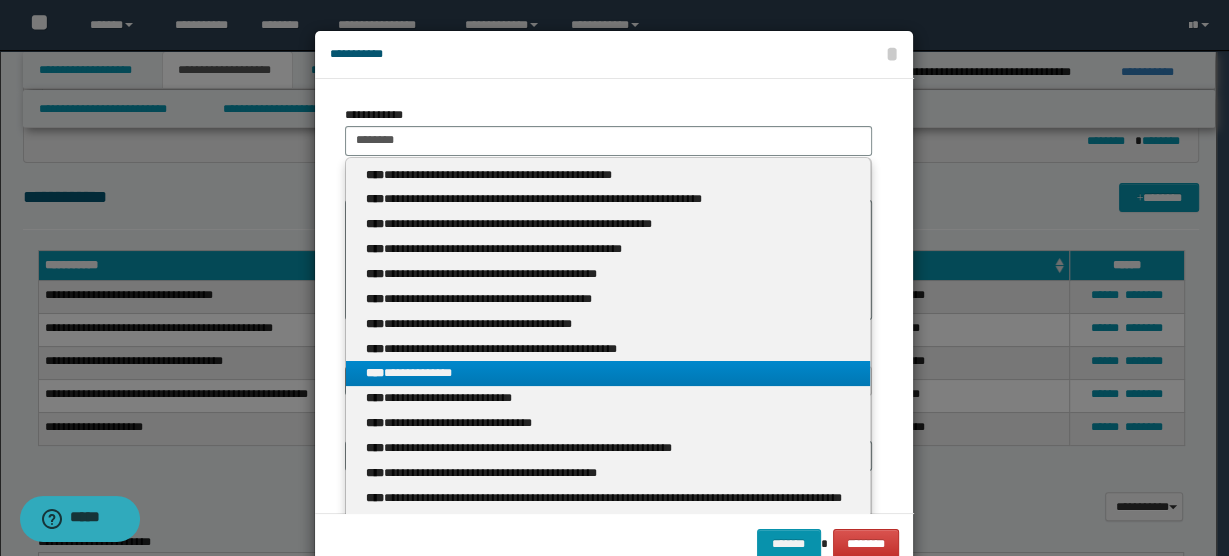 click on "**********" at bounding box center (608, 373) 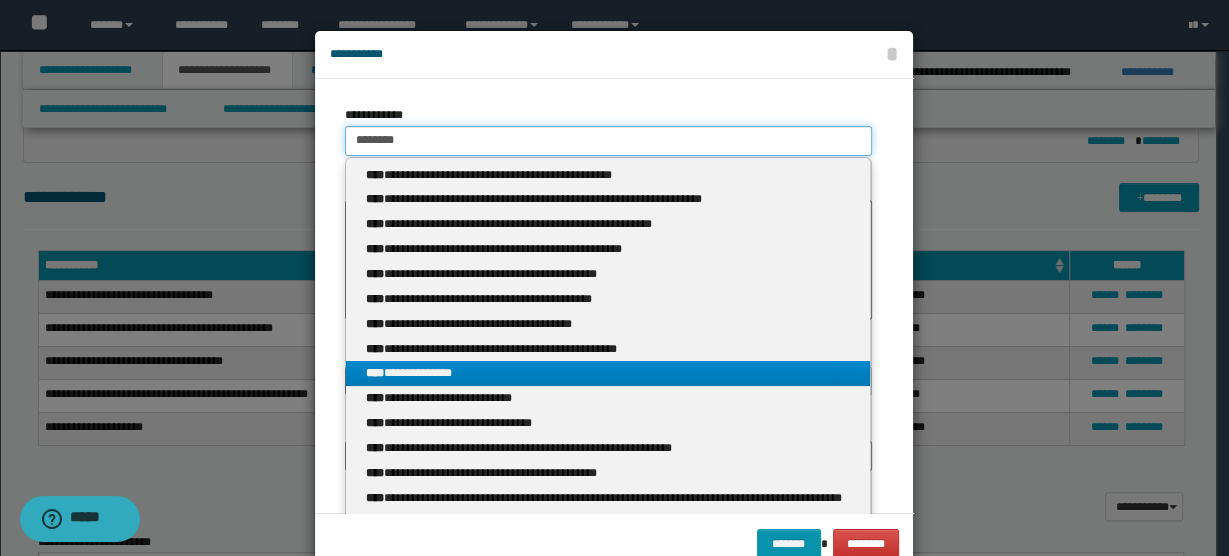 type 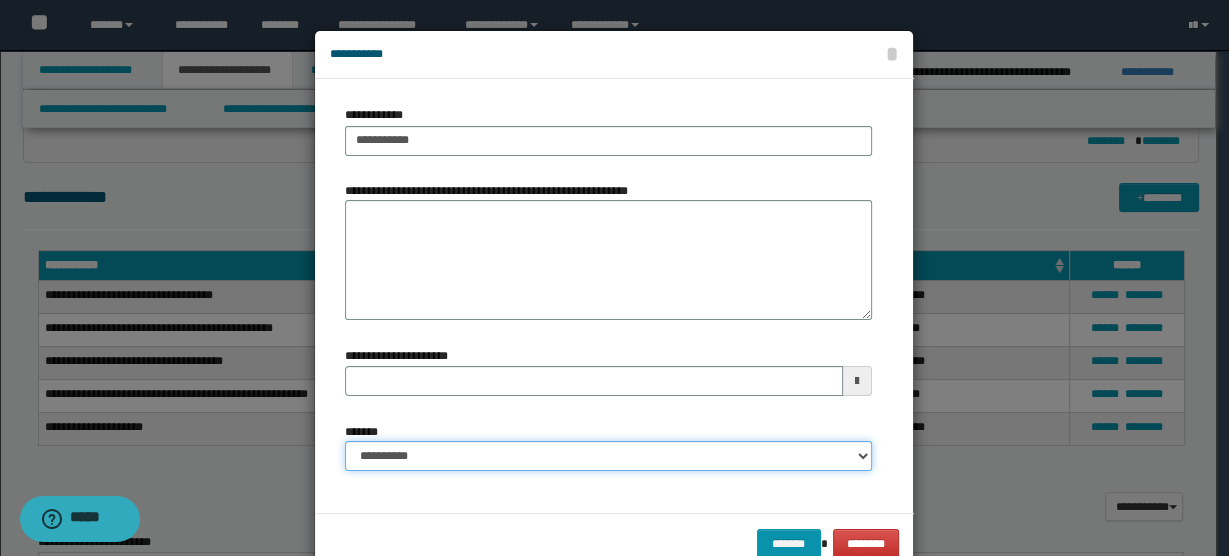 click on "**********" at bounding box center [608, 456] 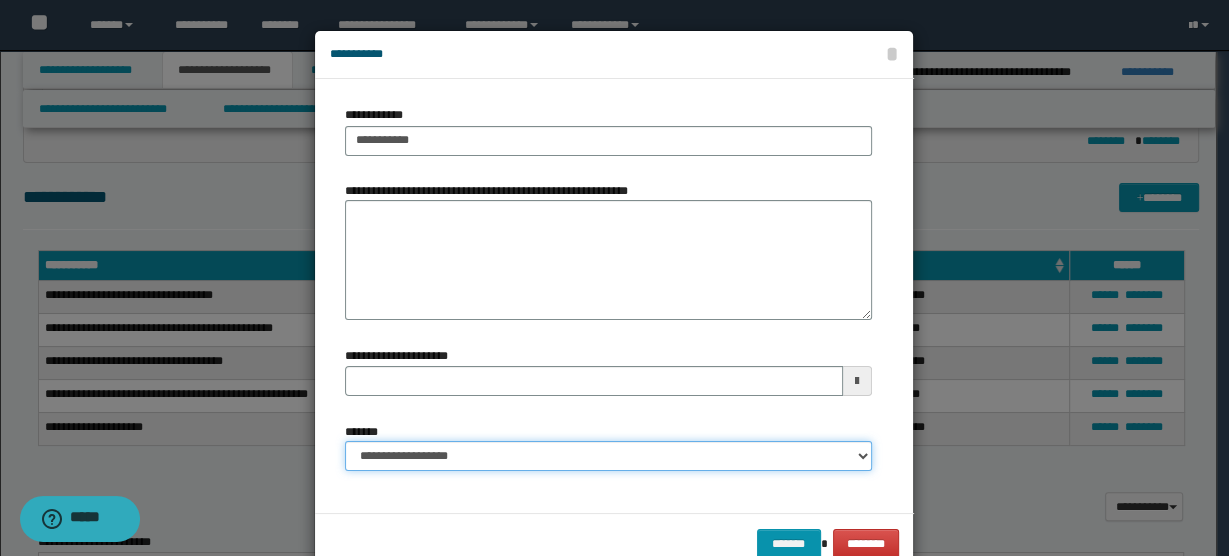 click on "**********" at bounding box center [608, 456] 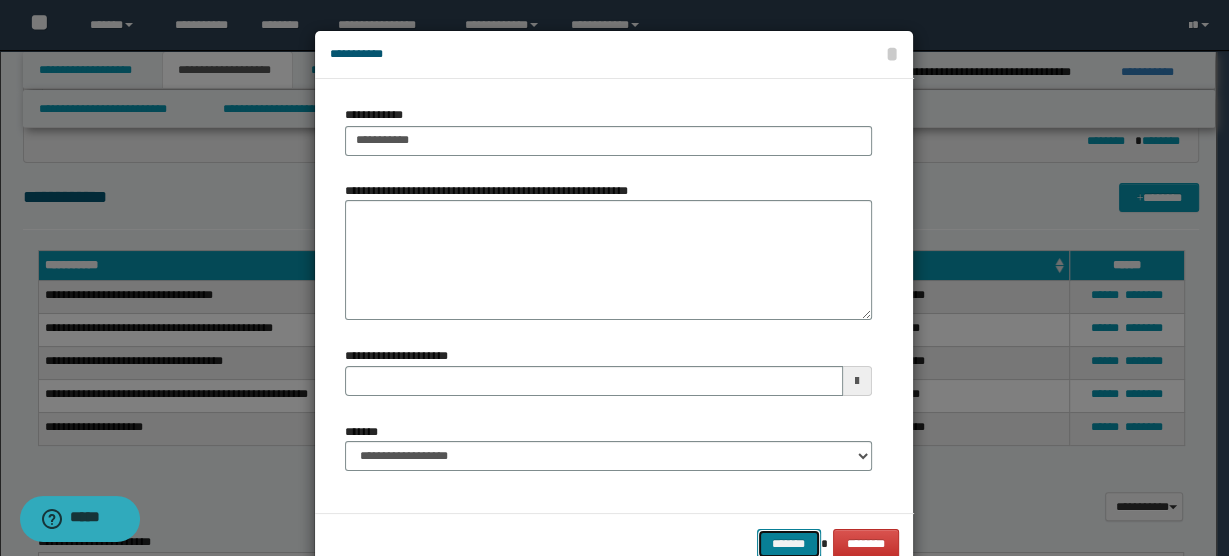 click on "*******" at bounding box center [789, 543] 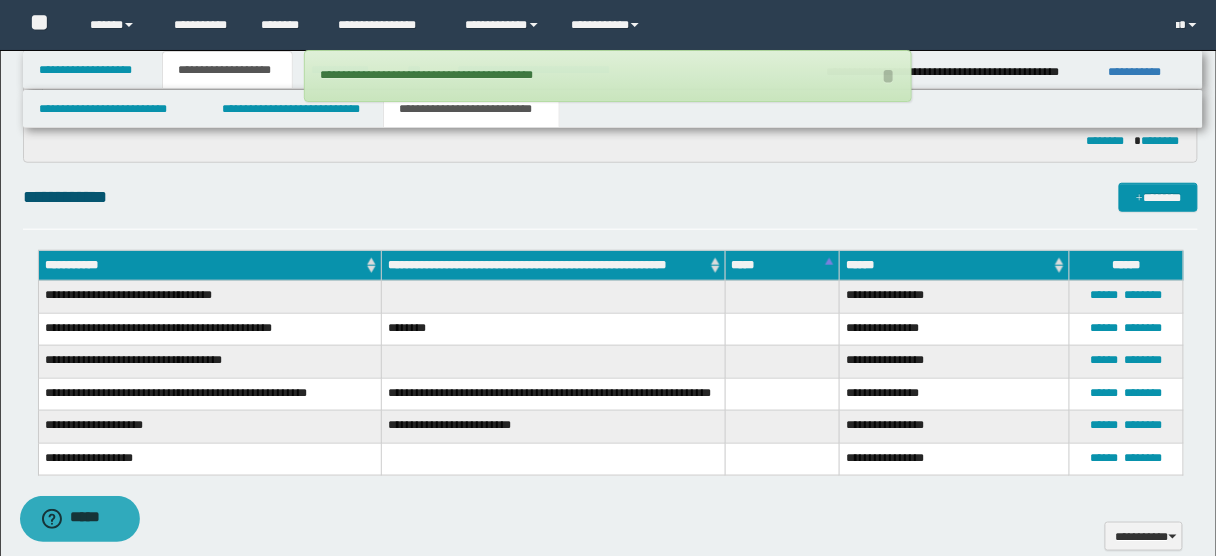 click at bounding box center [554, 459] 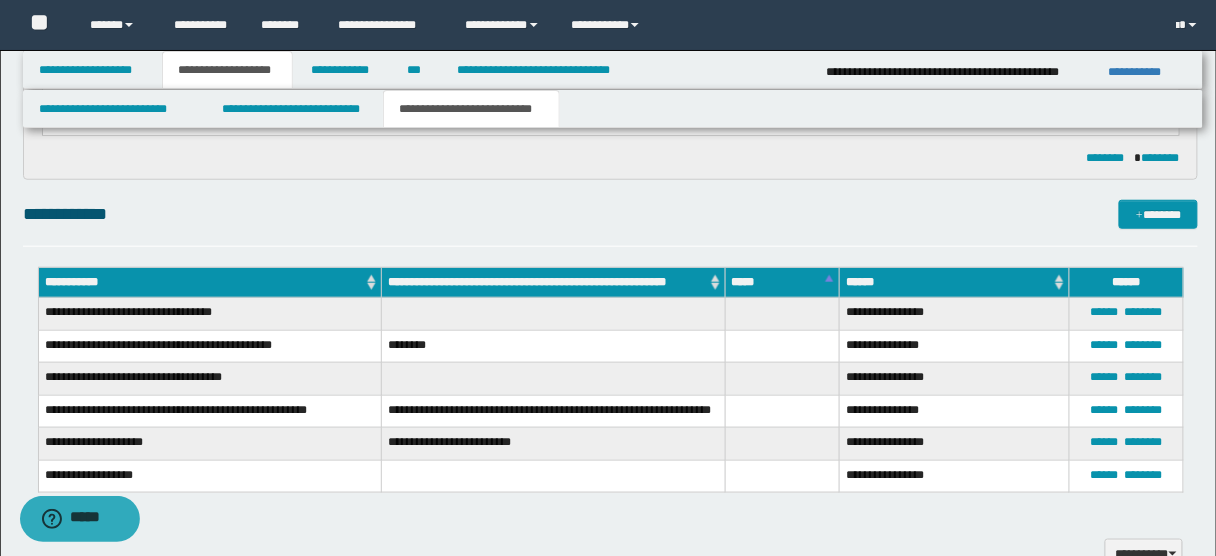 scroll, scrollTop: 352, scrollLeft: 0, axis: vertical 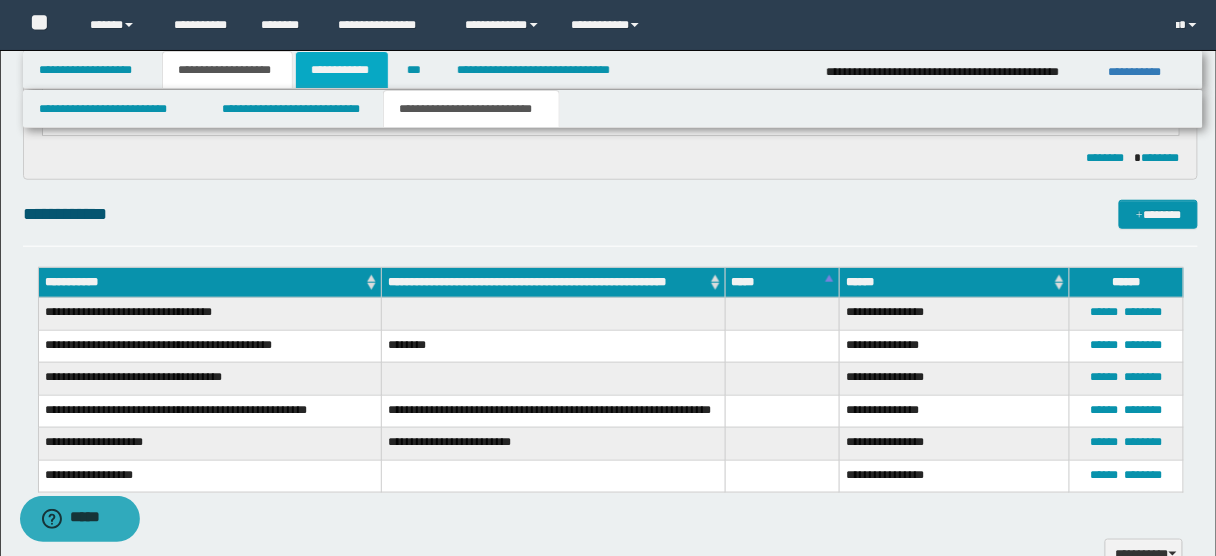 click on "**********" at bounding box center [342, 70] 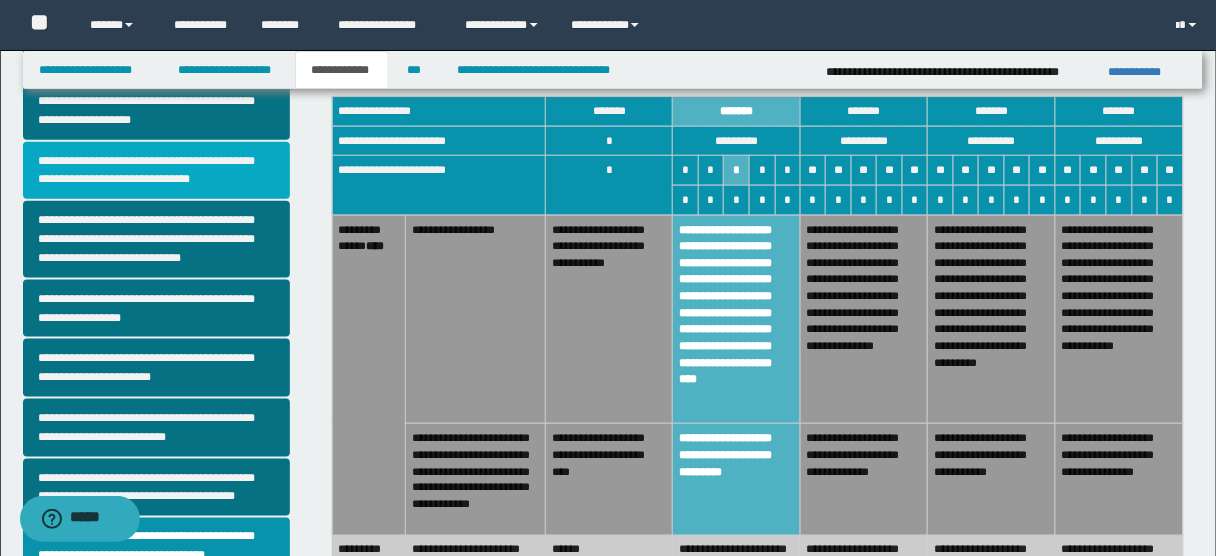 scroll, scrollTop: 479, scrollLeft: 0, axis: vertical 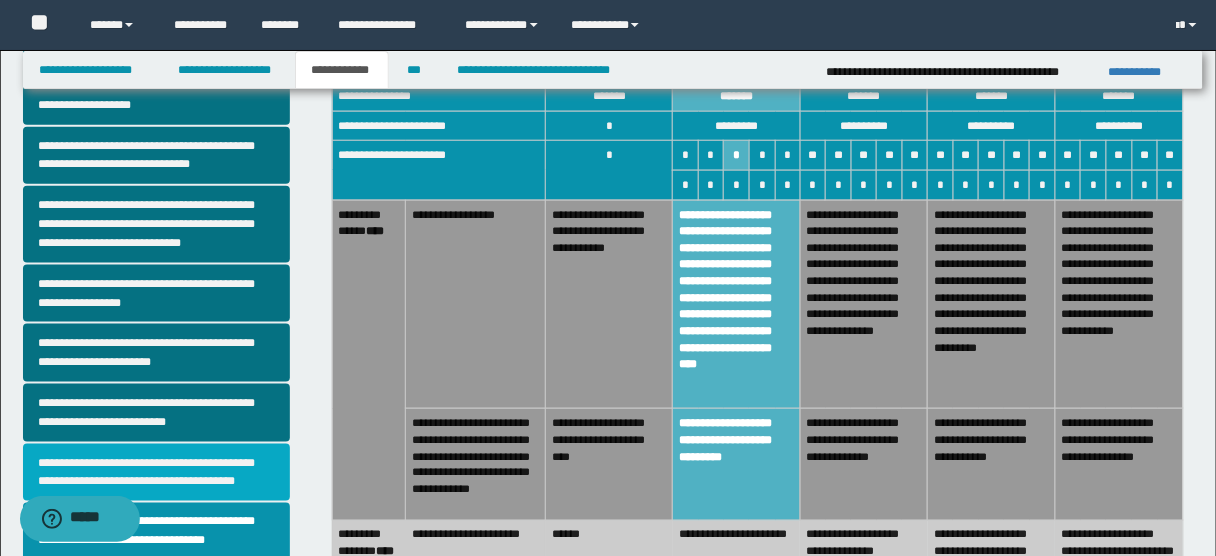 click on "**********" at bounding box center (156, 473) 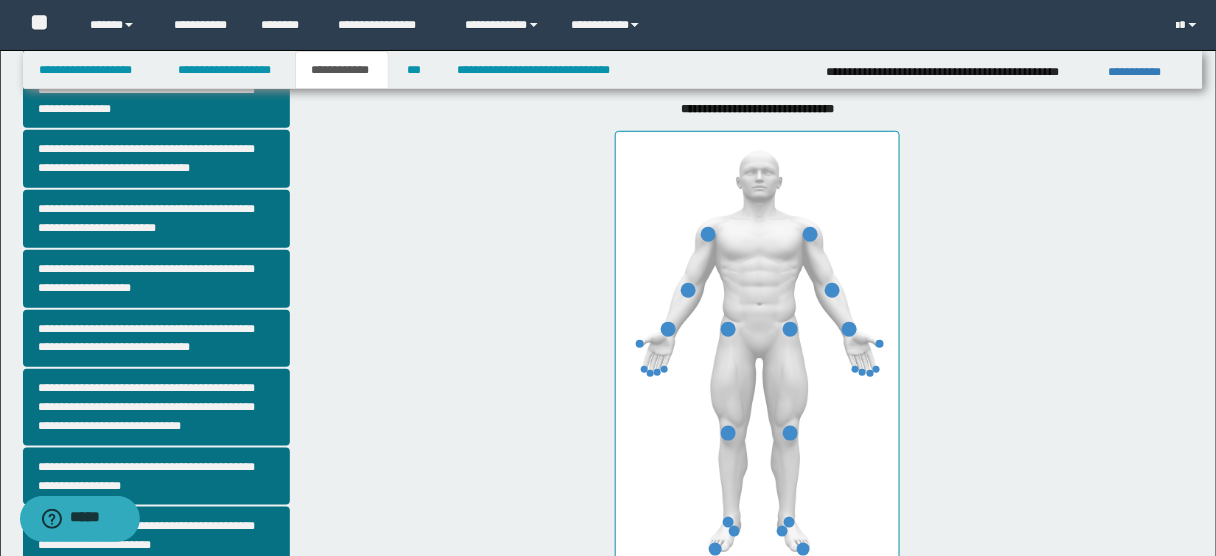 scroll, scrollTop: 298, scrollLeft: 0, axis: vertical 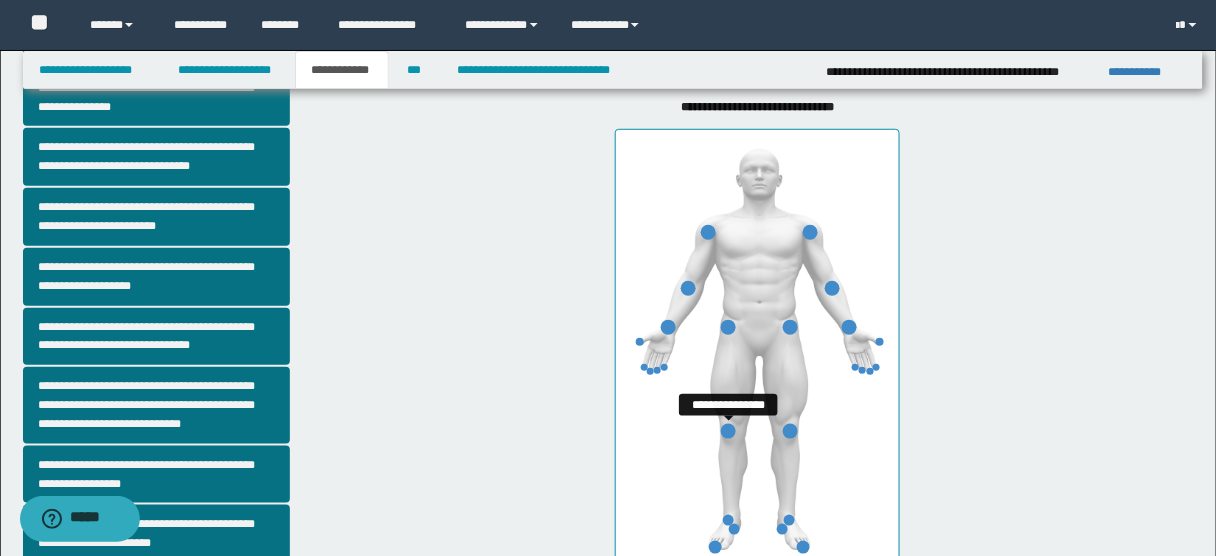 click at bounding box center (728, 431) 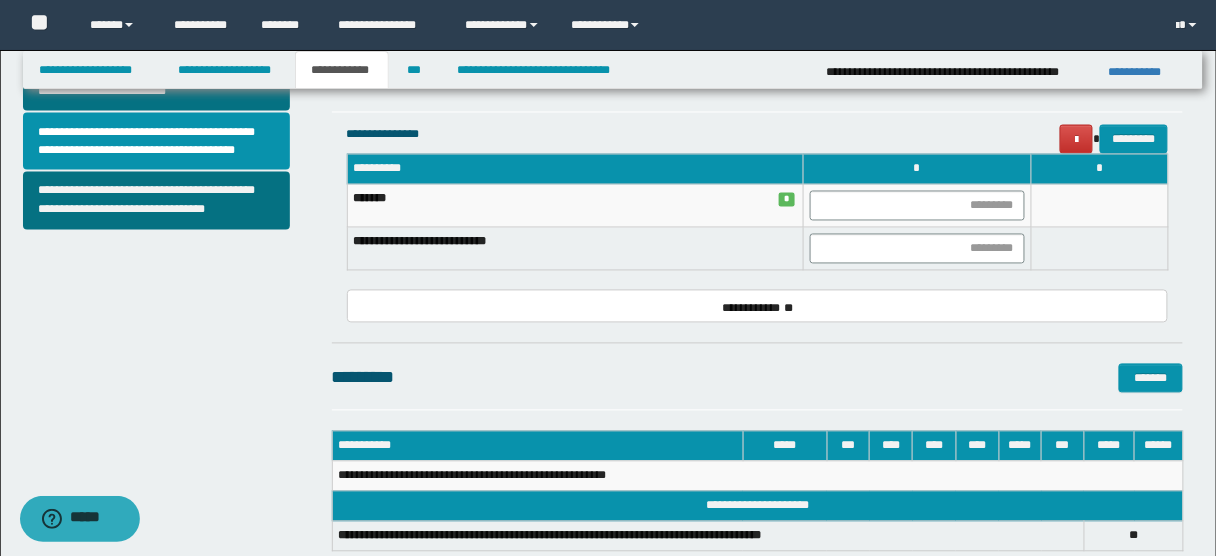 scroll, scrollTop: 826, scrollLeft: 0, axis: vertical 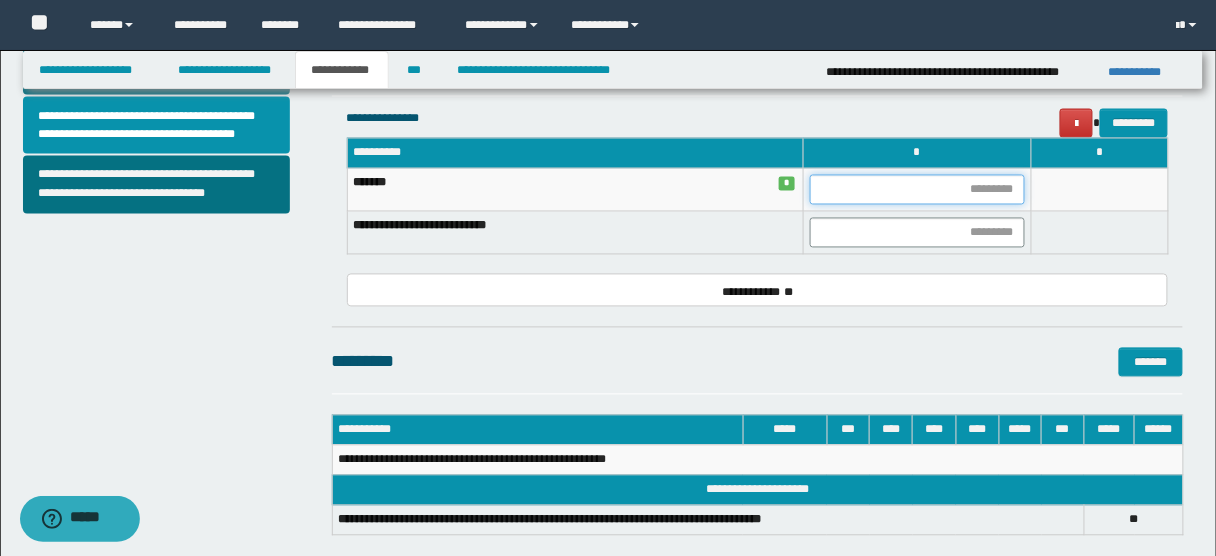 click at bounding box center [917, 190] 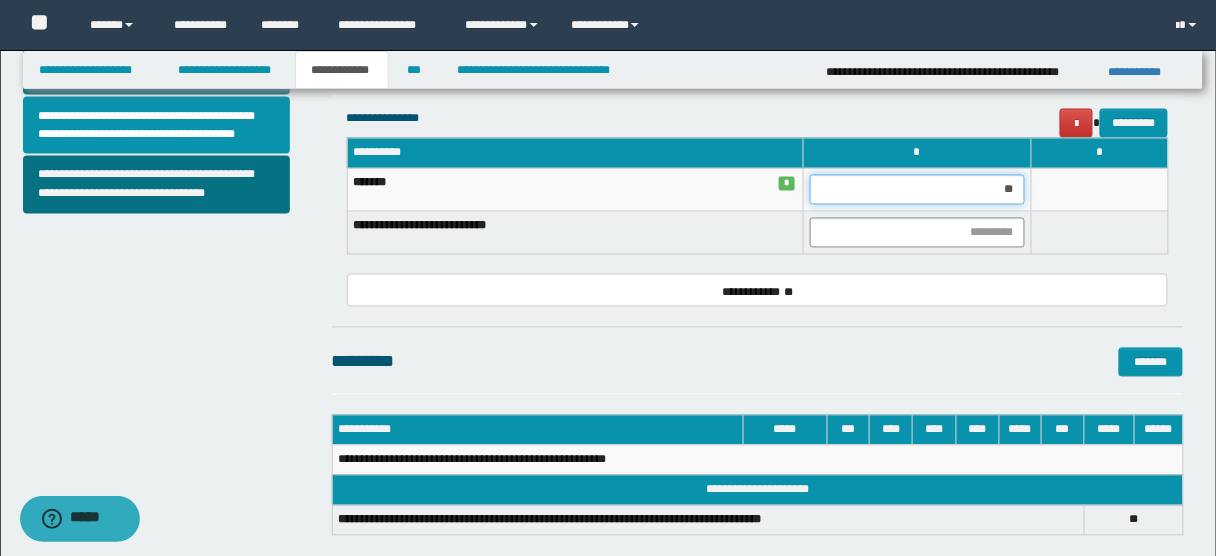 type on "***" 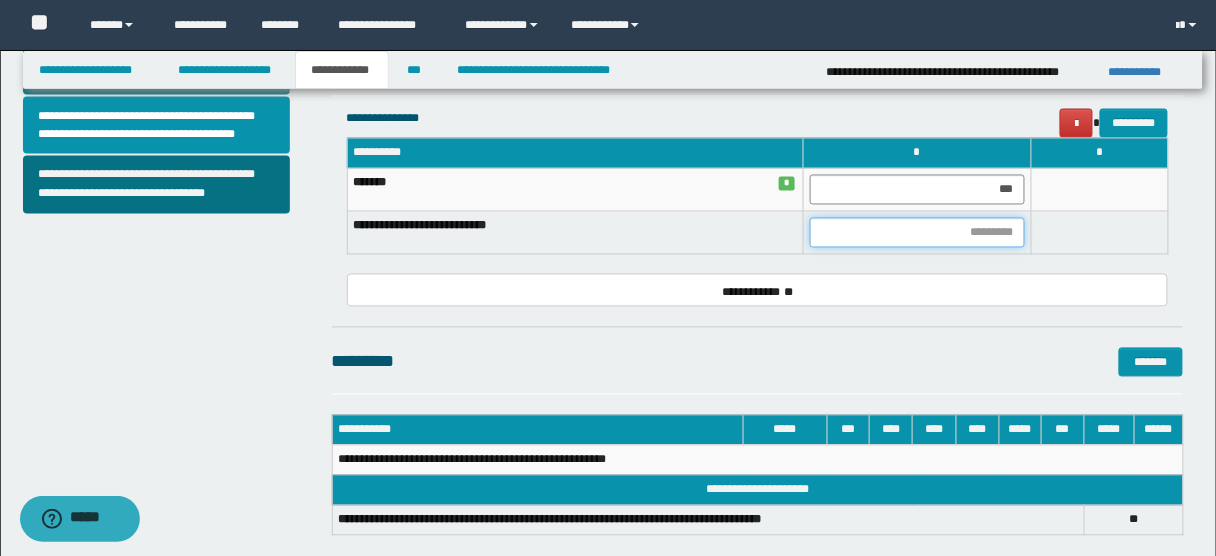 click at bounding box center [917, 233] 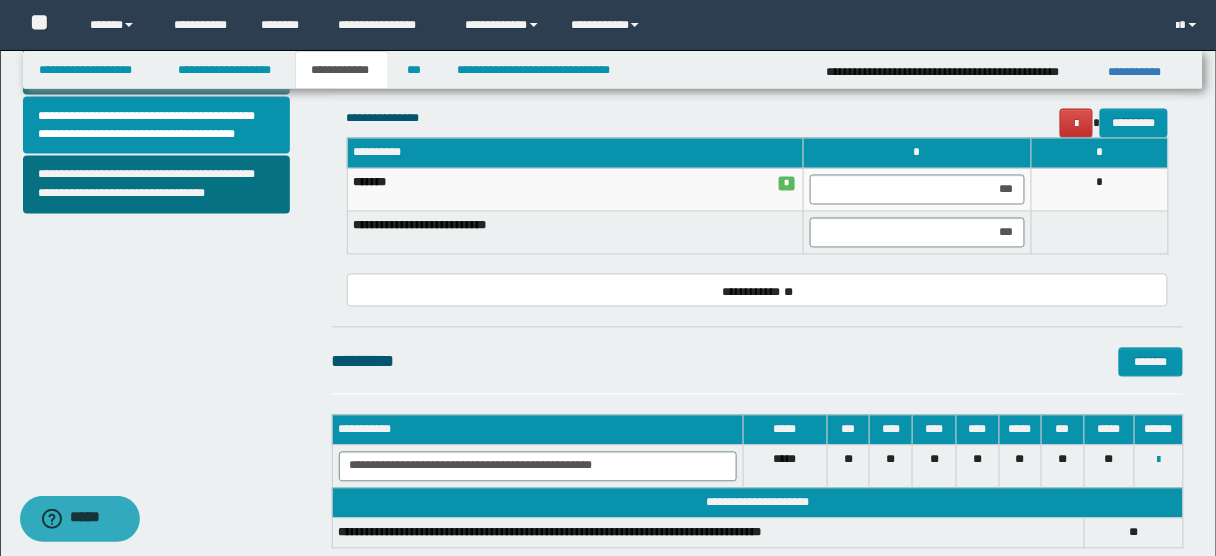 click on "**********" at bounding box center [758, 290] 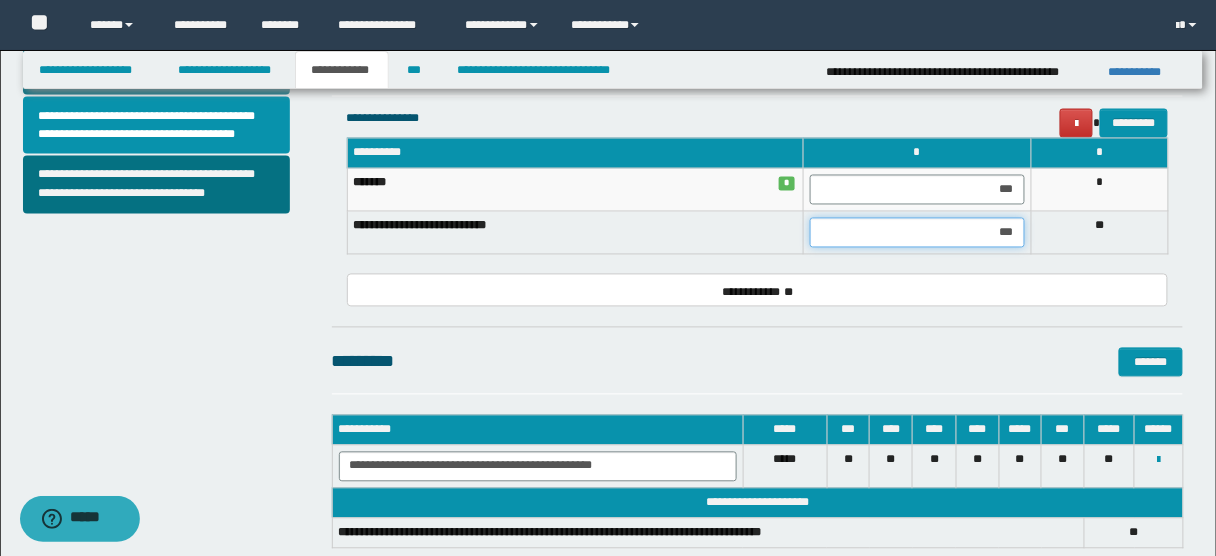 click on "**********" at bounding box center (757, 233) 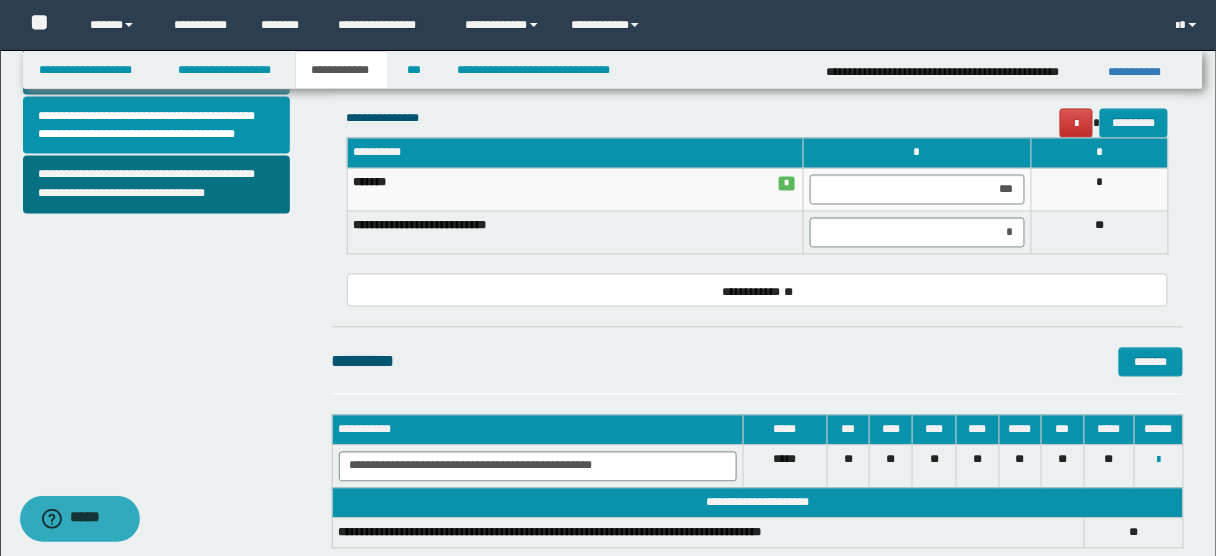 click on "**********" at bounding box center [758, 206] 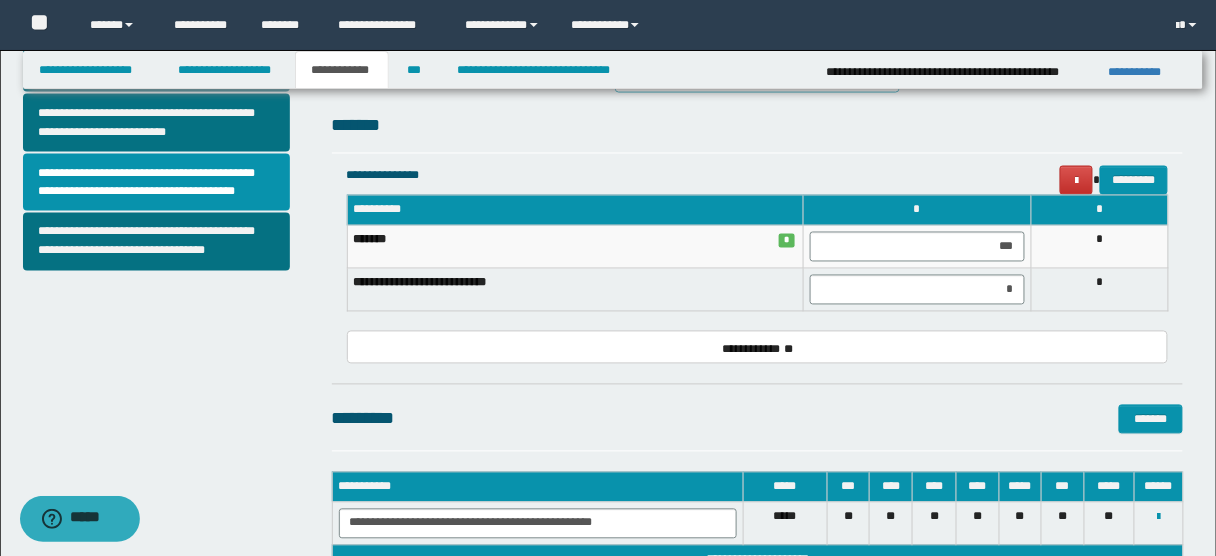 scroll, scrollTop: 0, scrollLeft: 0, axis: both 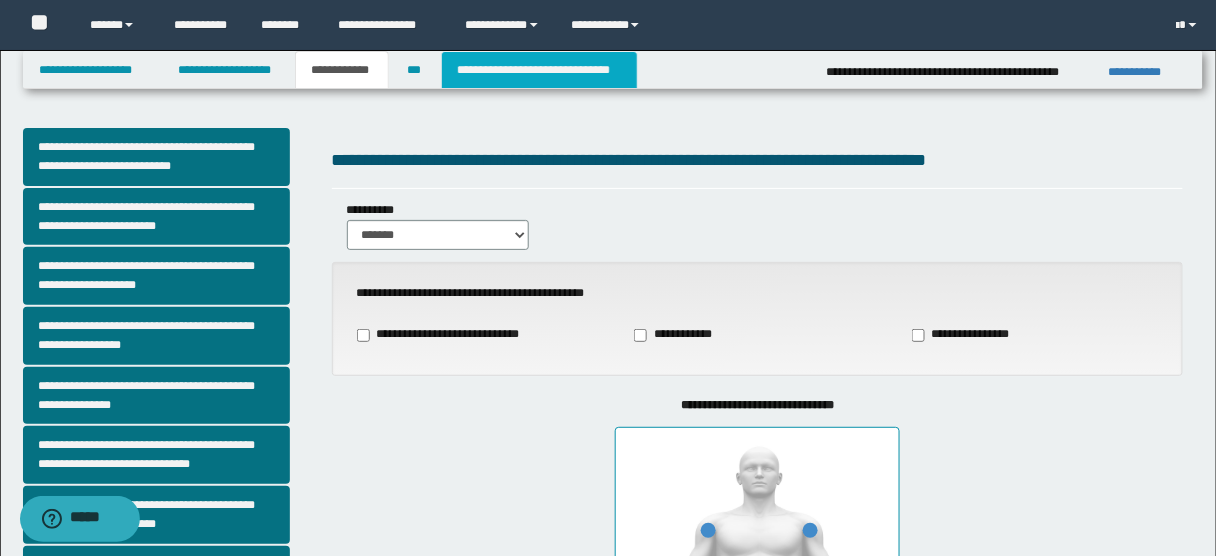 click on "**********" at bounding box center (539, 70) 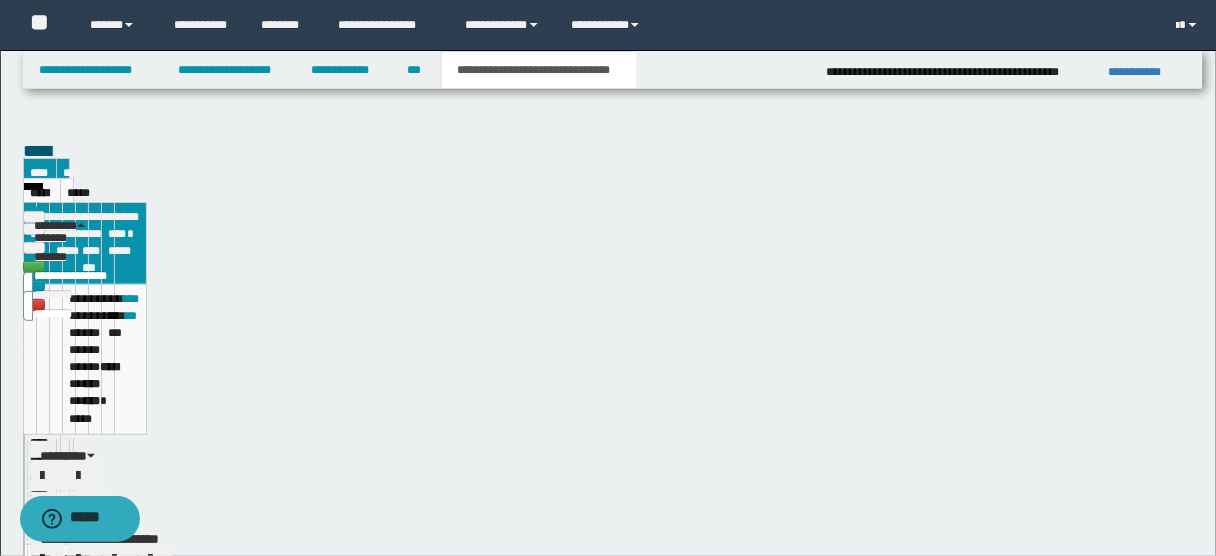 type on "**********" 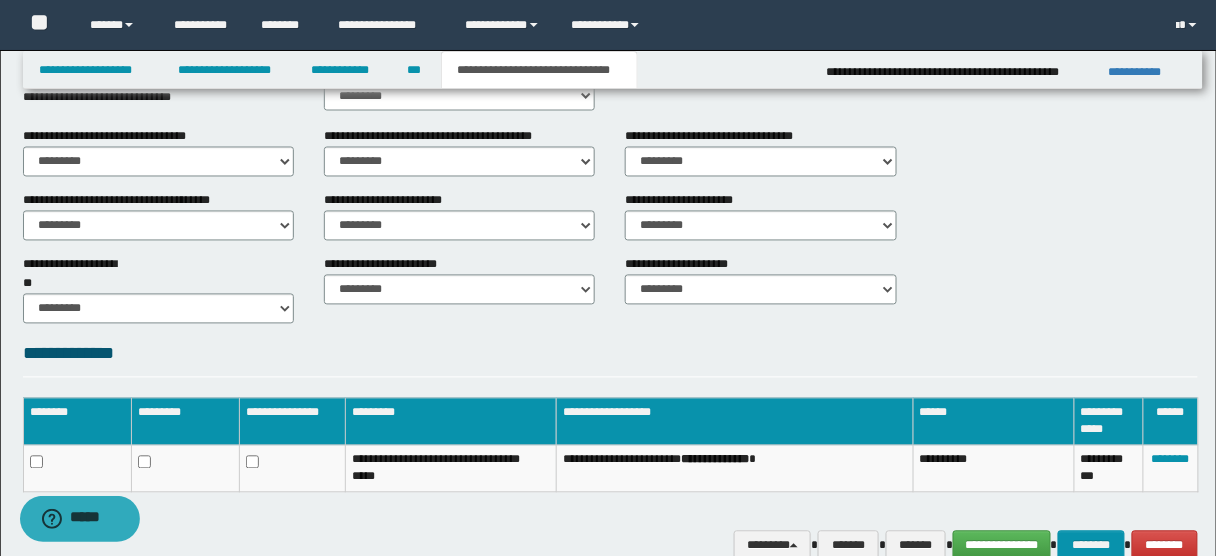 scroll, scrollTop: 825, scrollLeft: 0, axis: vertical 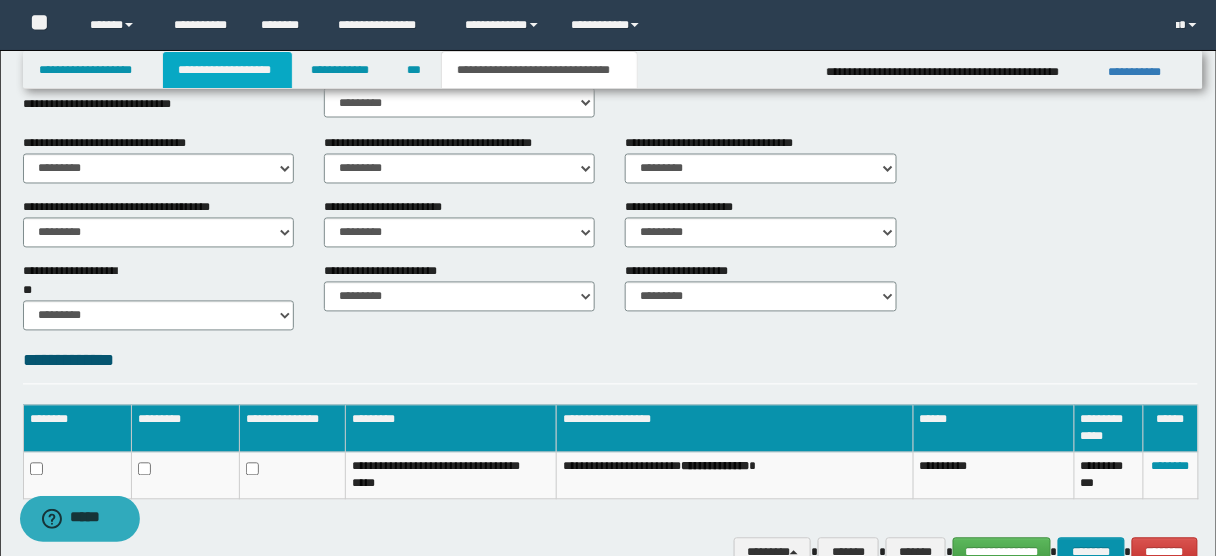 click on "**********" at bounding box center [227, 70] 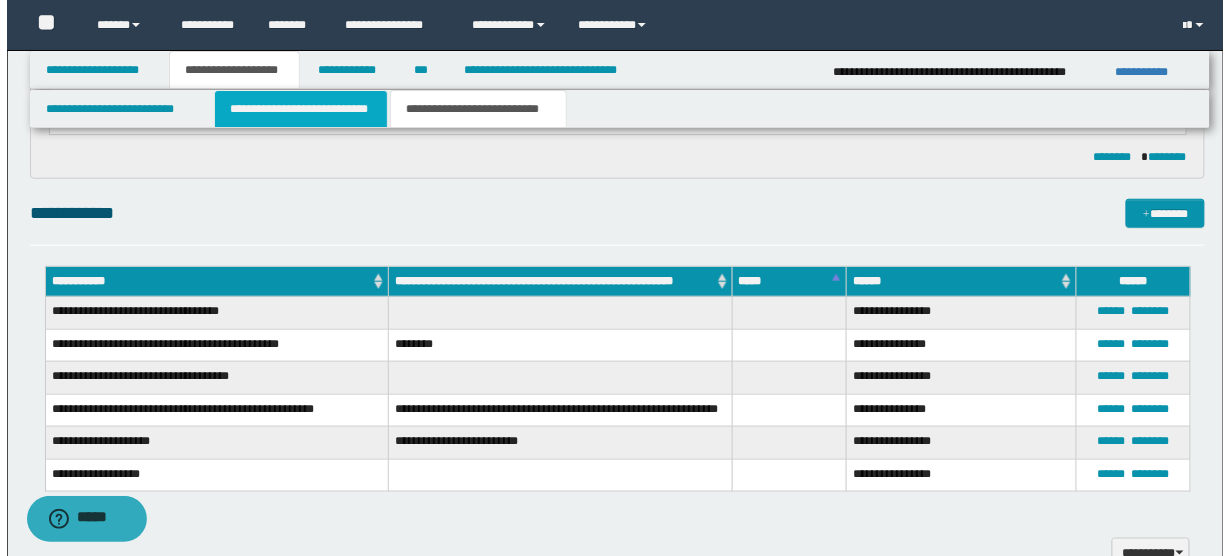 scroll, scrollTop: 309, scrollLeft: 0, axis: vertical 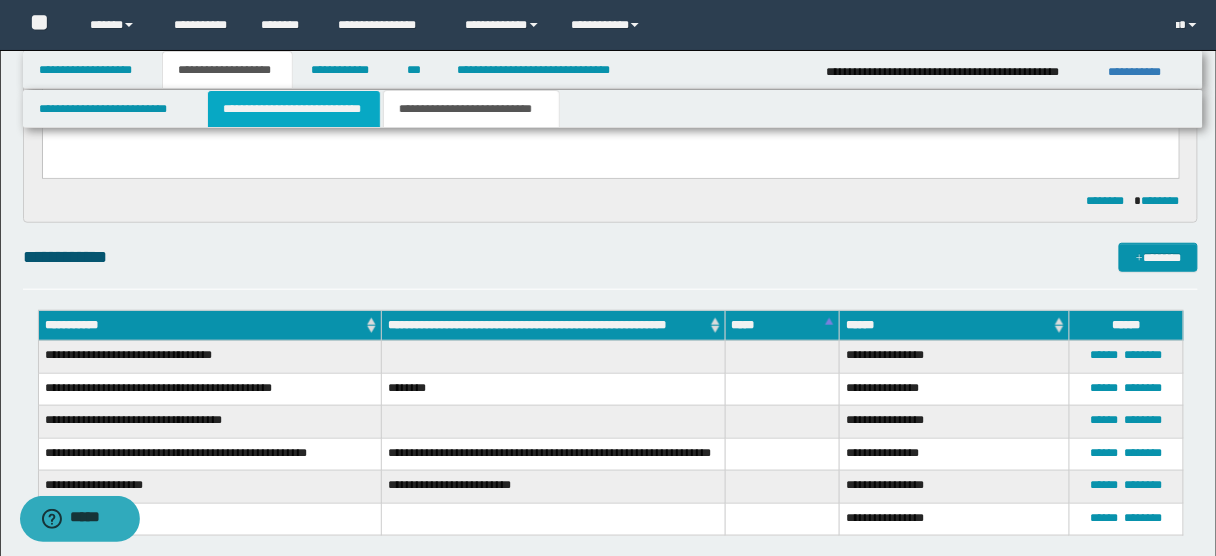 click on "**********" at bounding box center [294, 109] 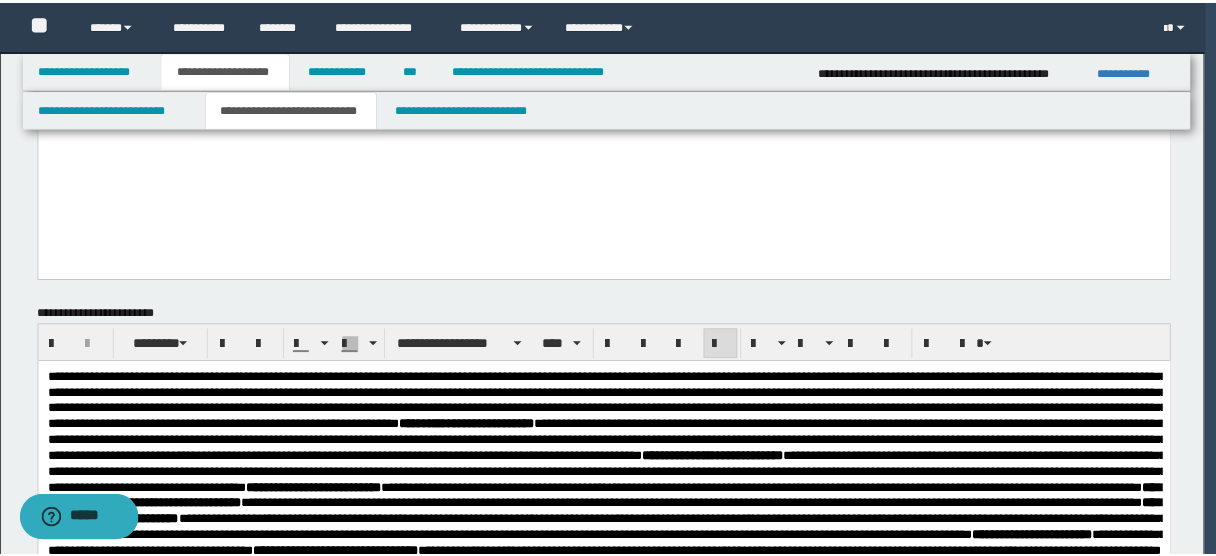 scroll, scrollTop: 0, scrollLeft: 0, axis: both 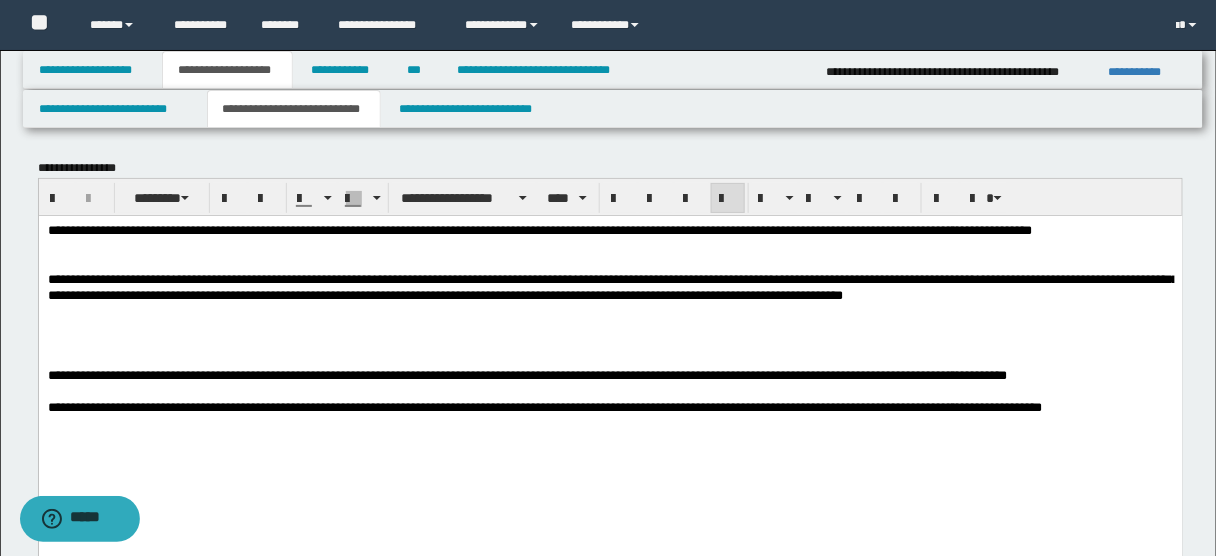 click on "**********" at bounding box center [610, 239] 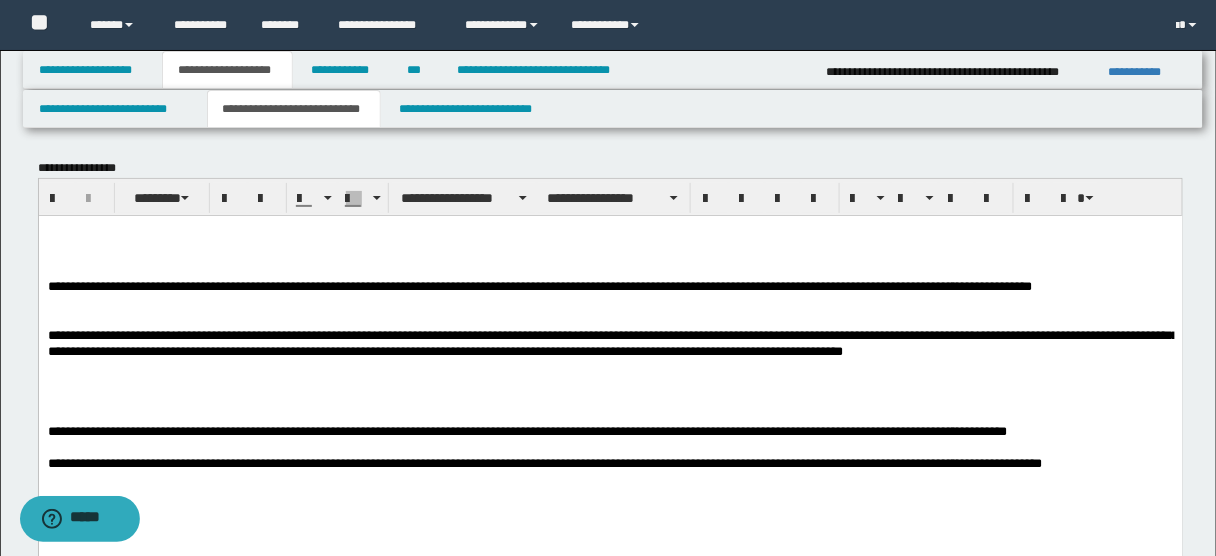 type 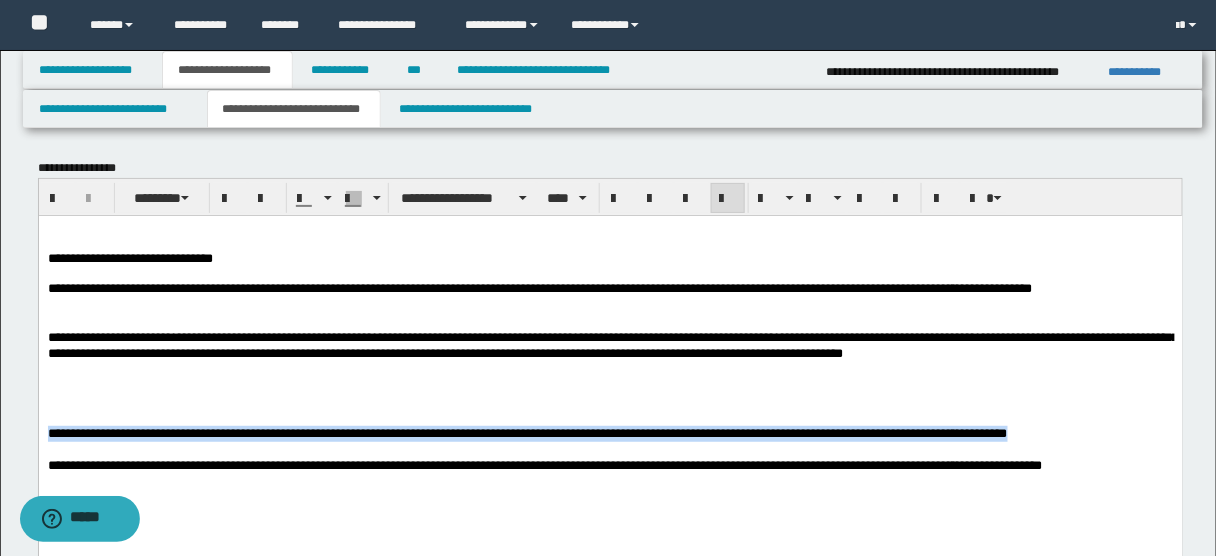 drag, startPoint x: 149, startPoint y: 457, endPoint x: 48, endPoint y: 441, distance: 102.259476 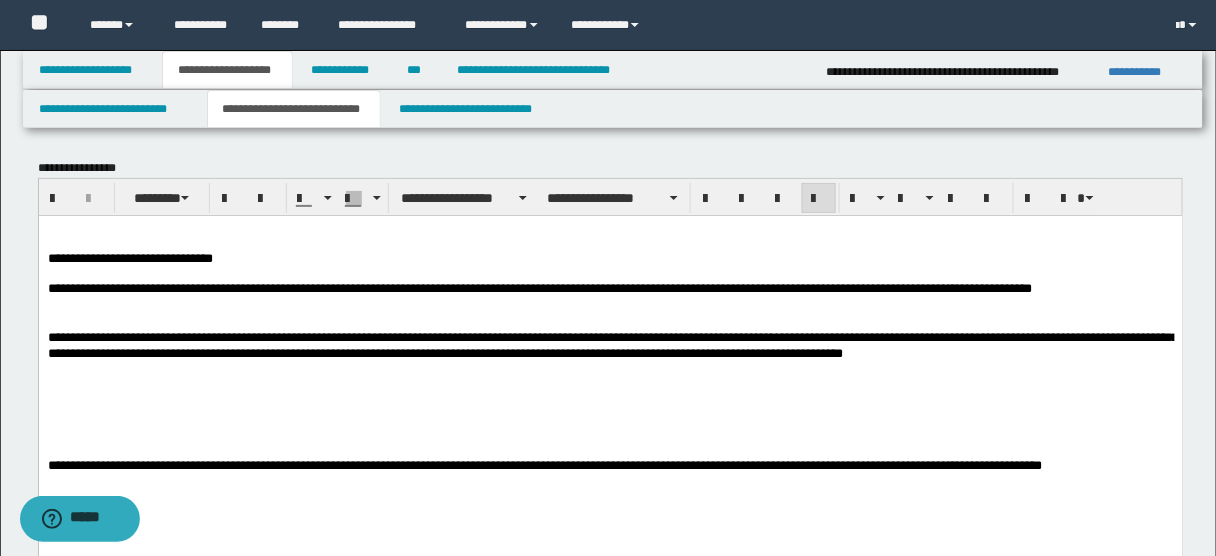 click on "**********" at bounding box center (610, 259) 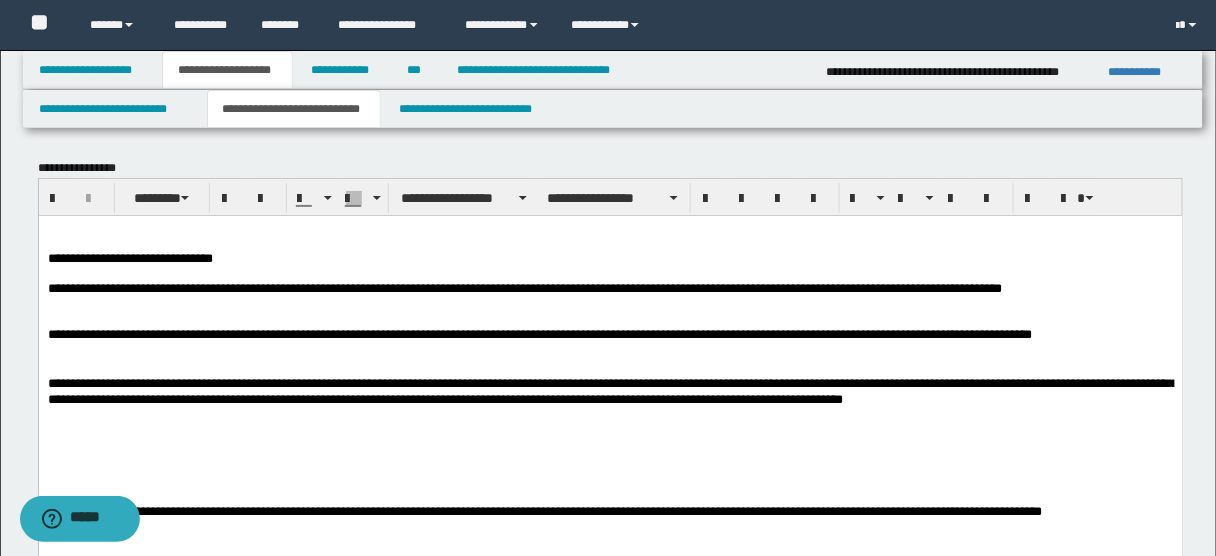 scroll, scrollTop: 10, scrollLeft: 0, axis: vertical 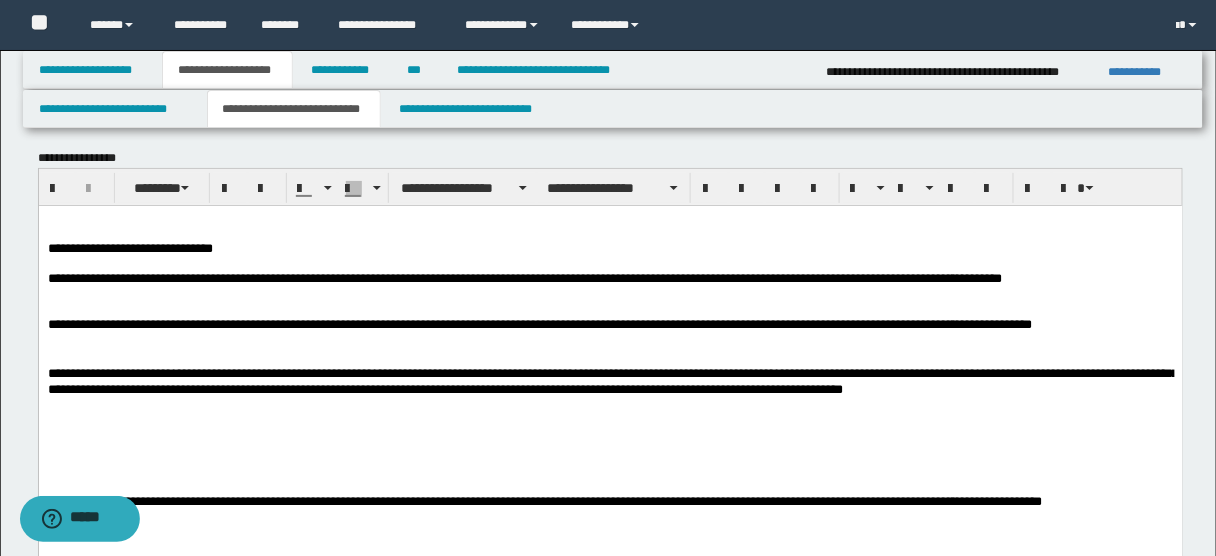 click on "**********" at bounding box center (610, 333) 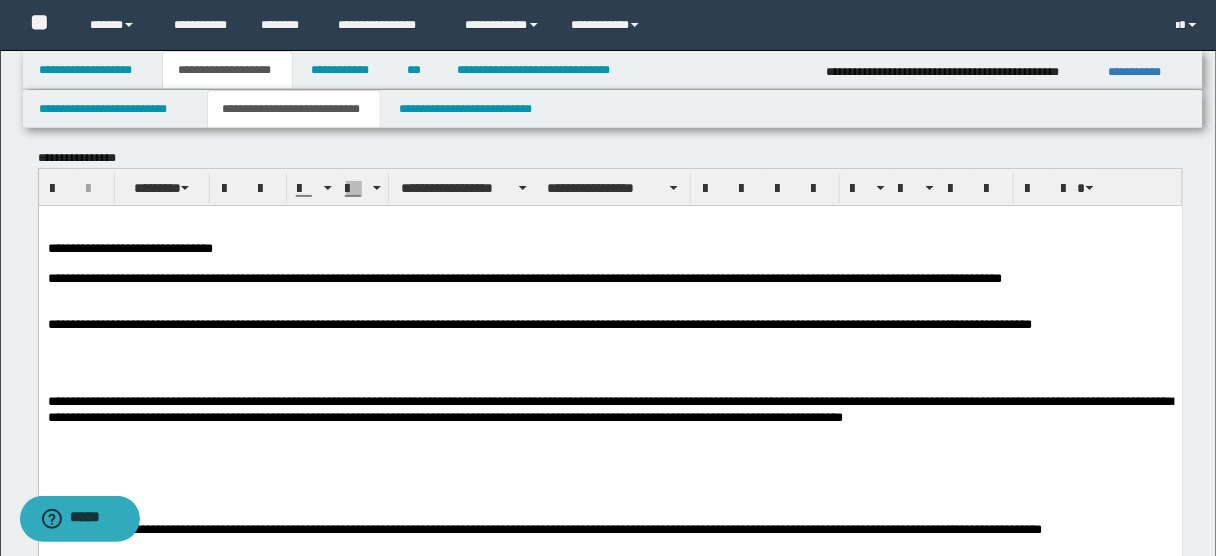 click on "**********" at bounding box center [610, 249] 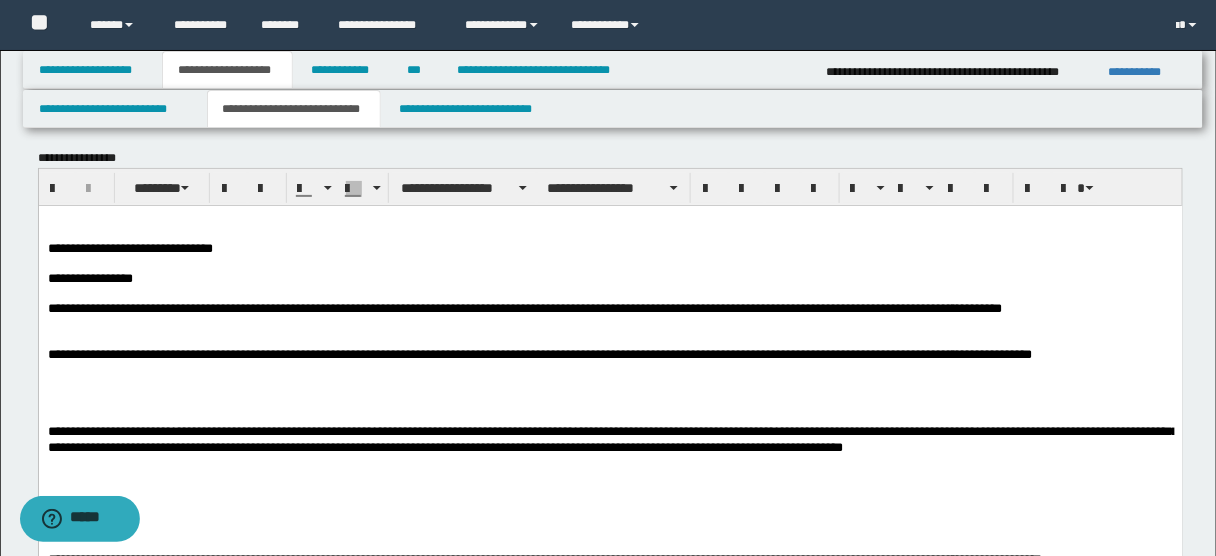 click at bounding box center (610, 400) 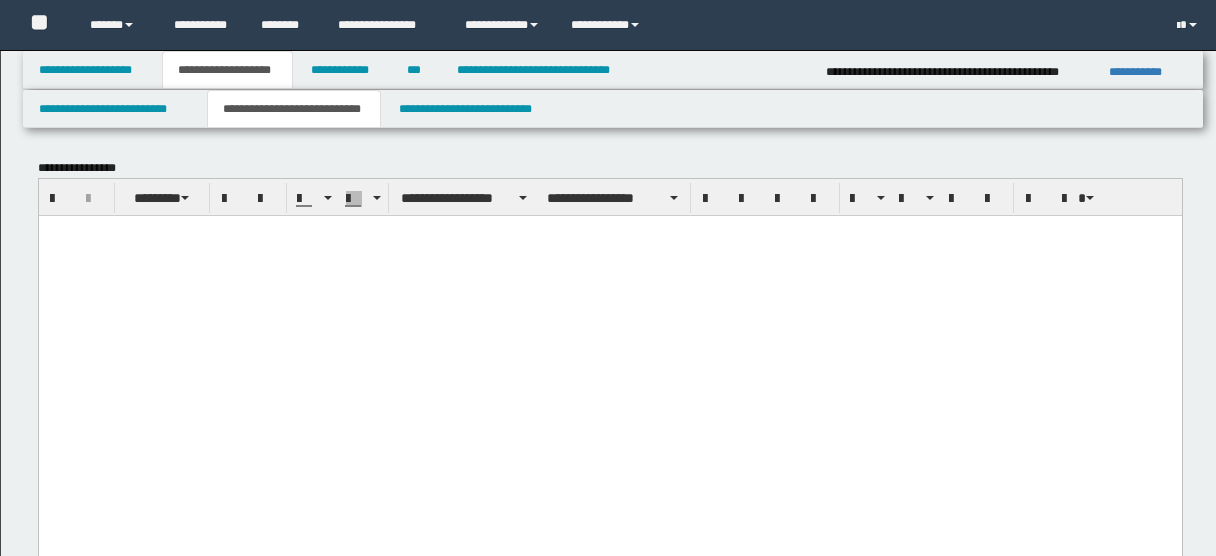 scroll, scrollTop: 10, scrollLeft: 0, axis: vertical 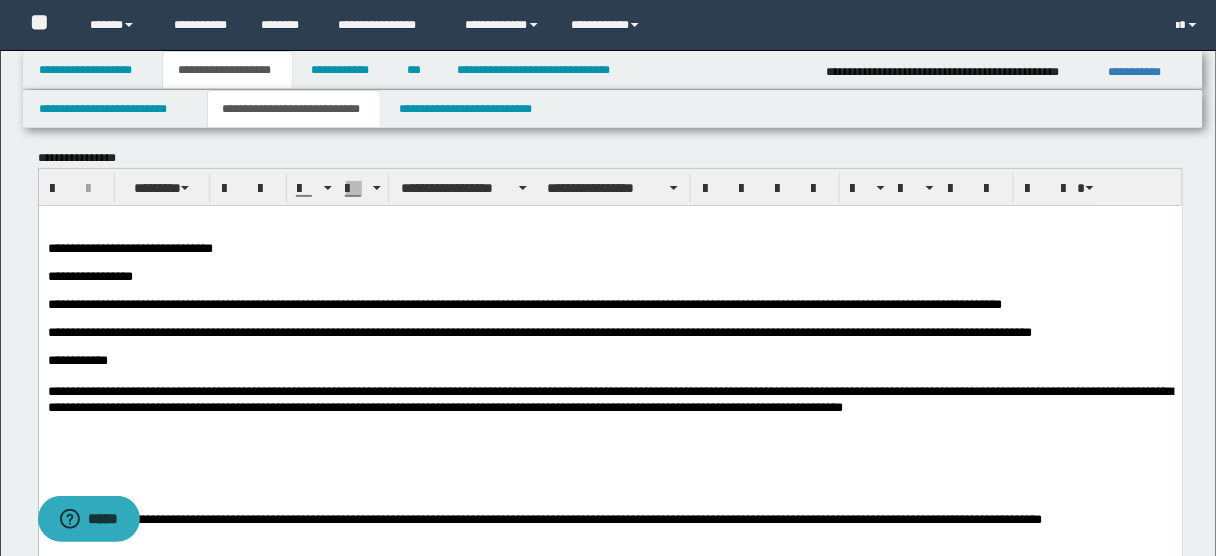 type 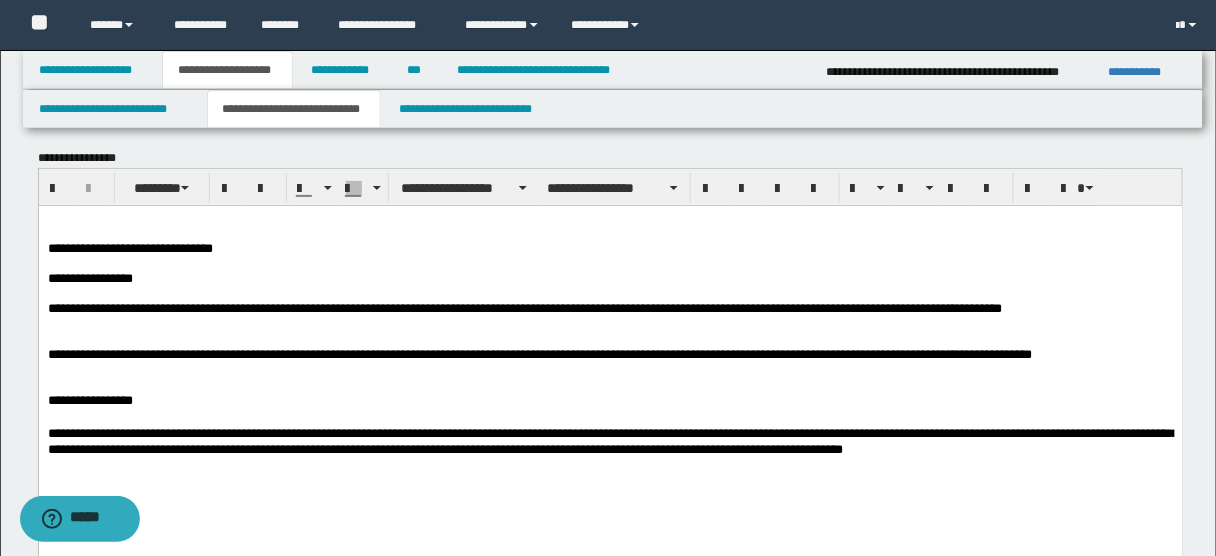 scroll, scrollTop: 0, scrollLeft: 0, axis: both 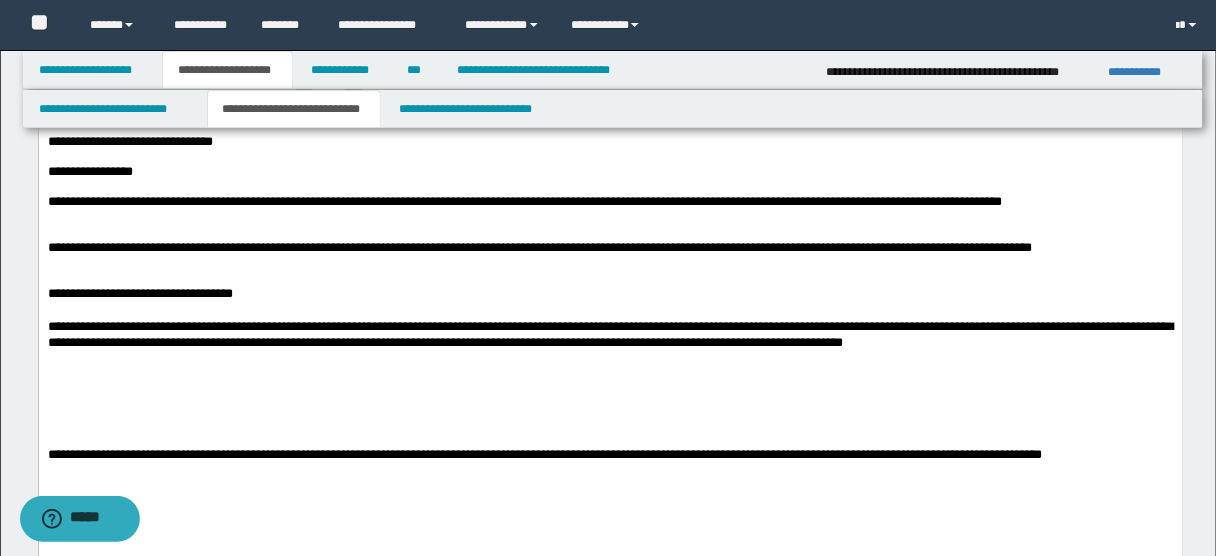 click at bounding box center (610, 438) 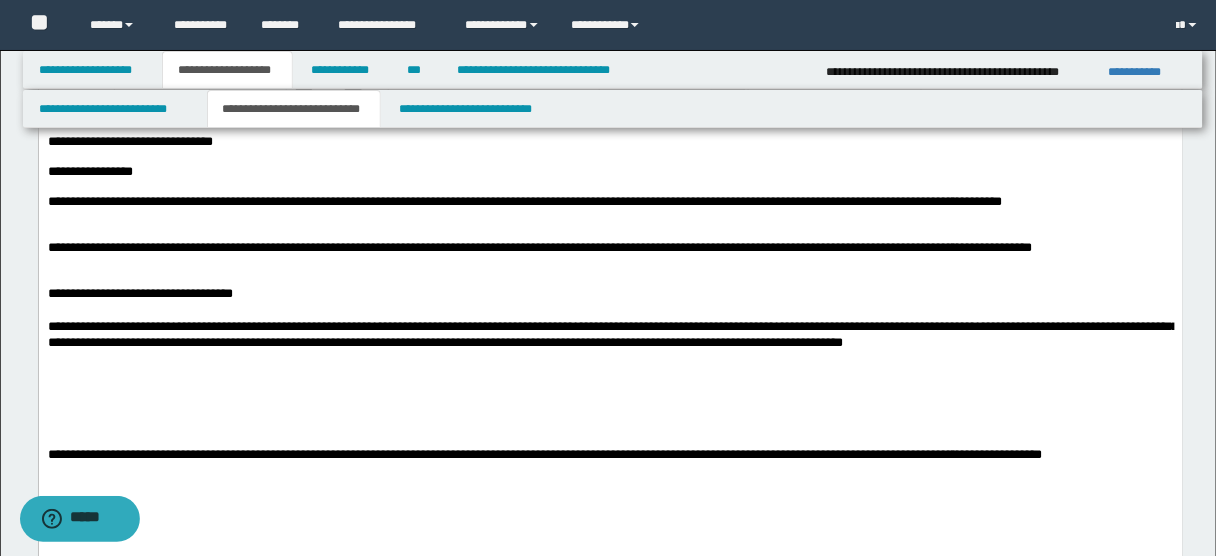 click on "**********" at bounding box center [610, 454] 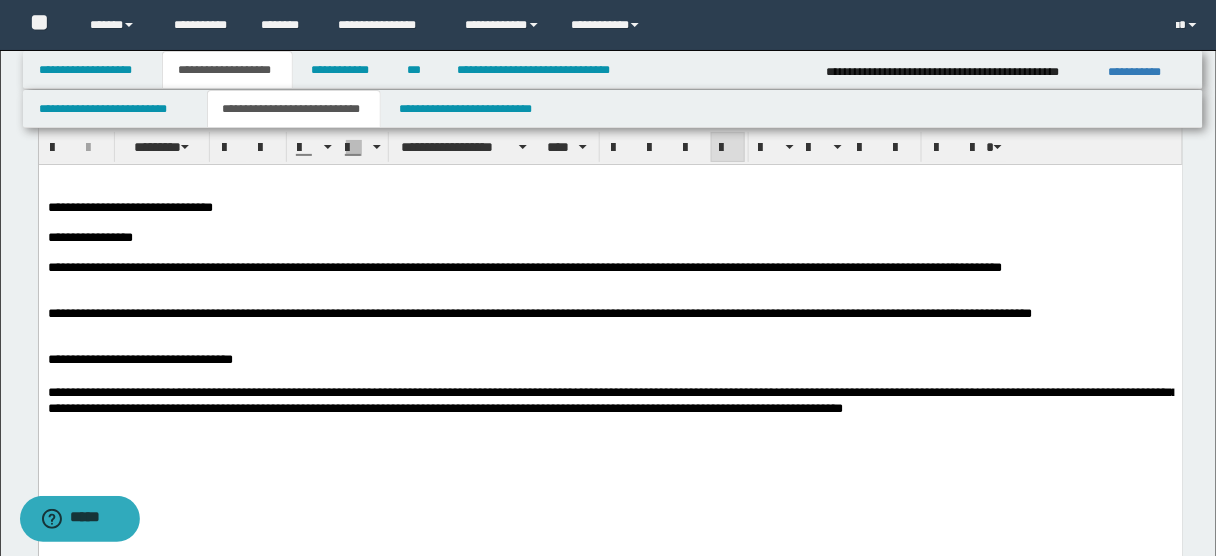 scroll, scrollTop: 12, scrollLeft: 0, axis: vertical 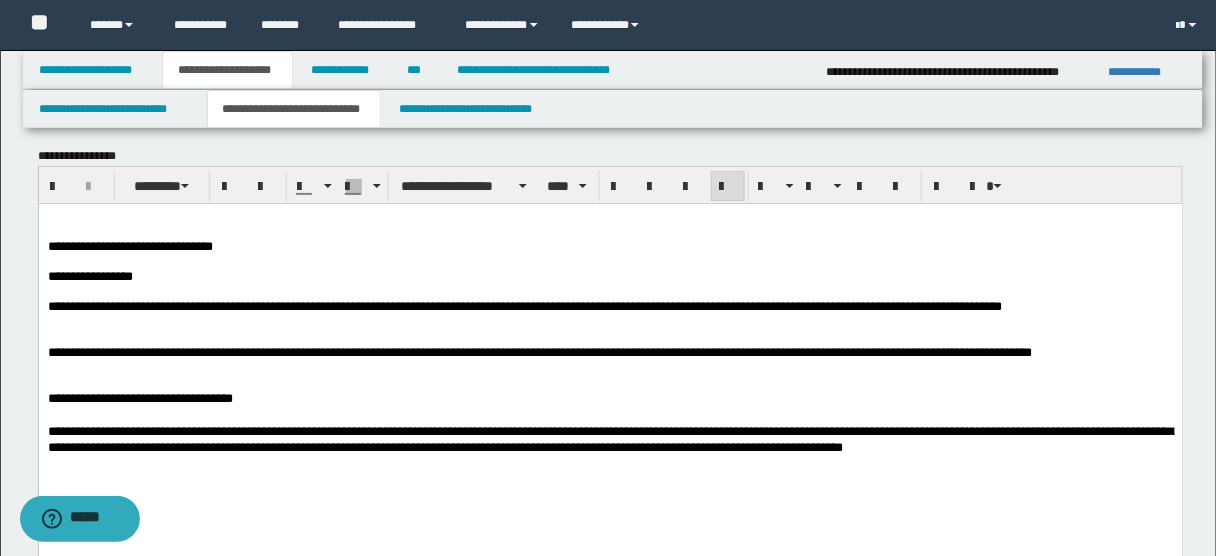 click on "**********" at bounding box center [612, 438] 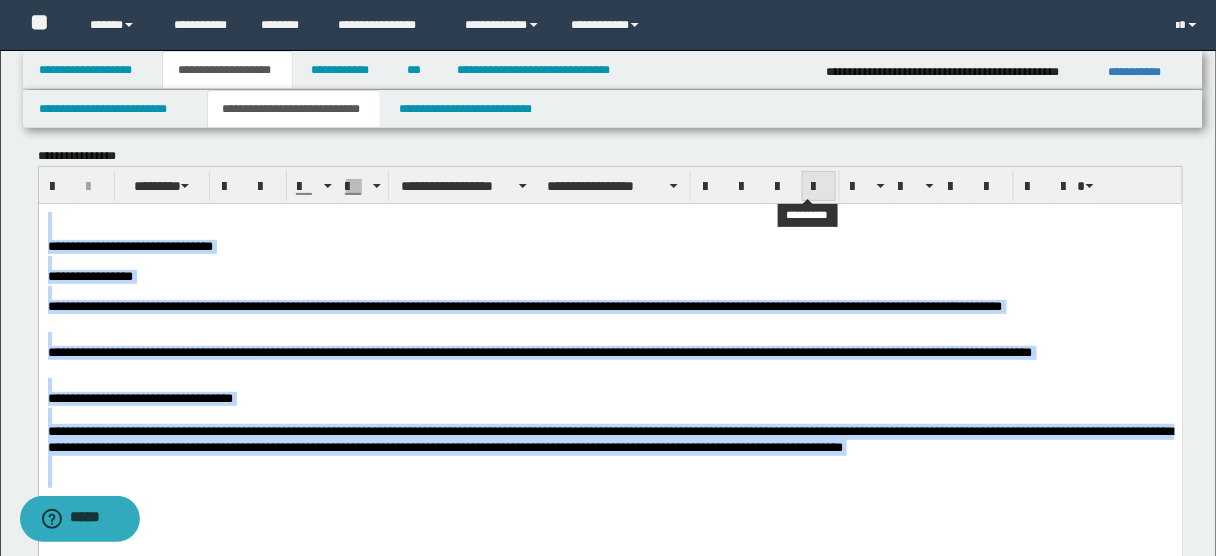 click at bounding box center [819, 187] 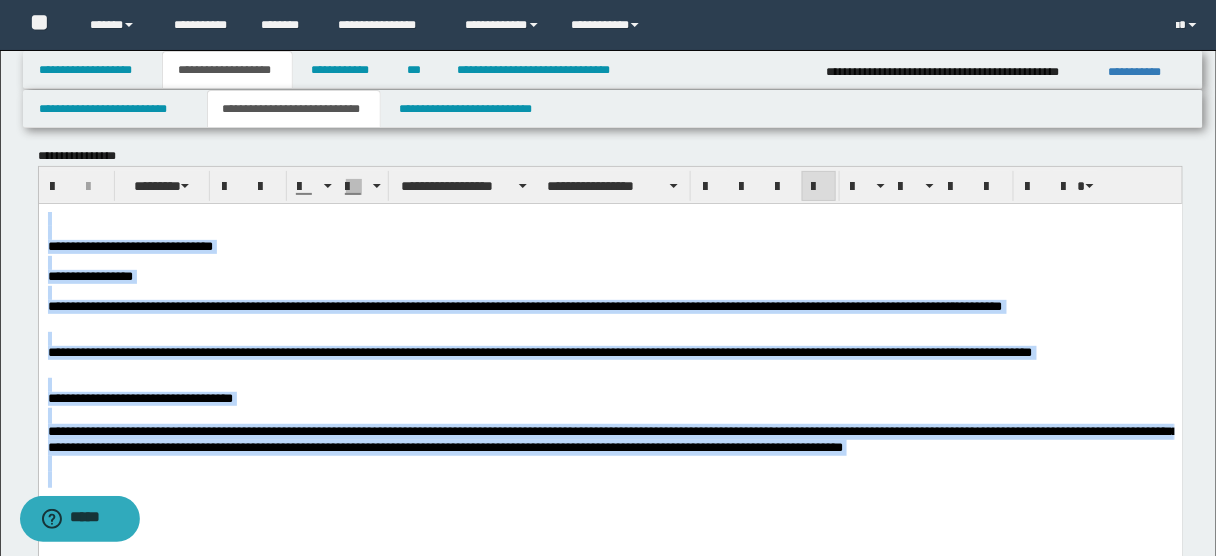 click on "**********" at bounding box center (610, 315) 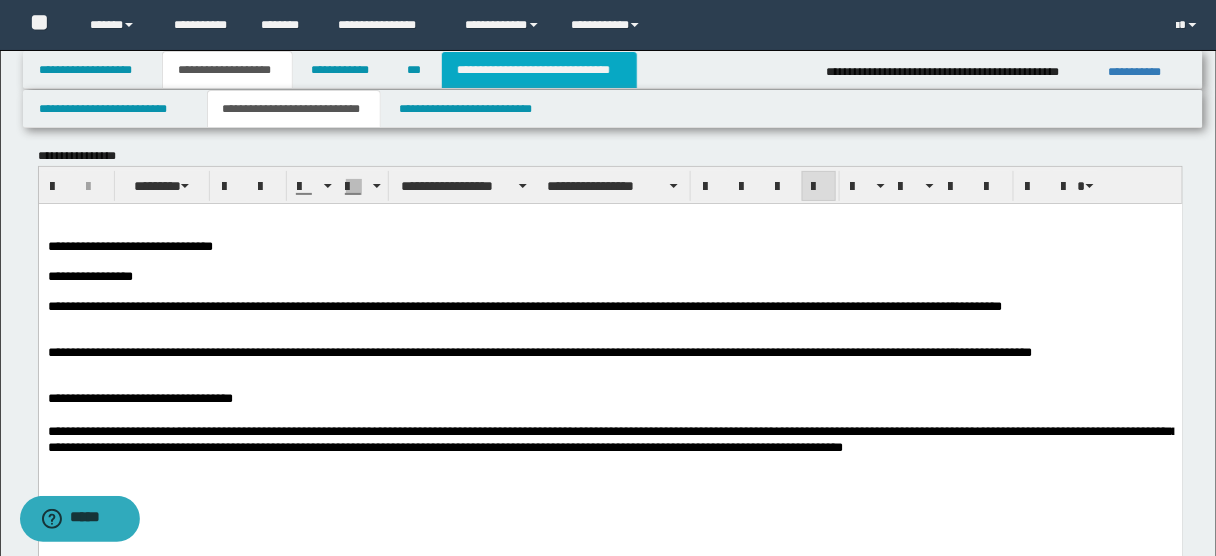click on "**********" at bounding box center (539, 70) 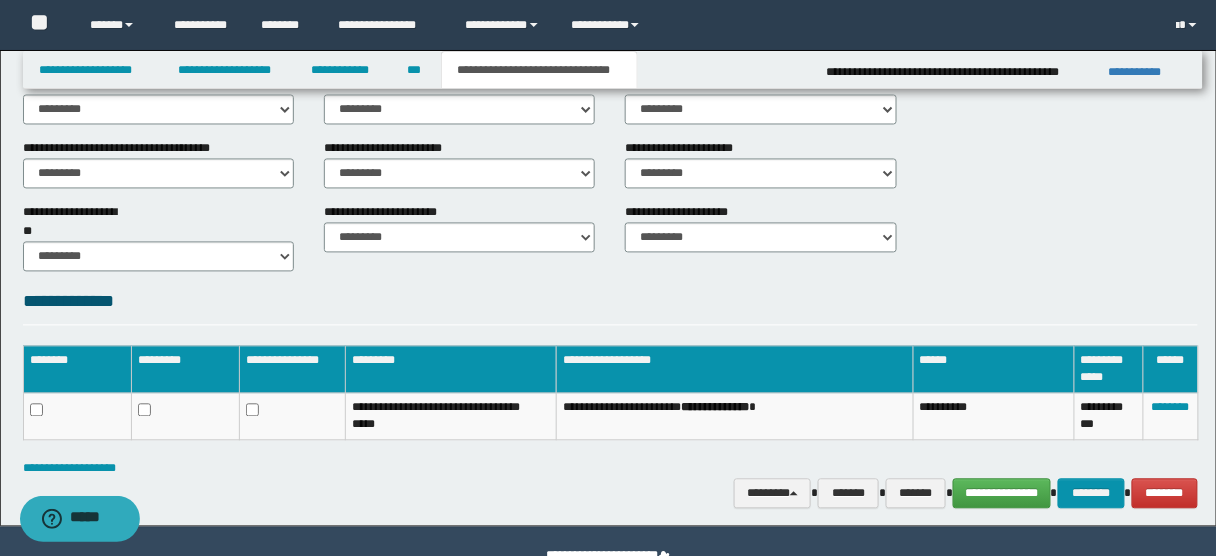 scroll, scrollTop: 932, scrollLeft: 0, axis: vertical 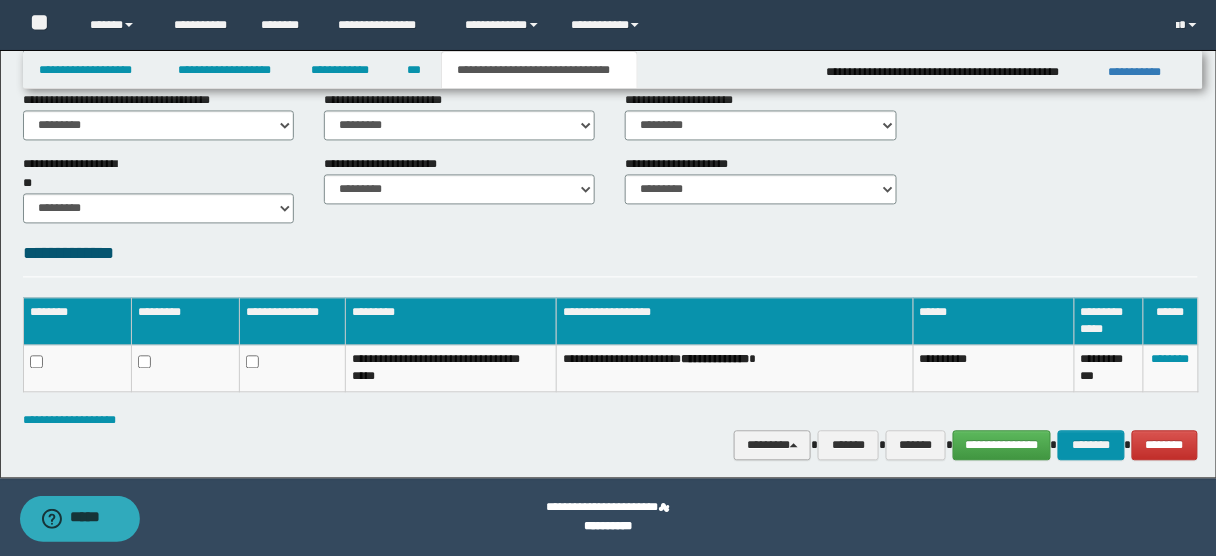 click on "********" at bounding box center (772, 445) 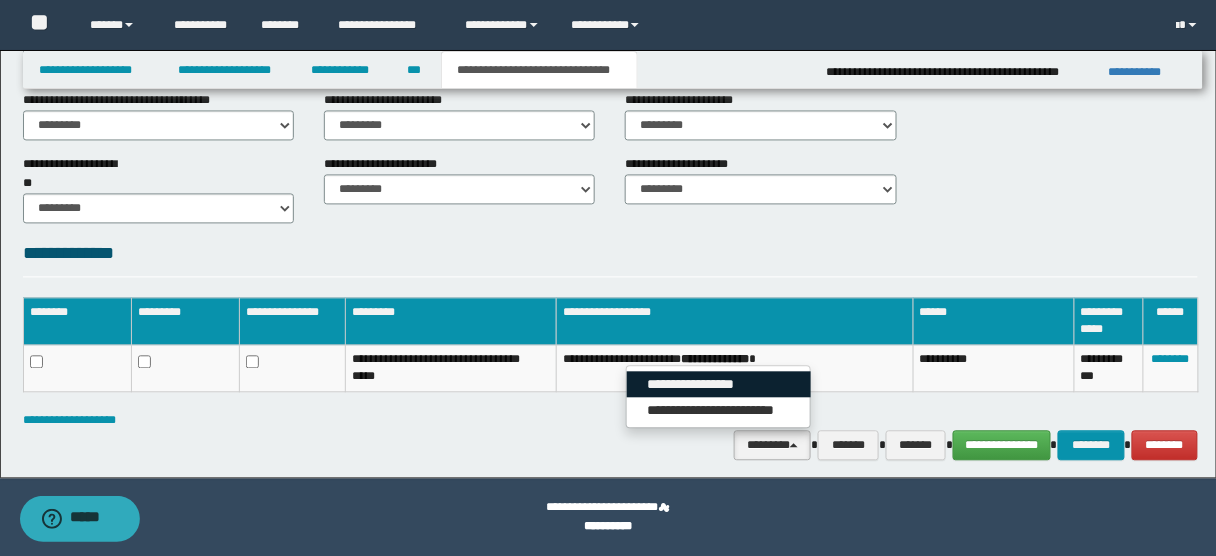 click on "**********" at bounding box center (719, 385) 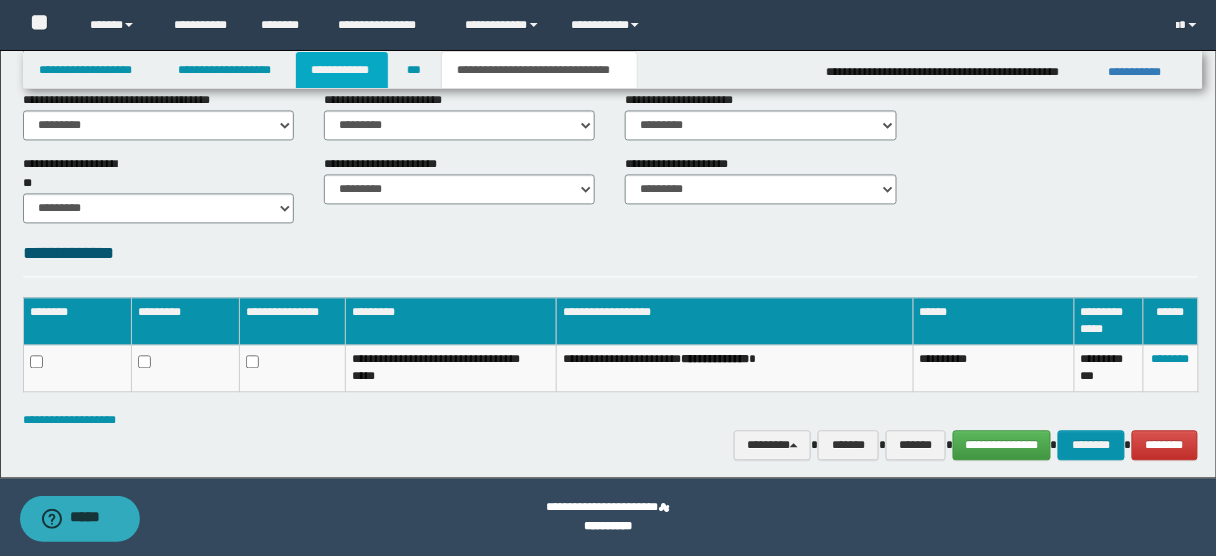click on "**********" at bounding box center (342, 70) 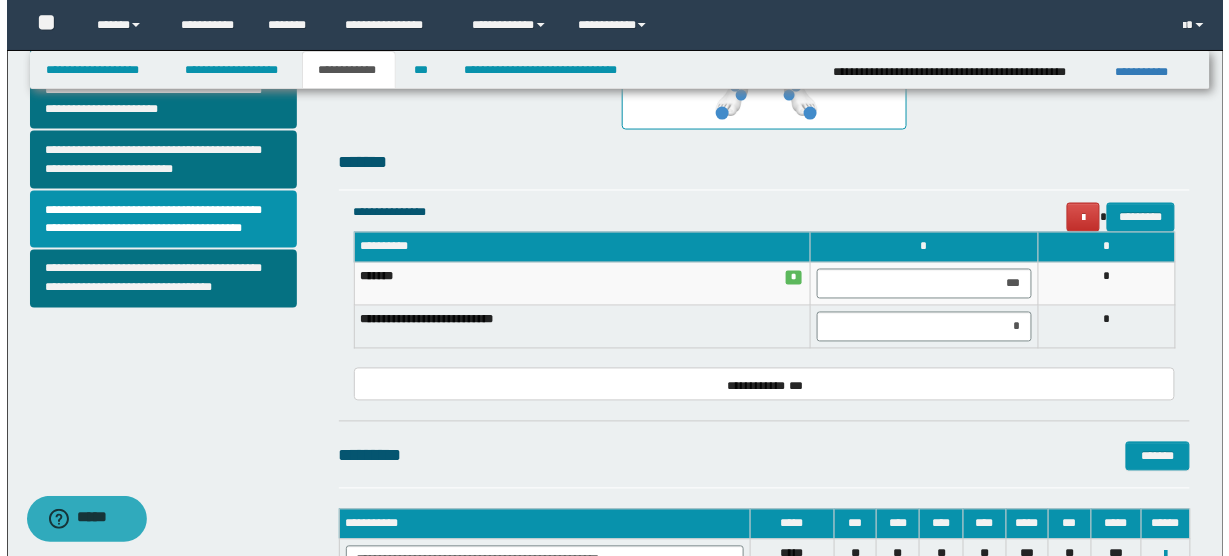 scroll, scrollTop: 846, scrollLeft: 0, axis: vertical 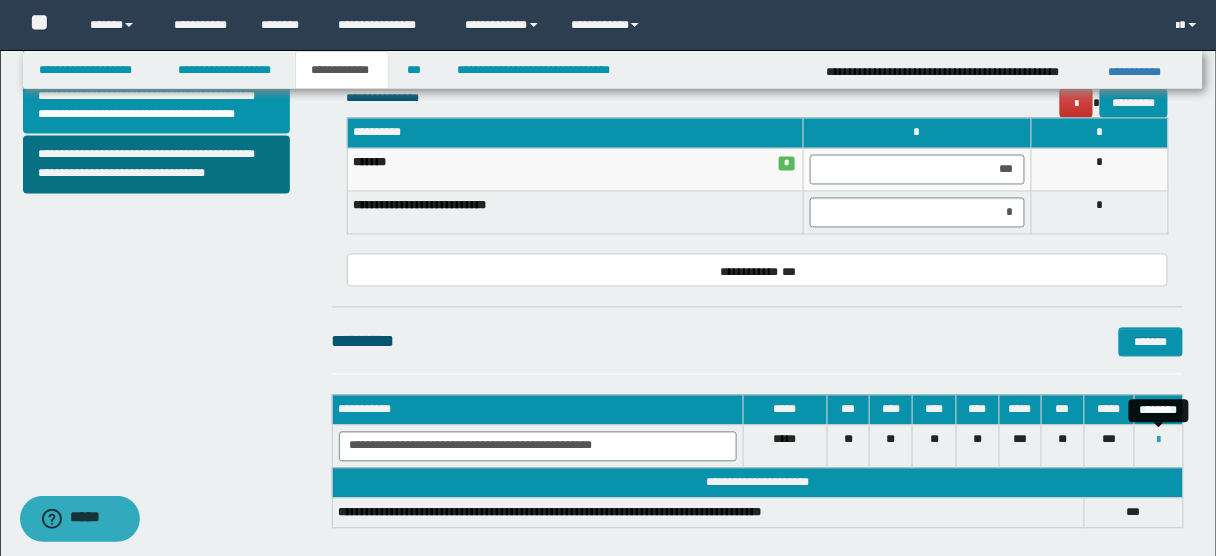 click at bounding box center (1159, 441) 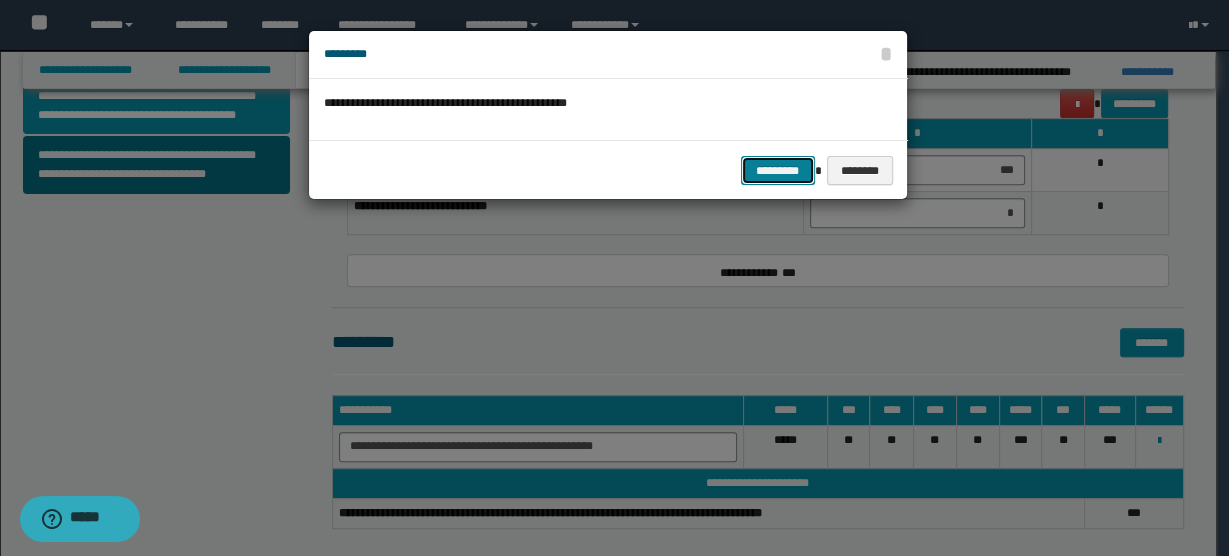 click on "*********" at bounding box center [778, 170] 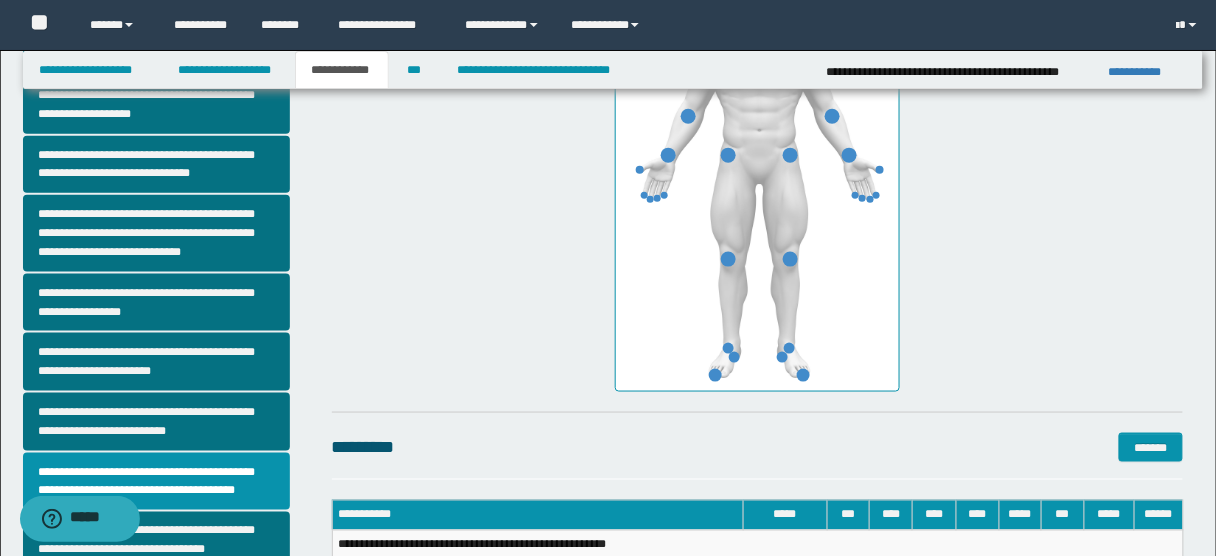 scroll, scrollTop: 284, scrollLeft: 0, axis: vertical 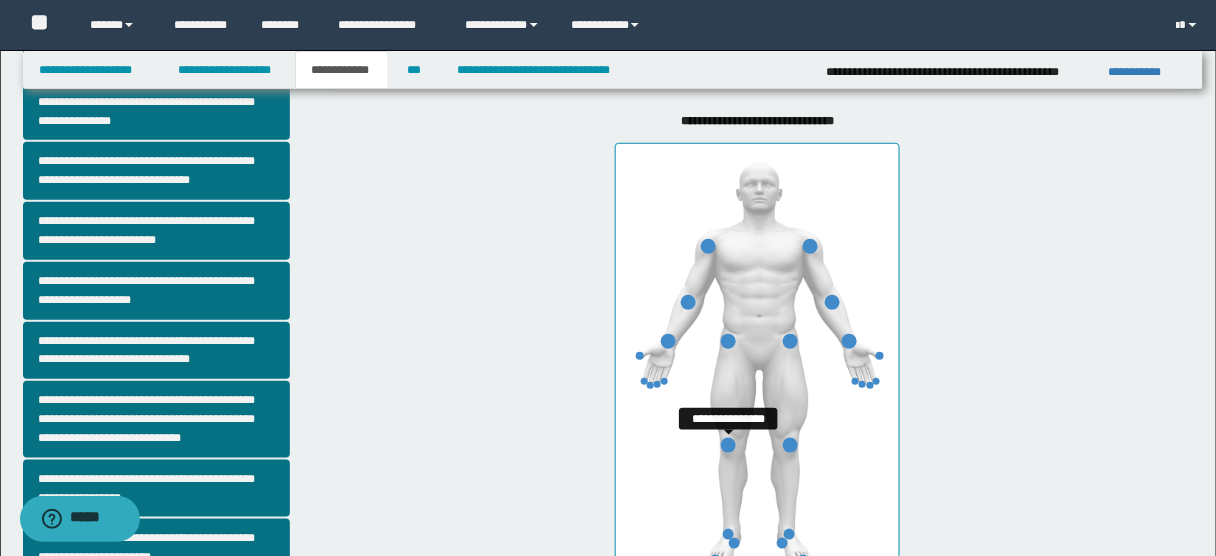 click at bounding box center (728, 445) 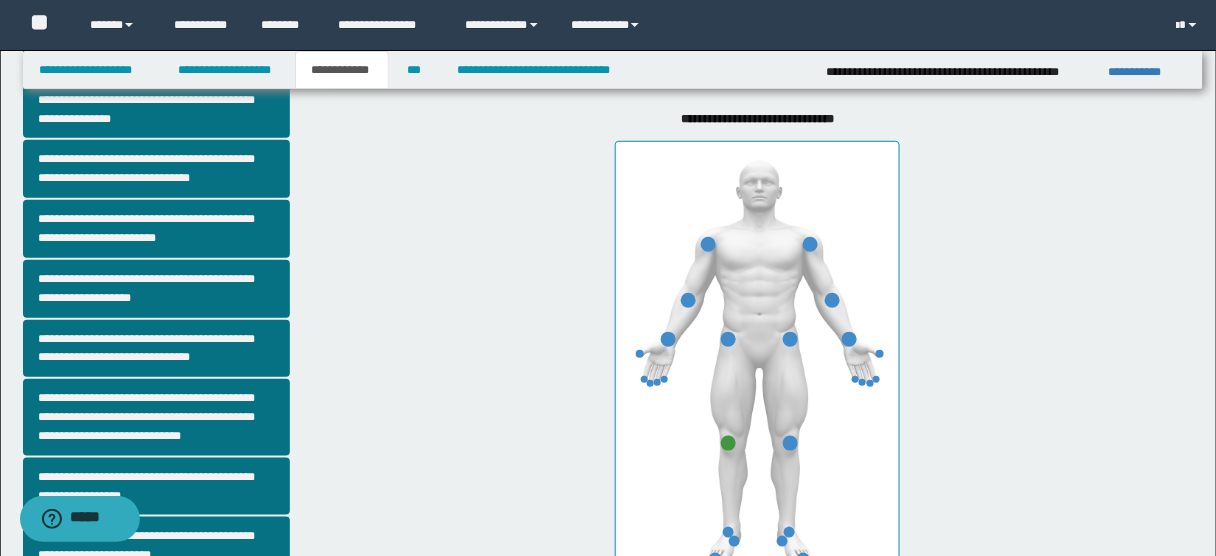scroll, scrollTop: 670, scrollLeft: 0, axis: vertical 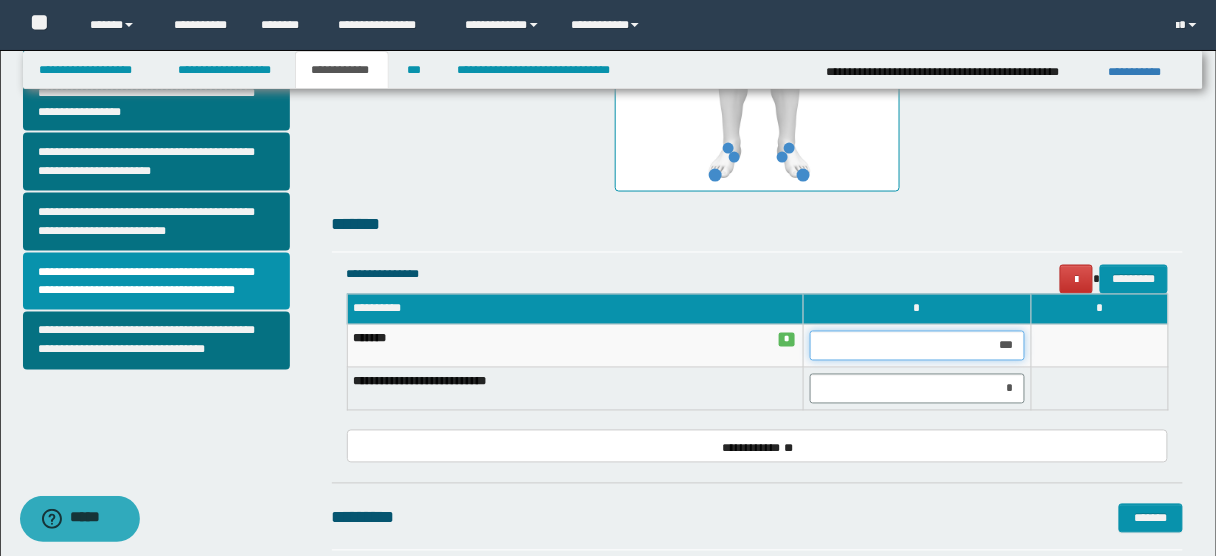 click on "***" at bounding box center [917, 346] 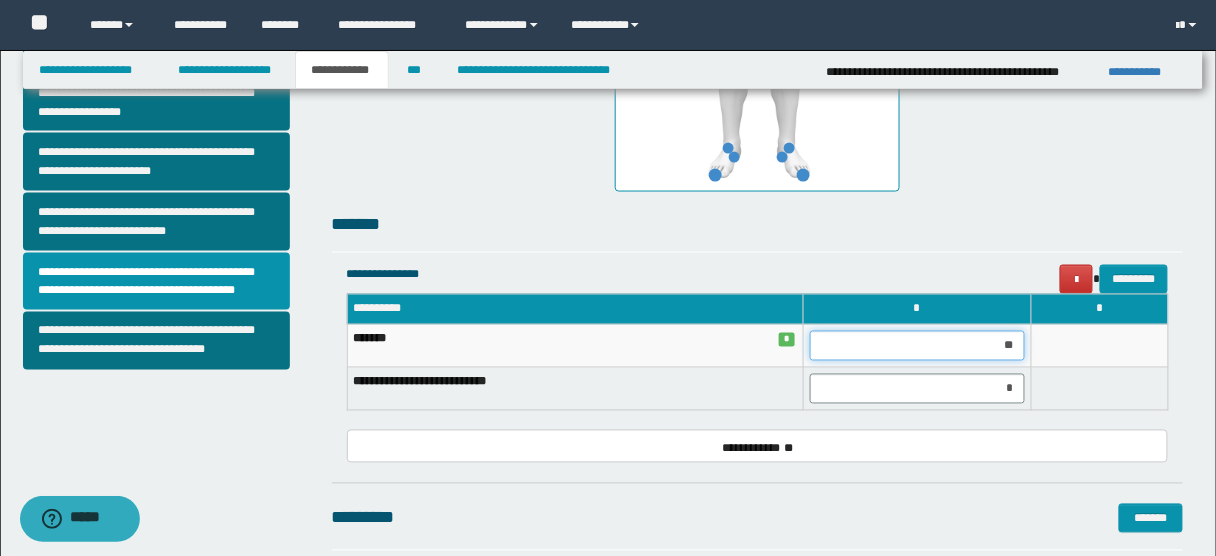 type on "***" 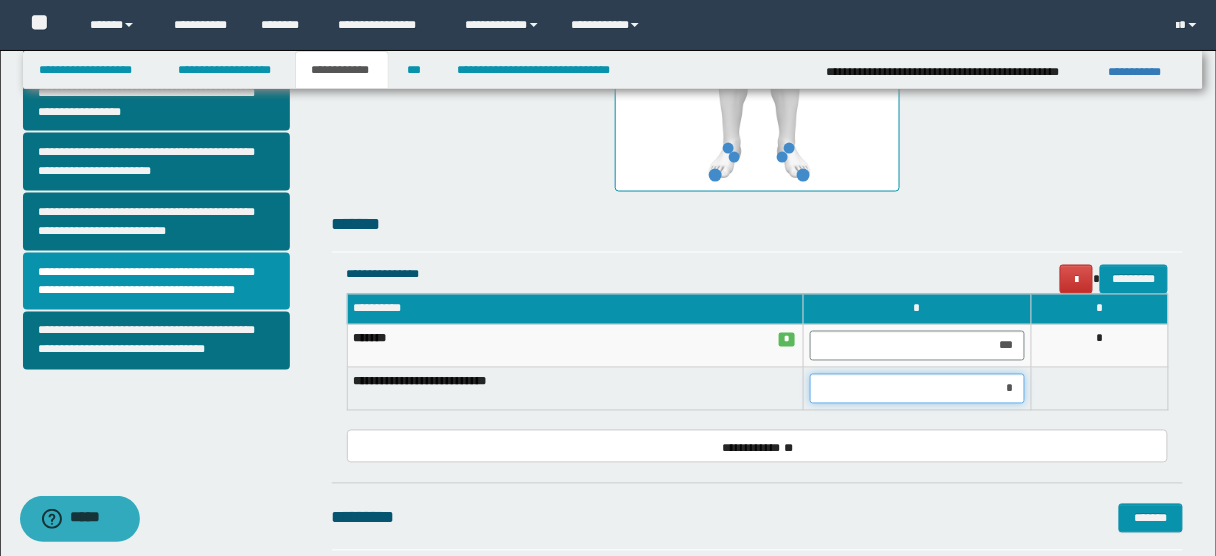 click on "*" at bounding box center [917, 389] 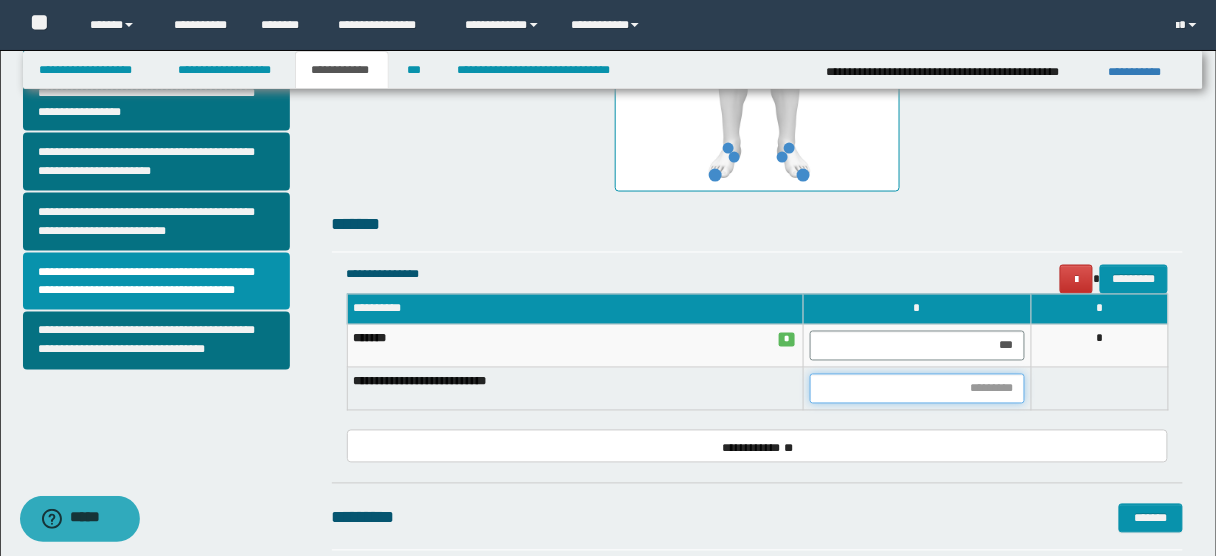 type on "*" 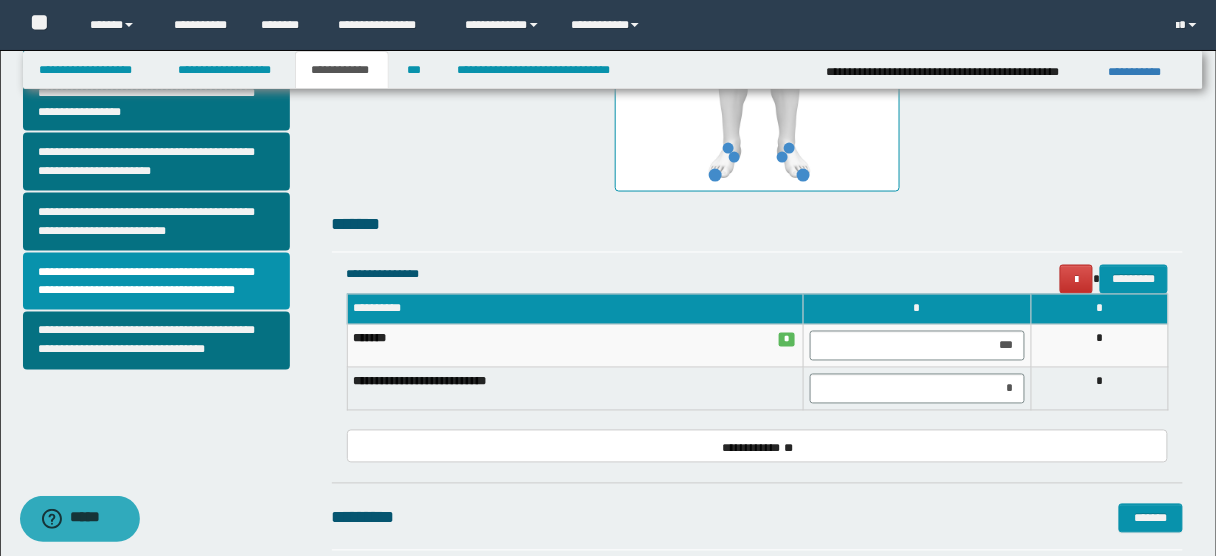 click on "**********" at bounding box center (758, 446) 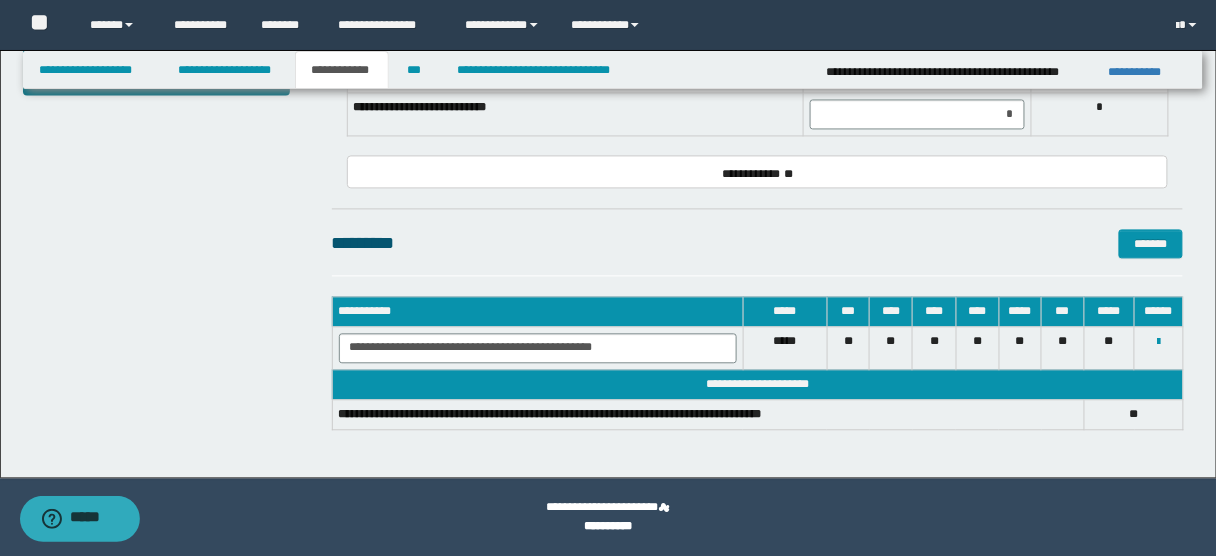 scroll, scrollTop: 431, scrollLeft: 0, axis: vertical 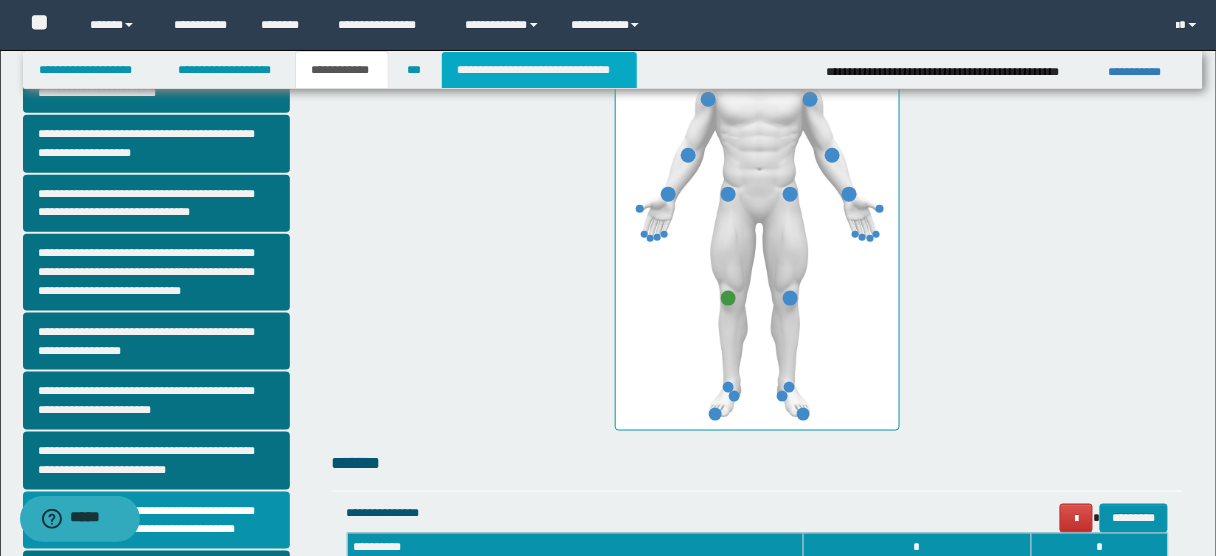 click on "**********" at bounding box center [539, 70] 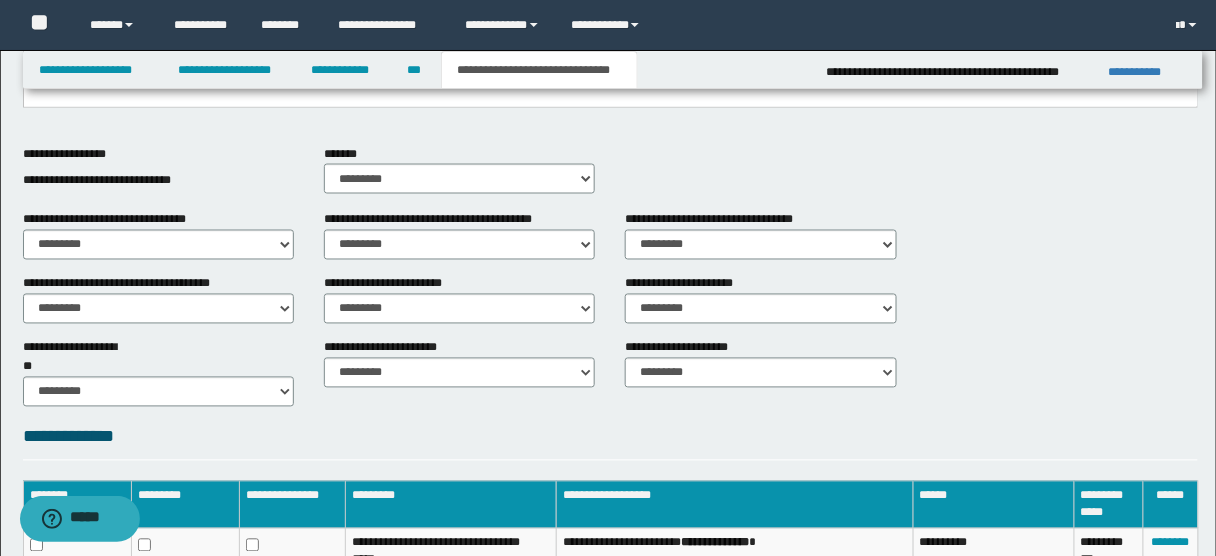 scroll, scrollTop: 725, scrollLeft: 0, axis: vertical 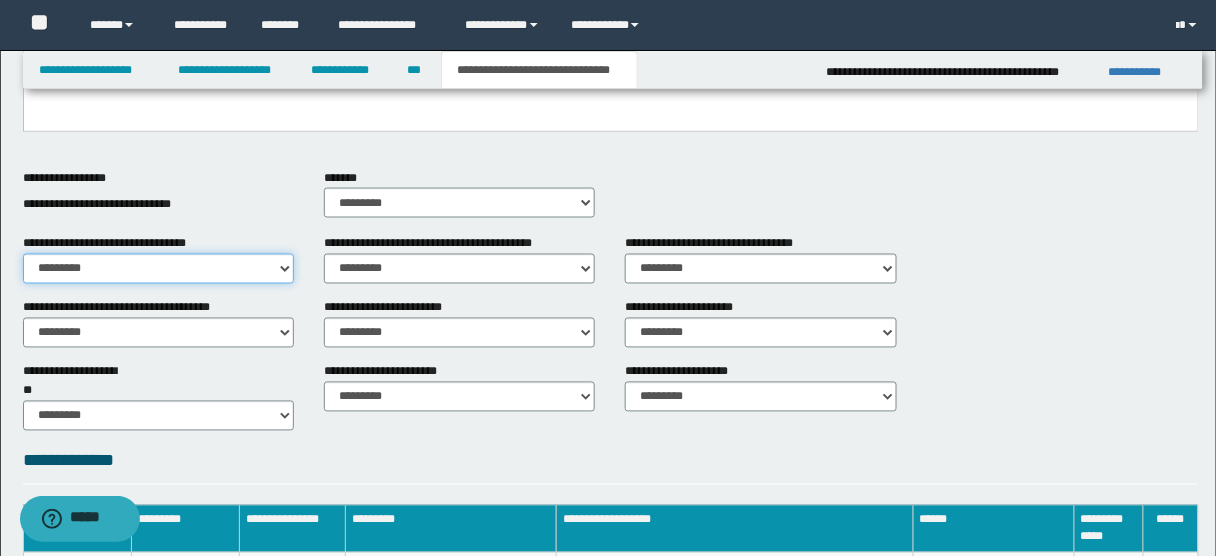 click on "*********
**
**" at bounding box center [158, 269] 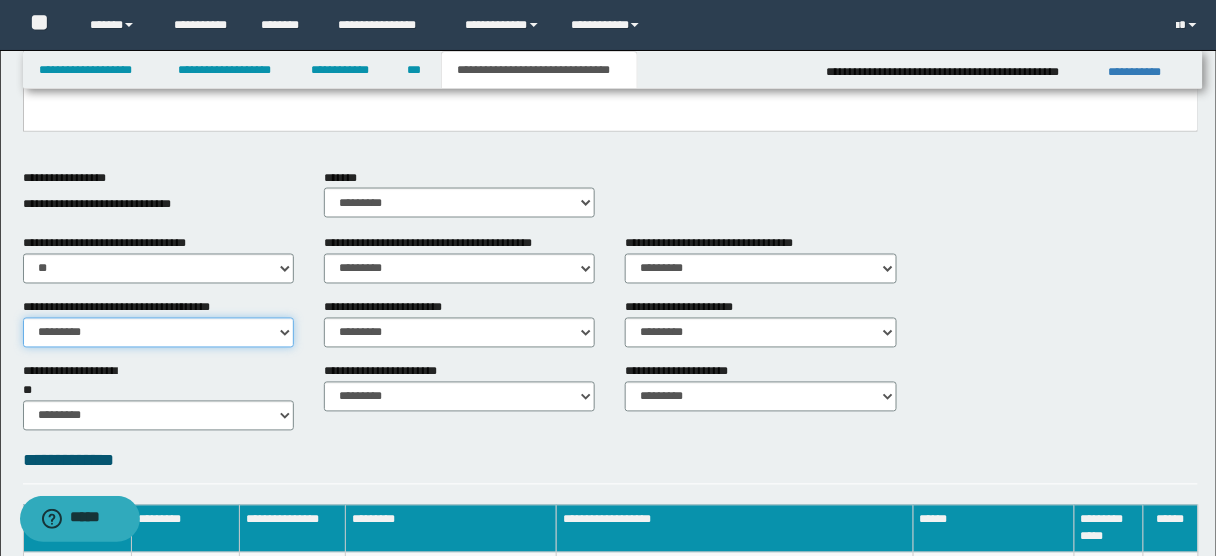 click on "*********
**
**" at bounding box center (158, 333) 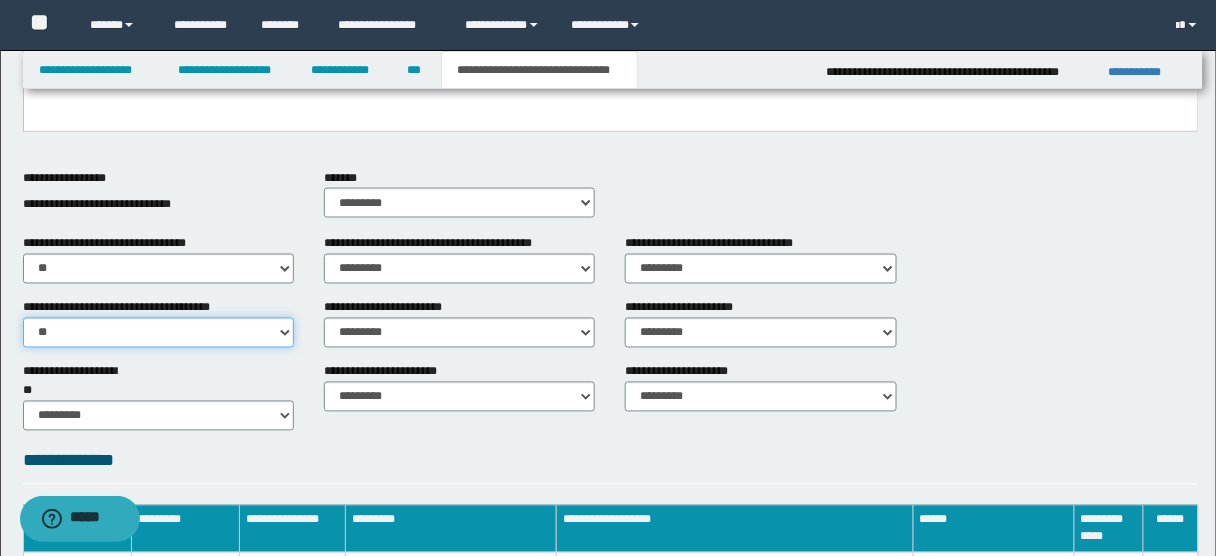click on "*********
**
**" at bounding box center [158, 333] 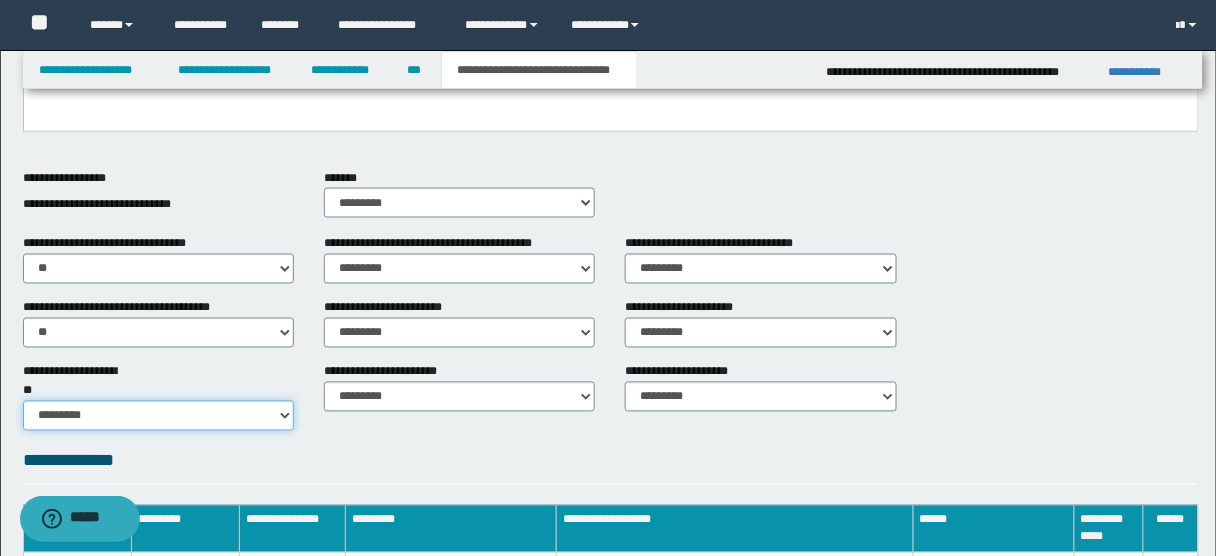 click on "*********
**
**" at bounding box center (158, 416) 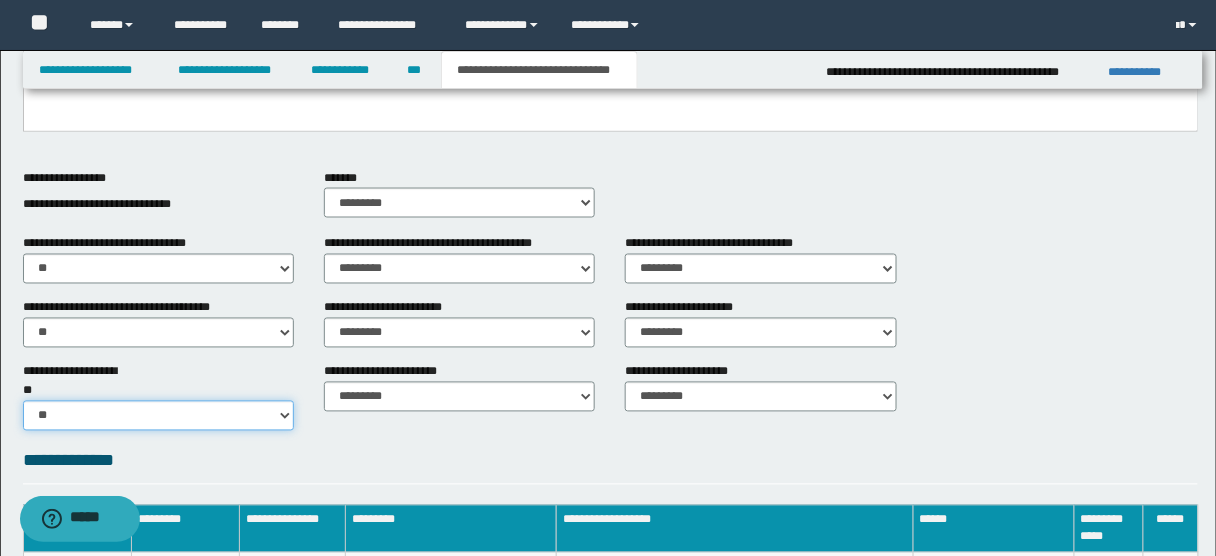 click on "*********
**
**" at bounding box center [158, 416] 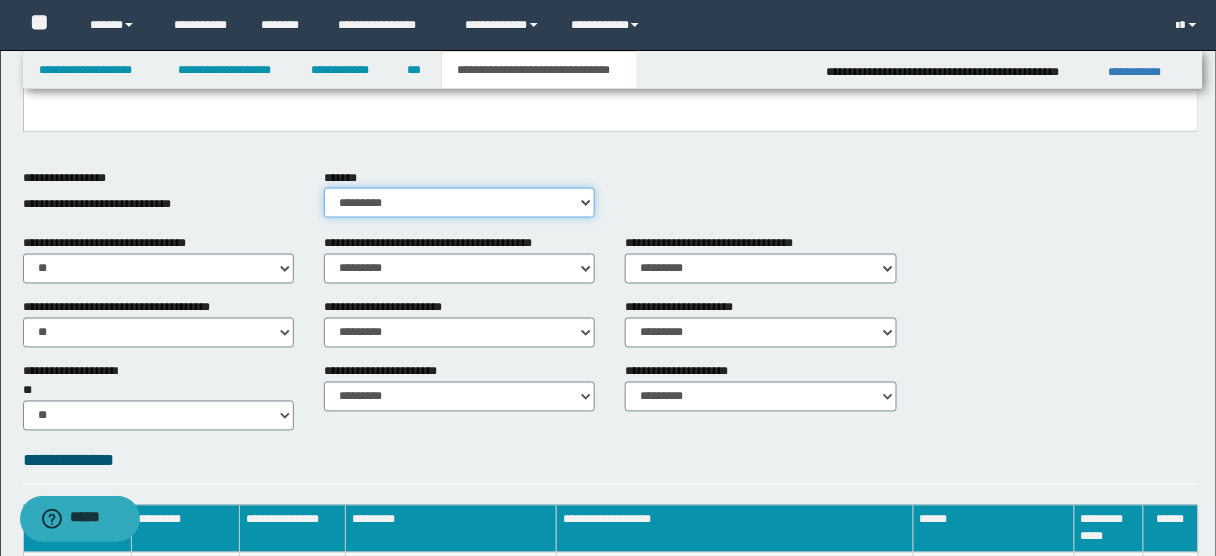 click on "*********
**
**" at bounding box center (459, 203) 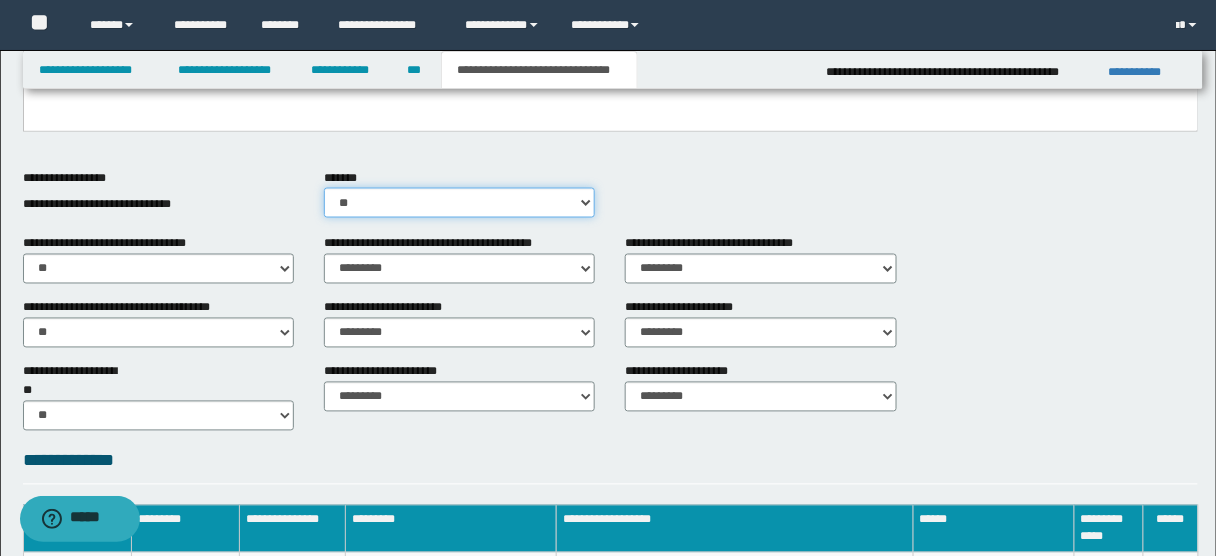 click on "*********
**
**" at bounding box center [459, 203] 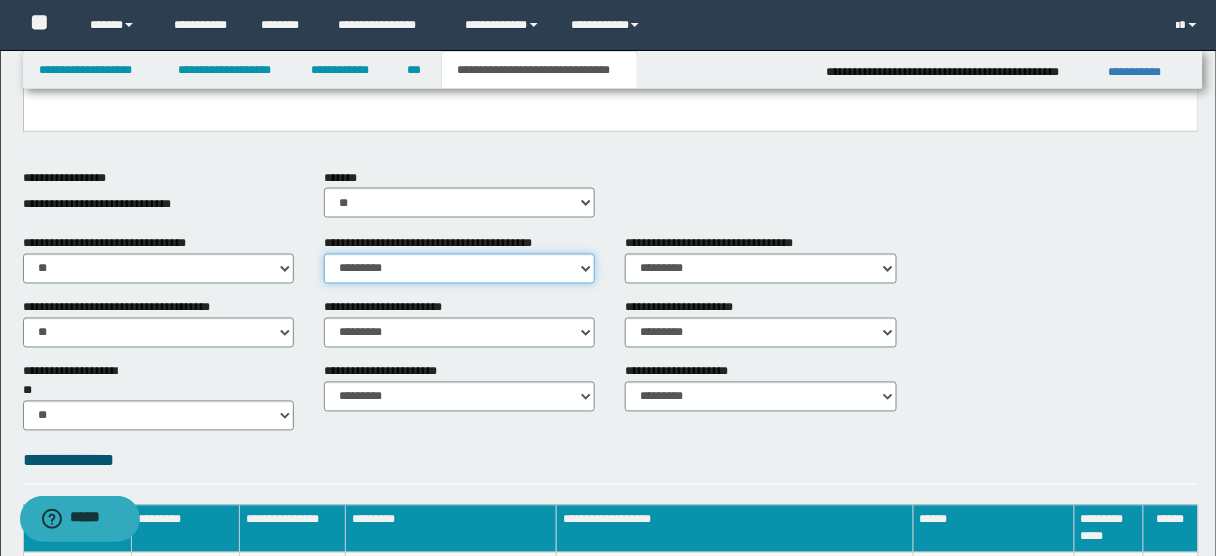 click on "*********
**
**" at bounding box center (459, 269) 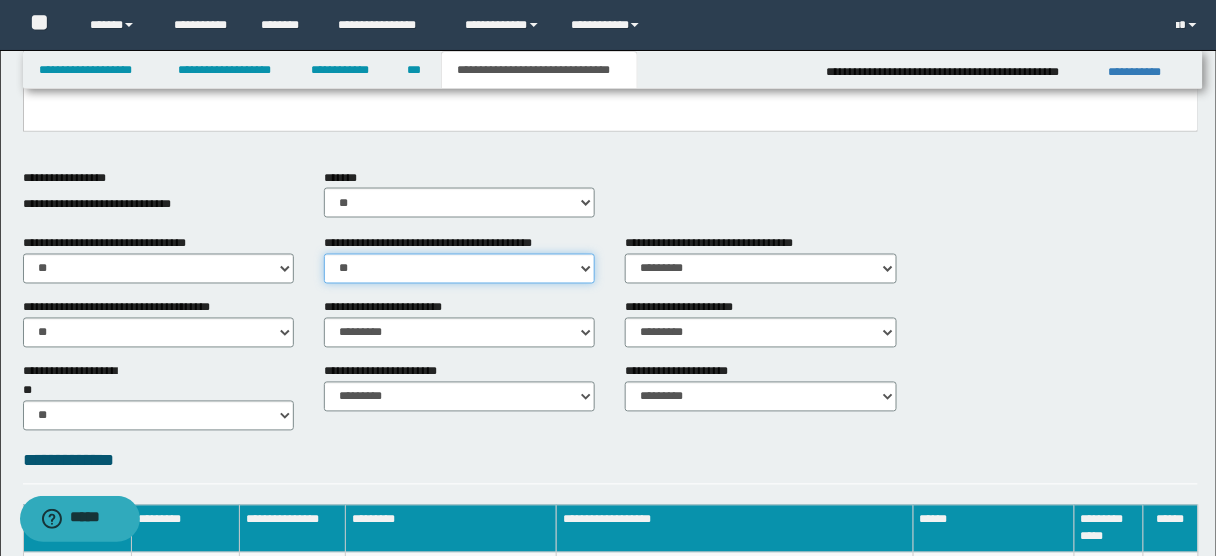 click on "*********
**
**" at bounding box center (459, 269) 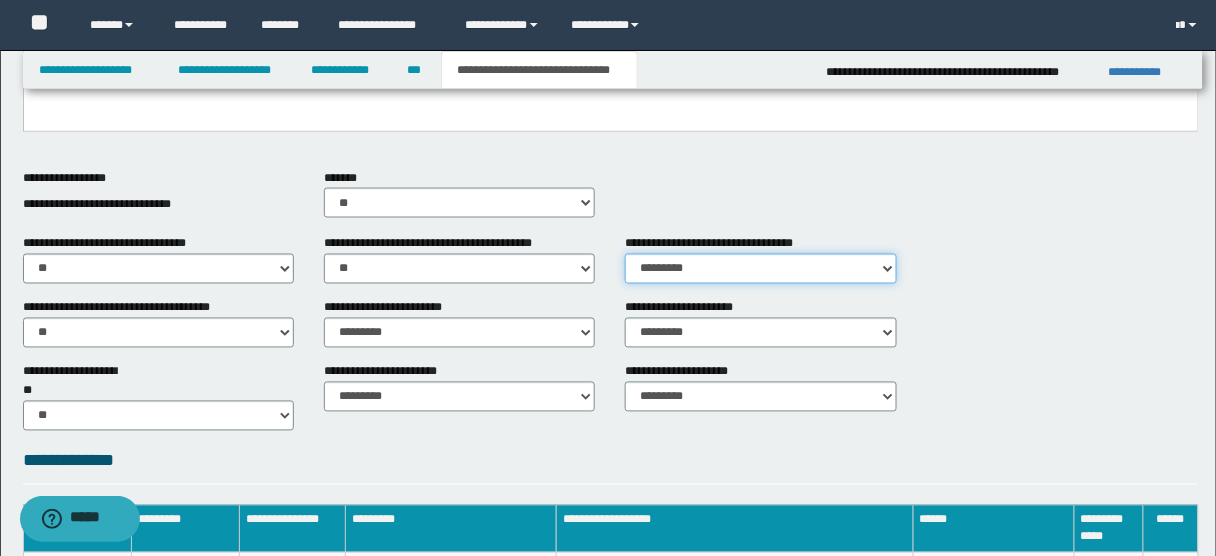 click on "*********
**
**" at bounding box center (760, 269) 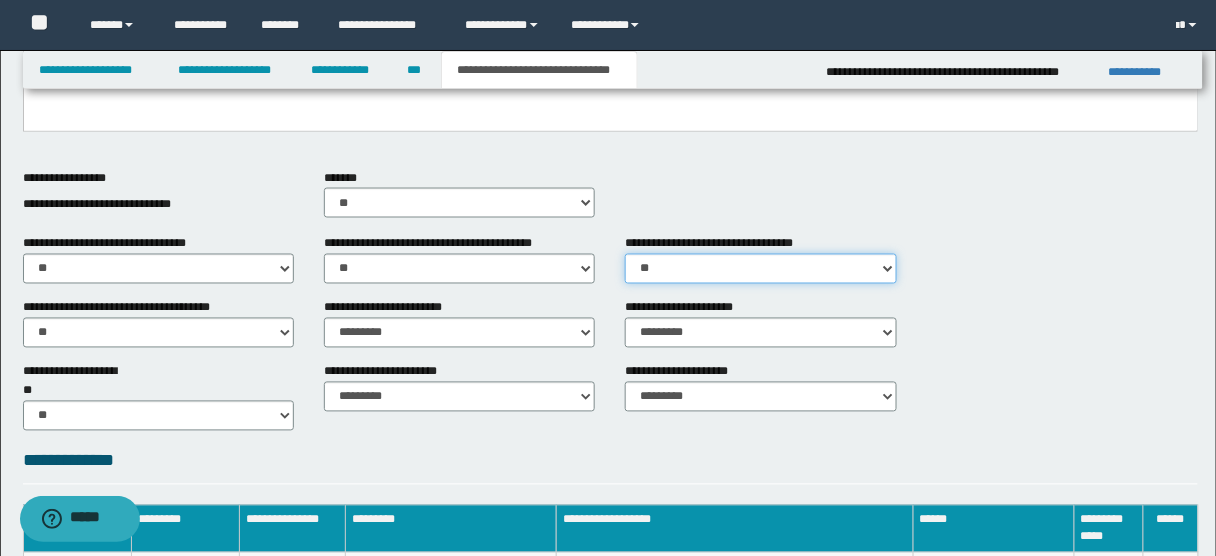 click on "*********
**
**" at bounding box center [760, 269] 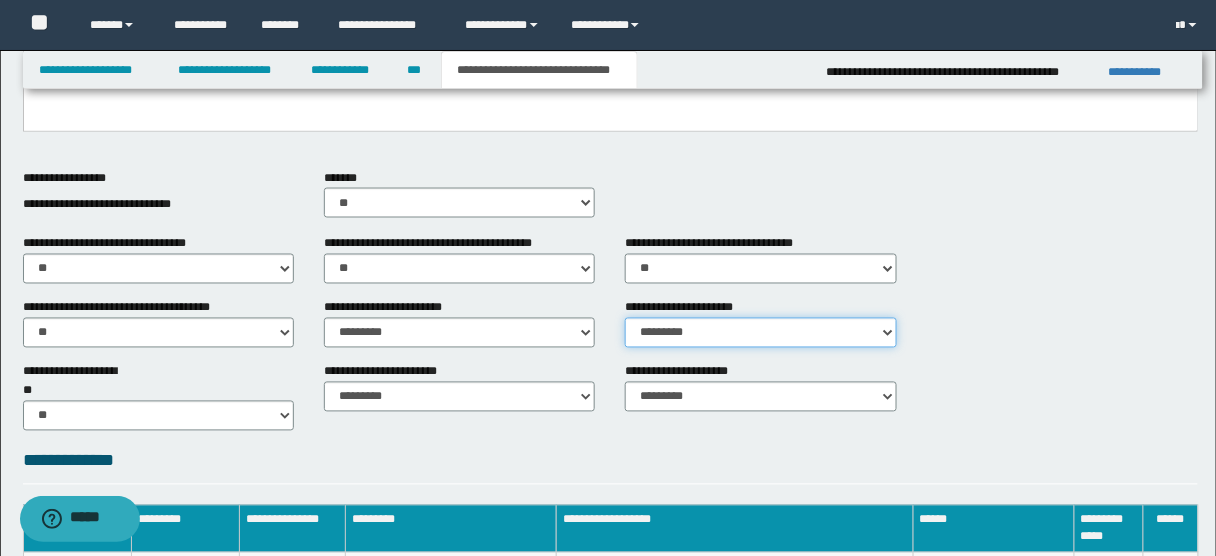 click on "*********
**
**" at bounding box center (760, 333) 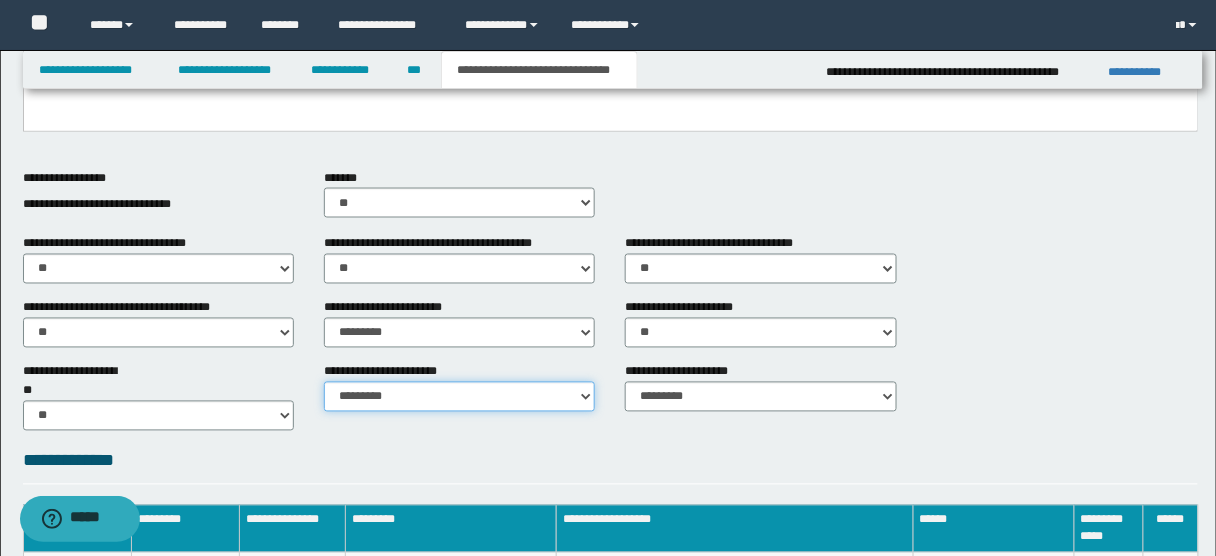 click on "*********
*********
*********" at bounding box center [459, 397] 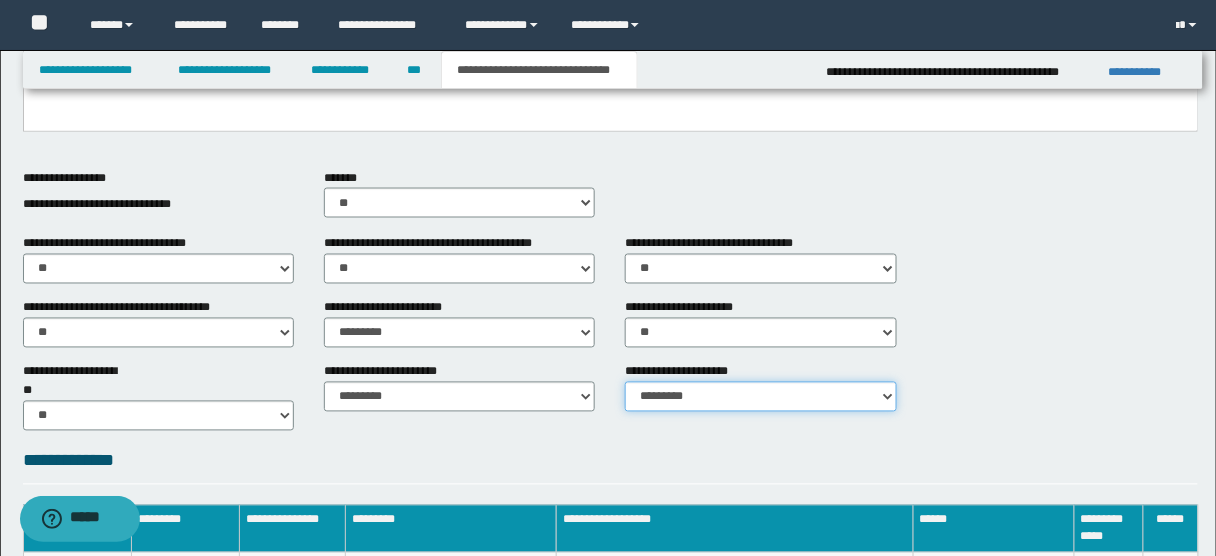 click on "*********
**" at bounding box center (760, 397) 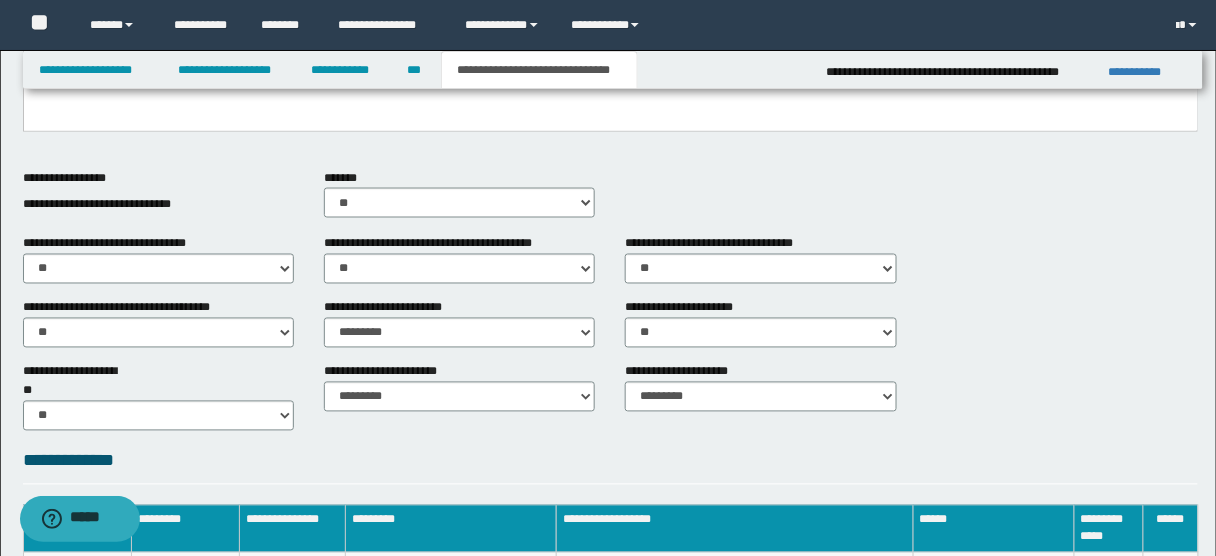 click on "**********" at bounding box center [611, 35] 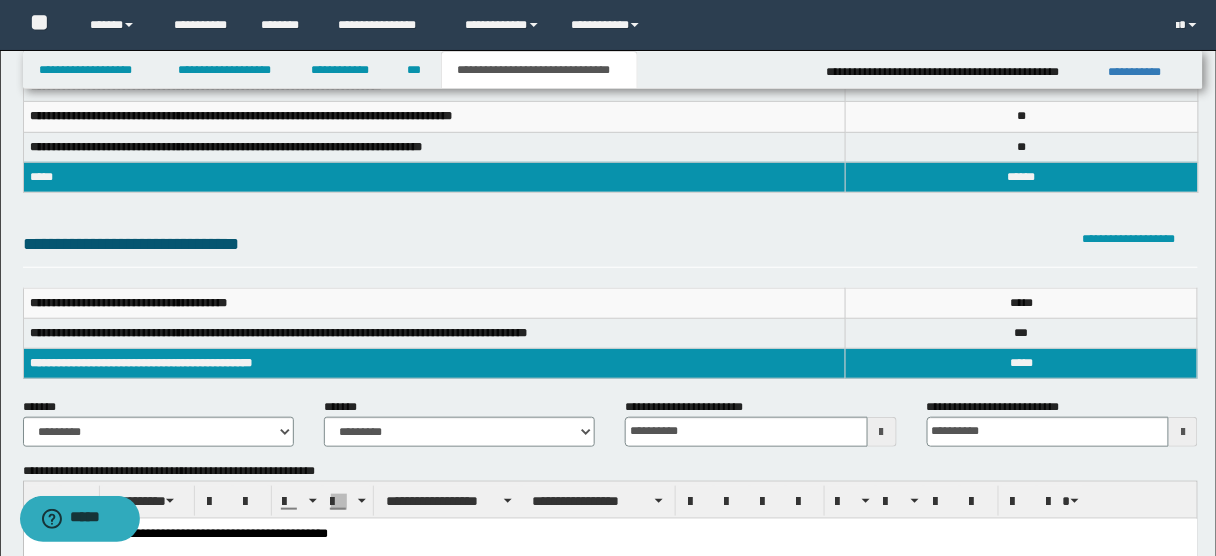 scroll, scrollTop: 253, scrollLeft: 0, axis: vertical 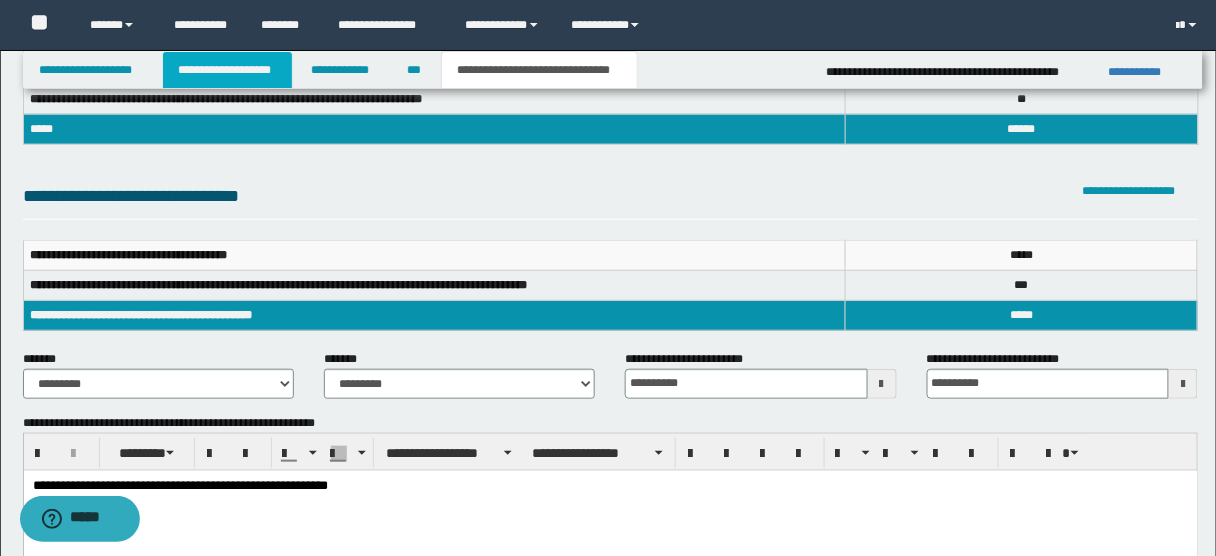 drag, startPoint x: 253, startPoint y: 68, endPoint x: 300, endPoint y: 244, distance: 182.16751 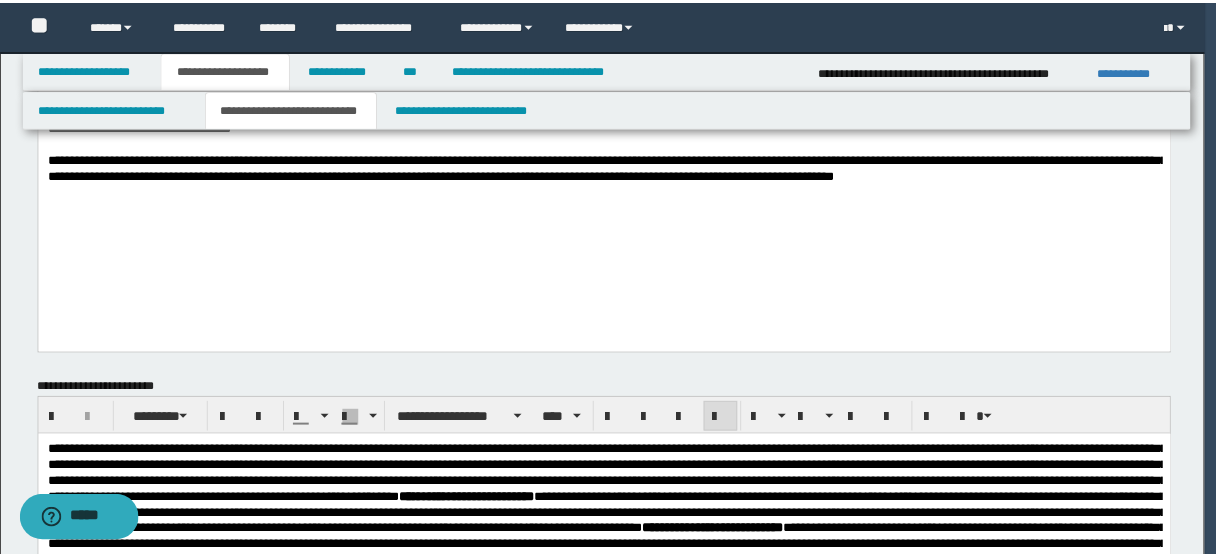 scroll, scrollTop: 0, scrollLeft: 0, axis: both 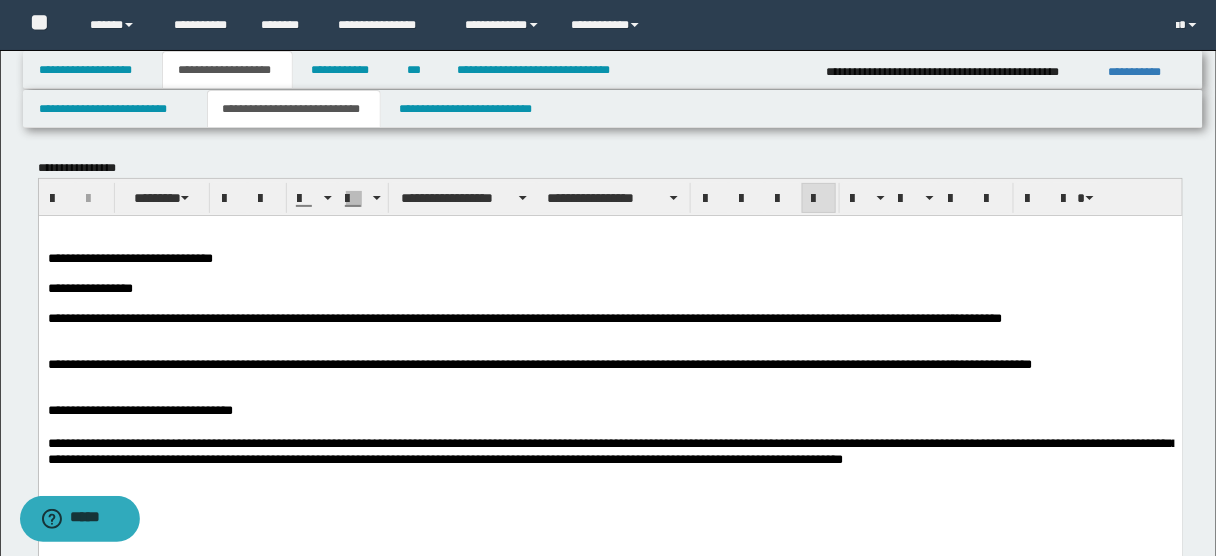 click on "**********" at bounding box center [610, 394] 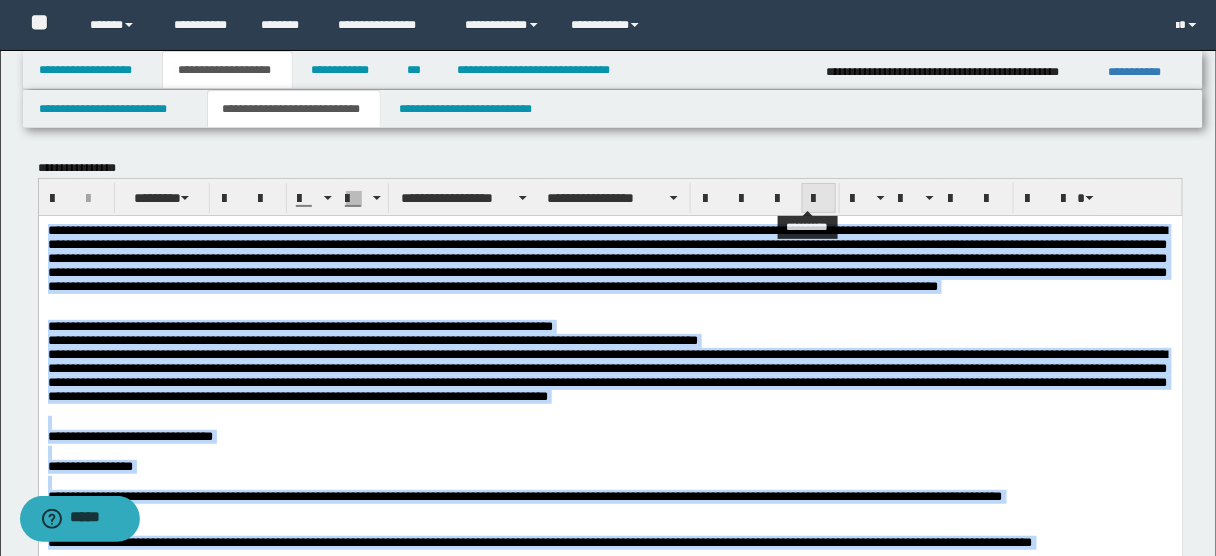 click at bounding box center (819, 199) 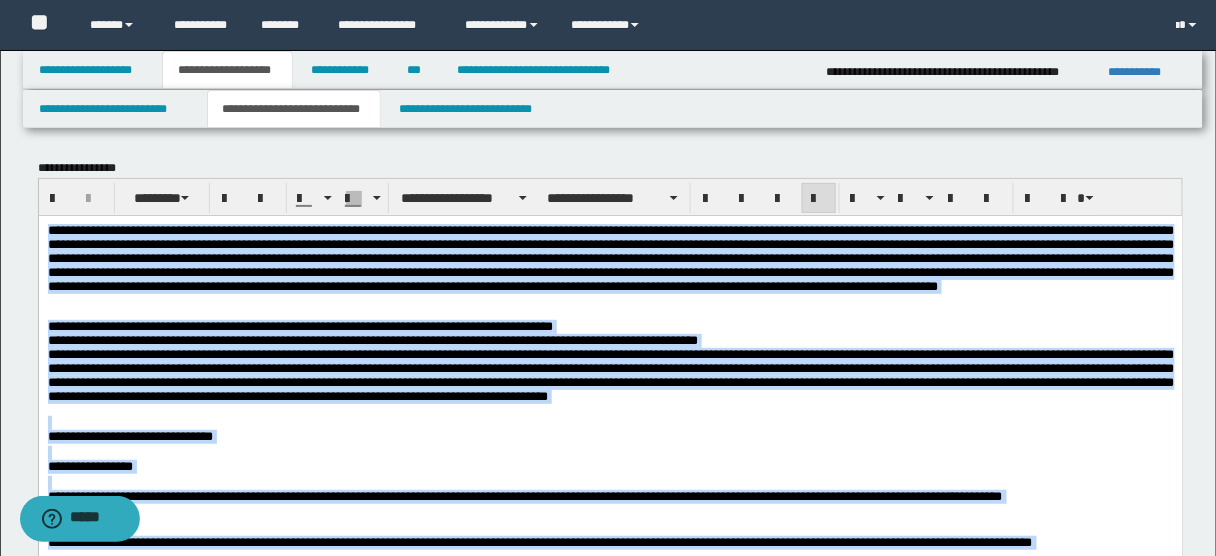 click at bounding box center [610, 271] 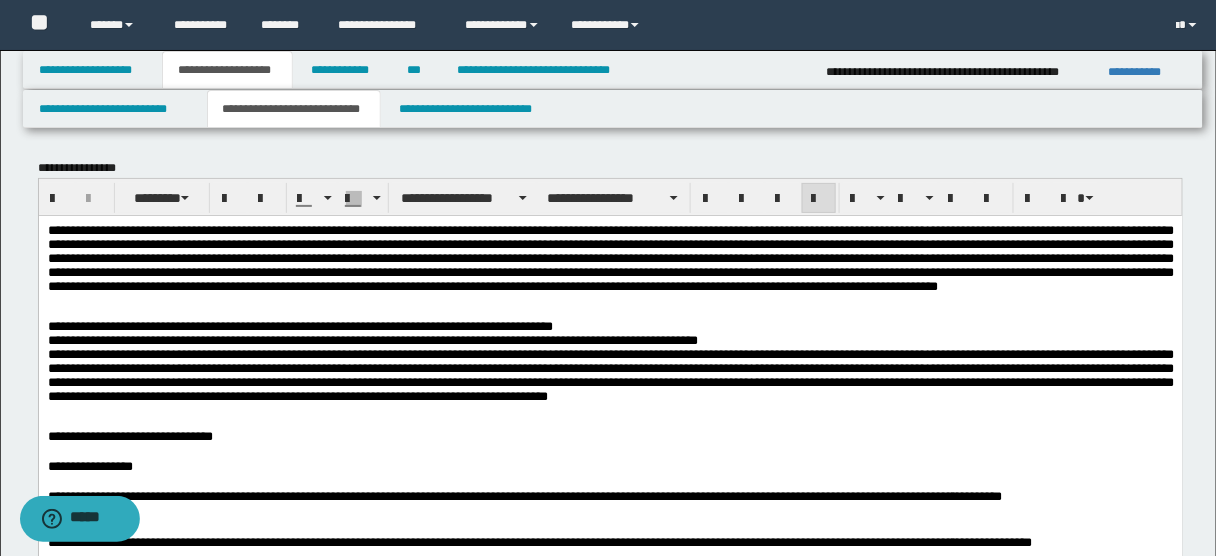 click at bounding box center (610, 271) 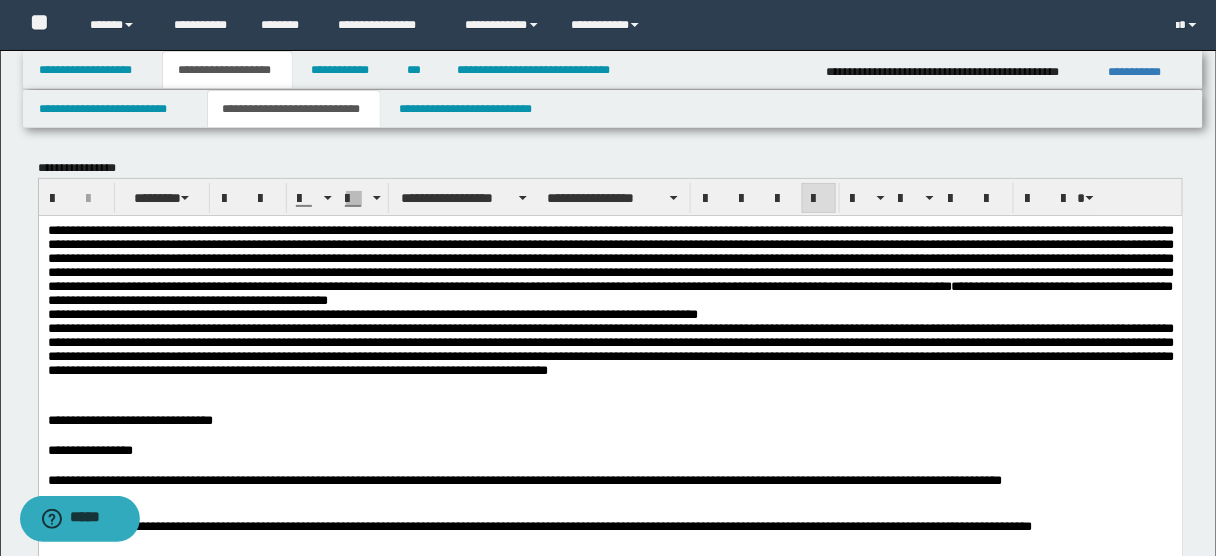 click on "**********" at bounding box center [610, 311] 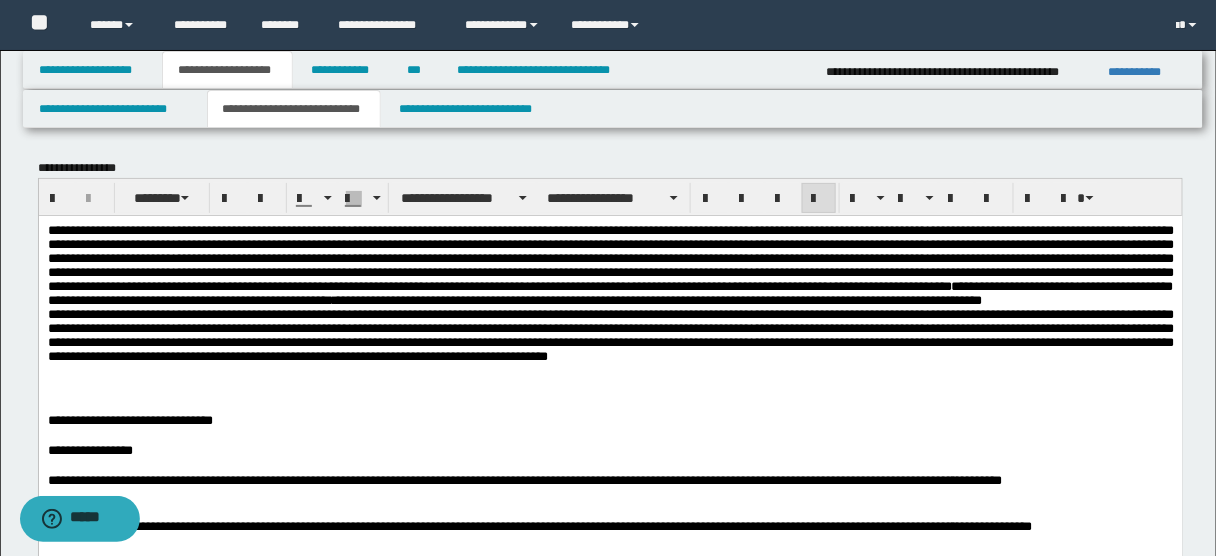 click on "**********" at bounding box center [610, 311] 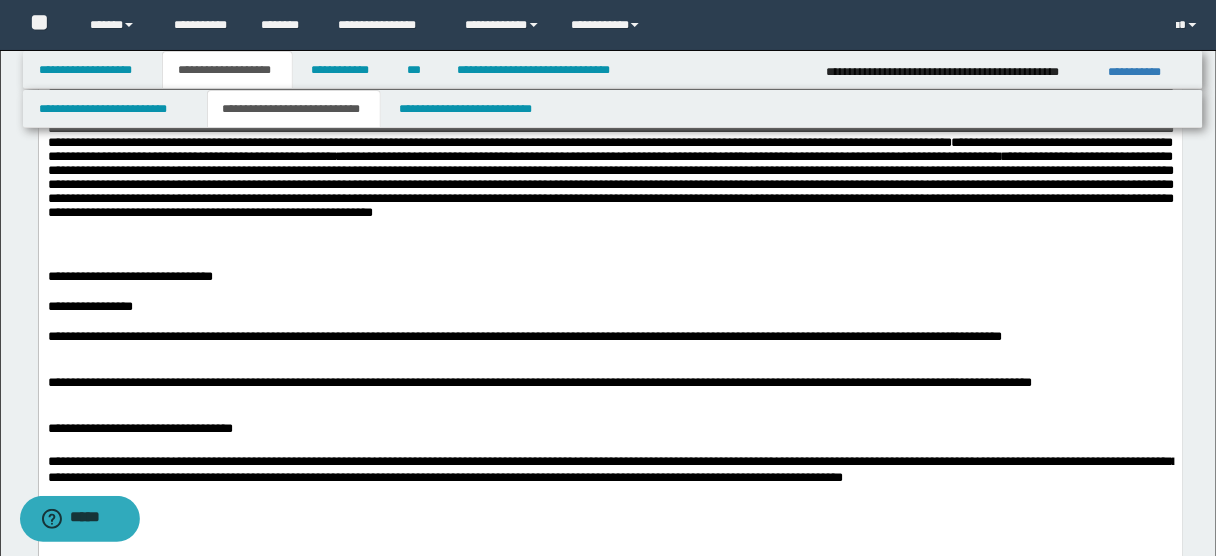 scroll, scrollTop: 172, scrollLeft: 0, axis: vertical 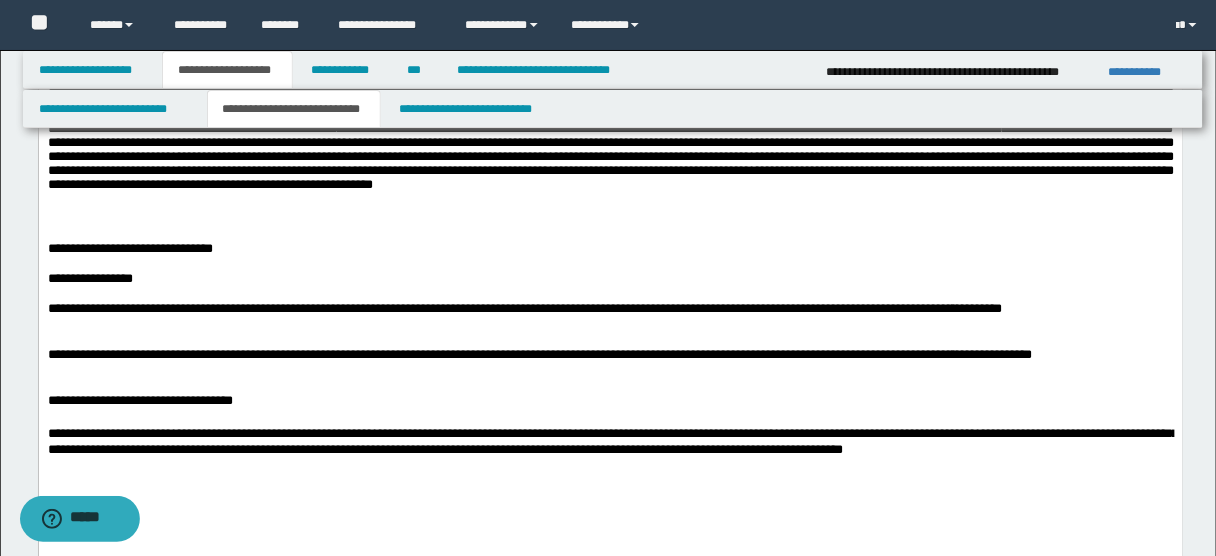 click on "**********" at bounding box center (610, 401) 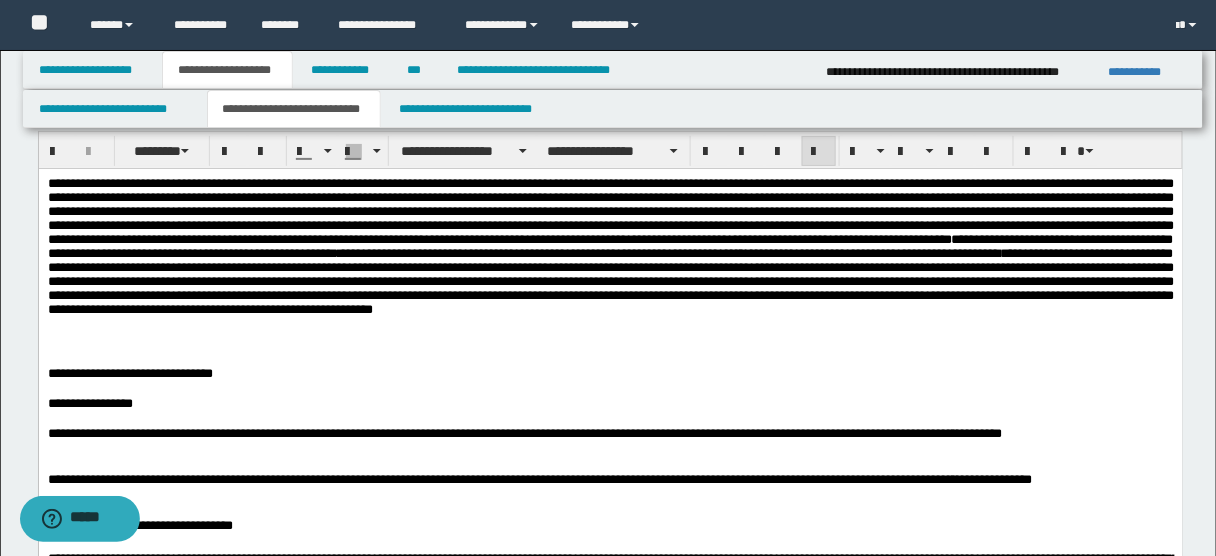 scroll, scrollTop: 0, scrollLeft: 0, axis: both 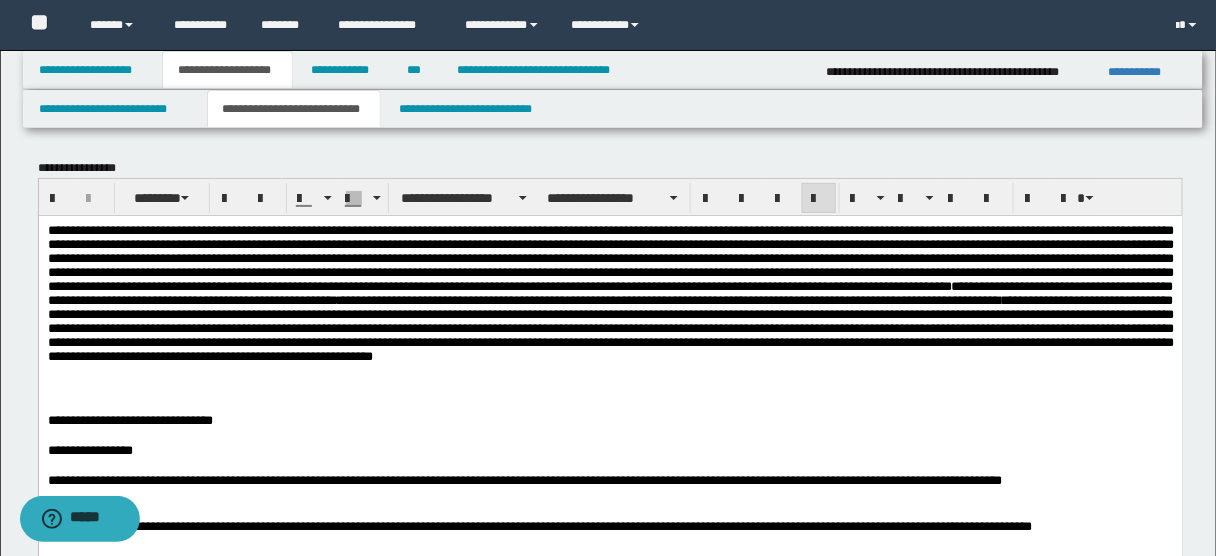 click on "**********" at bounding box center [610, 311] 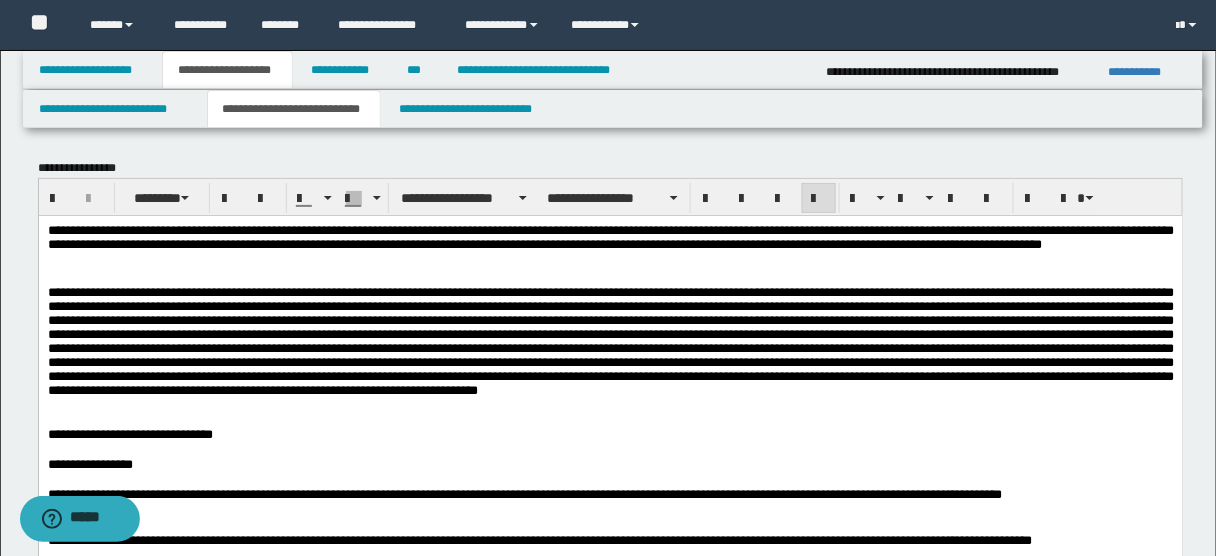 click at bounding box center [610, 349] 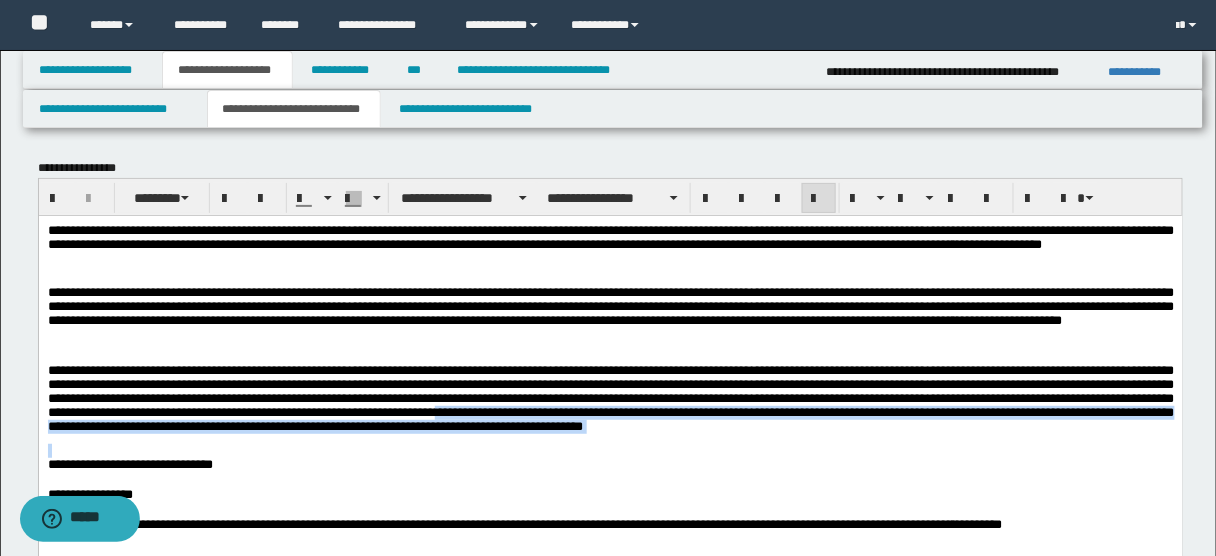 drag, startPoint x: 708, startPoint y: 419, endPoint x: 960, endPoint y: 453, distance: 254.28331 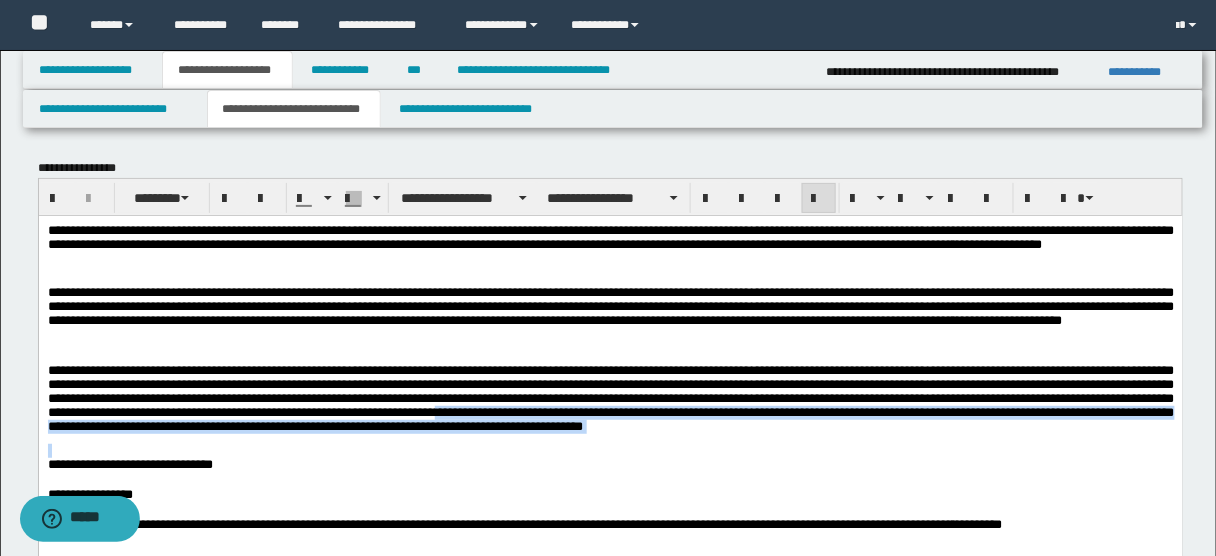 click on "**********" at bounding box center (610, 497) 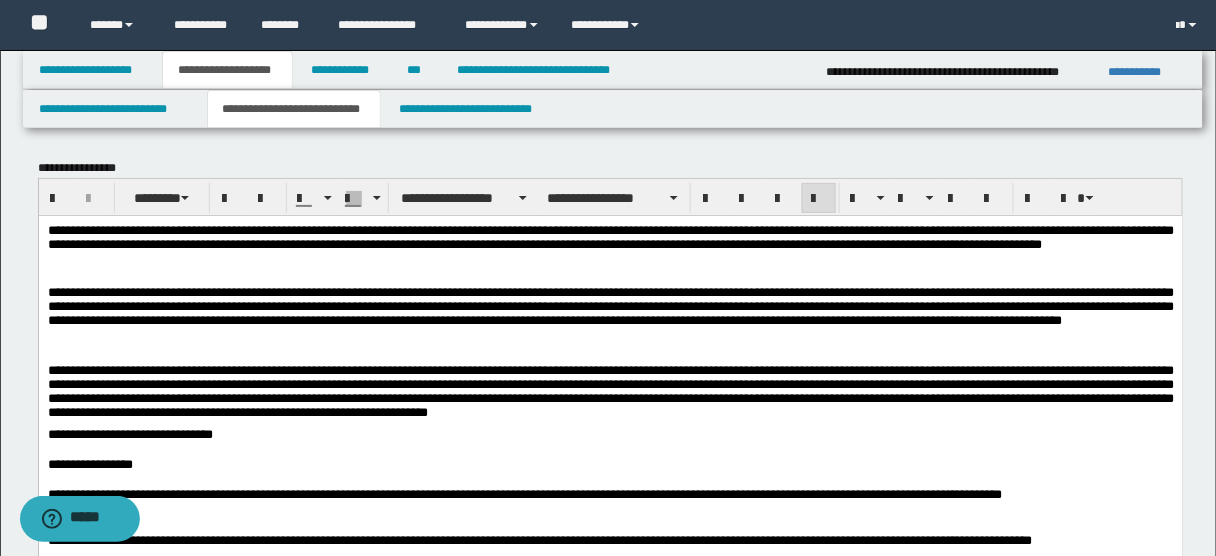 click on "**********" at bounding box center (610, 247) 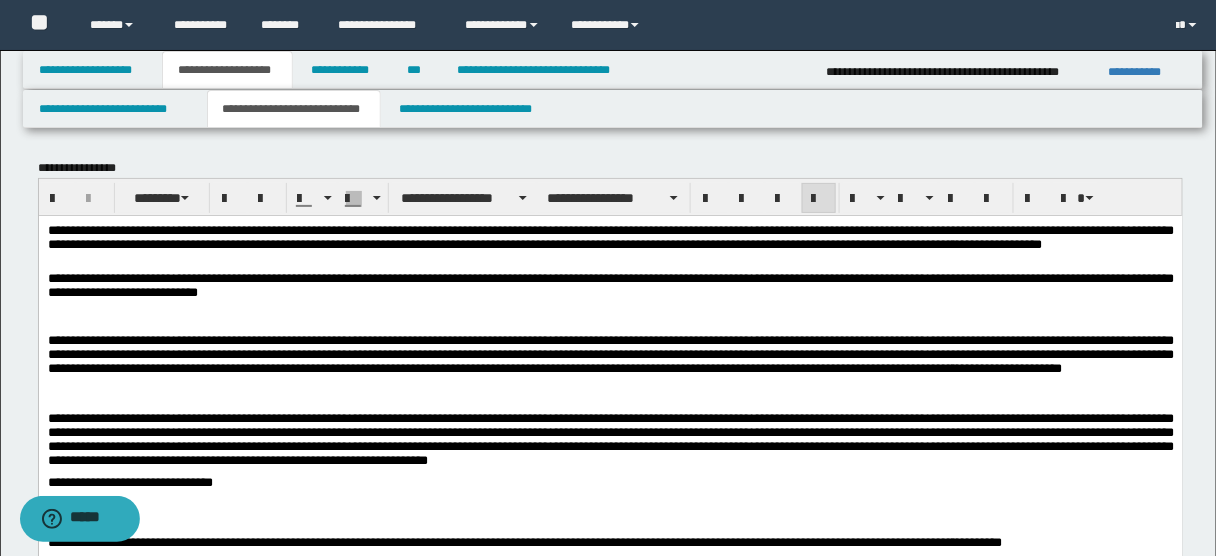 click on "**********" at bounding box center [610, 247] 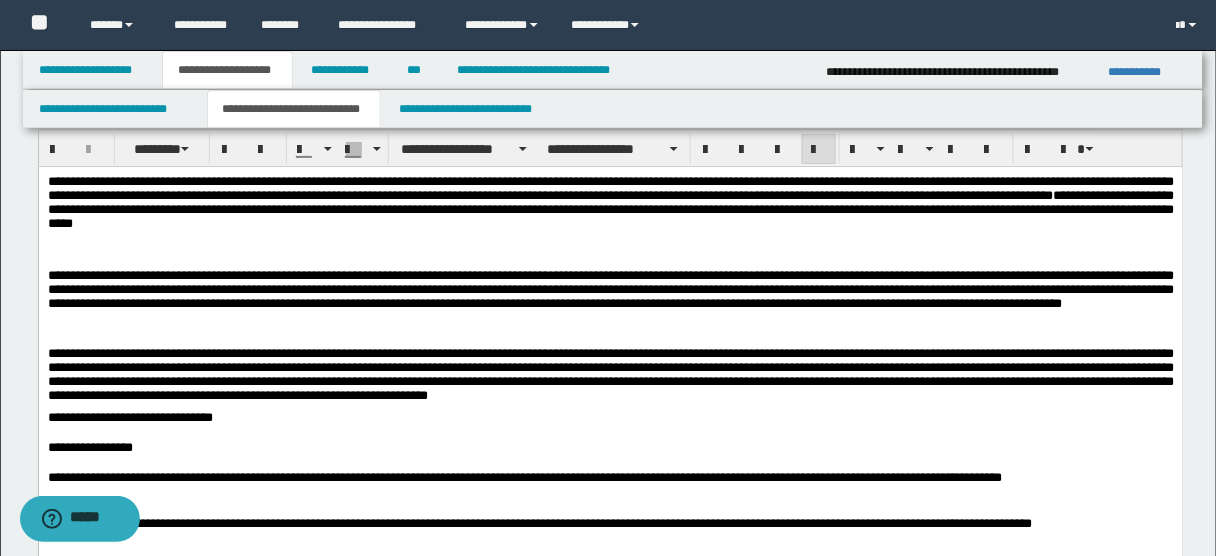 scroll, scrollTop: 50, scrollLeft: 0, axis: vertical 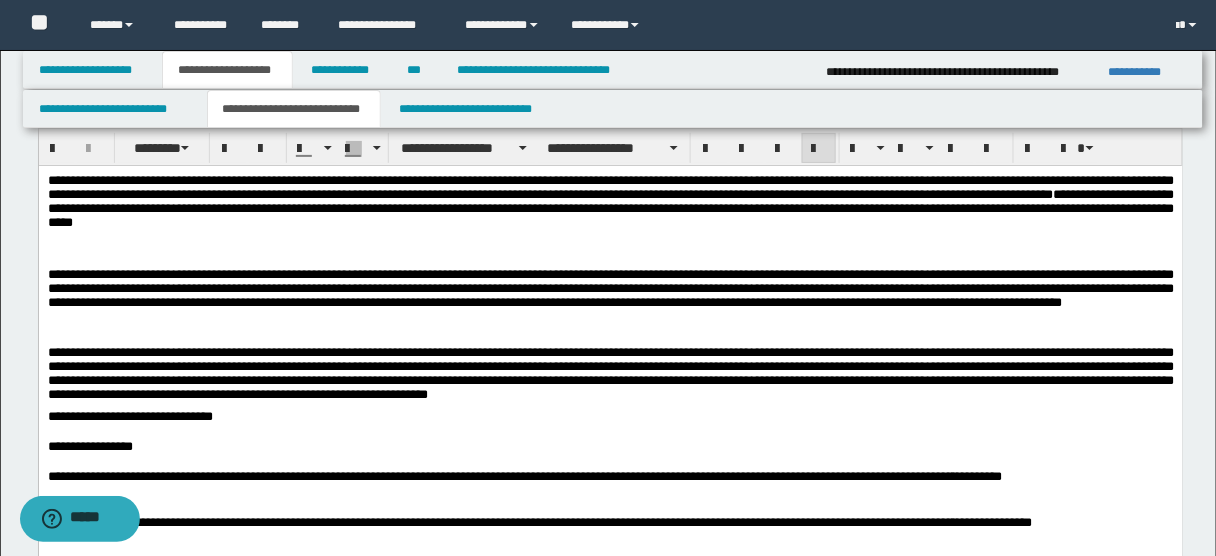 click on "**********" at bounding box center (610, 377) 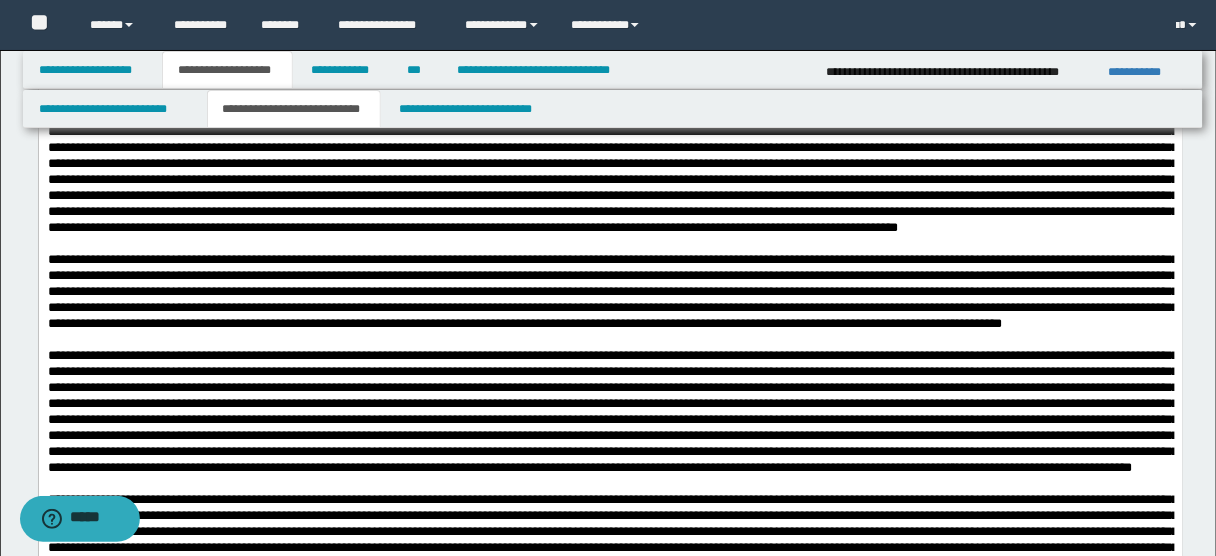 scroll, scrollTop: 3850, scrollLeft: 0, axis: vertical 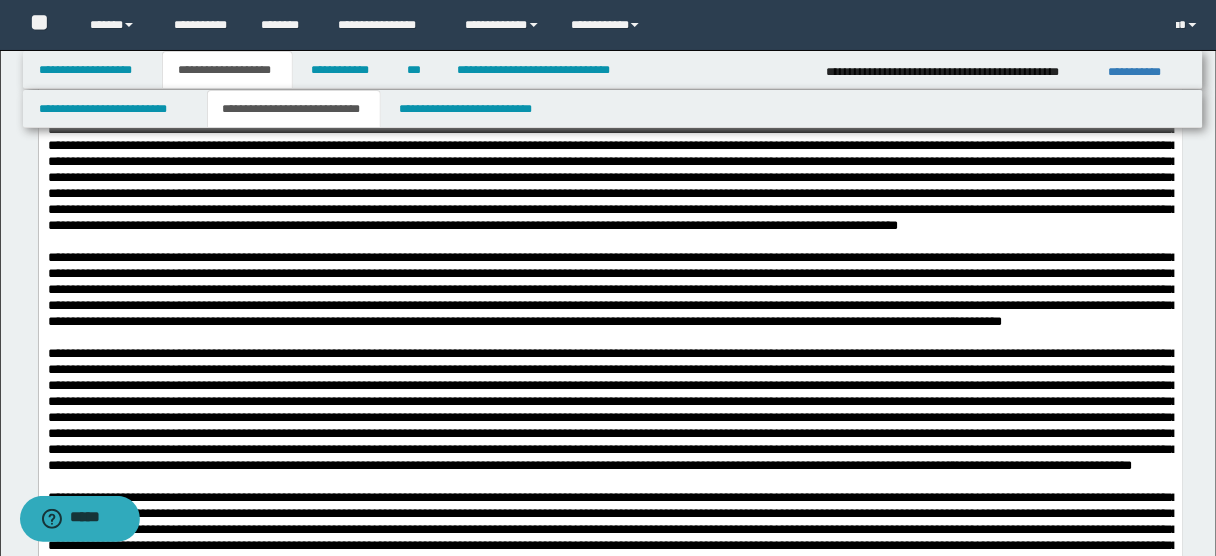 click at bounding box center [610, 44] 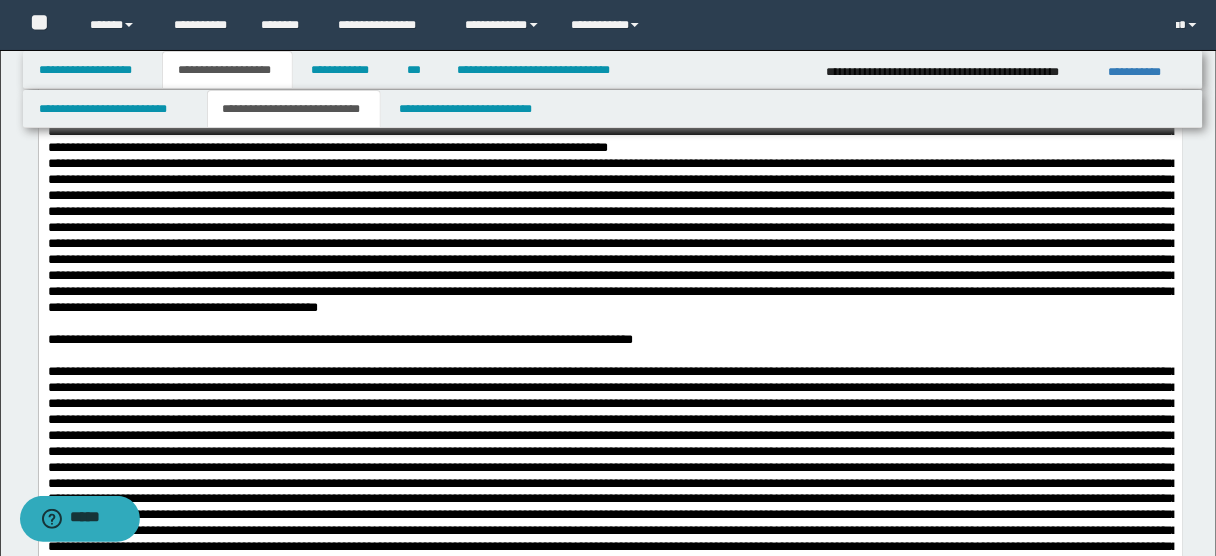 scroll, scrollTop: 6154, scrollLeft: 0, axis: vertical 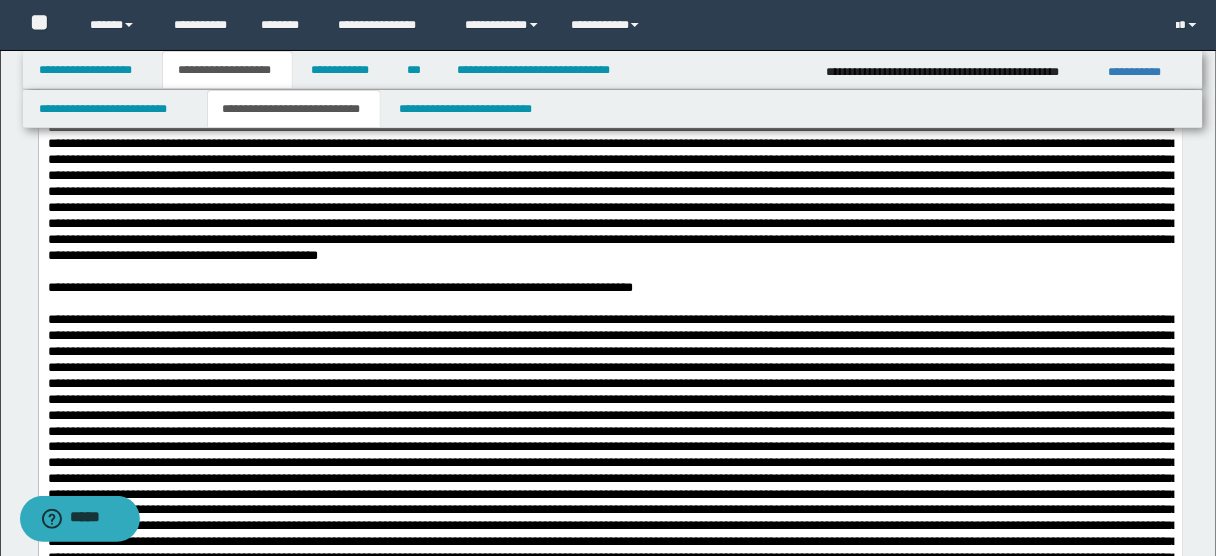 click on "**********" at bounding box center [610, -197] 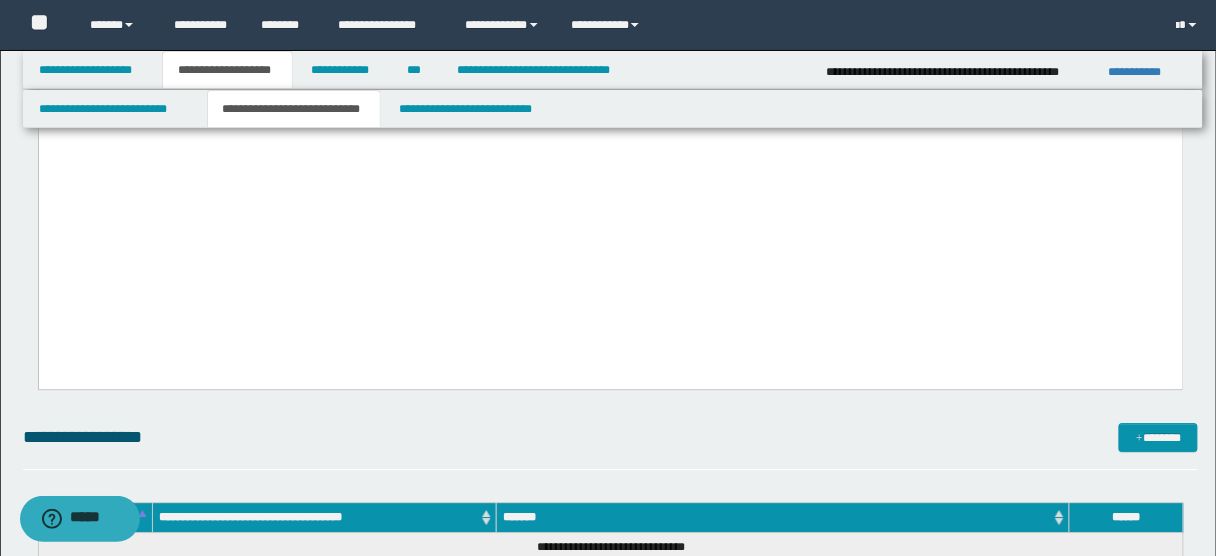 scroll, scrollTop: 6971, scrollLeft: 0, axis: vertical 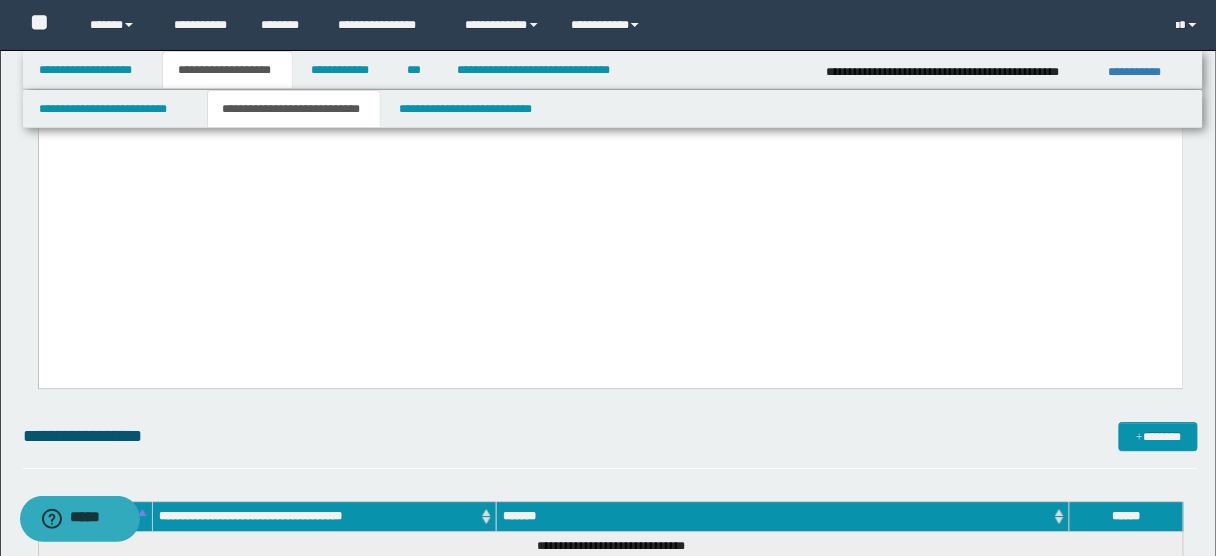 click on "**********" at bounding box center (610, -3058) 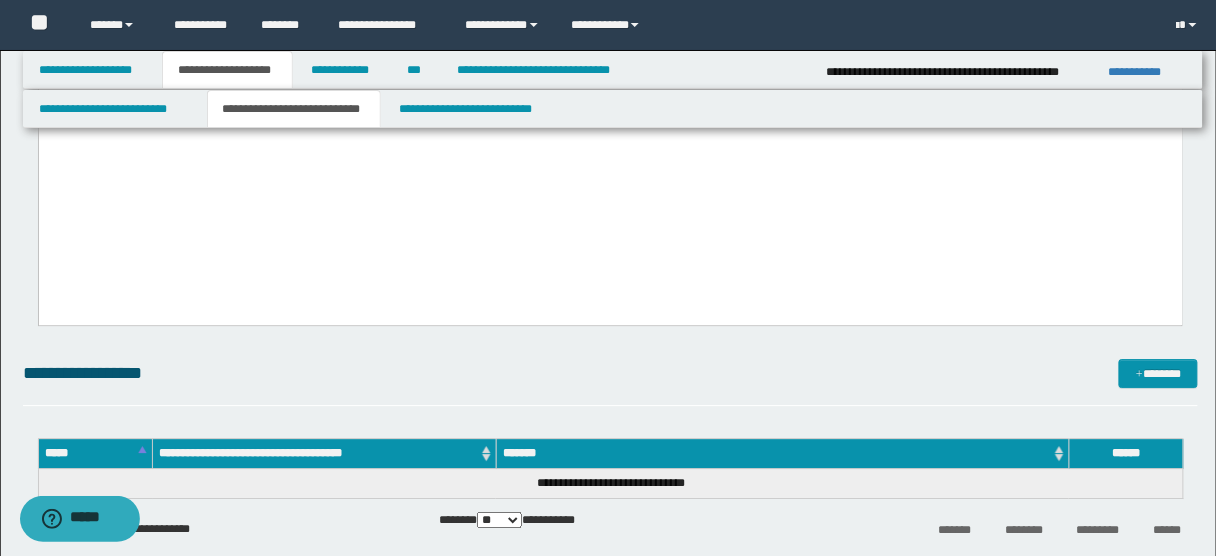 scroll, scrollTop: 7592, scrollLeft: 0, axis: vertical 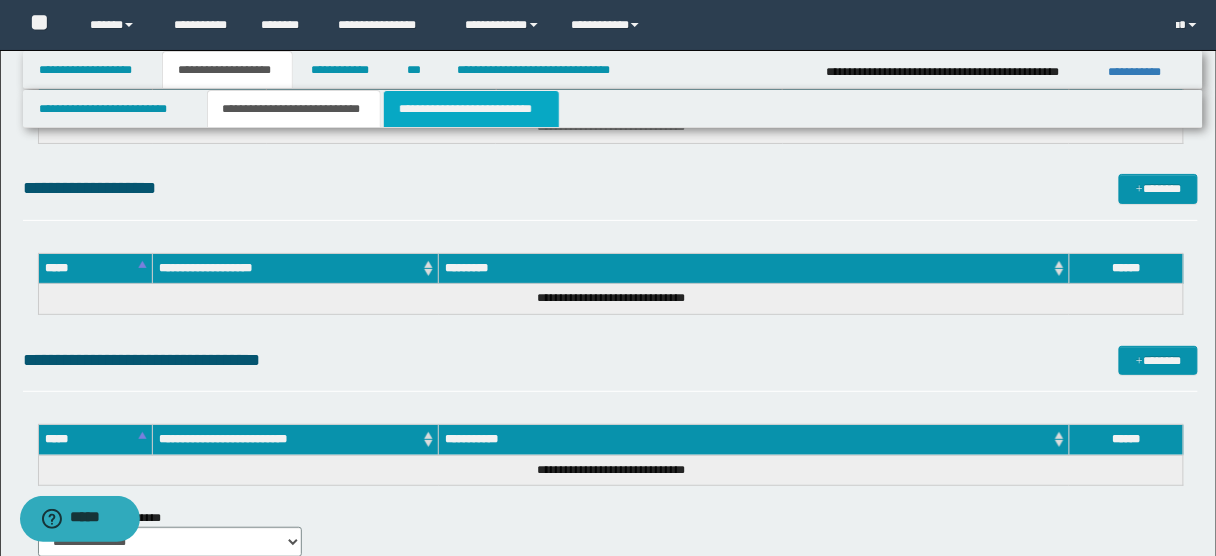 click on "**********" at bounding box center [471, 109] 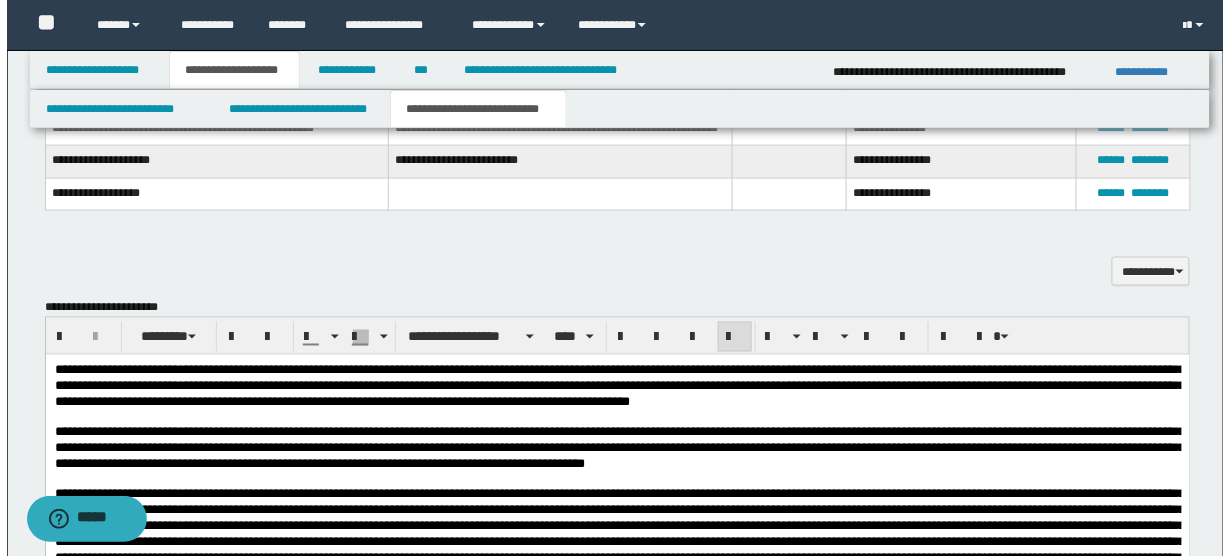 scroll, scrollTop: 424, scrollLeft: 0, axis: vertical 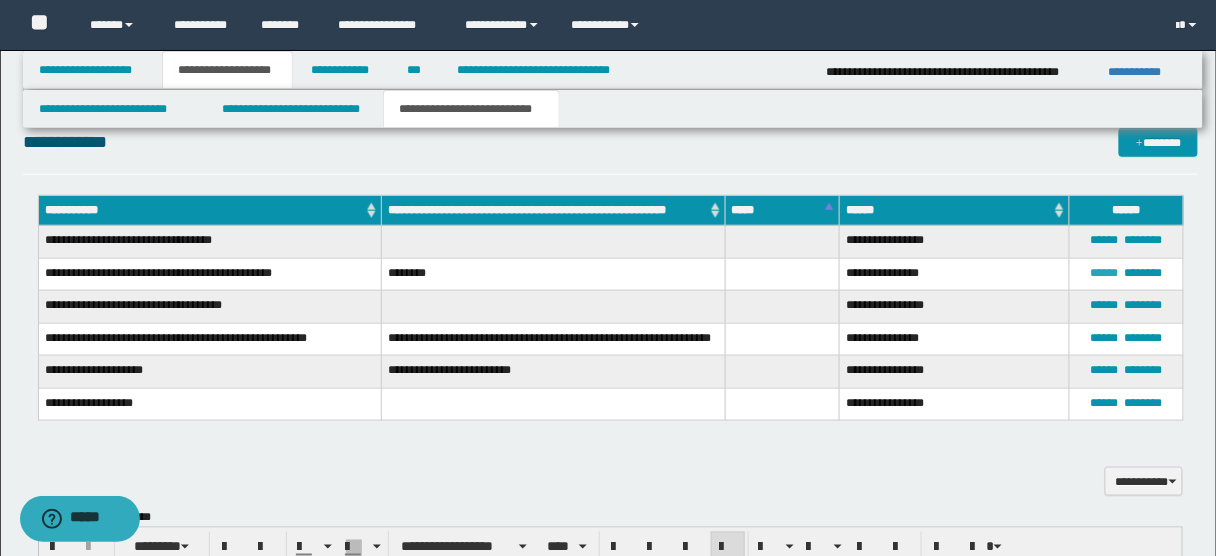 click on "******" at bounding box center [1105, 273] 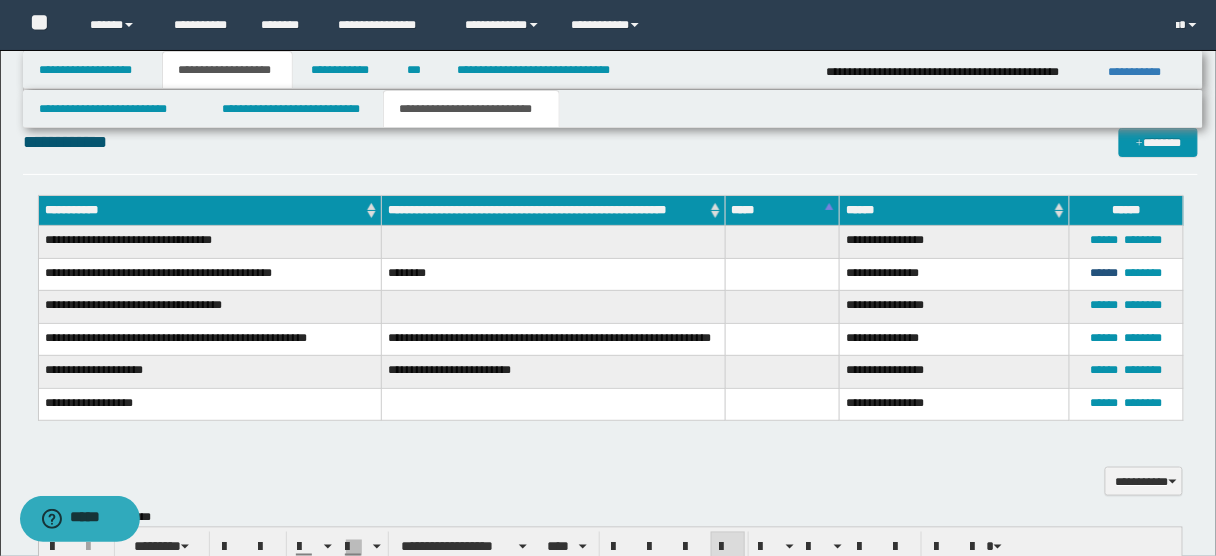 type on "**********" 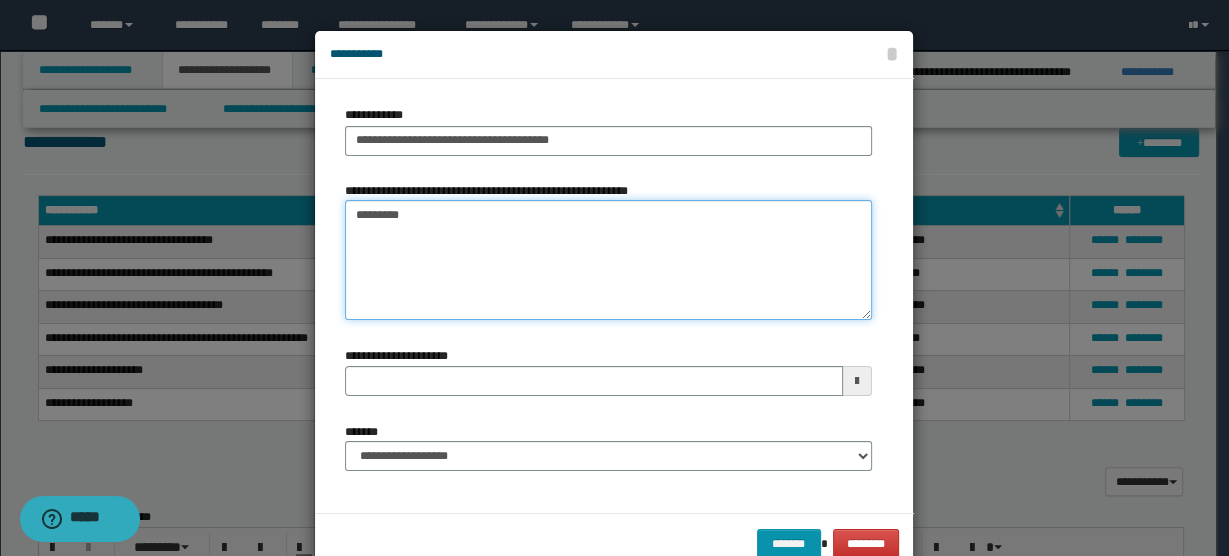drag, startPoint x: 441, startPoint y: 217, endPoint x: 303, endPoint y: 205, distance: 138.52075 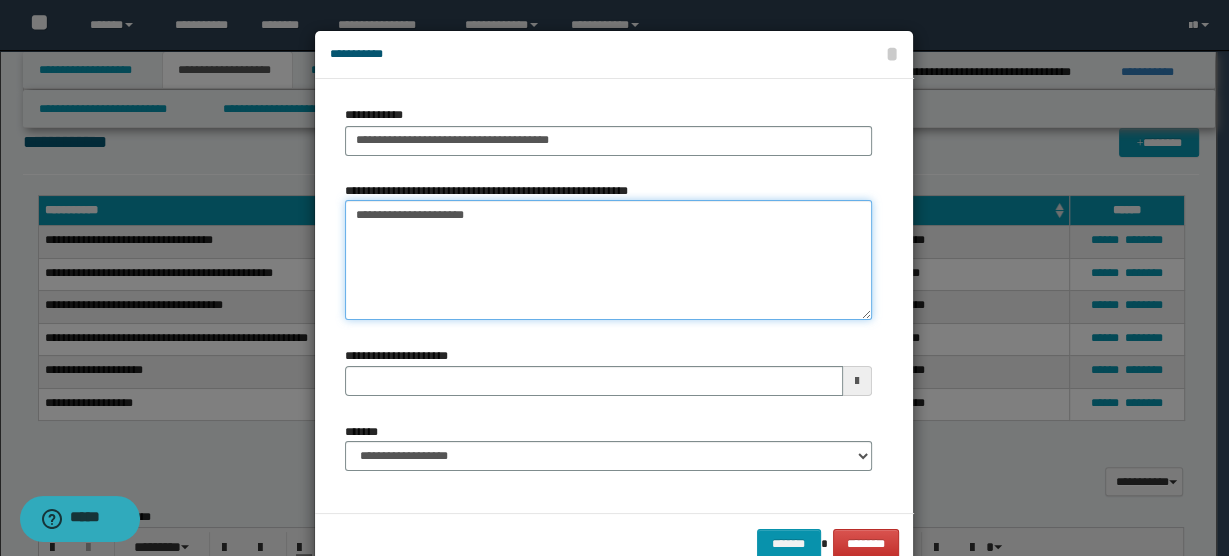 type on "**********" 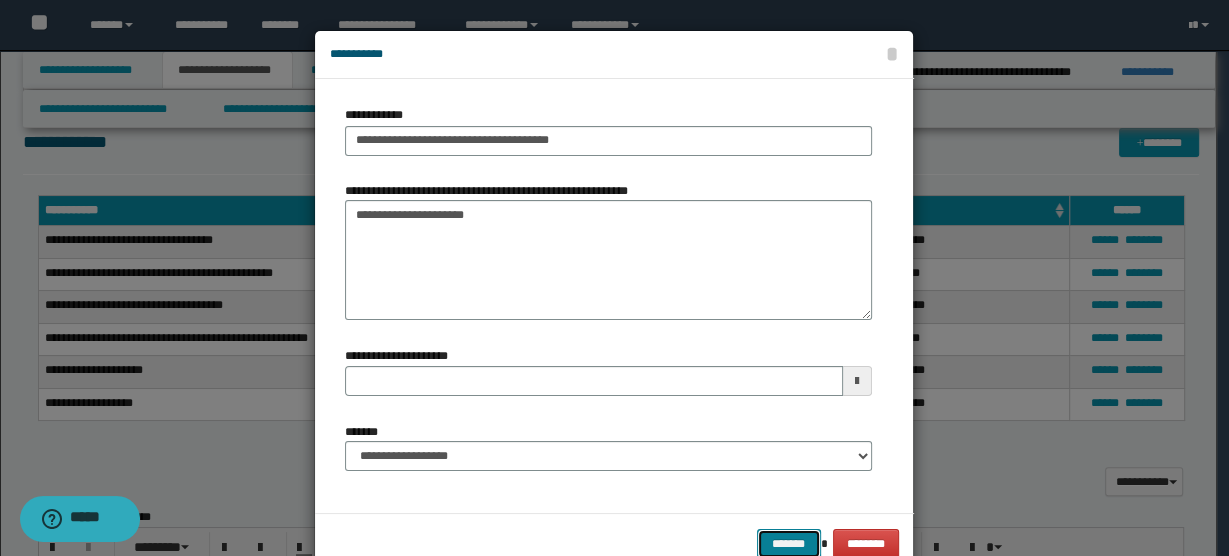 click on "*******" at bounding box center [789, 543] 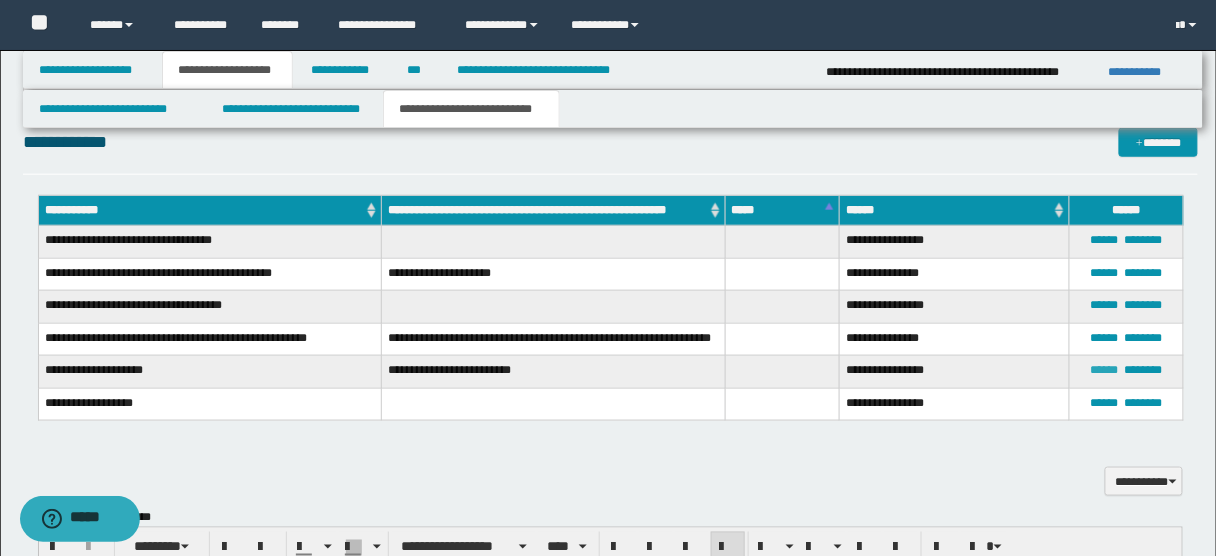 click on "******" at bounding box center (1105, 370) 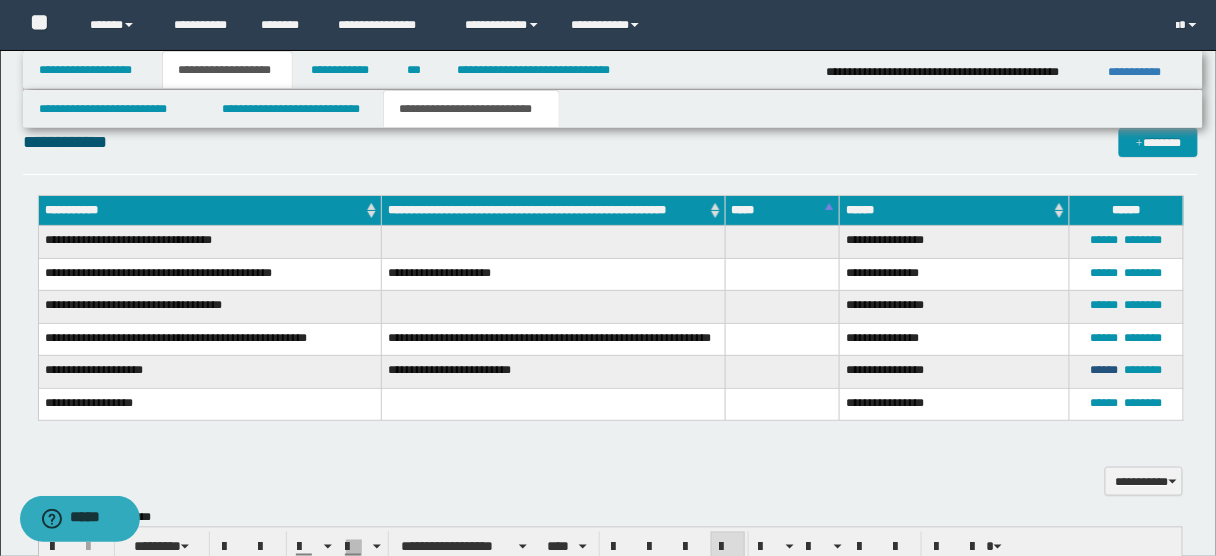 type on "**********" 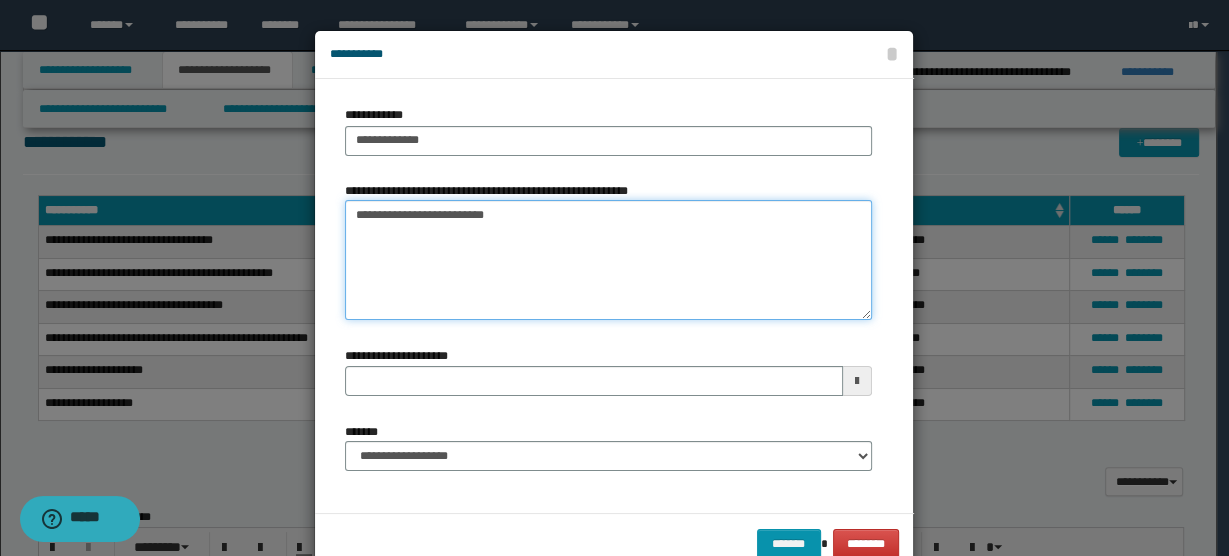 drag, startPoint x: 520, startPoint y: 216, endPoint x: 205, endPoint y: 224, distance: 315.10156 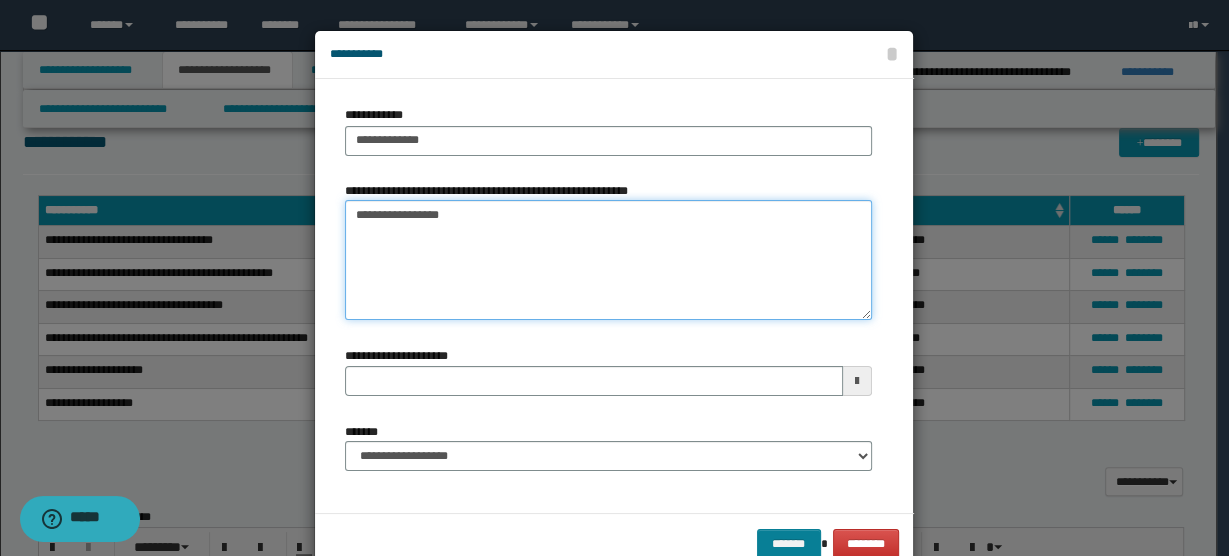 type on "**********" 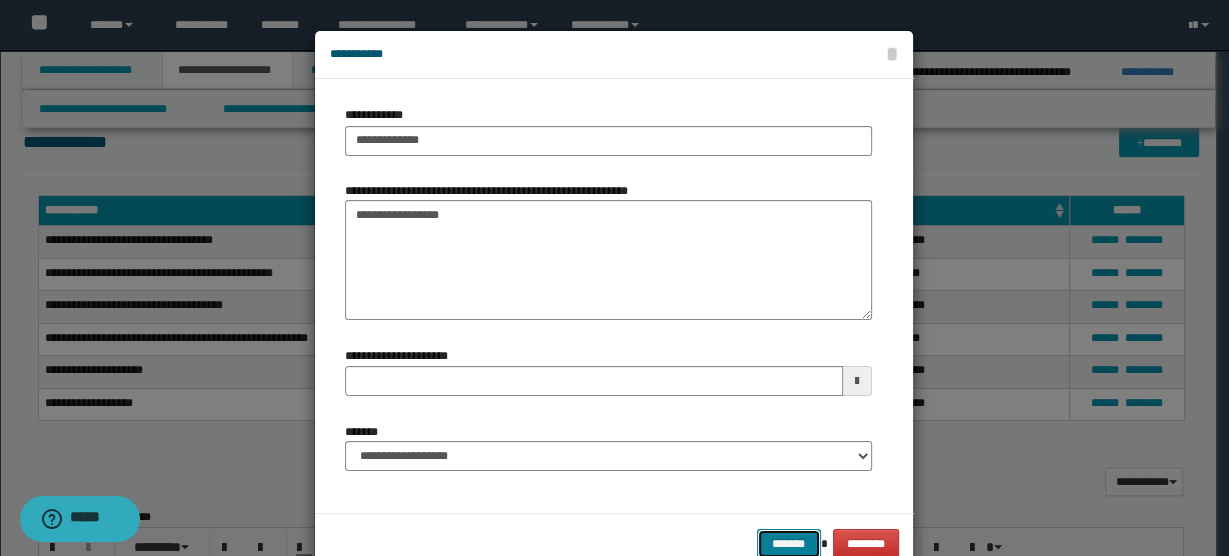 click on "*******" at bounding box center (789, 543) 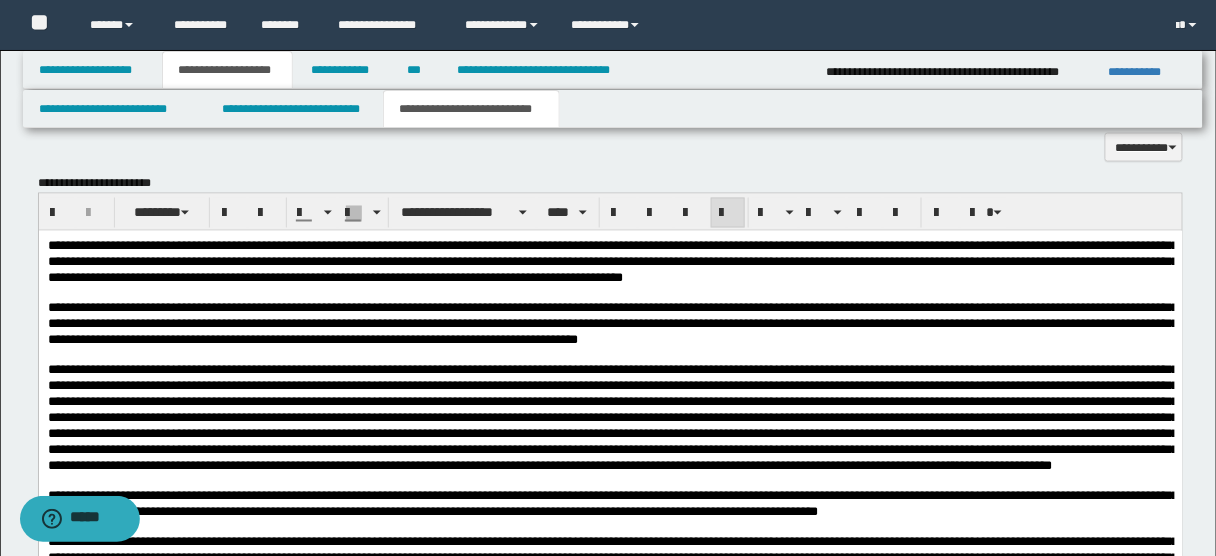 scroll, scrollTop: 771, scrollLeft: 0, axis: vertical 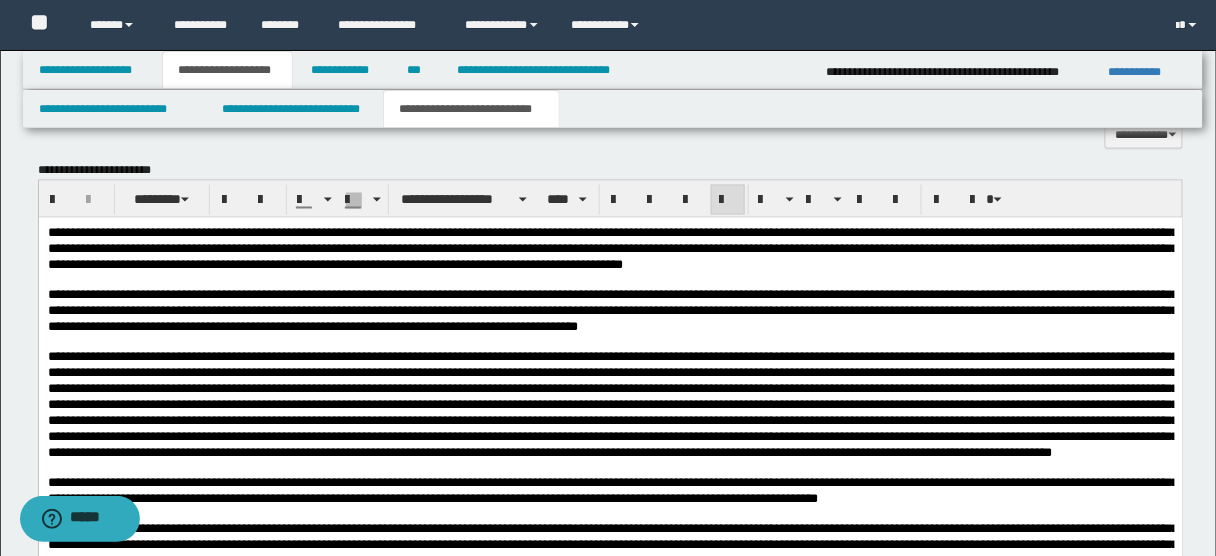click at bounding box center [612, 404] 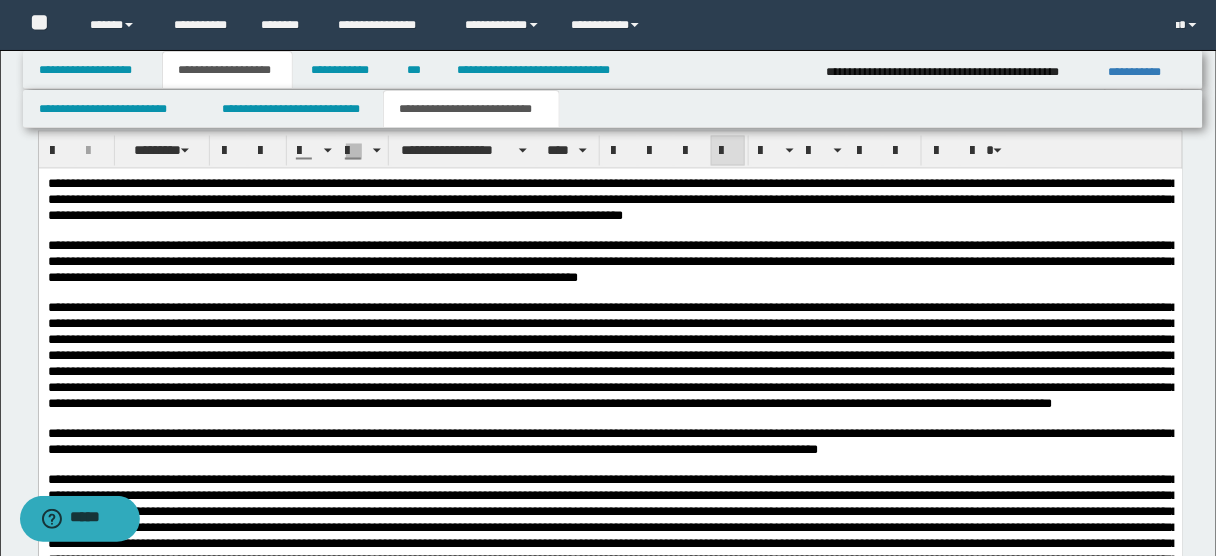 scroll, scrollTop: 822, scrollLeft: 0, axis: vertical 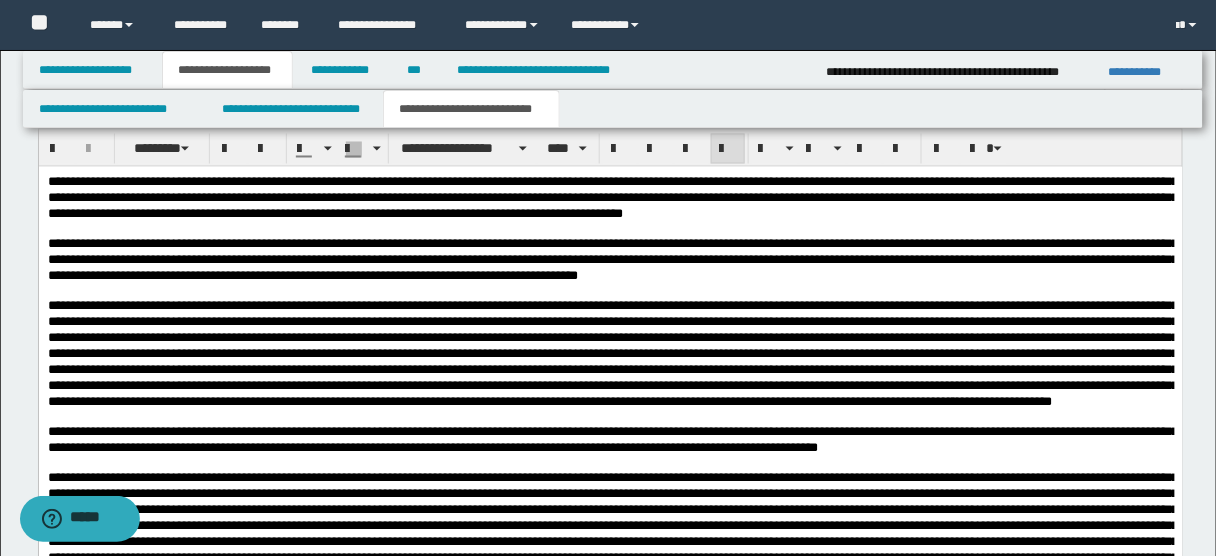 click at bounding box center (612, 353) 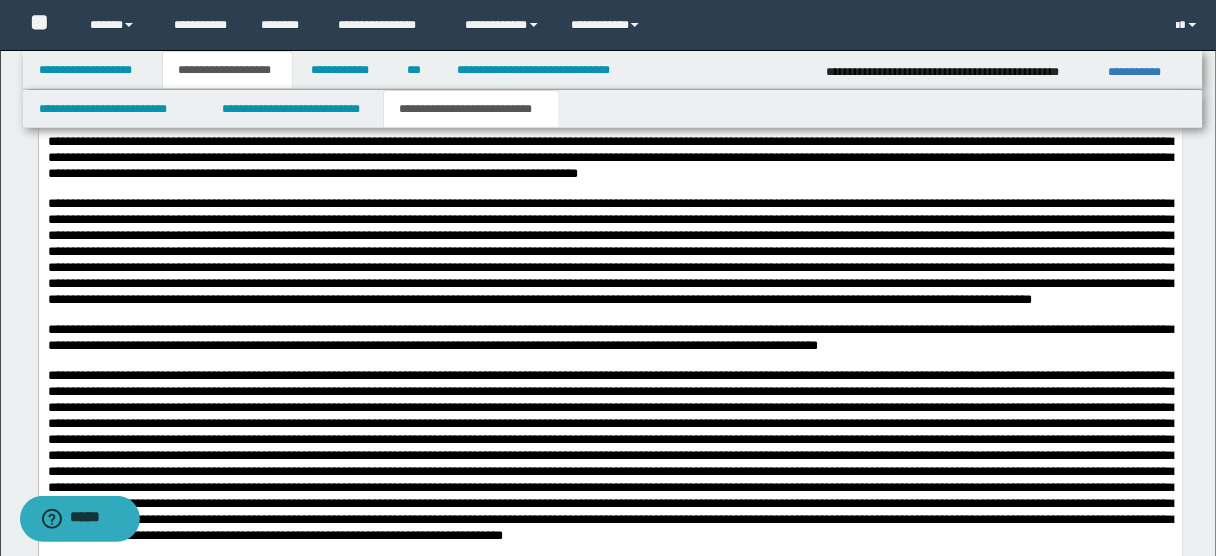 scroll, scrollTop: 928, scrollLeft: 0, axis: vertical 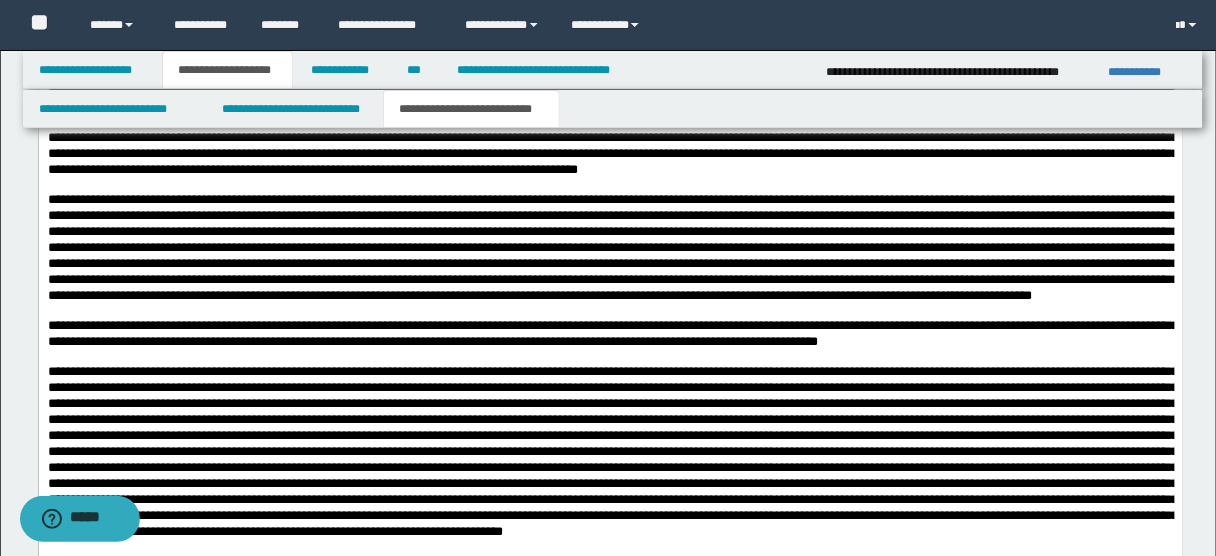 click at bounding box center (612, 247) 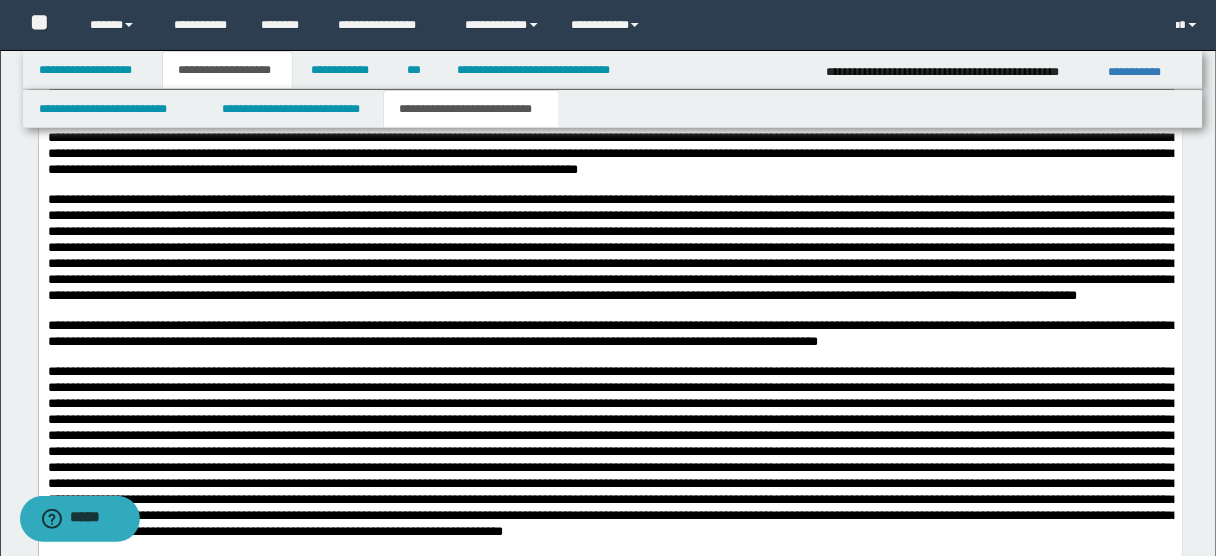 click on "**********" at bounding box center [612, 333] 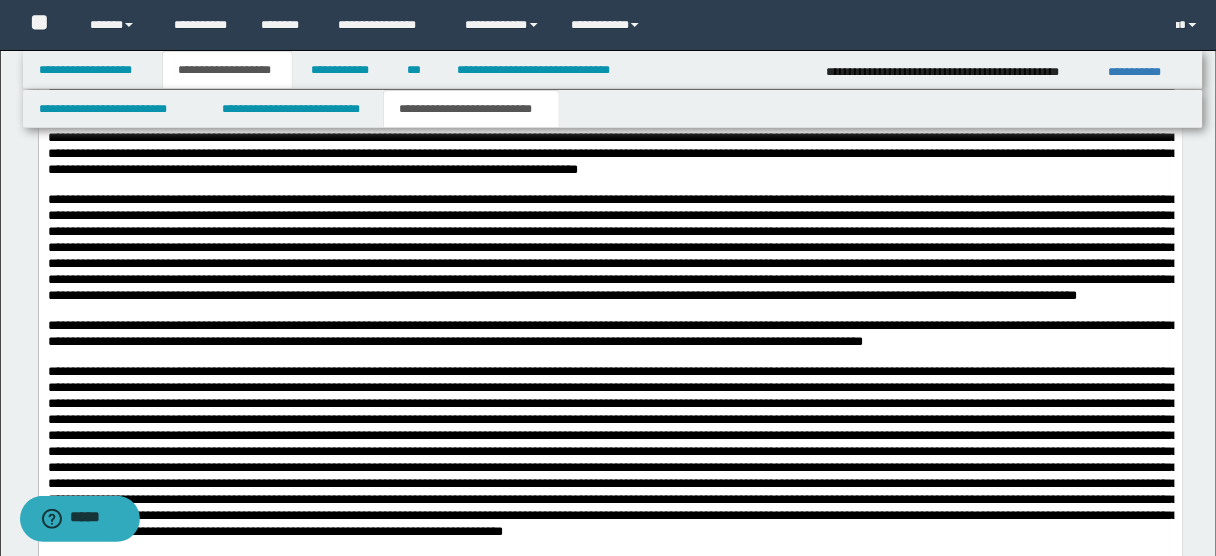 click on "**********" at bounding box center (612, 333) 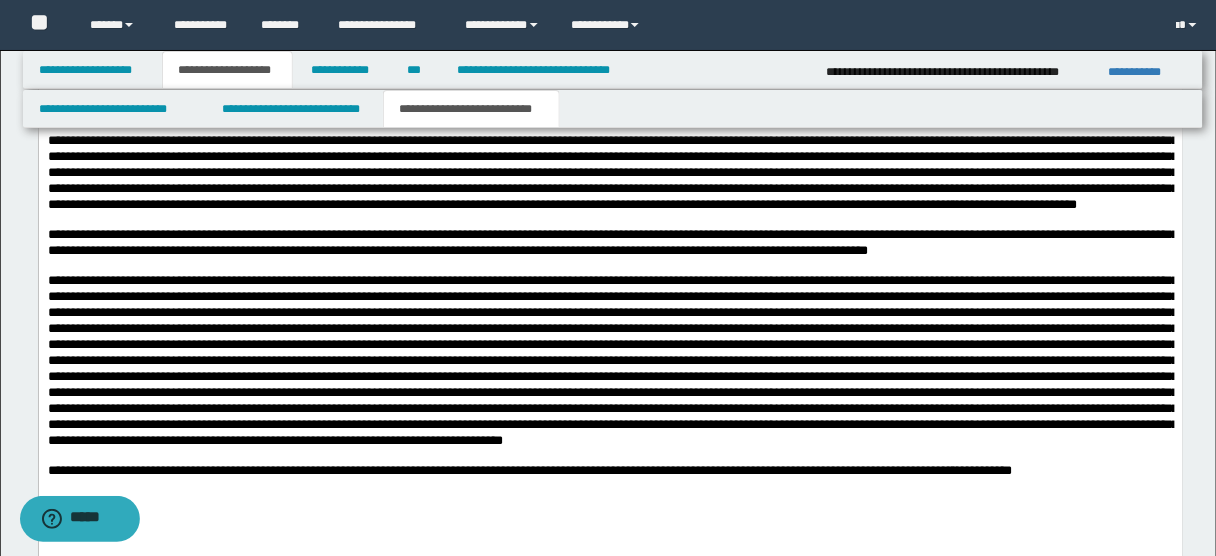 scroll, scrollTop: 1050, scrollLeft: 0, axis: vertical 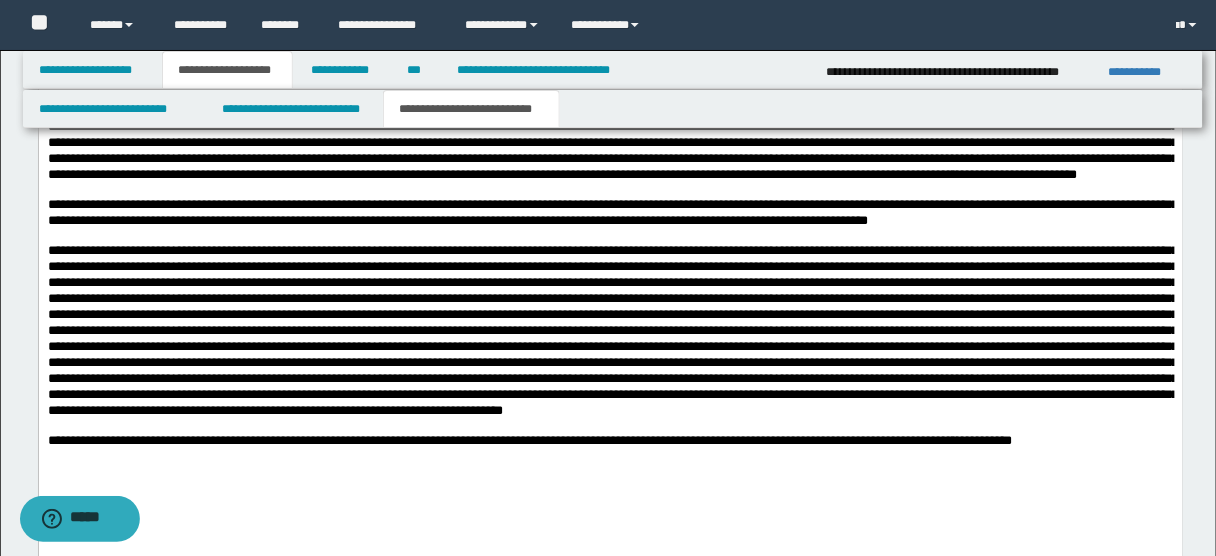 click at bounding box center [612, 331] 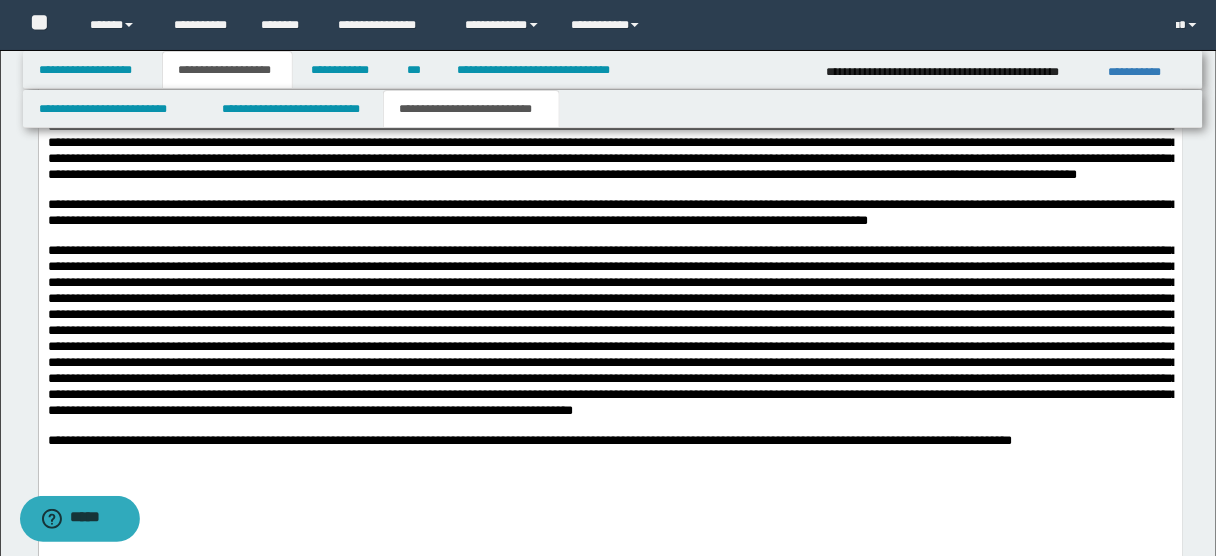 click at bounding box center (612, 331) 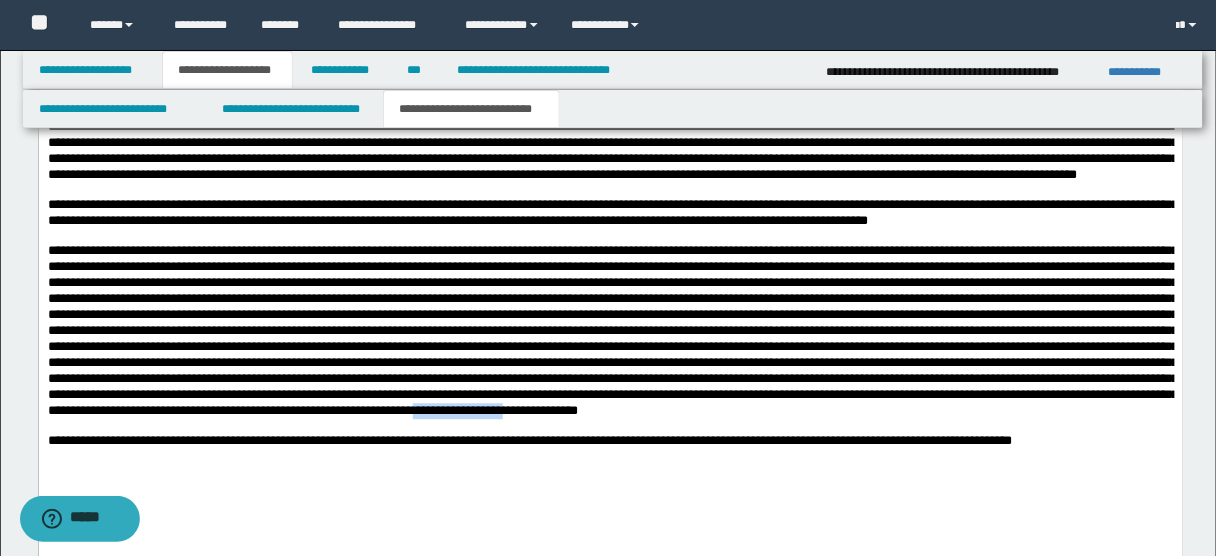 drag, startPoint x: 357, startPoint y: 452, endPoint x: 267, endPoint y: 453, distance: 90.005554 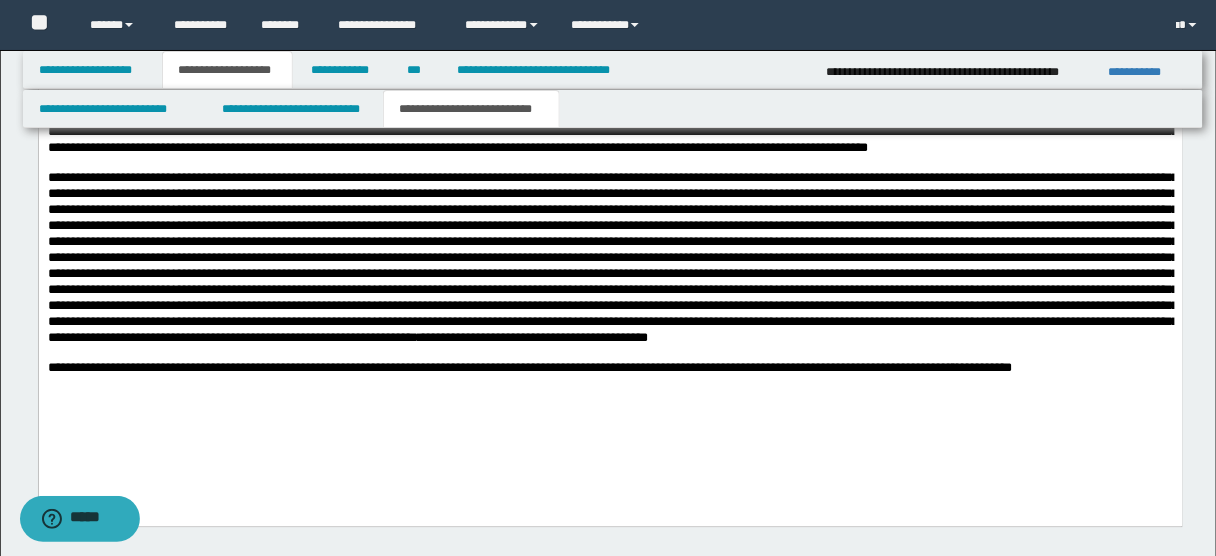 scroll, scrollTop: 1150, scrollLeft: 0, axis: vertical 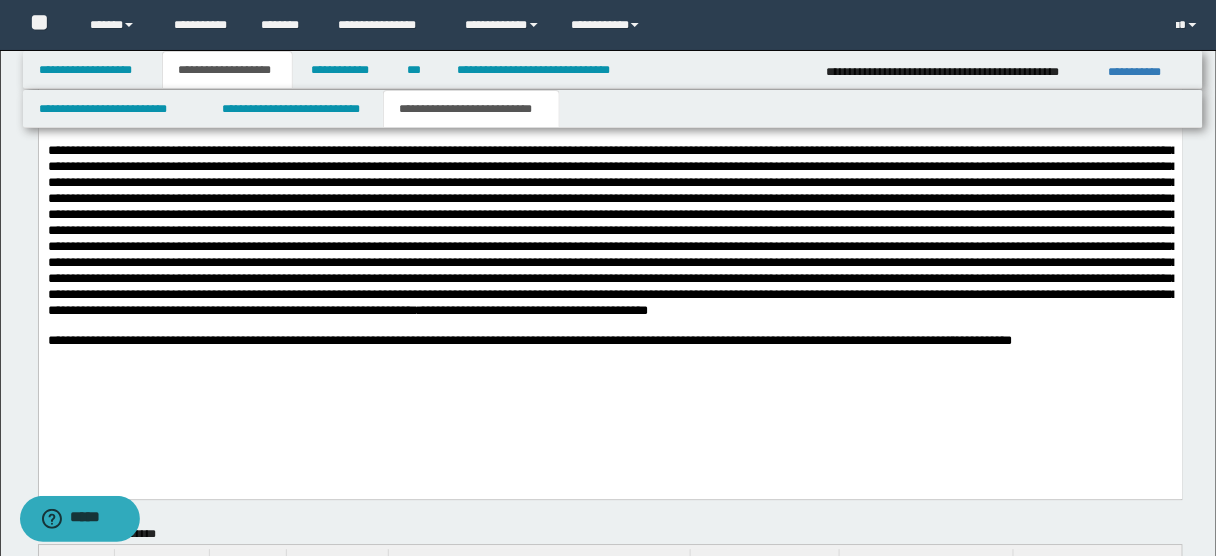click on "**********" at bounding box center [610, 124] 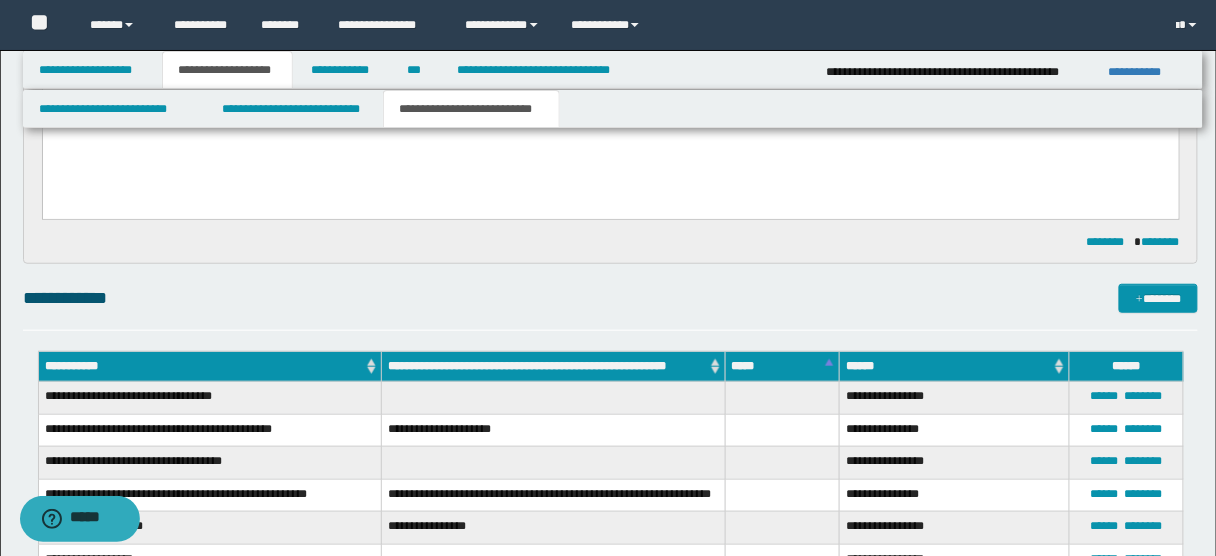 scroll, scrollTop: 264, scrollLeft: 0, axis: vertical 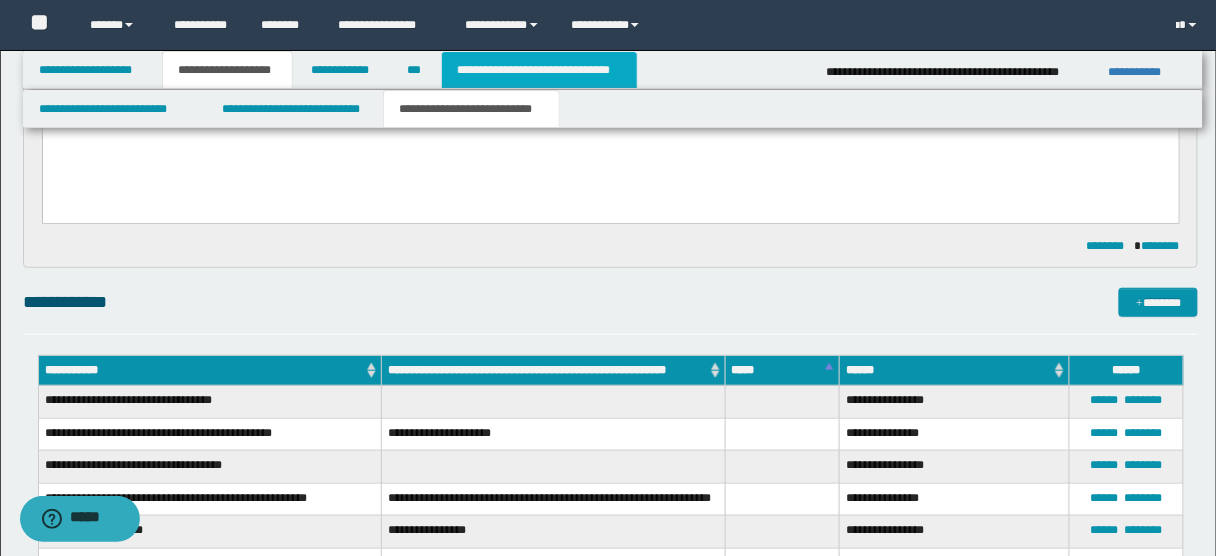 click on "**********" at bounding box center (539, 70) 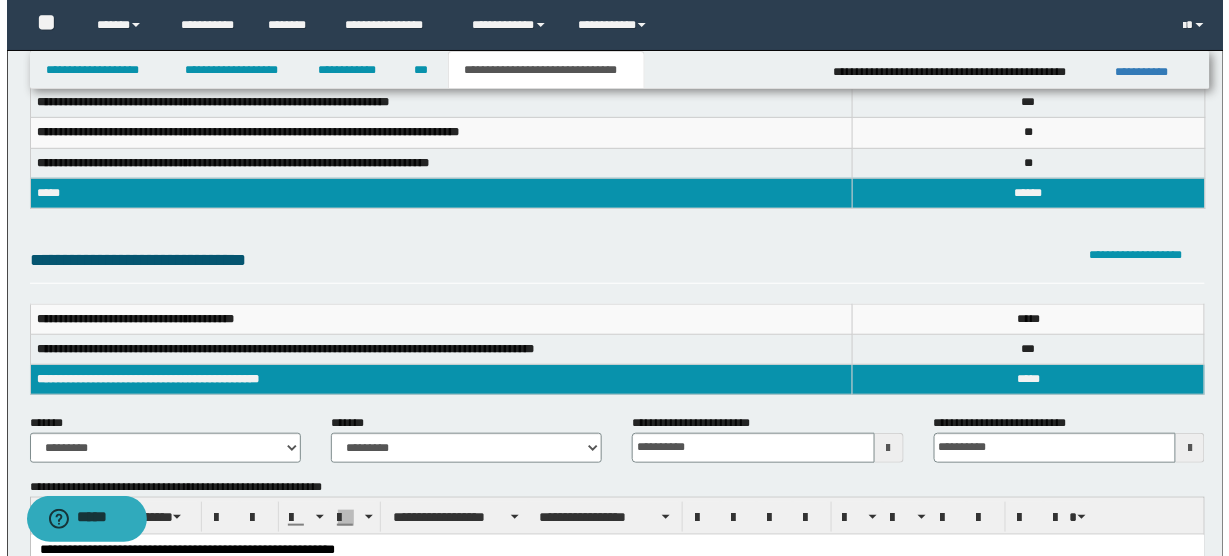 scroll, scrollTop: 0, scrollLeft: 0, axis: both 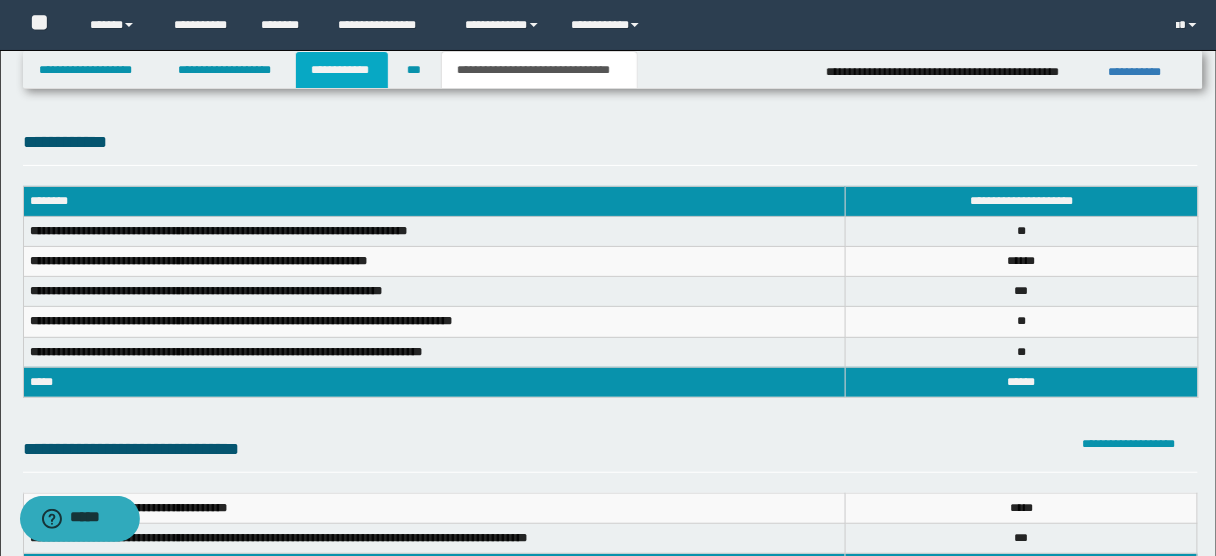 click on "**********" at bounding box center [342, 70] 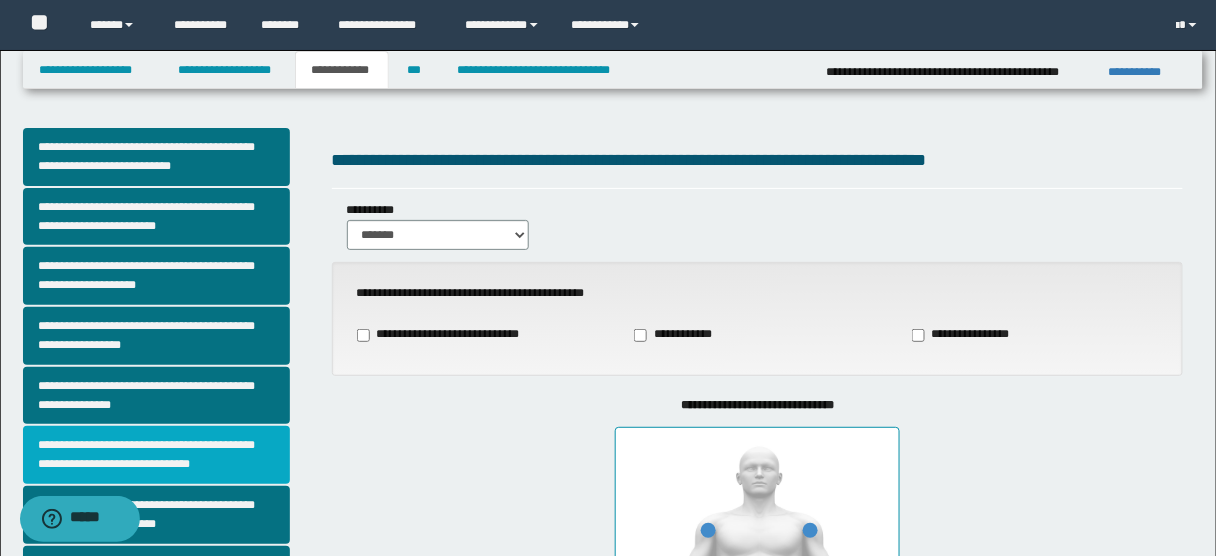 click on "**********" at bounding box center (156, 455) 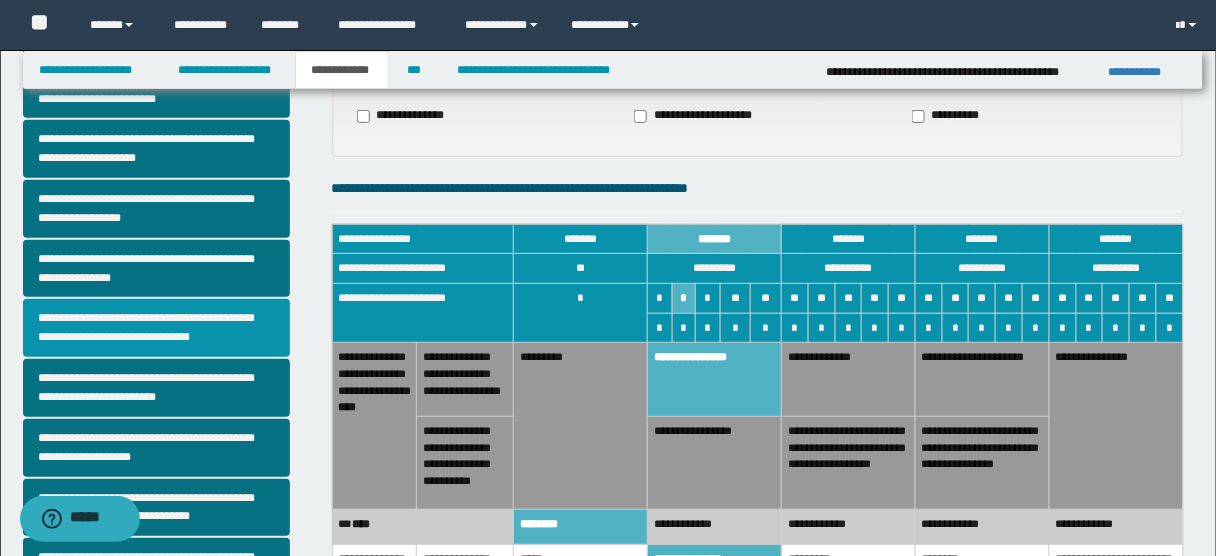 scroll, scrollTop: 330, scrollLeft: 0, axis: vertical 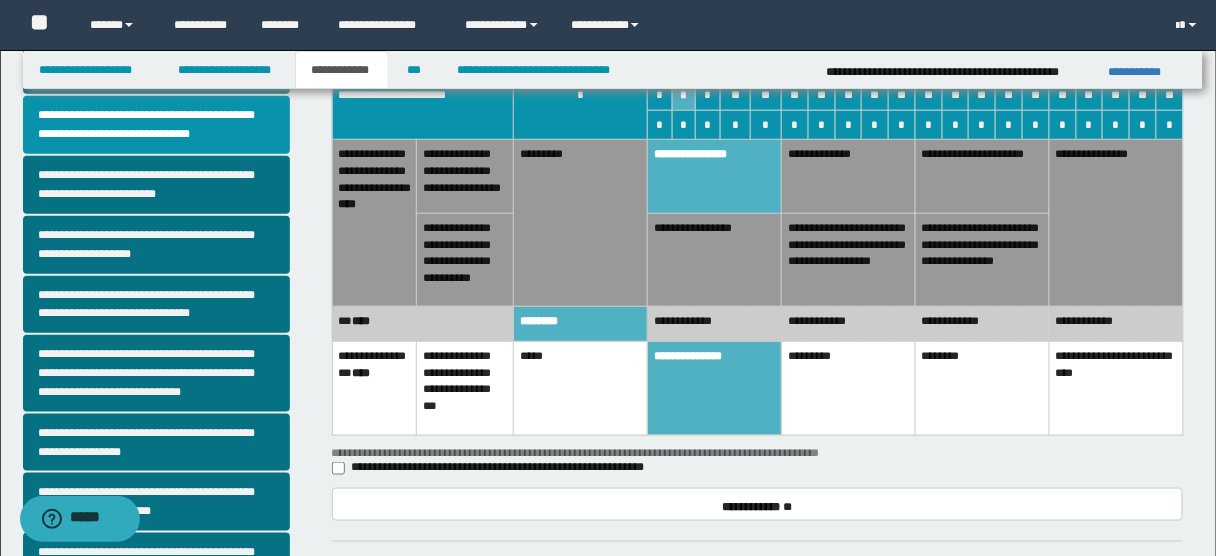 click on "*********" at bounding box center [849, 388] 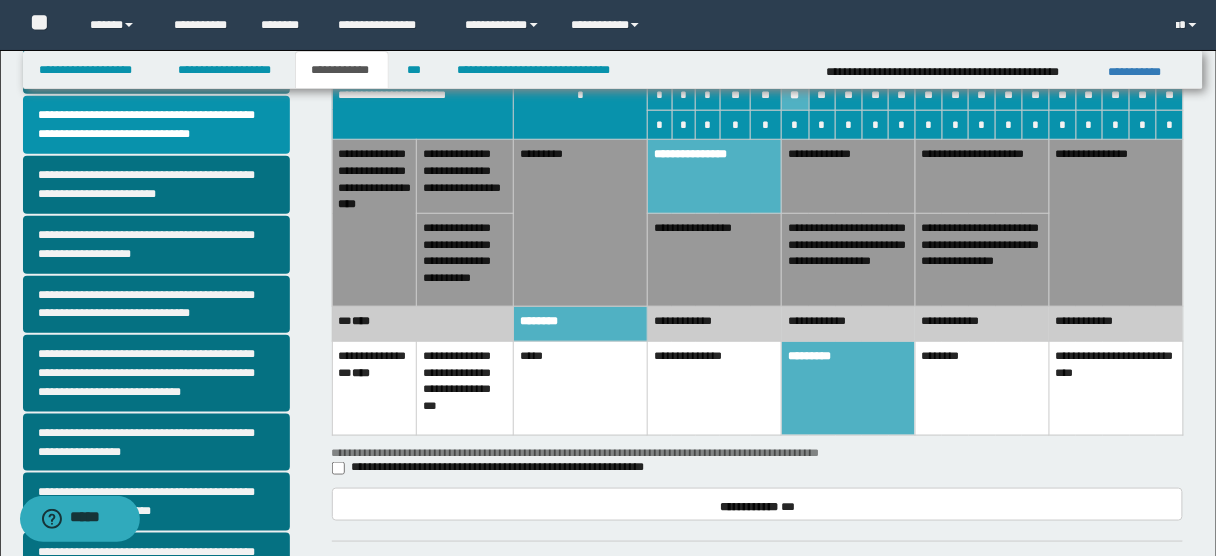 scroll, scrollTop: 282, scrollLeft: 0, axis: vertical 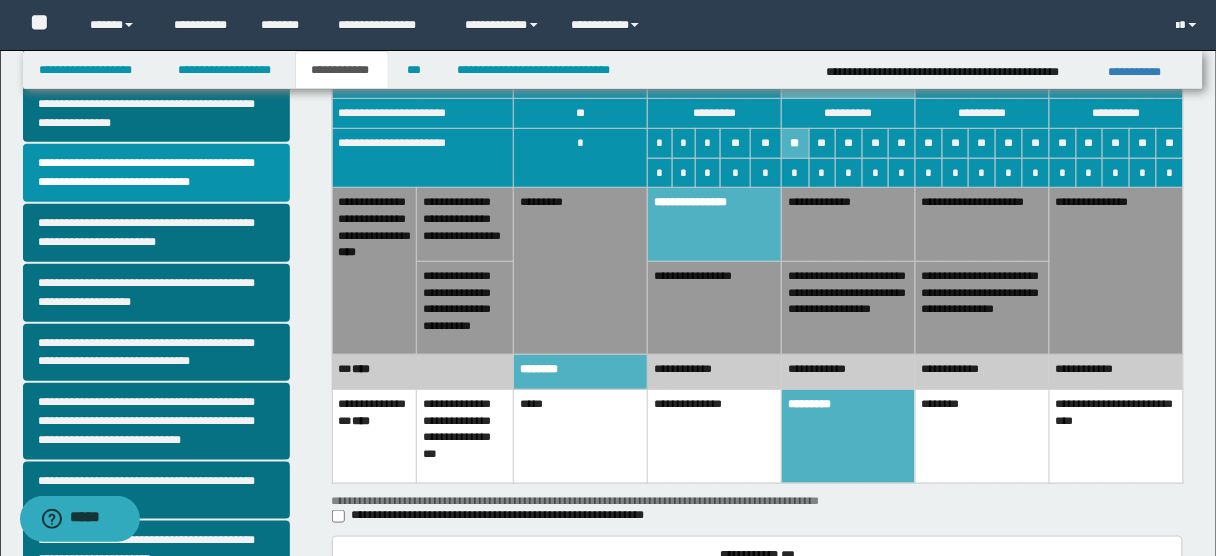 click on "**********" at bounding box center [715, 436] 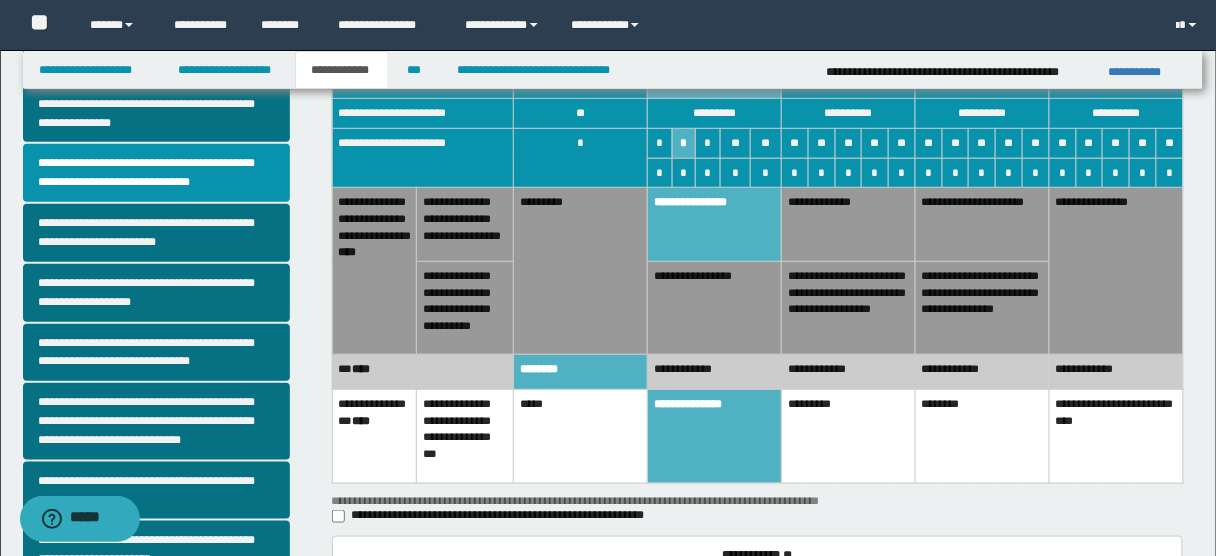 click on "**********" at bounding box center [715, 372] 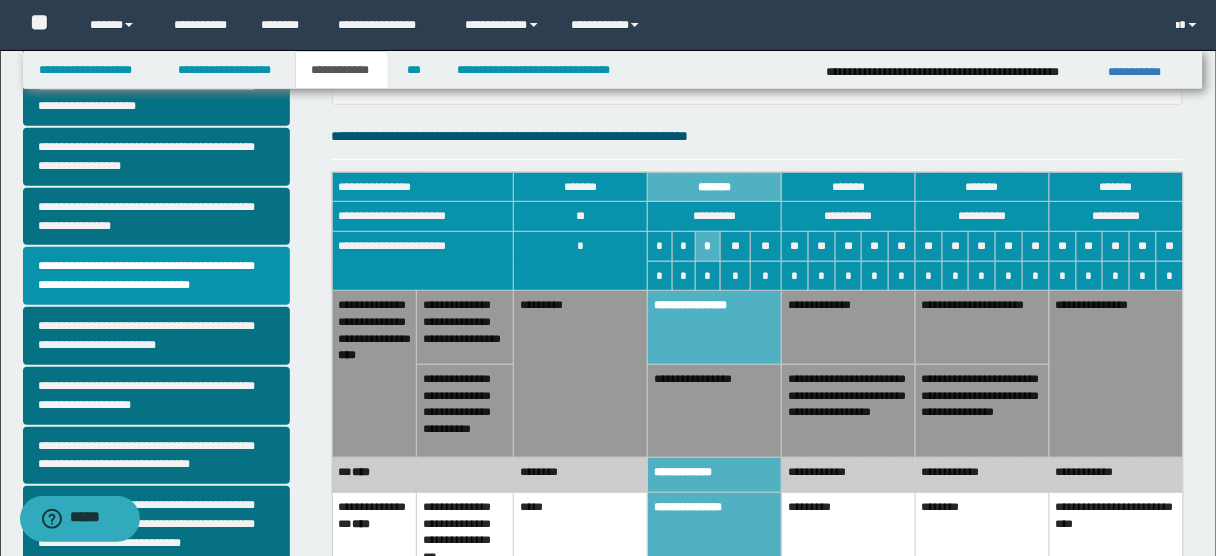 scroll, scrollTop: 151, scrollLeft: 0, axis: vertical 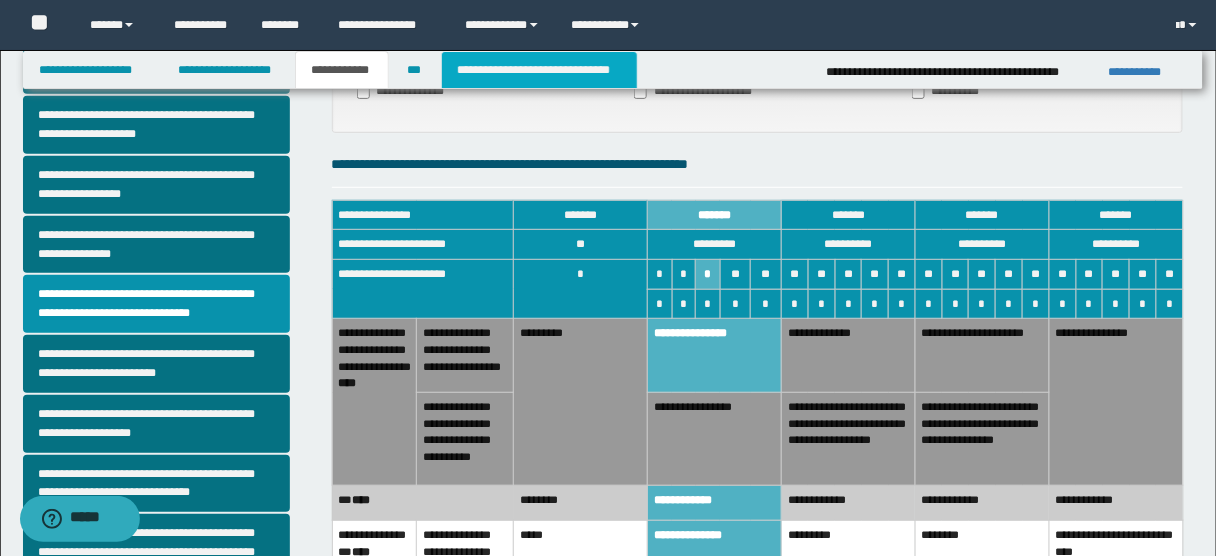 click on "**********" at bounding box center [539, 70] 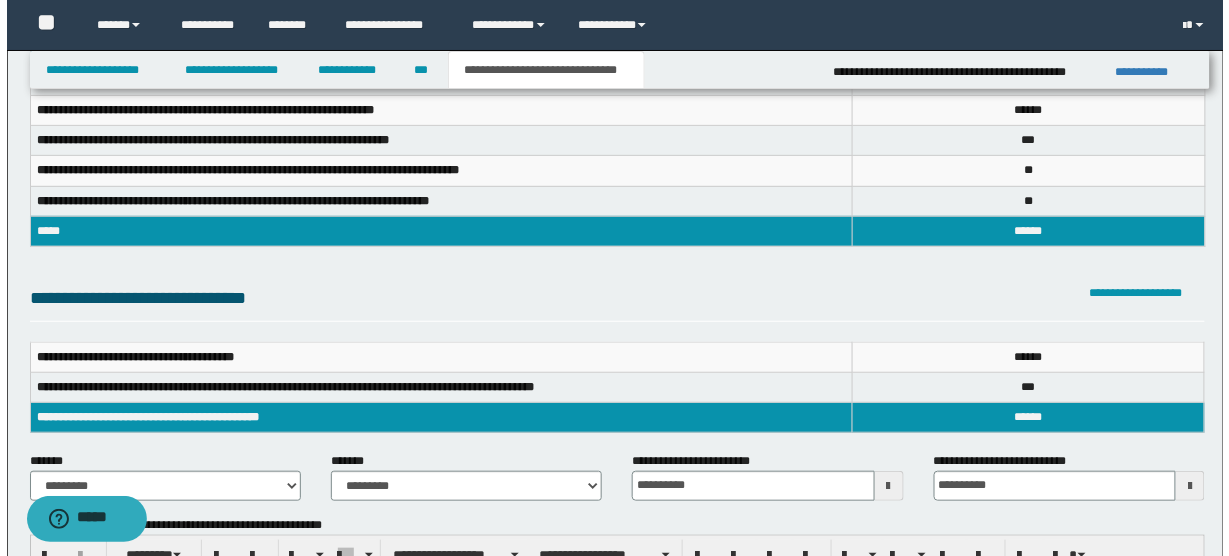 scroll, scrollTop: 0, scrollLeft: 0, axis: both 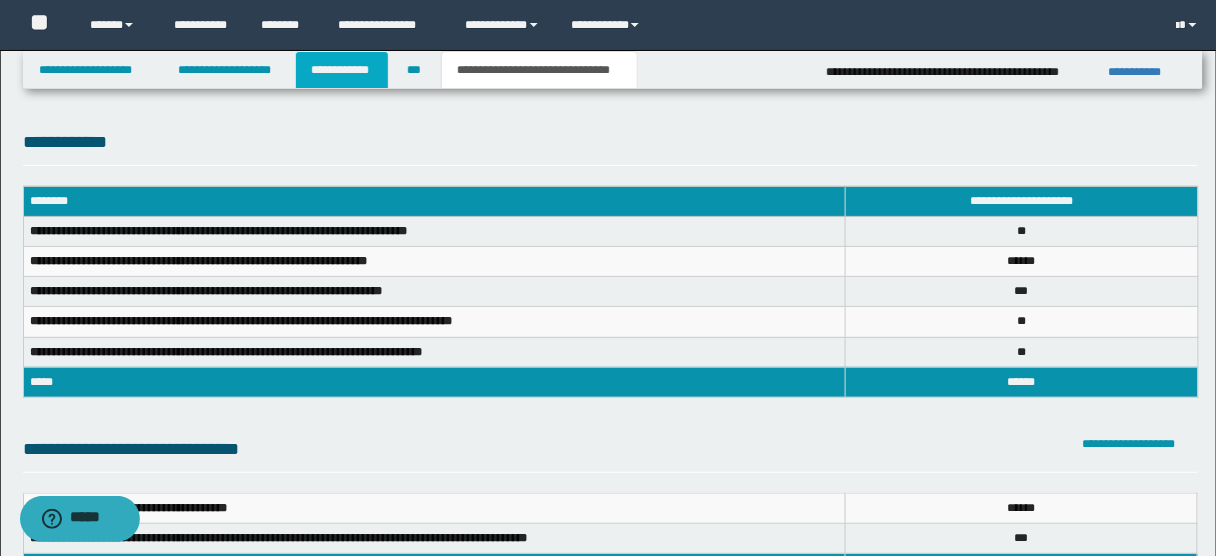 click on "**********" at bounding box center [342, 70] 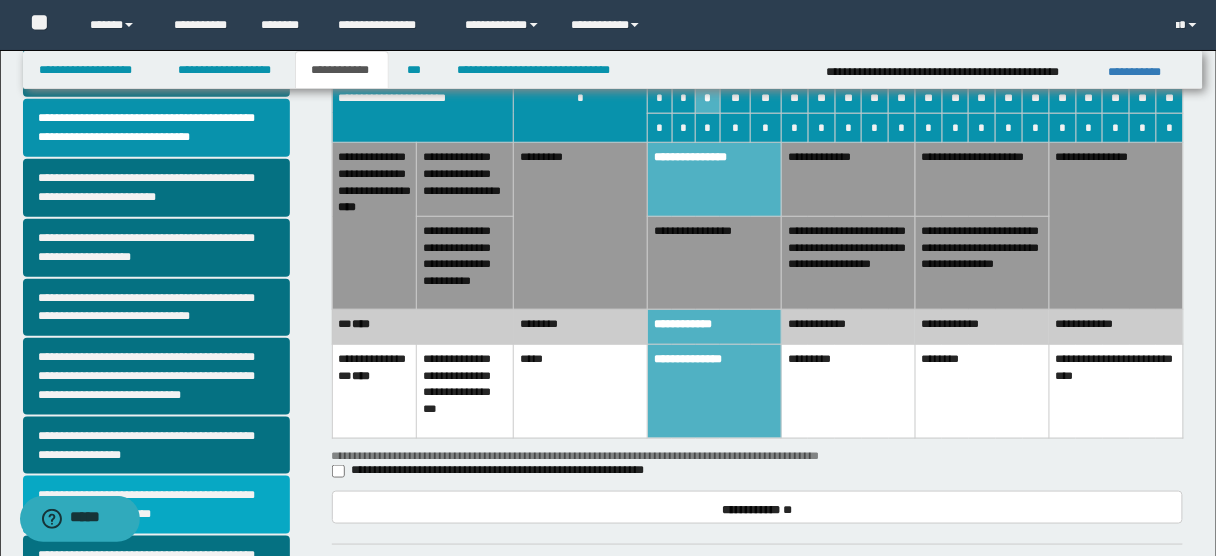 scroll, scrollTop: 377, scrollLeft: 0, axis: vertical 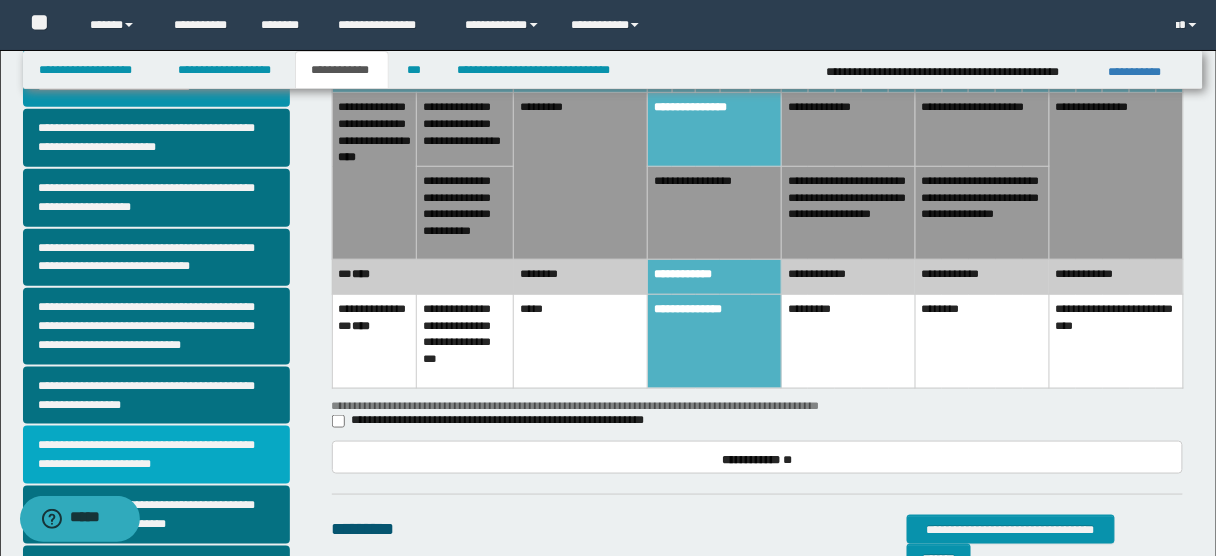 click on "**********" at bounding box center [156, 455] 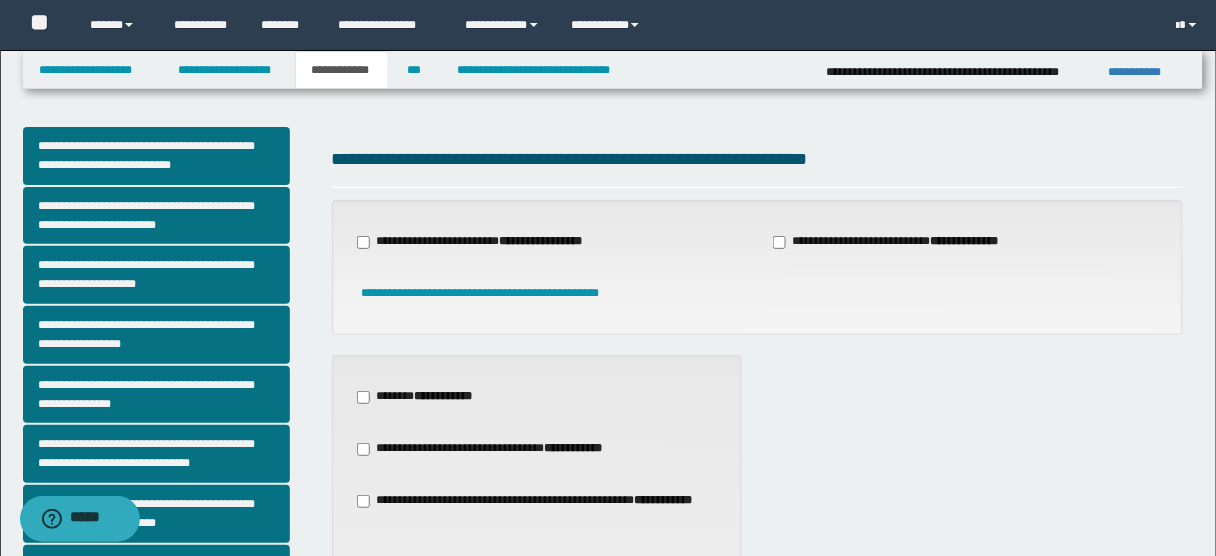 scroll, scrollTop: 0, scrollLeft: 0, axis: both 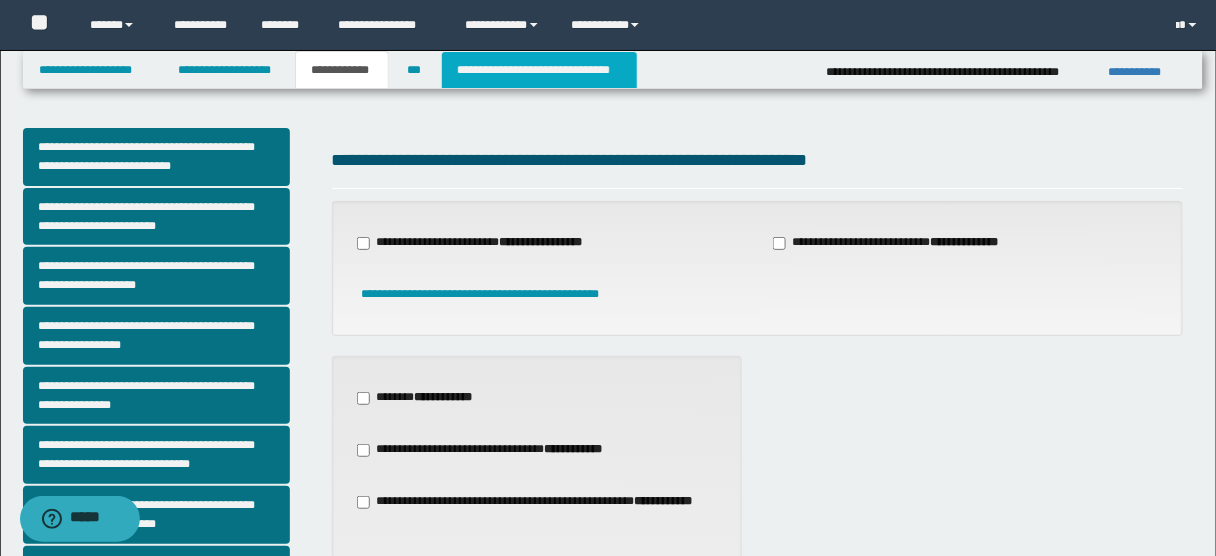 click on "**********" at bounding box center (539, 70) 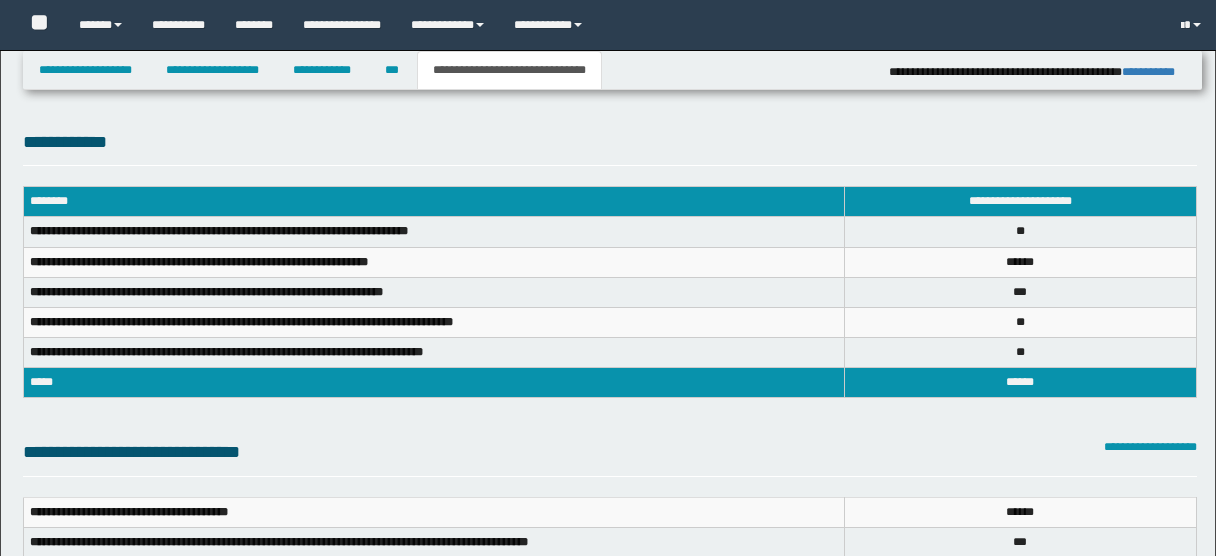 select on "*" 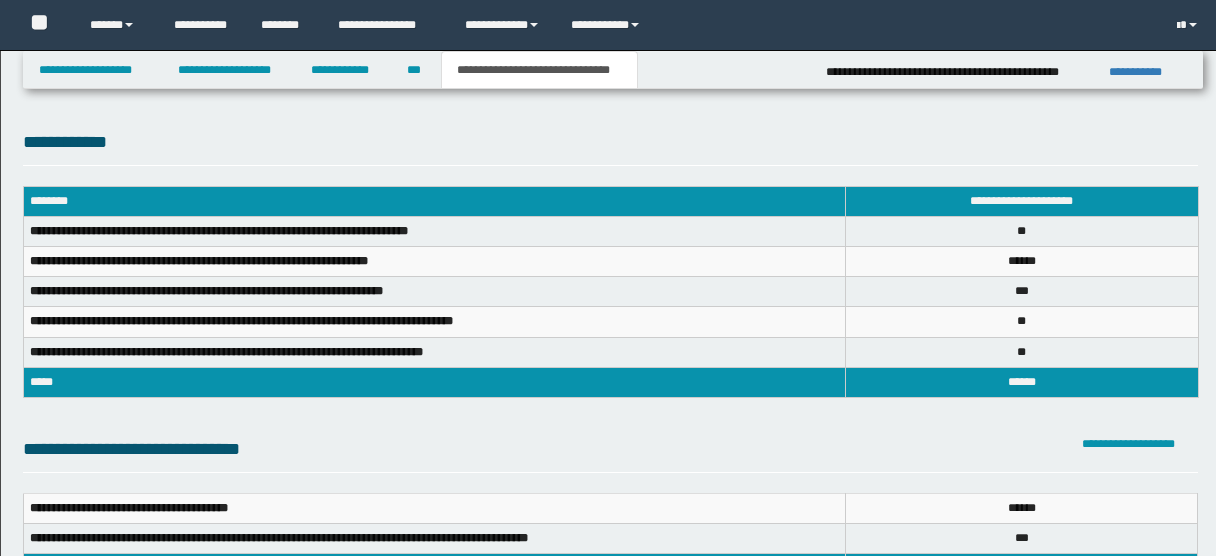 scroll, scrollTop: 230, scrollLeft: 0, axis: vertical 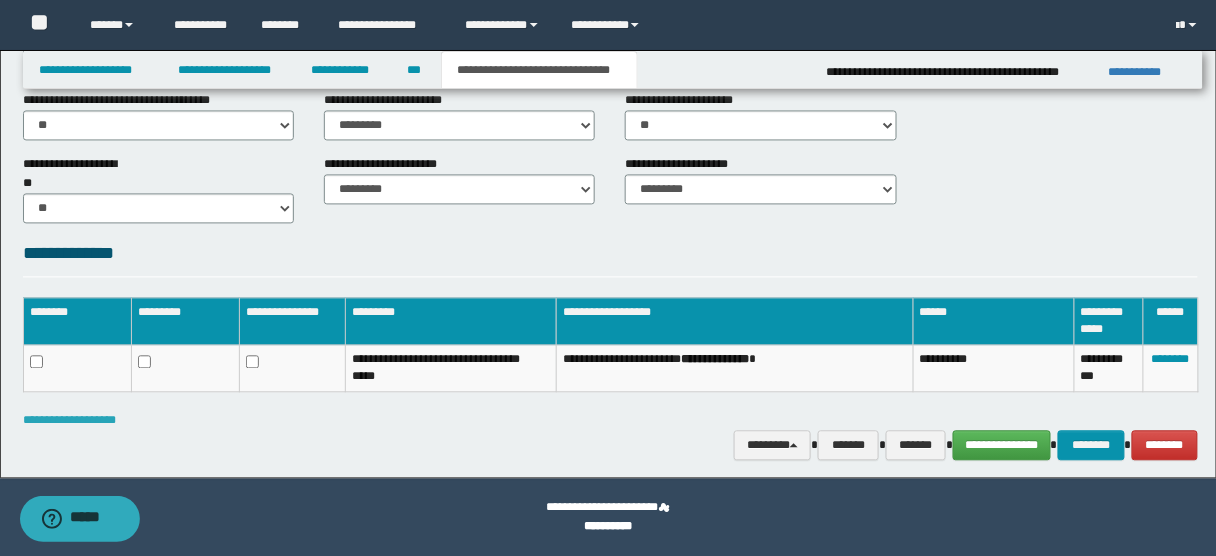 click on "**********" at bounding box center (69, 421) 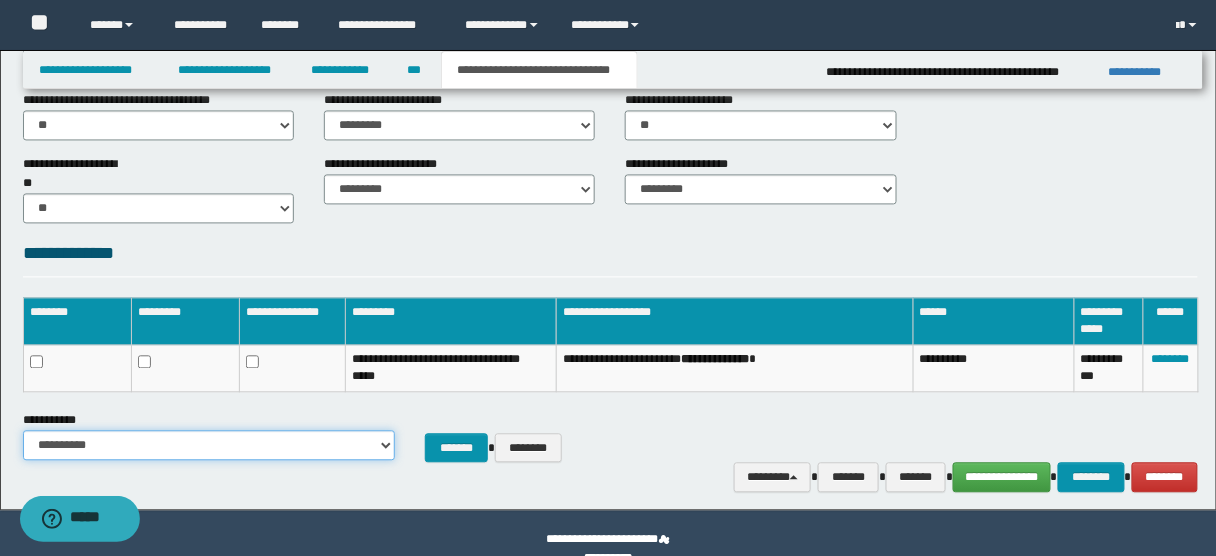 click on "**********" at bounding box center [209, 446] 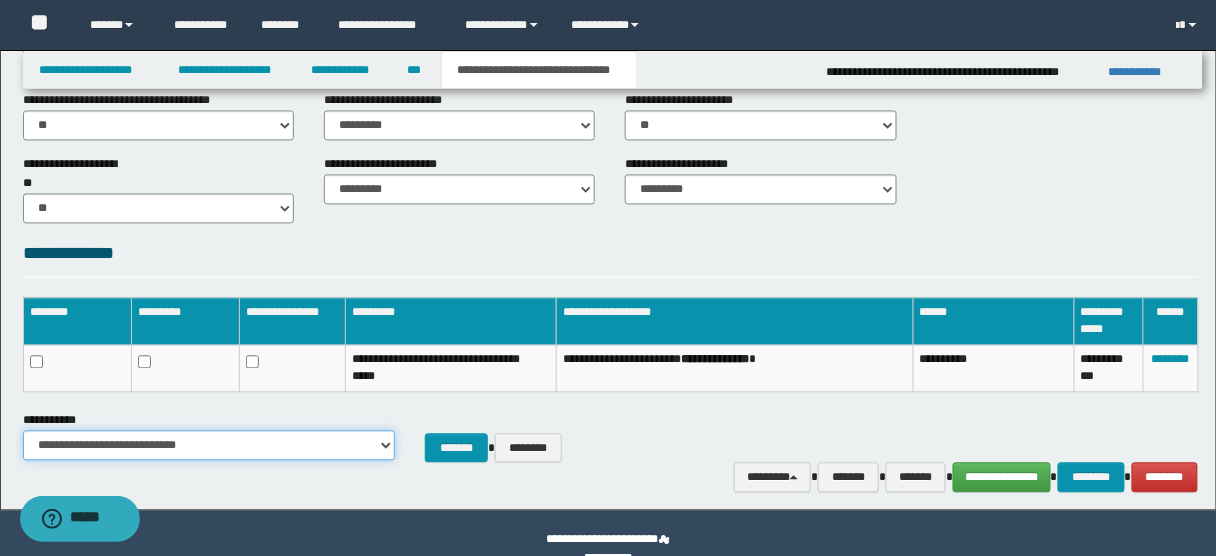 click on "**********" at bounding box center (209, 446) 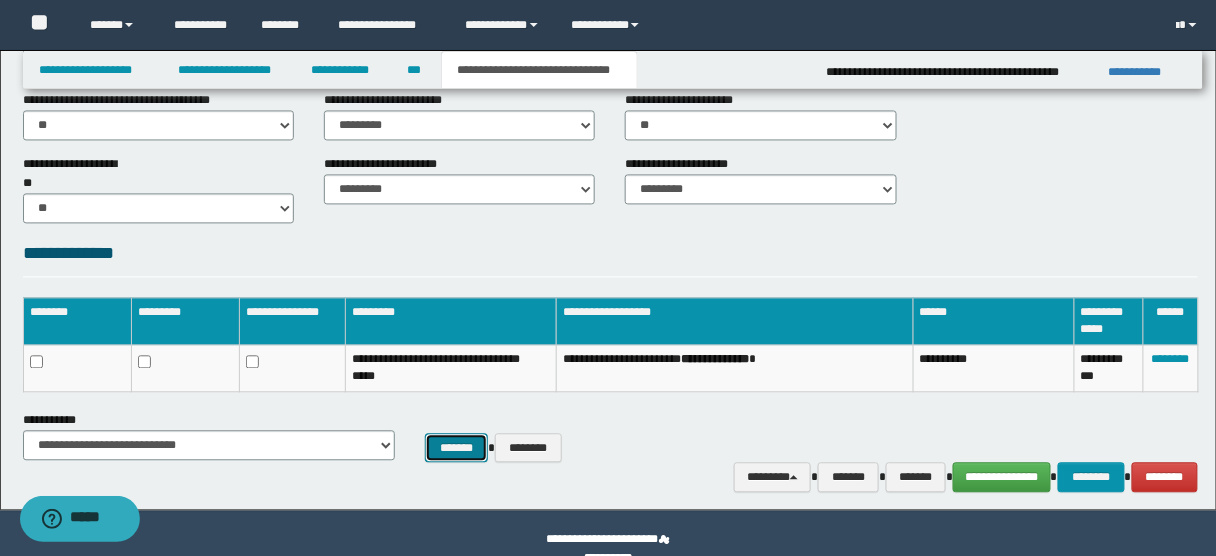 click on "*******" at bounding box center (457, 448) 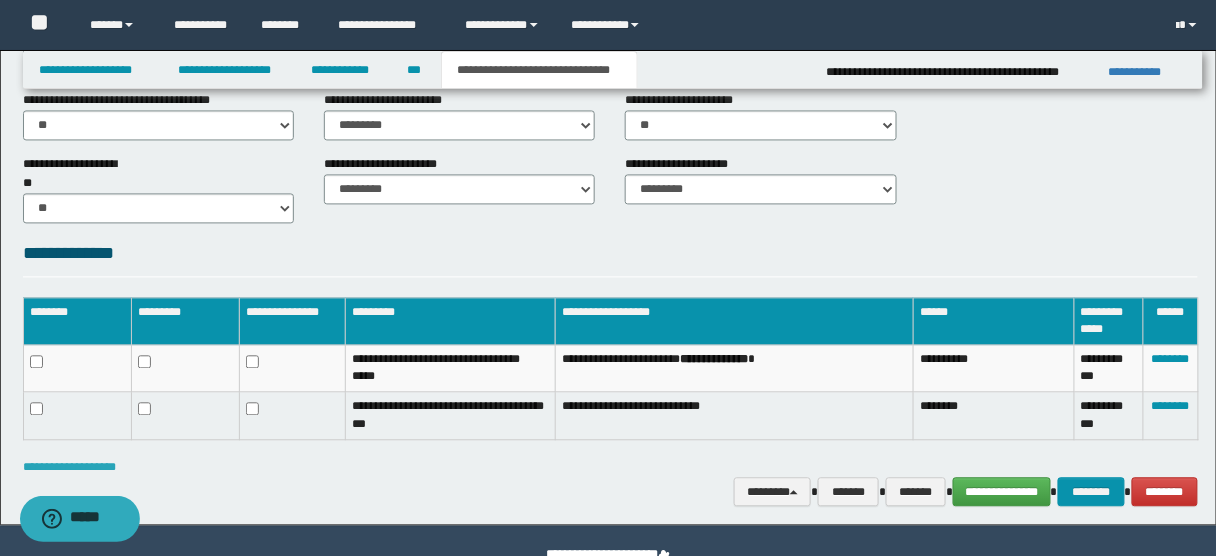 click on "**********" at bounding box center (69, 468) 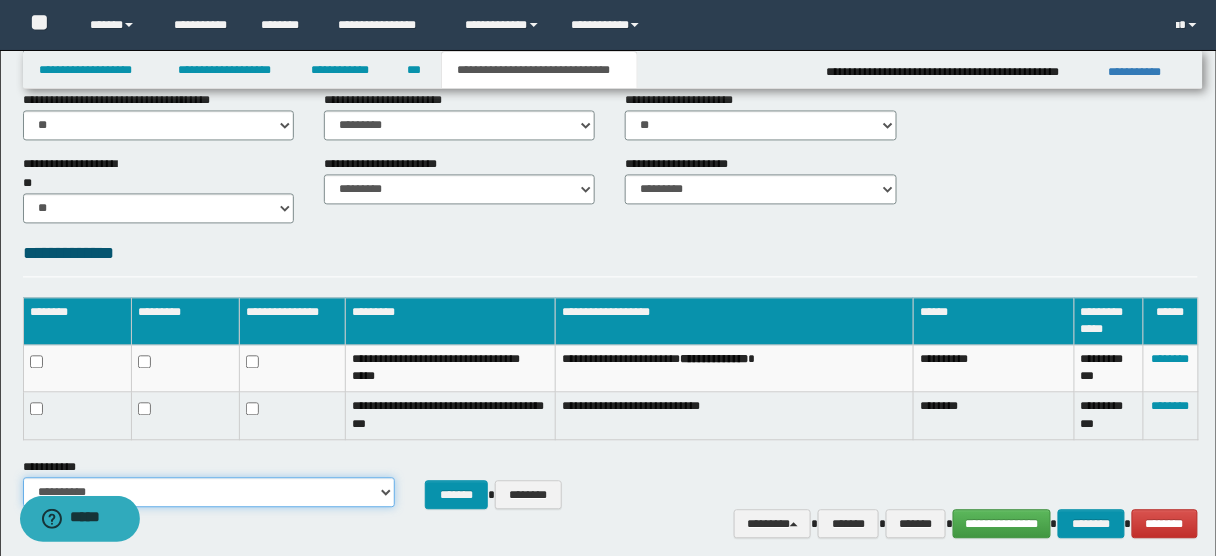 click on "**********" at bounding box center [209, 493] 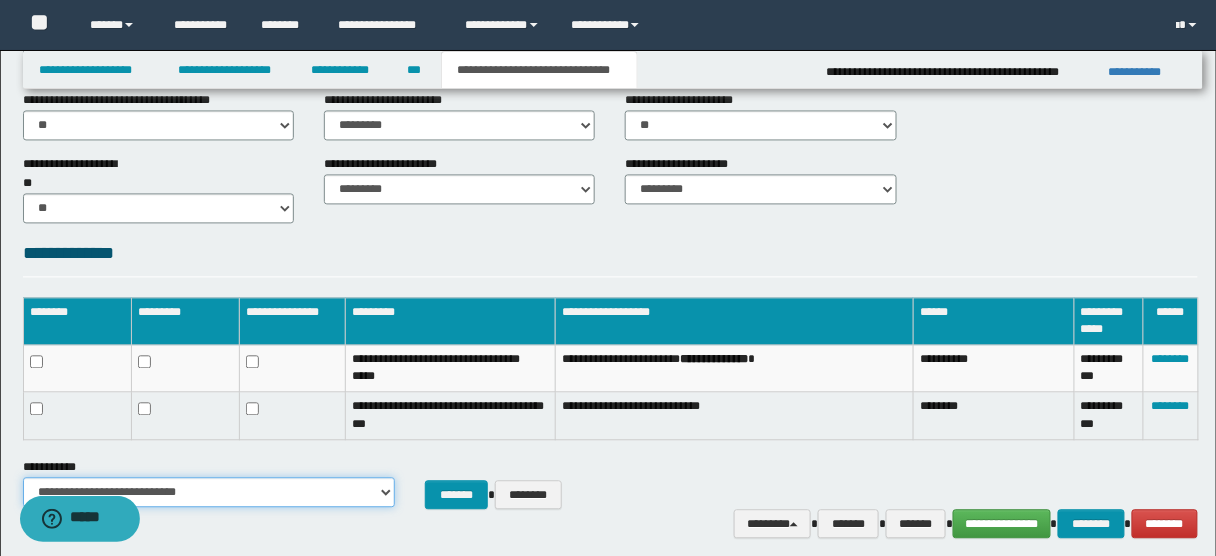 click on "**********" at bounding box center [209, 493] 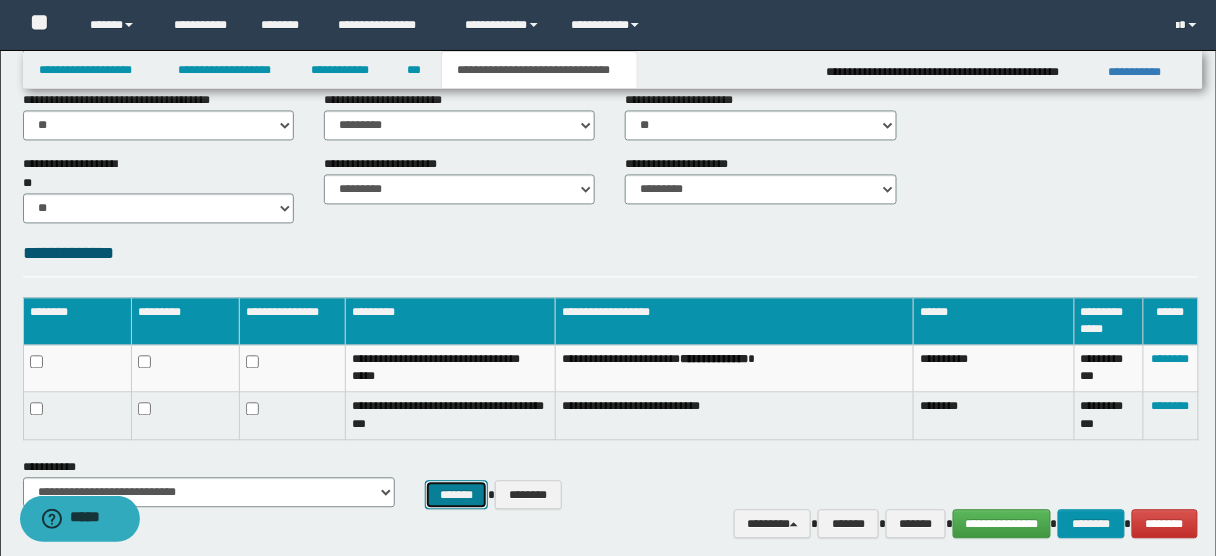 click on "*******" at bounding box center [457, 495] 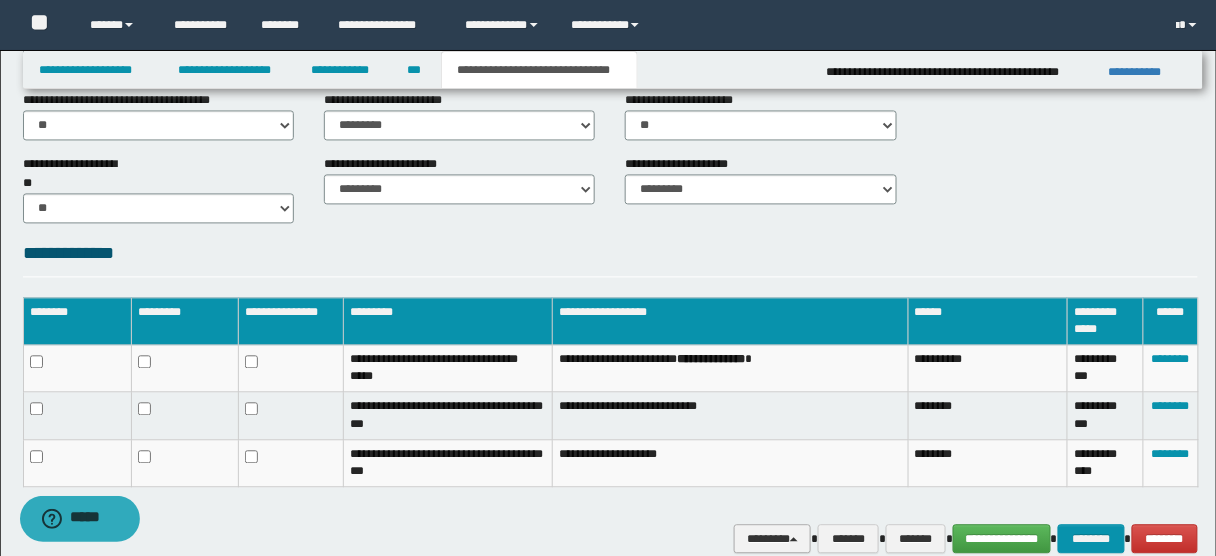 click on "********" at bounding box center (772, 539) 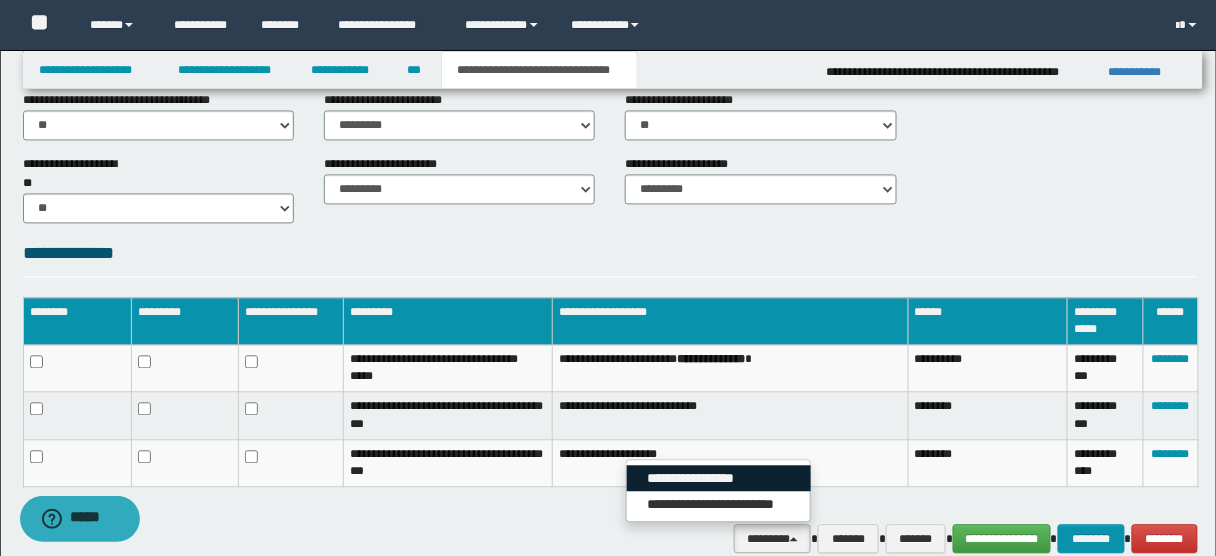 click on "**********" at bounding box center (719, 479) 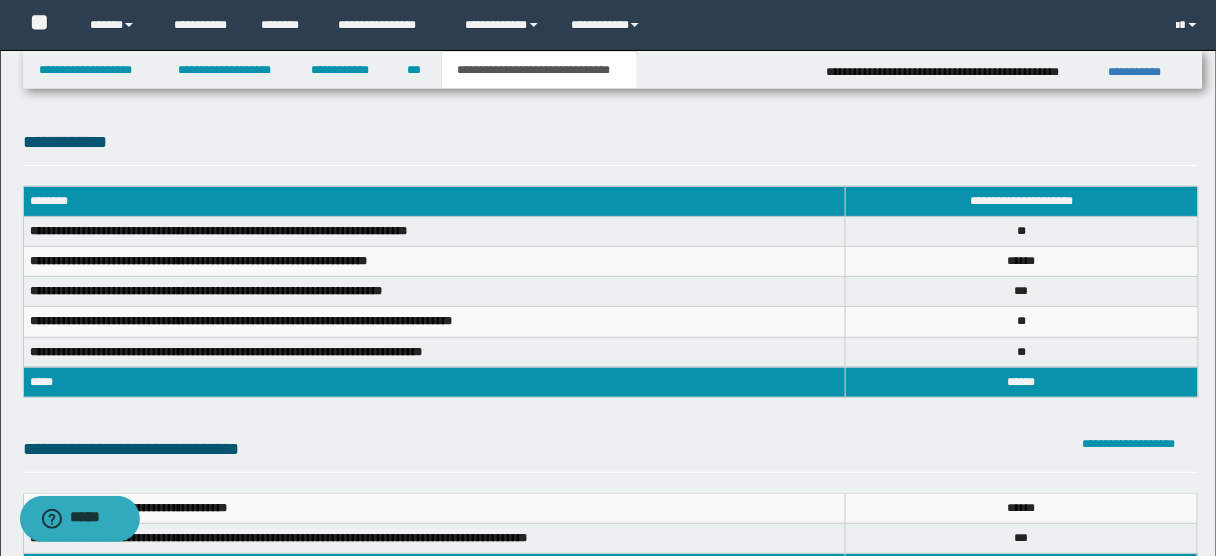 scroll, scrollTop: 0, scrollLeft: 0, axis: both 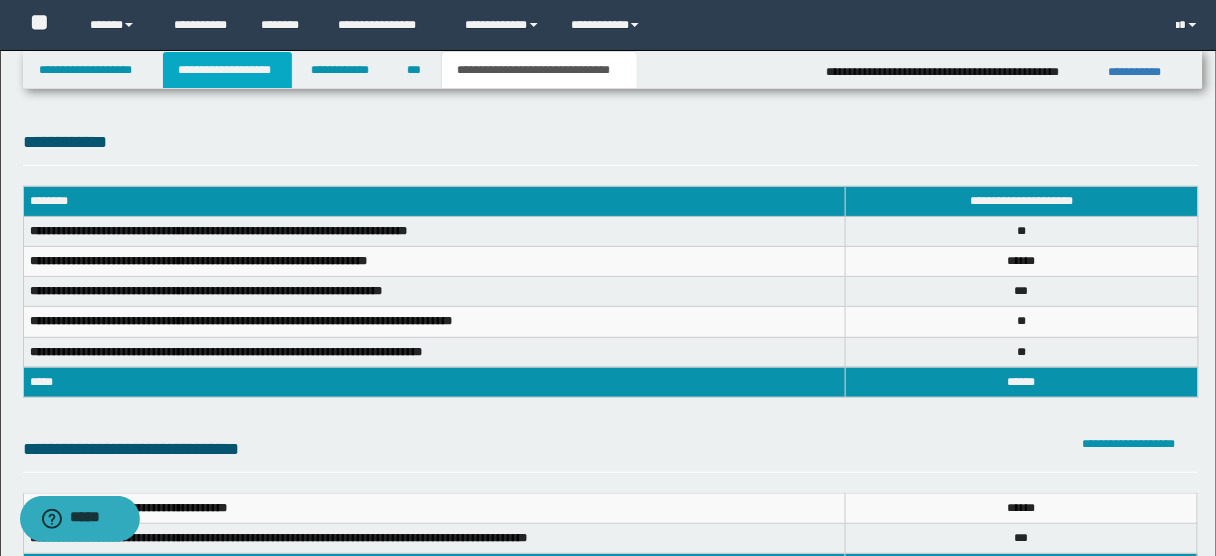 drag, startPoint x: 263, startPoint y: 70, endPoint x: 416, endPoint y: 79, distance: 153.26448 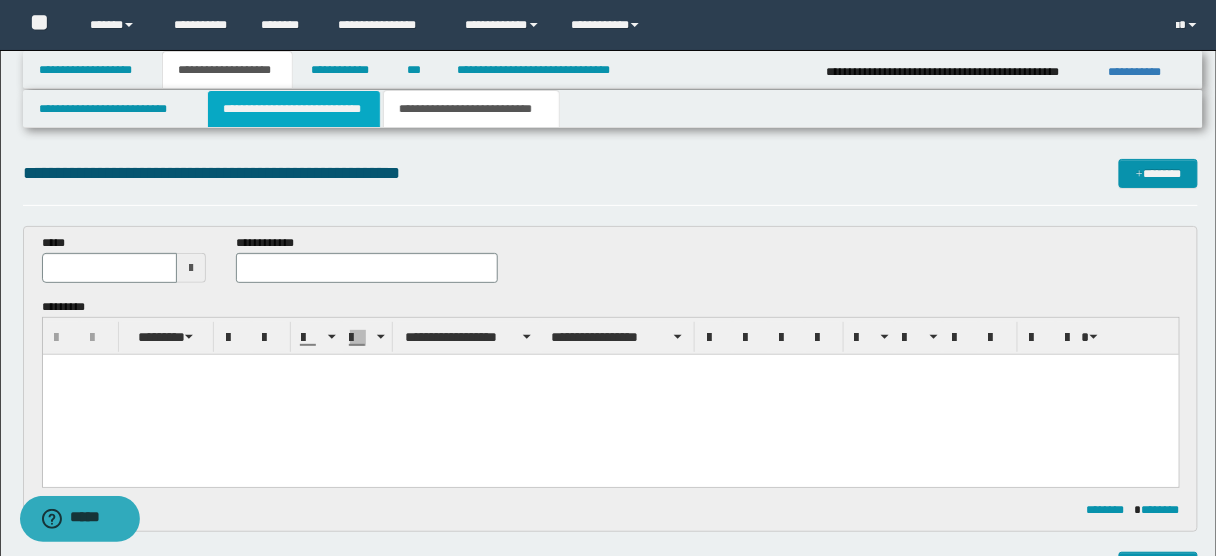 click on "**********" at bounding box center [294, 109] 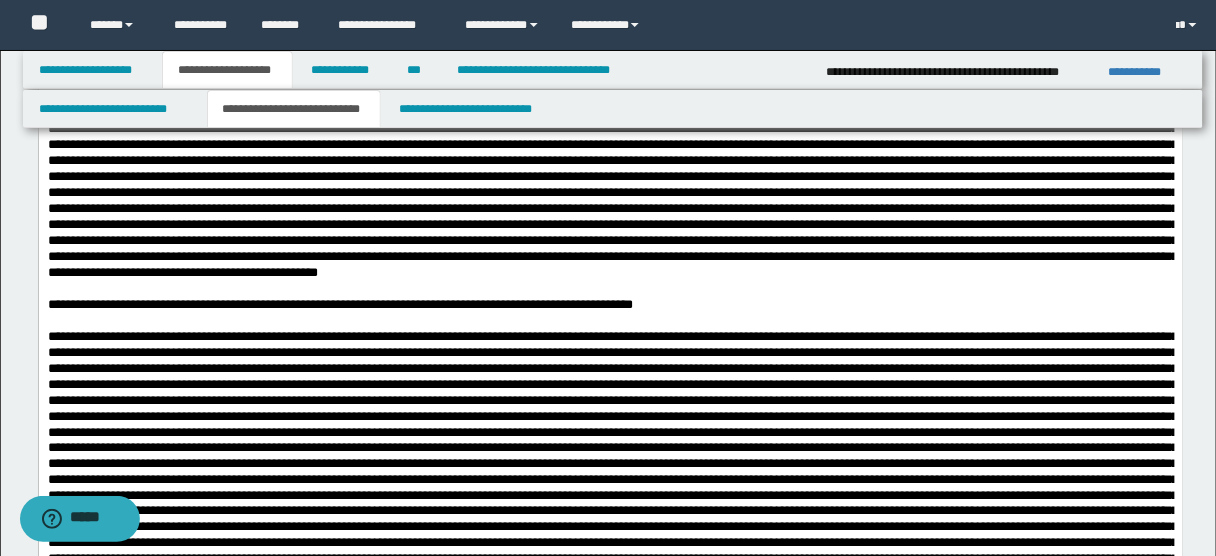 scroll, scrollTop: 6151, scrollLeft: 0, axis: vertical 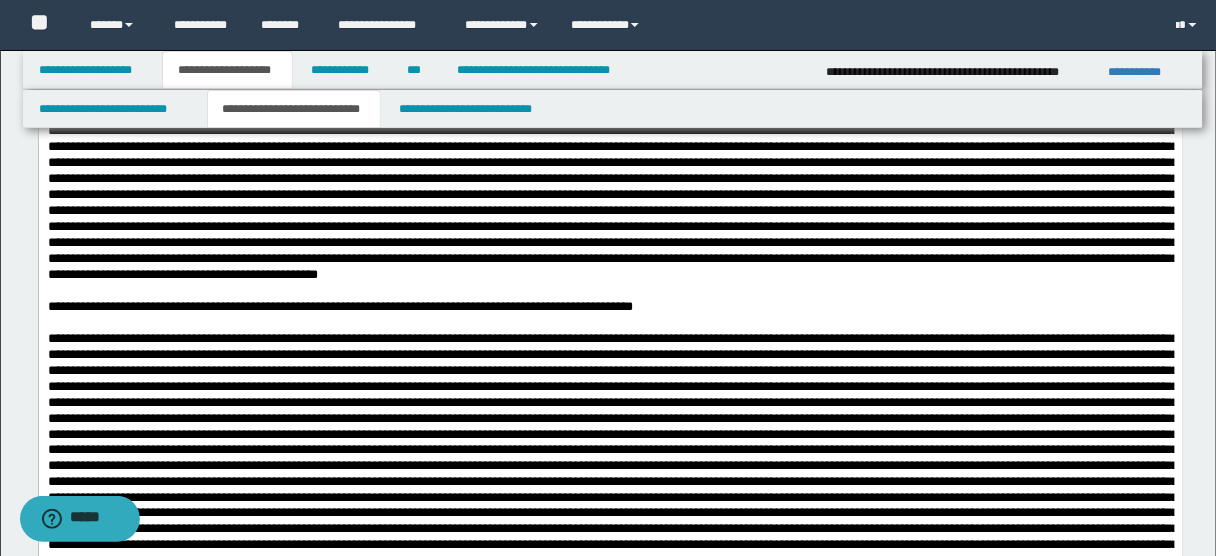 click on "**********" at bounding box center (610, 86) 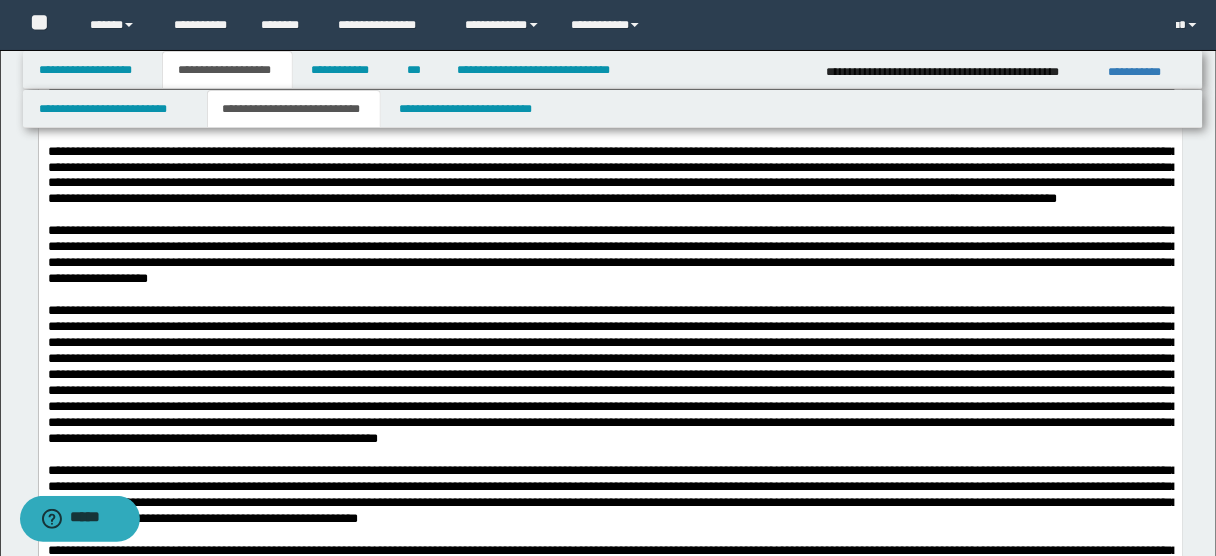 scroll, scrollTop: 5393, scrollLeft: 0, axis: vertical 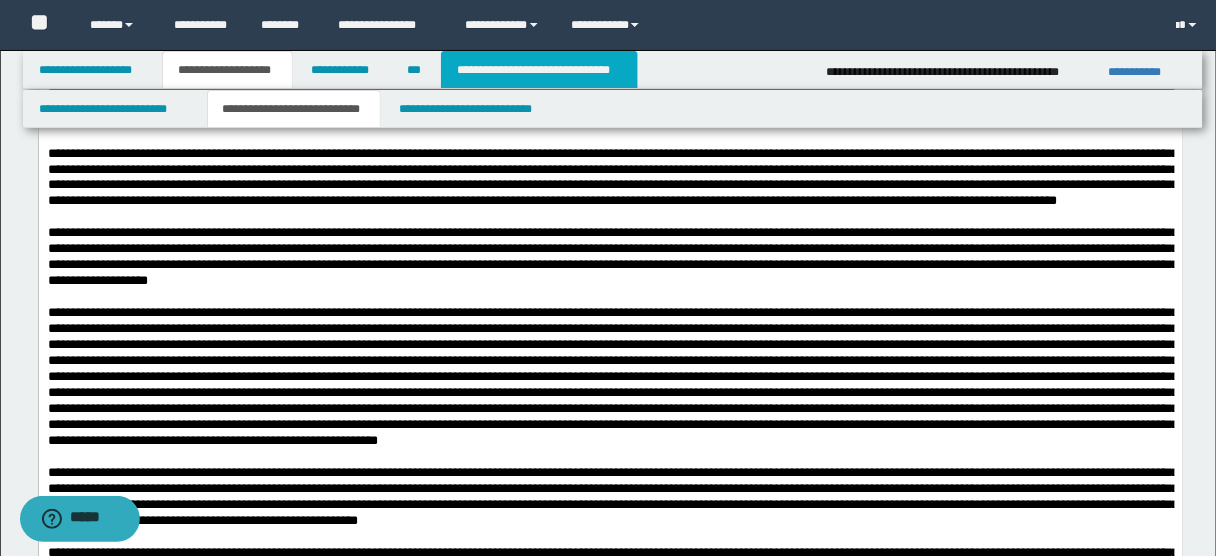 click on "**********" at bounding box center (539, 70) 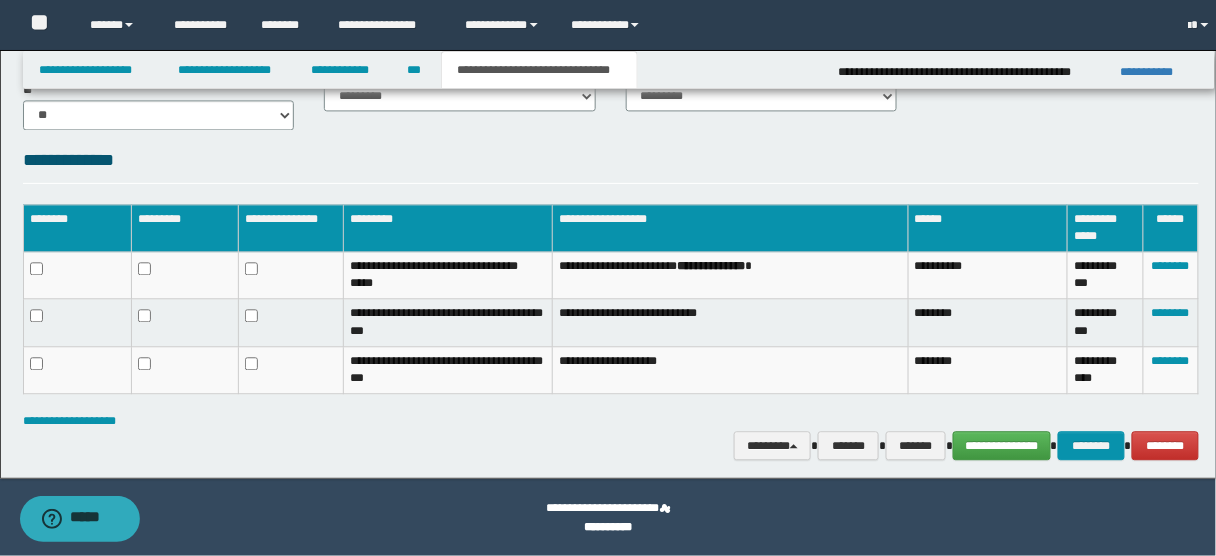 scroll, scrollTop: 1026, scrollLeft: 0, axis: vertical 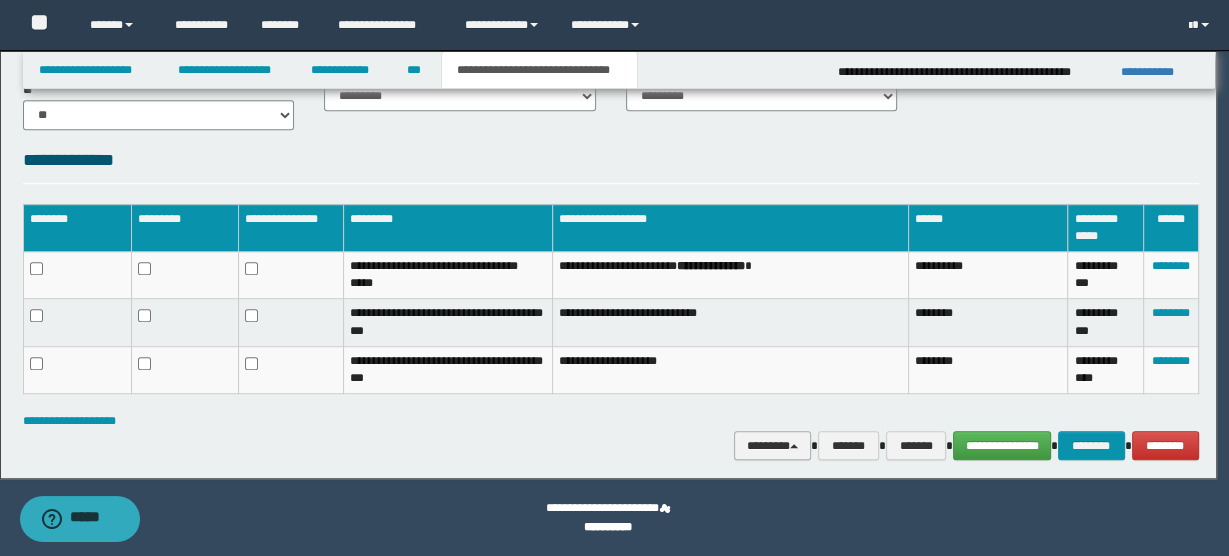 click on "********" at bounding box center [772, 445] 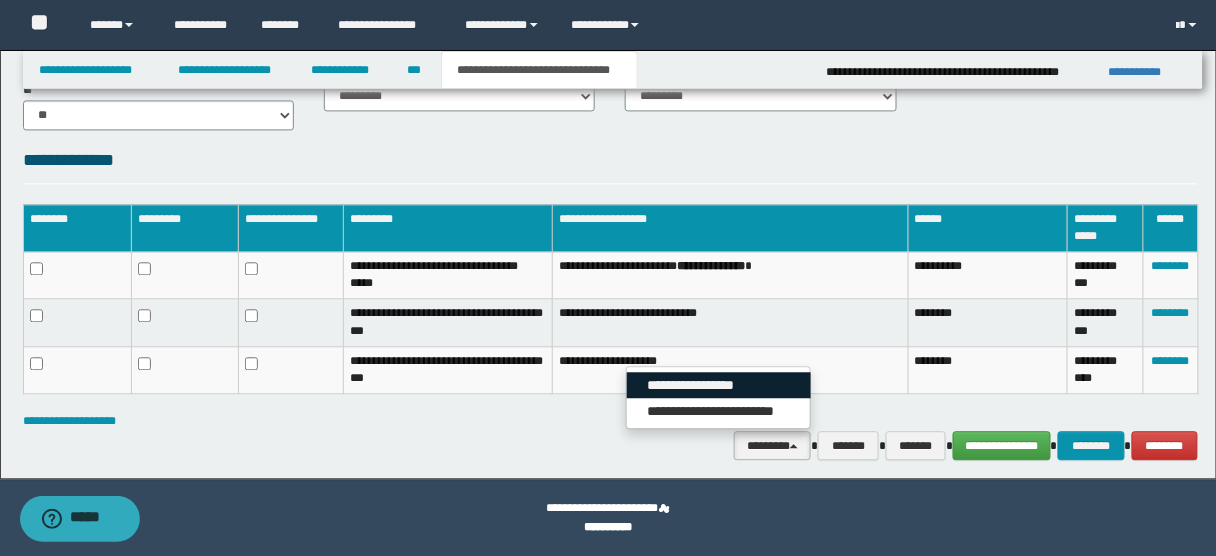 click on "**********" at bounding box center [719, 385] 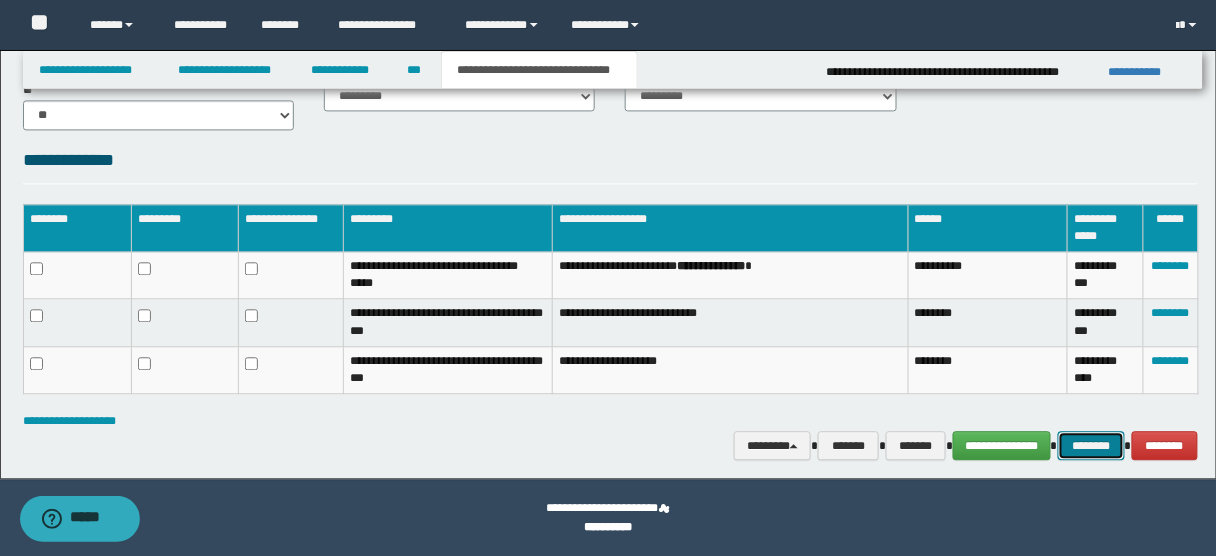 click on "********" at bounding box center (1091, 445) 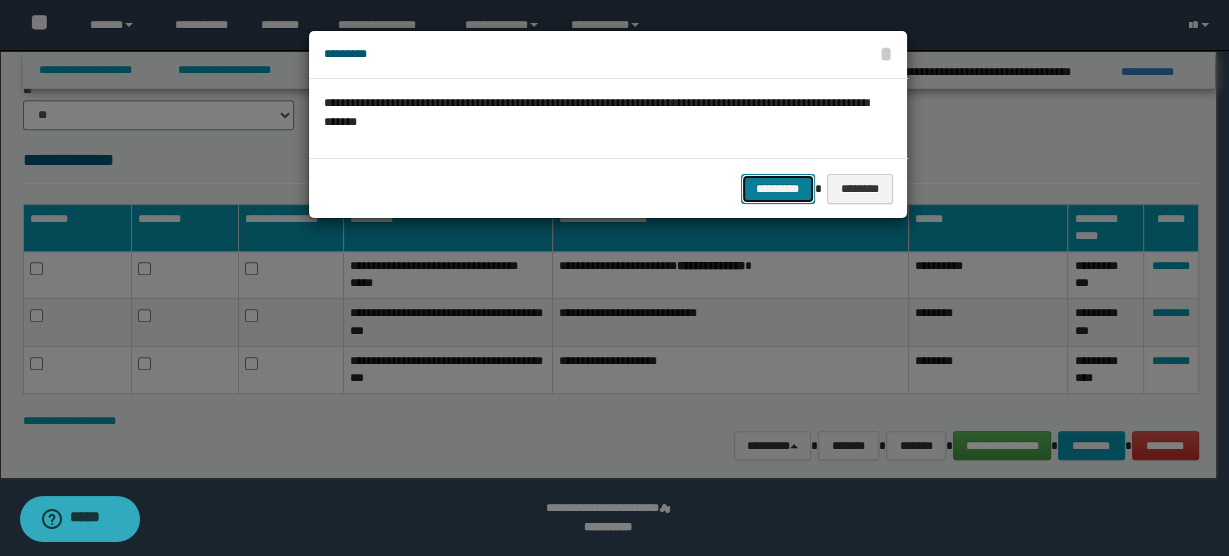 click on "*********" at bounding box center [778, 188] 